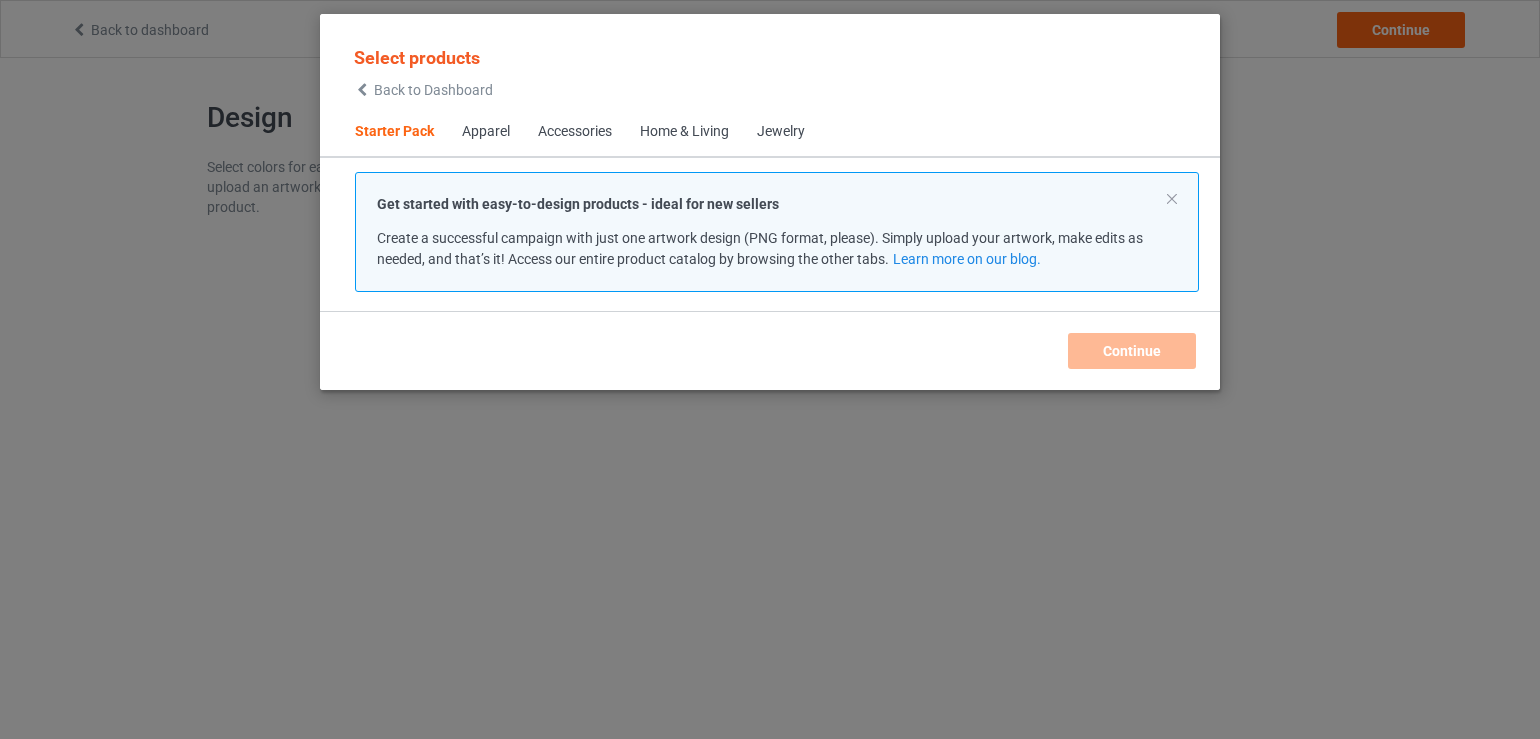 scroll, scrollTop: 0, scrollLeft: 0, axis: both 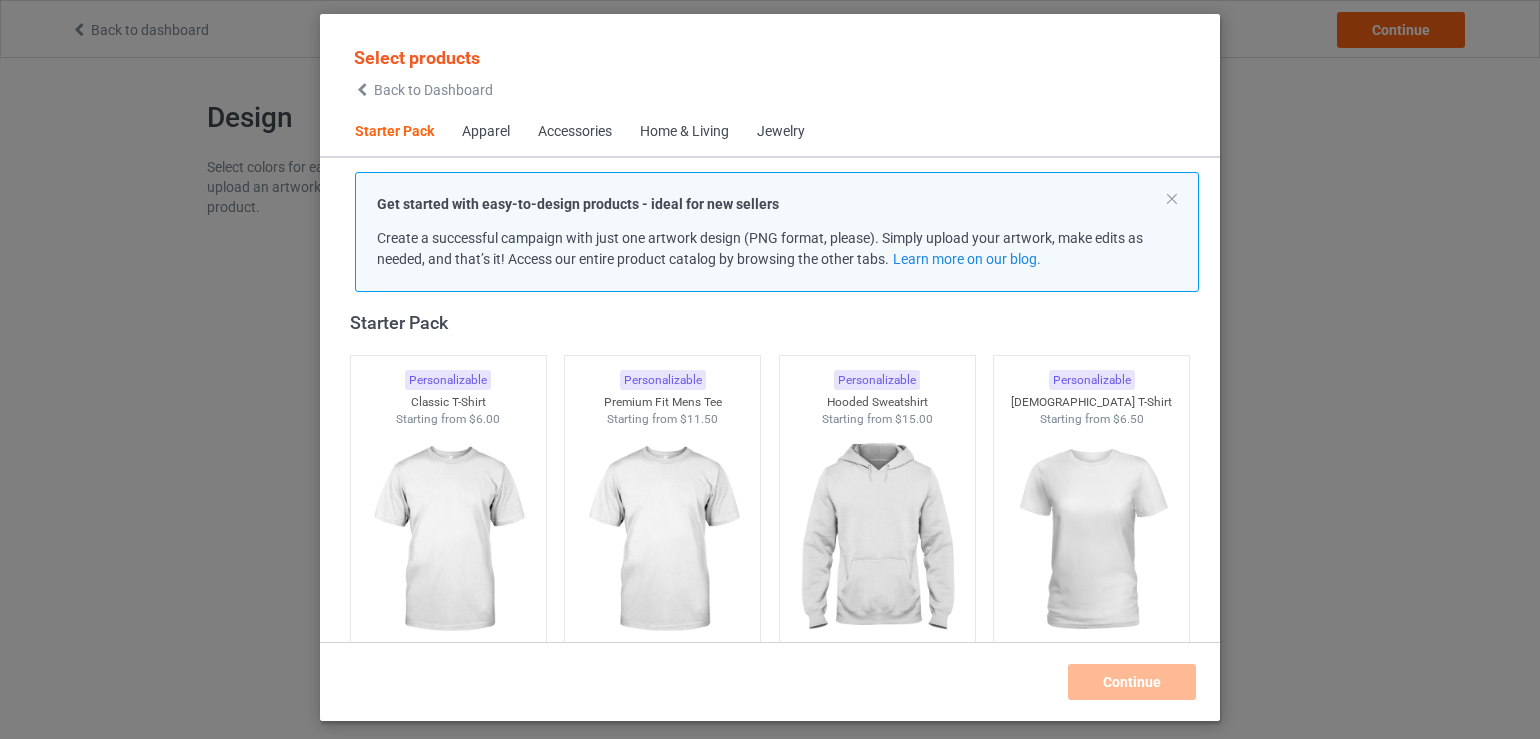 click on "Apparel" at bounding box center (486, 132) 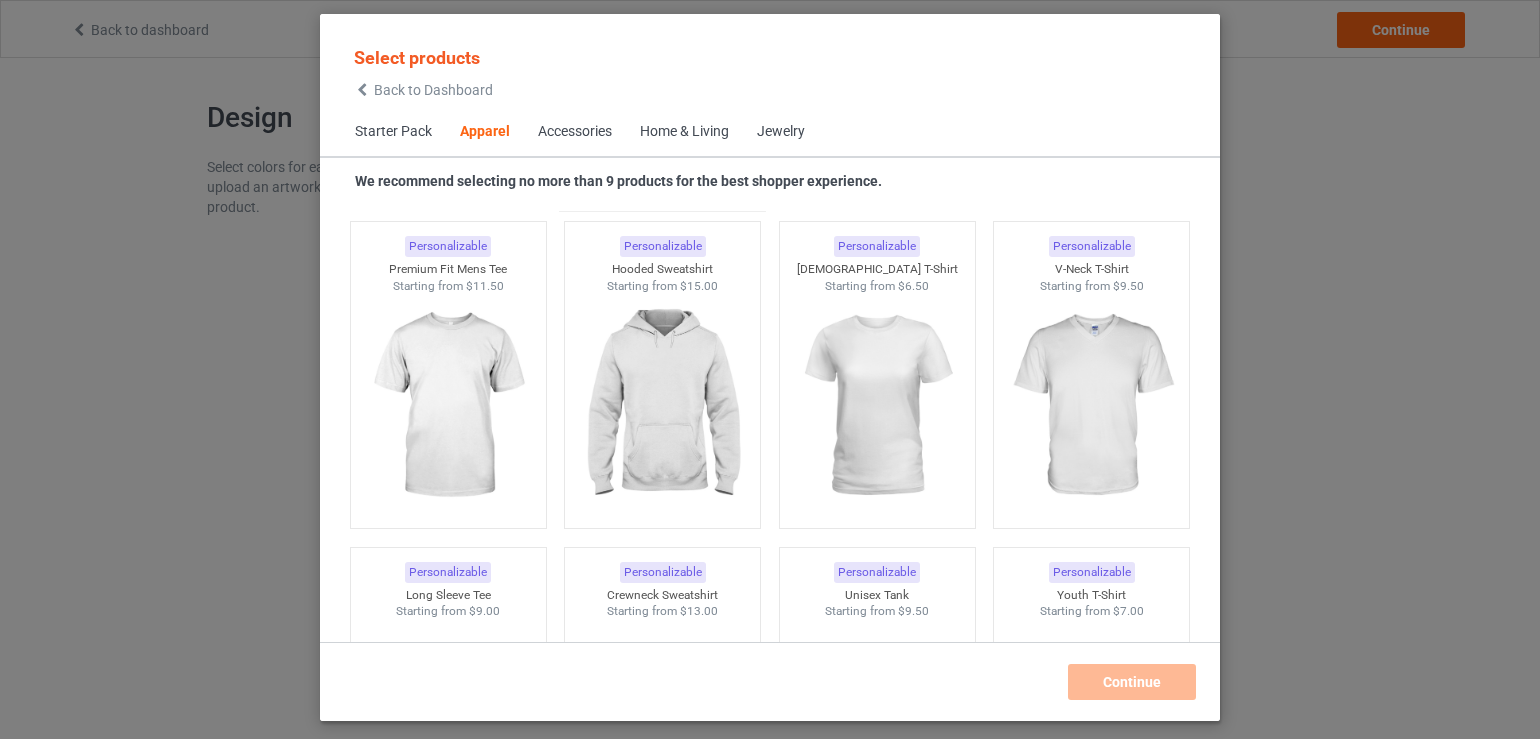 scroll, scrollTop: 1144, scrollLeft: 0, axis: vertical 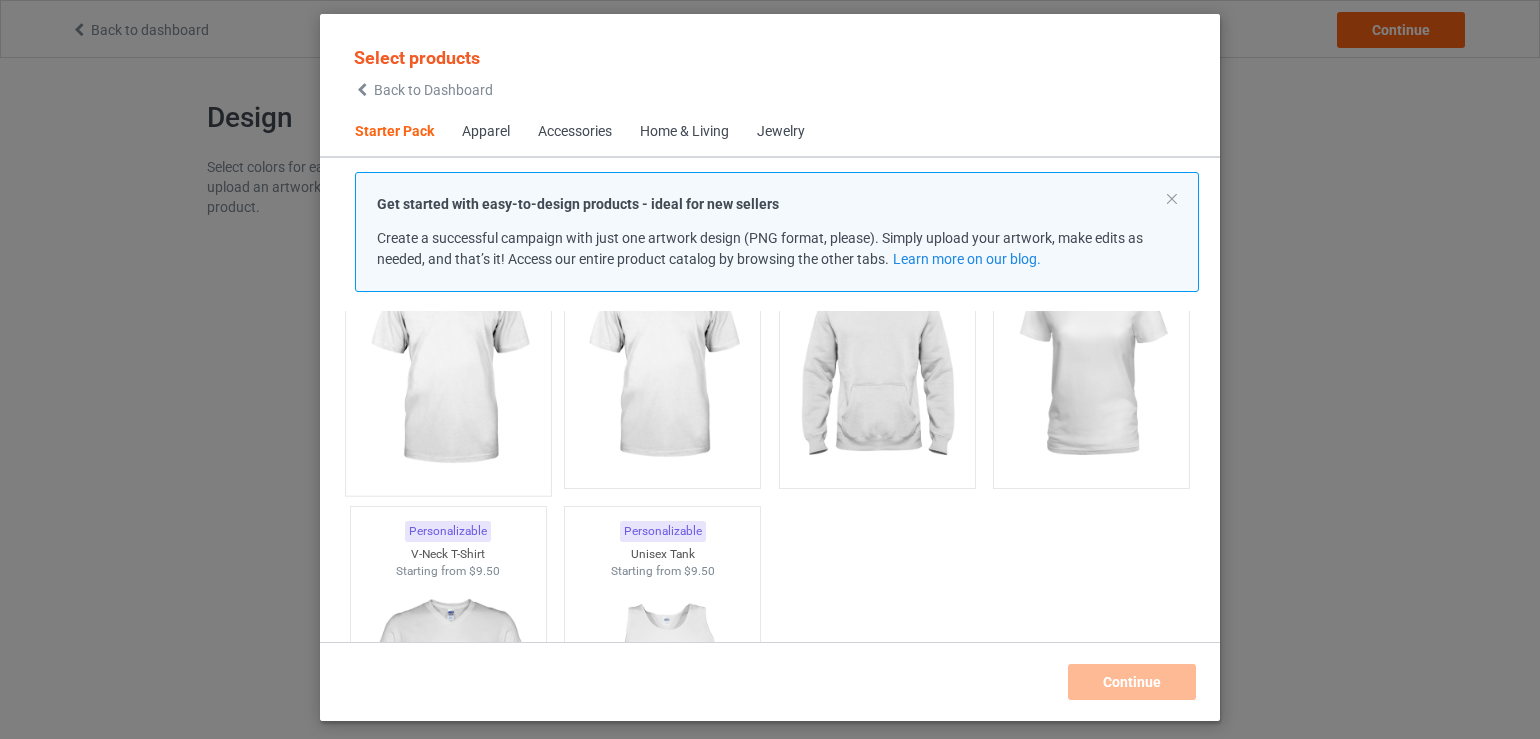 click at bounding box center [448, 367] 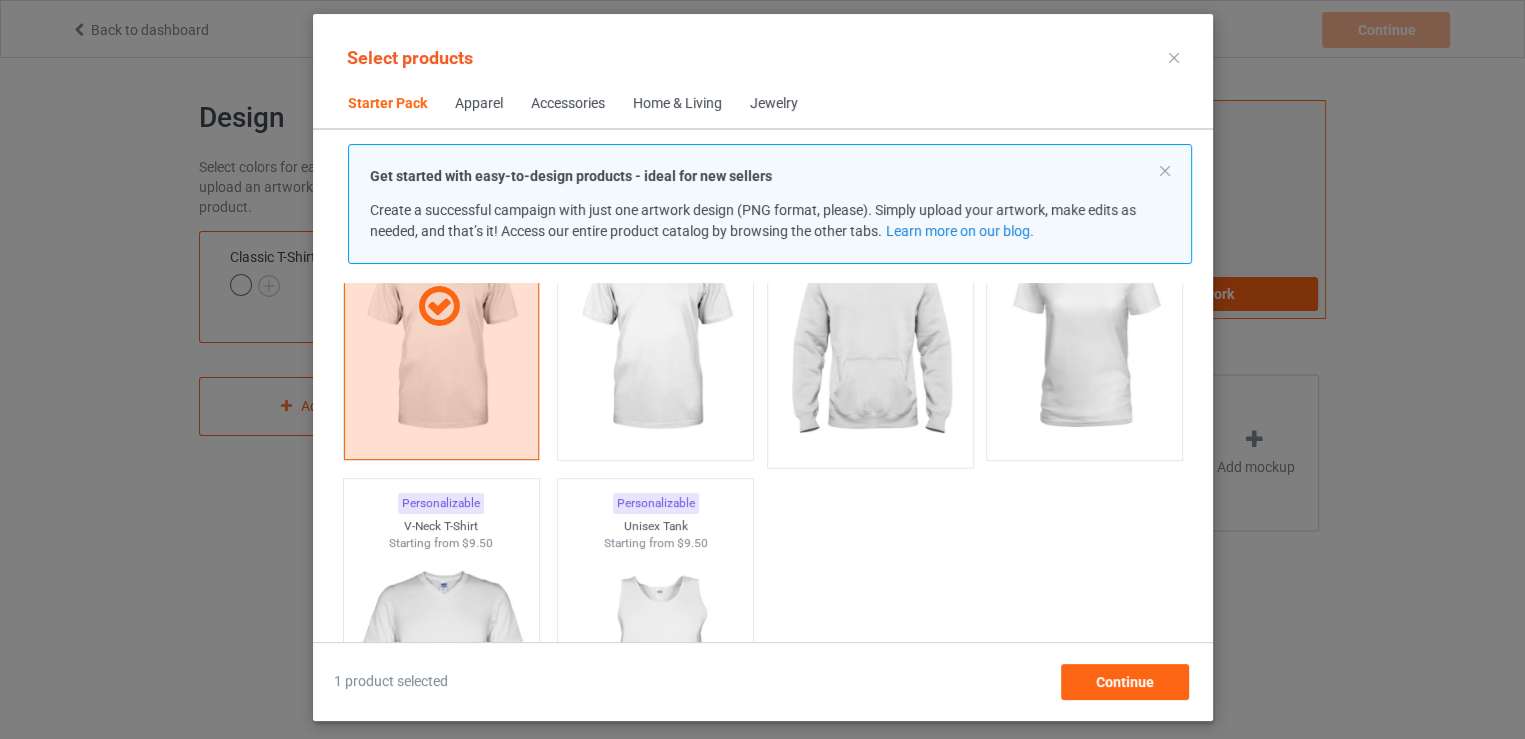 click at bounding box center [870, 339] 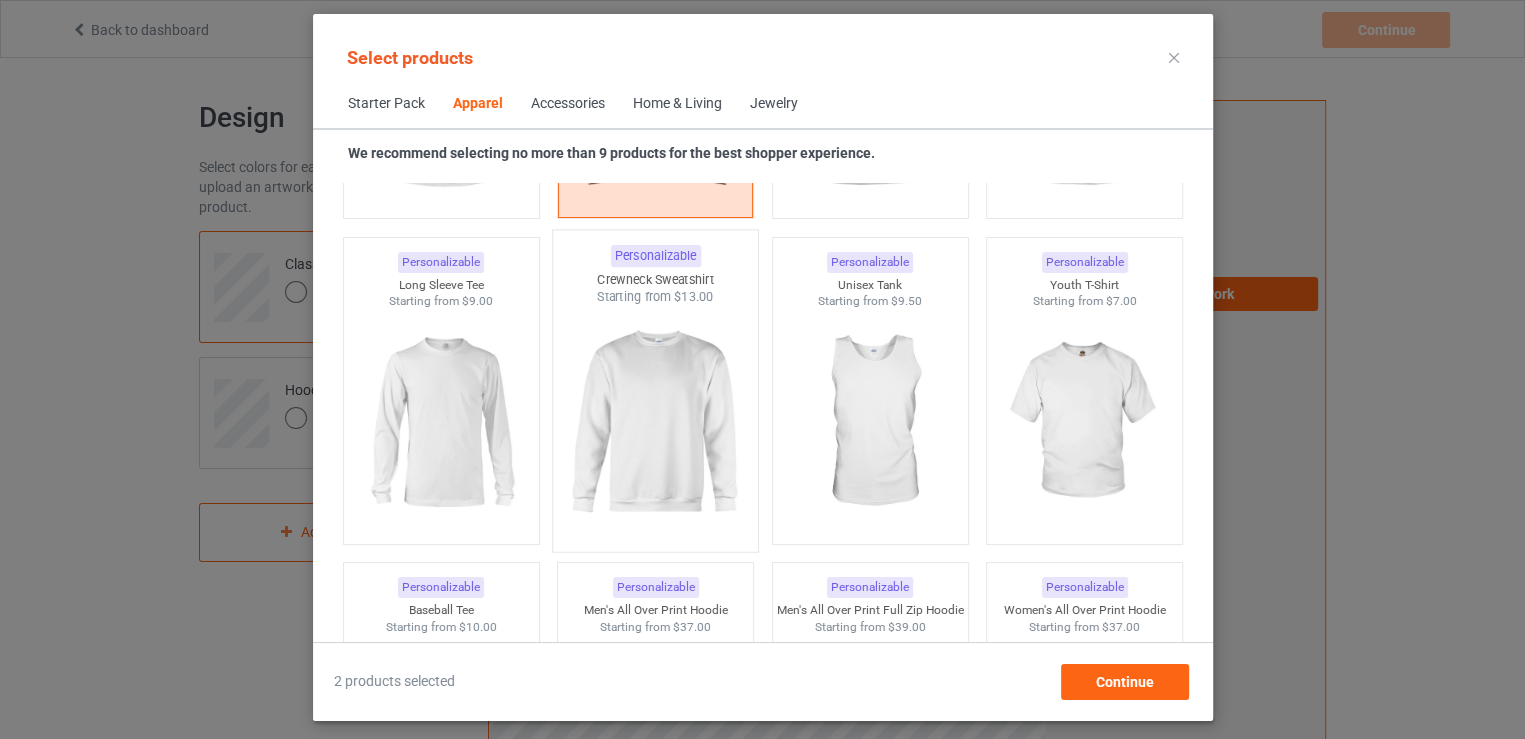 scroll, scrollTop: 1400, scrollLeft: 0, axis: vertical 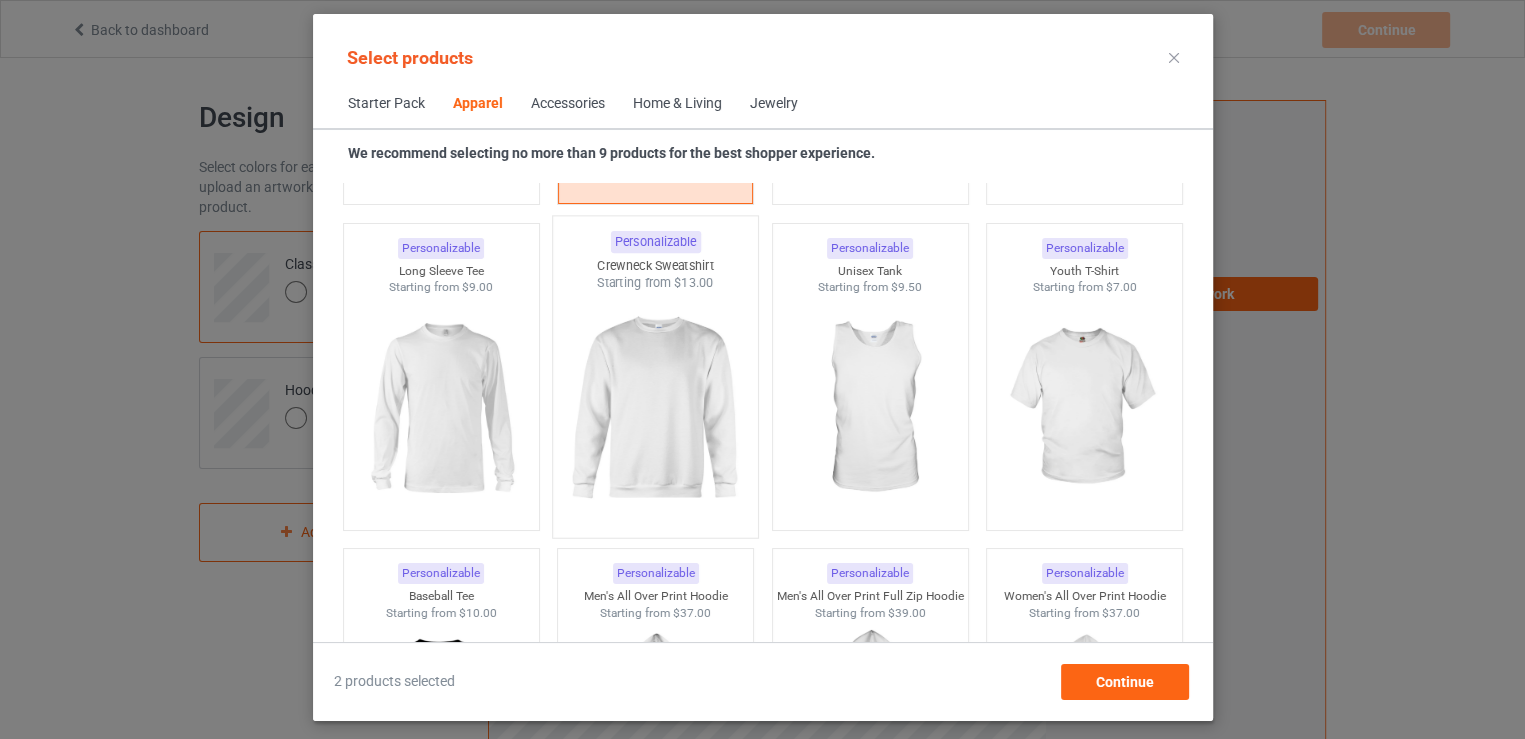 click at bounding box center (655, 409) 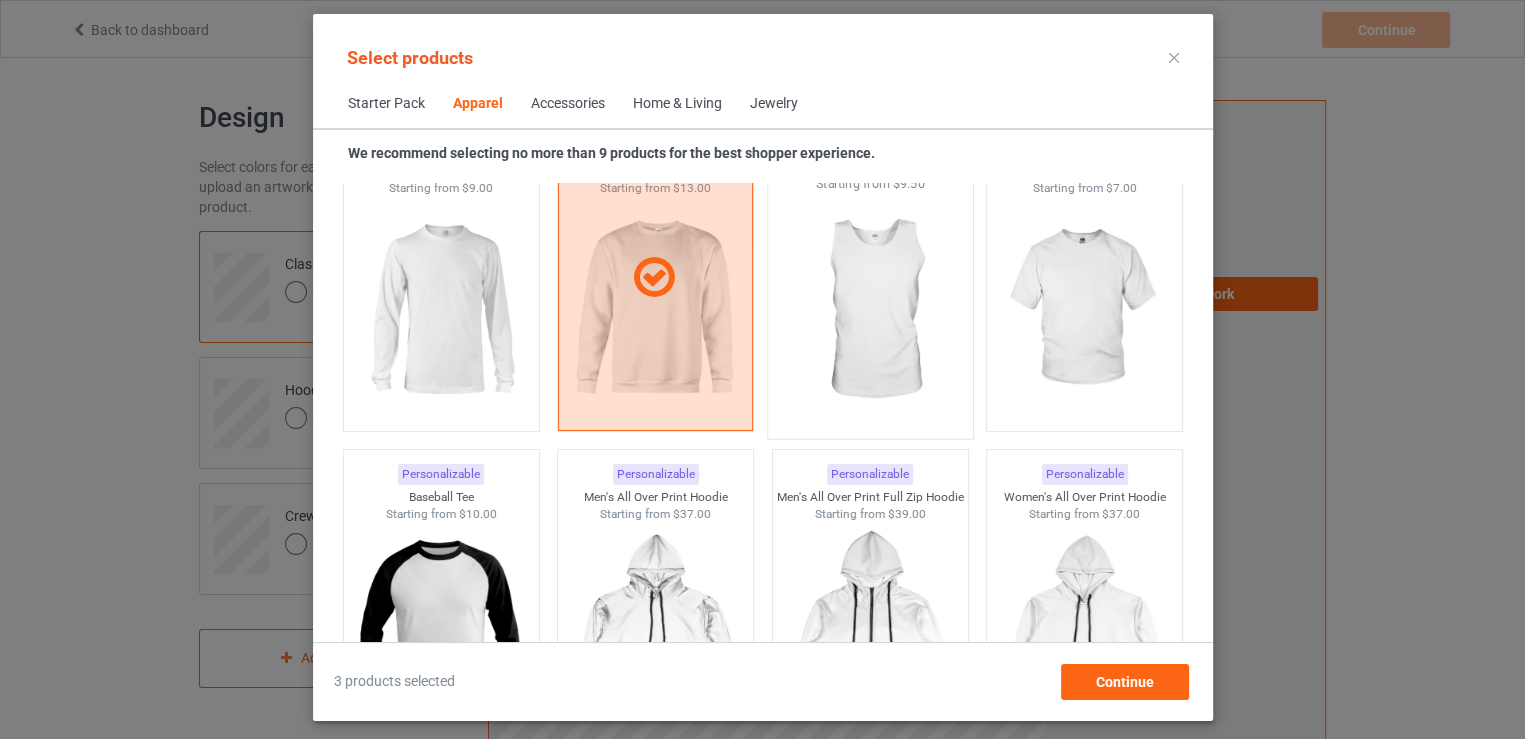 scroll, scrollTop: 1600, scrollLeft: 0, axis: vertical 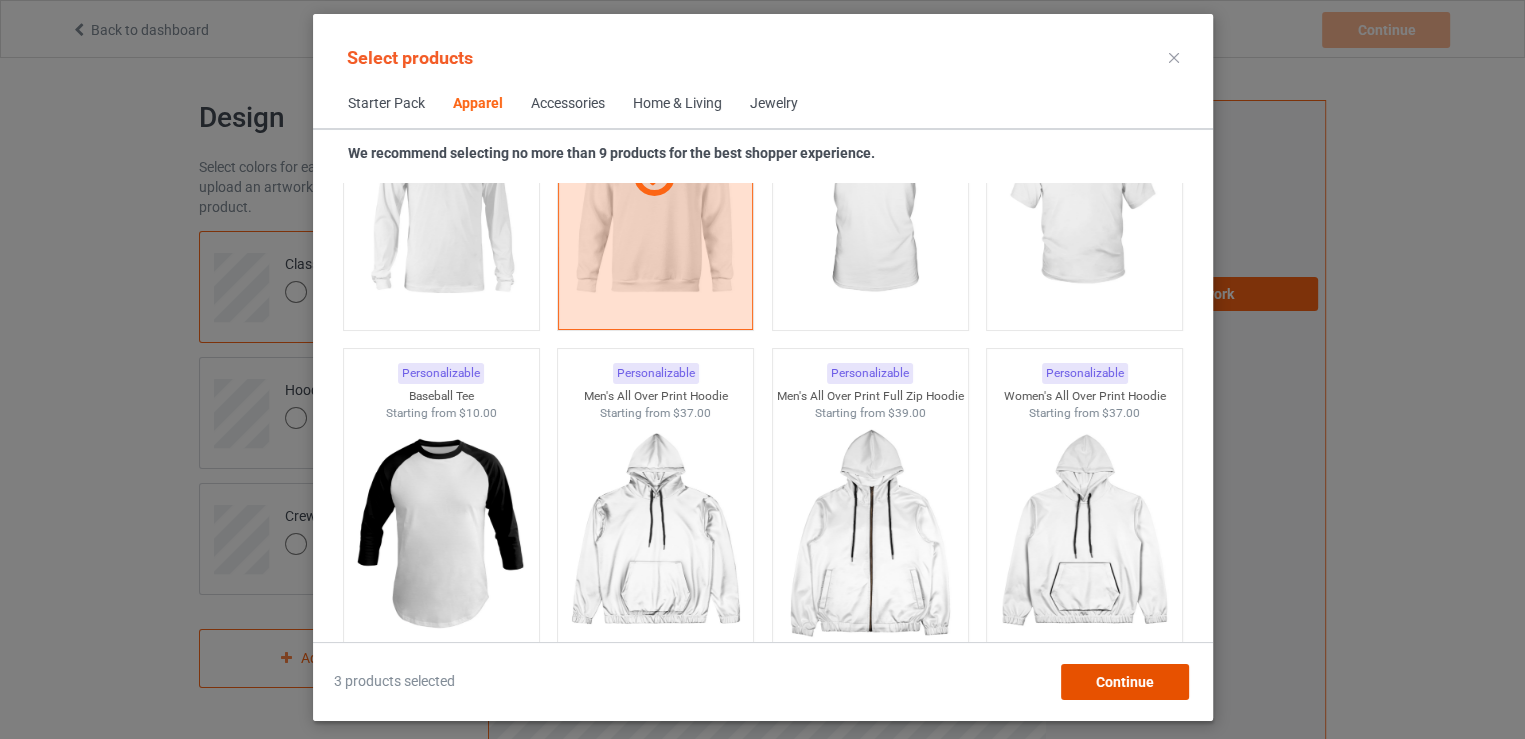 click on "Continue" at bounding box center [1124, 682] 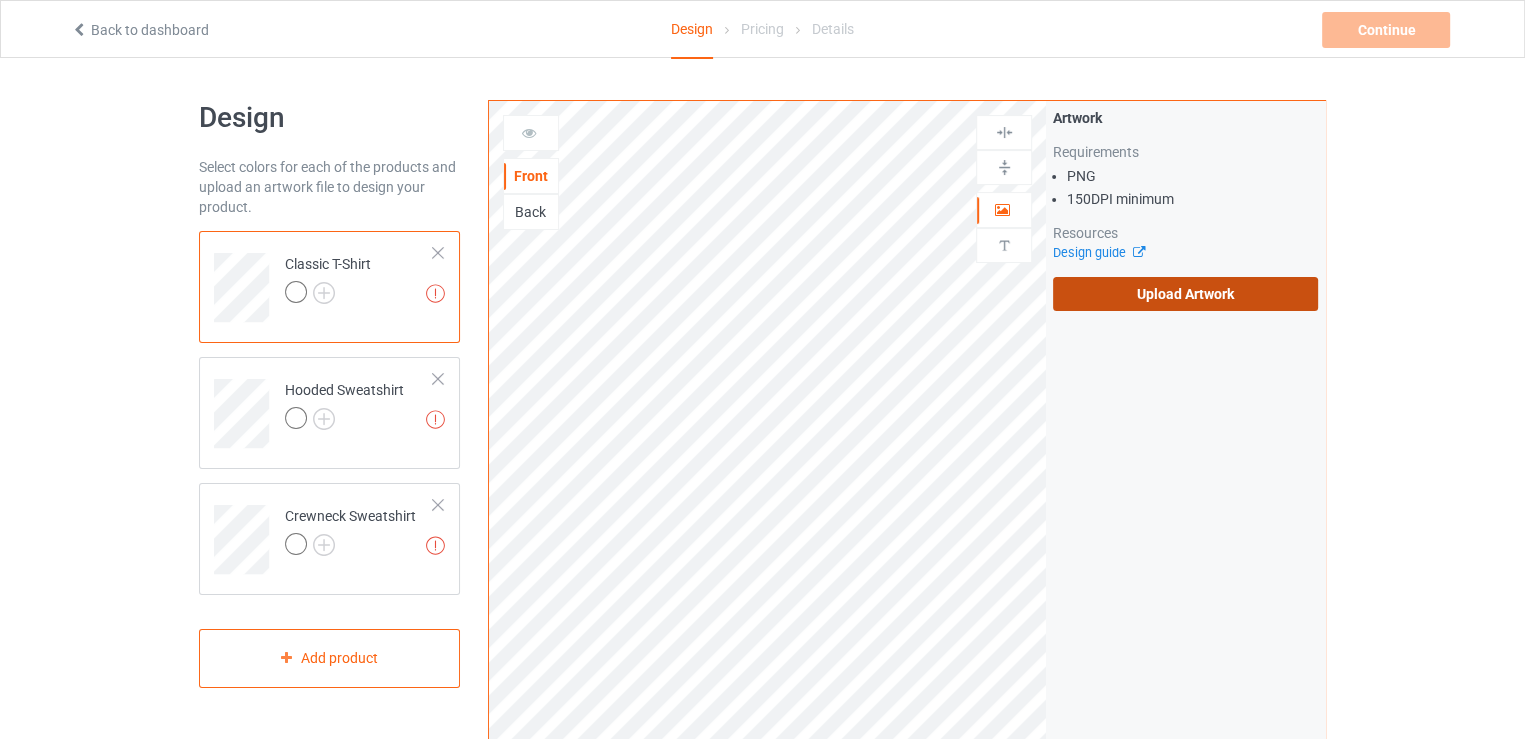 click on "Upload Artwork" at bounding box center (1185, 294) 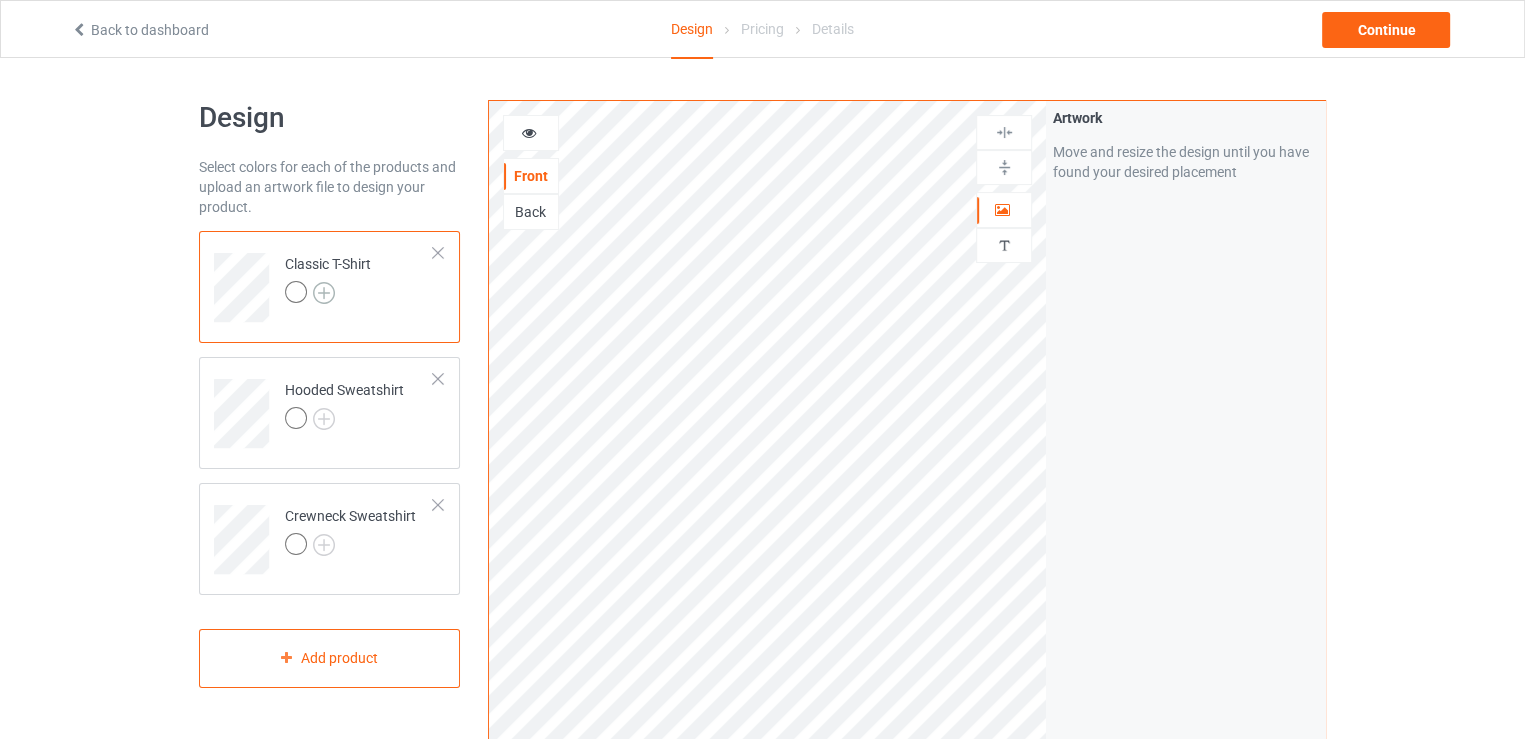 click at bounding box center (324, 293) 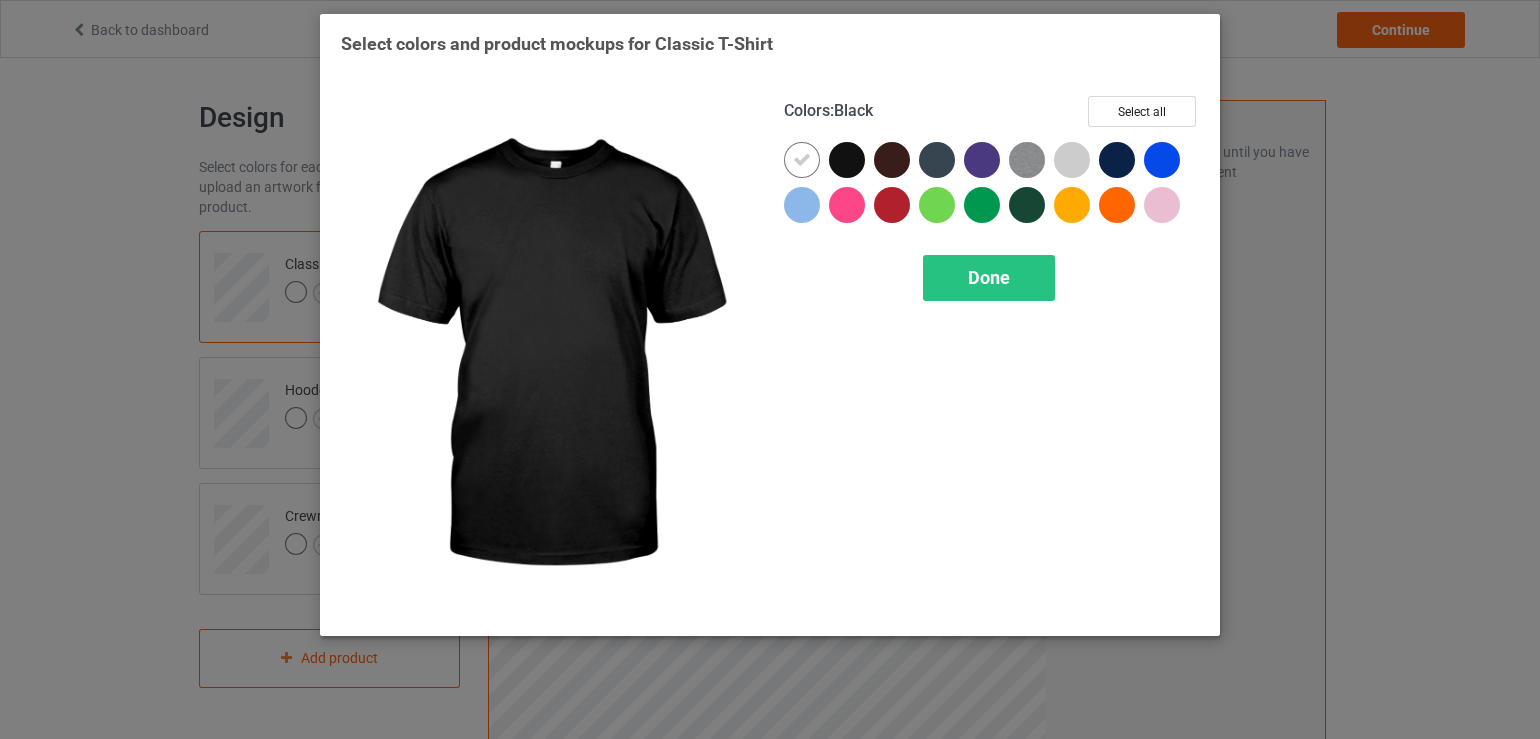 click at bounding box center [847, 160] 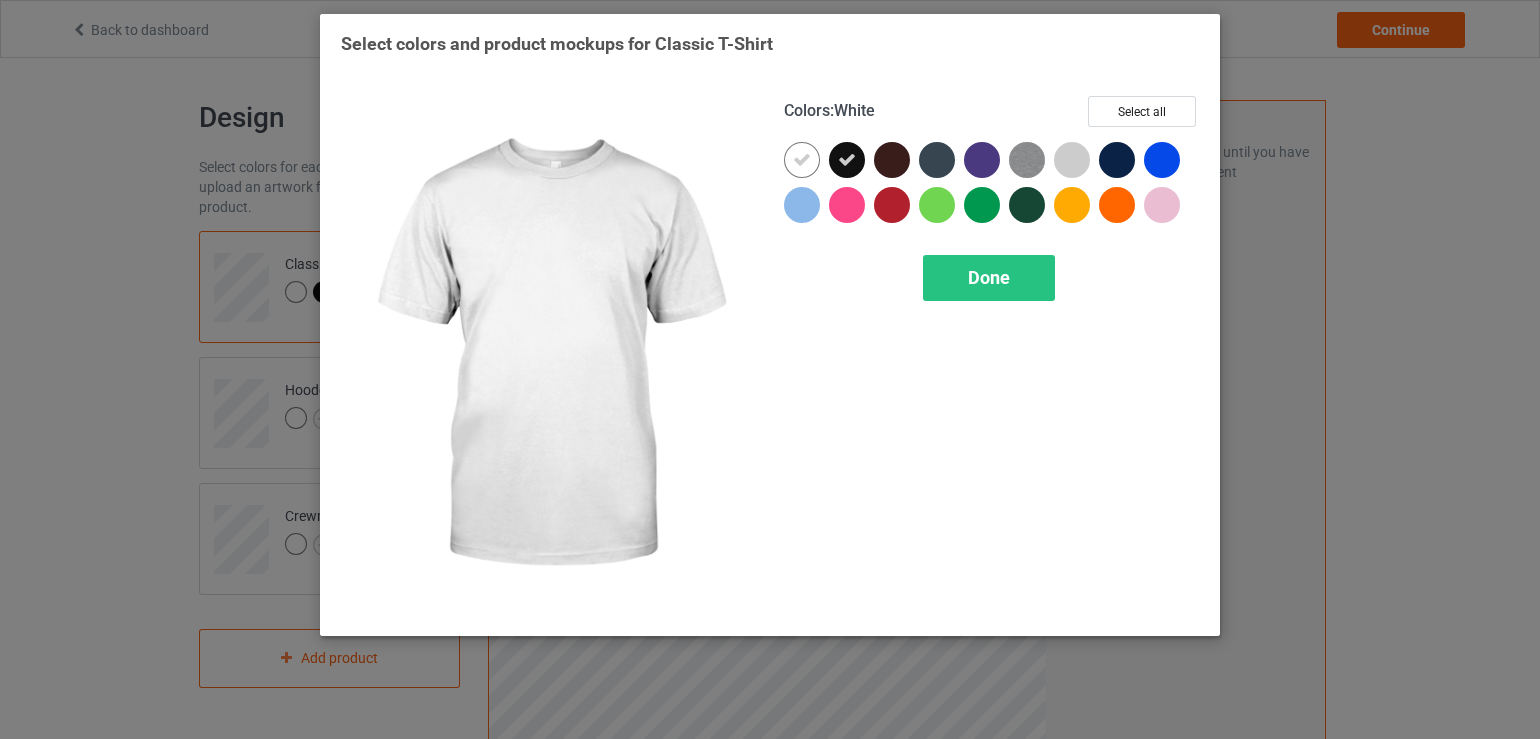 click at bounding box center (802, 160) 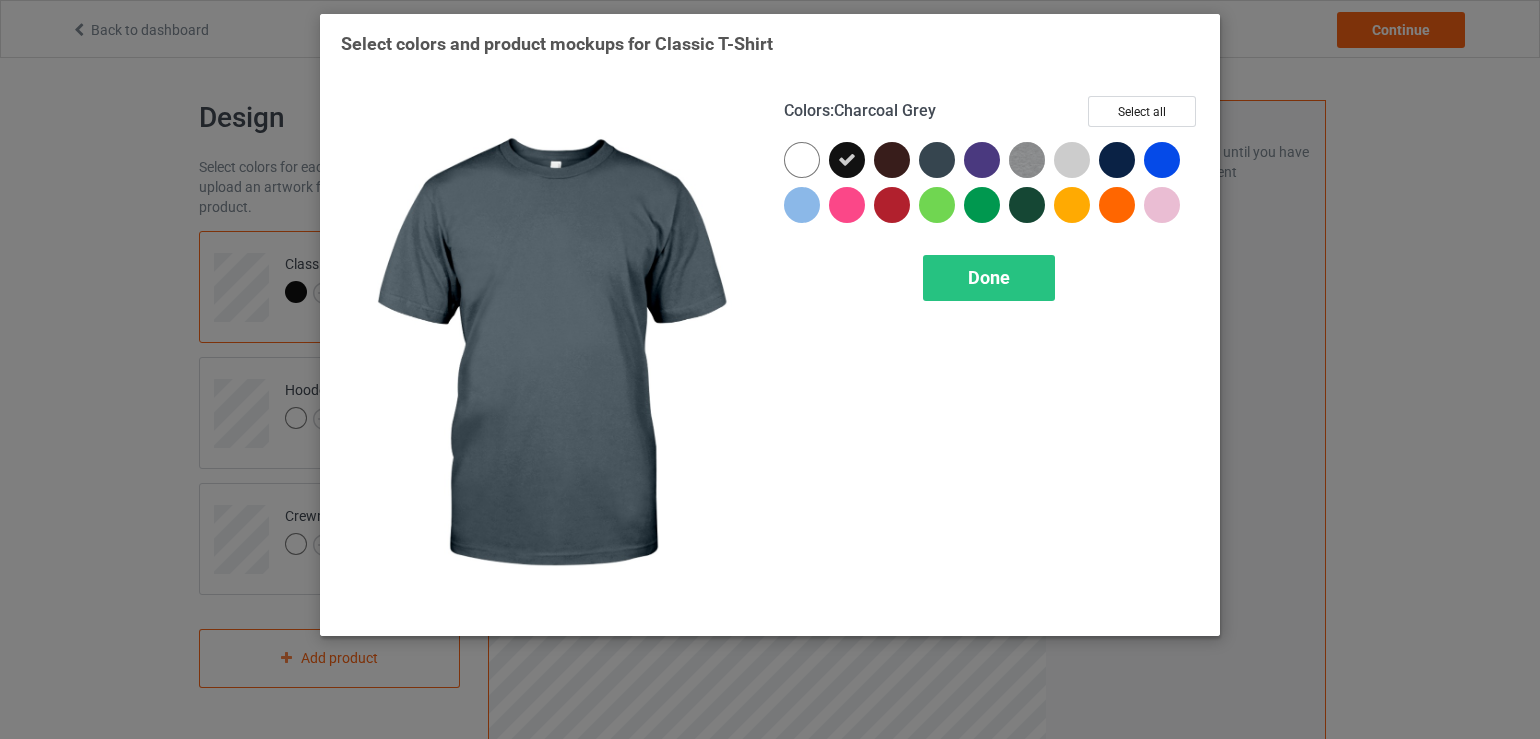 click at bounding box center (937, 160) 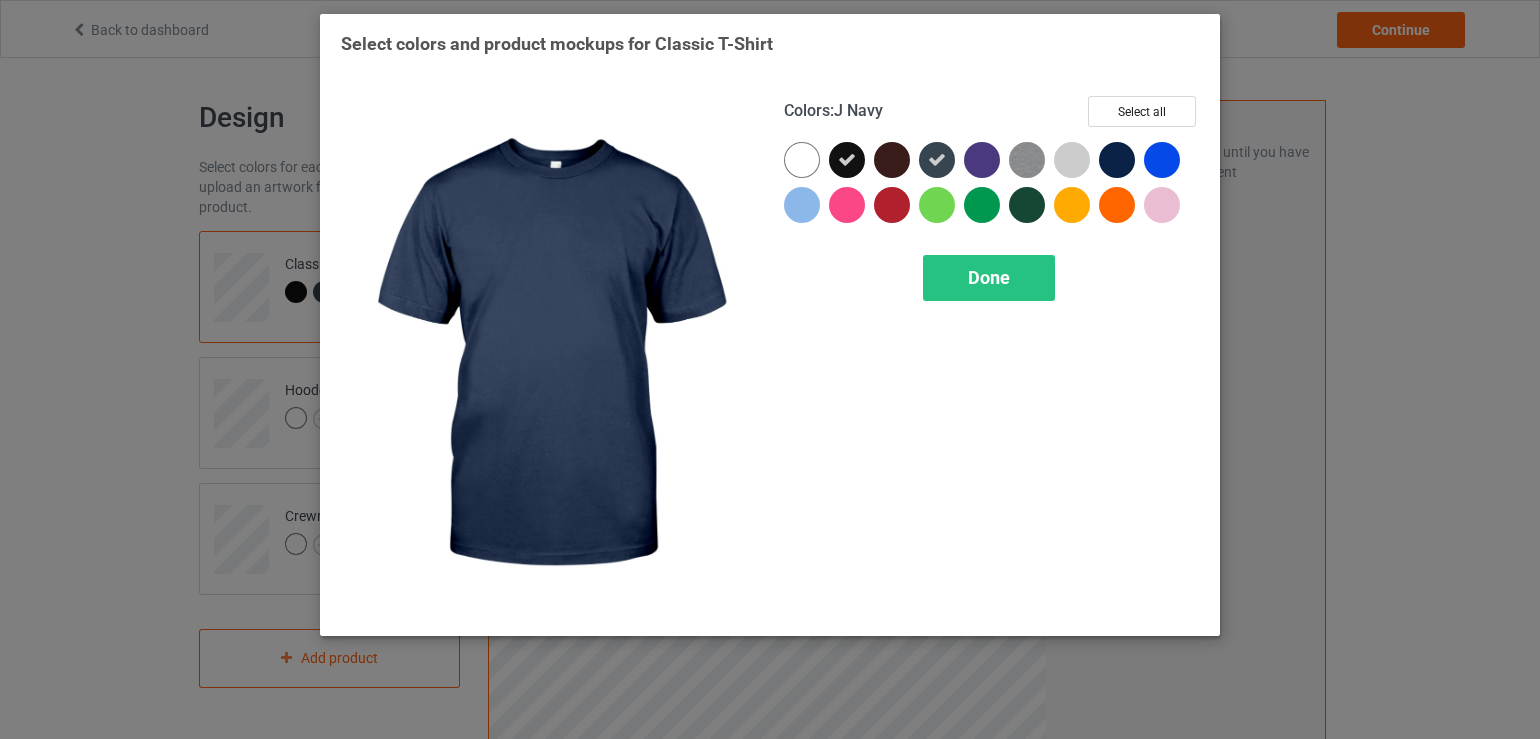 click at bounding box center (1117, 160) 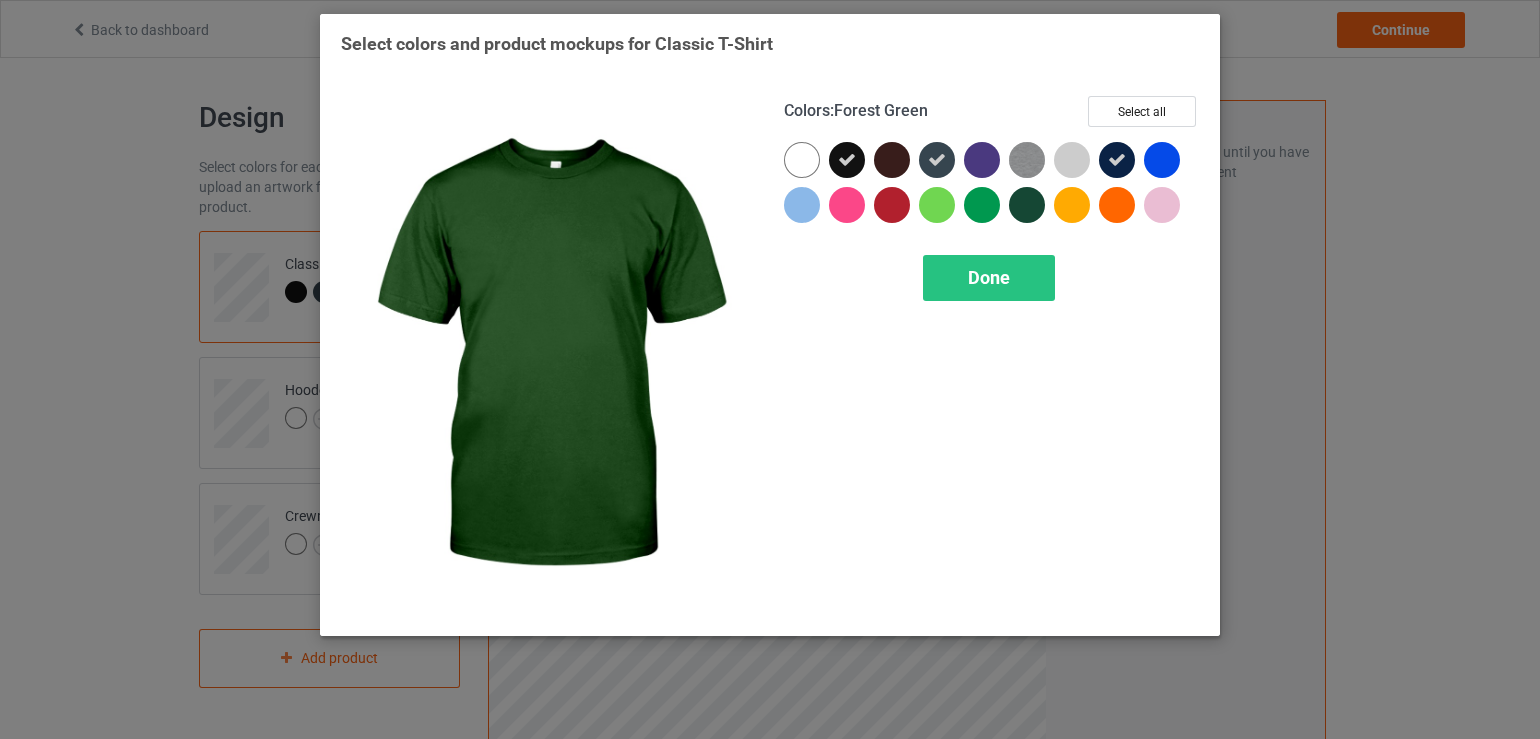 click at bounding box center (1027, 205) 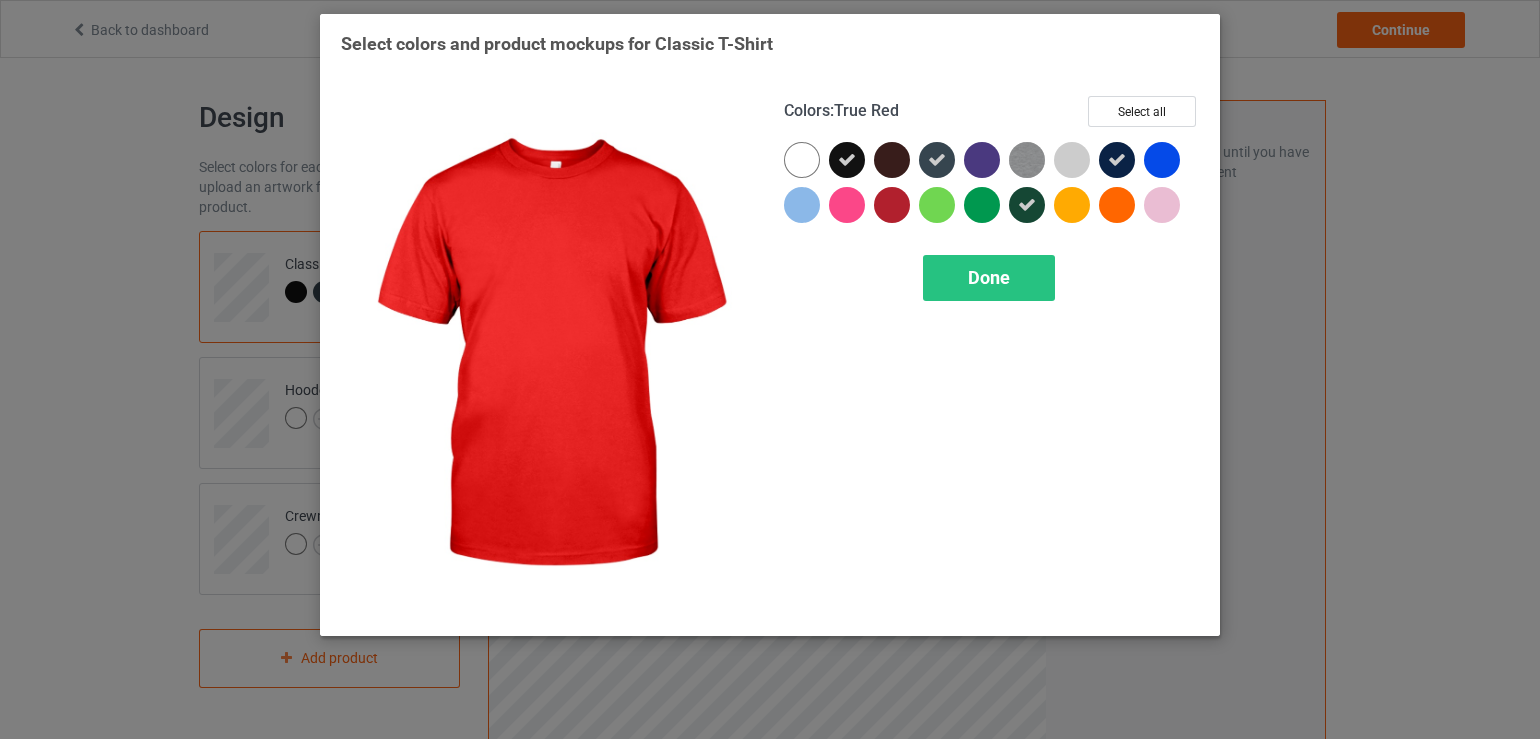 click at bounding box center (892, 205) 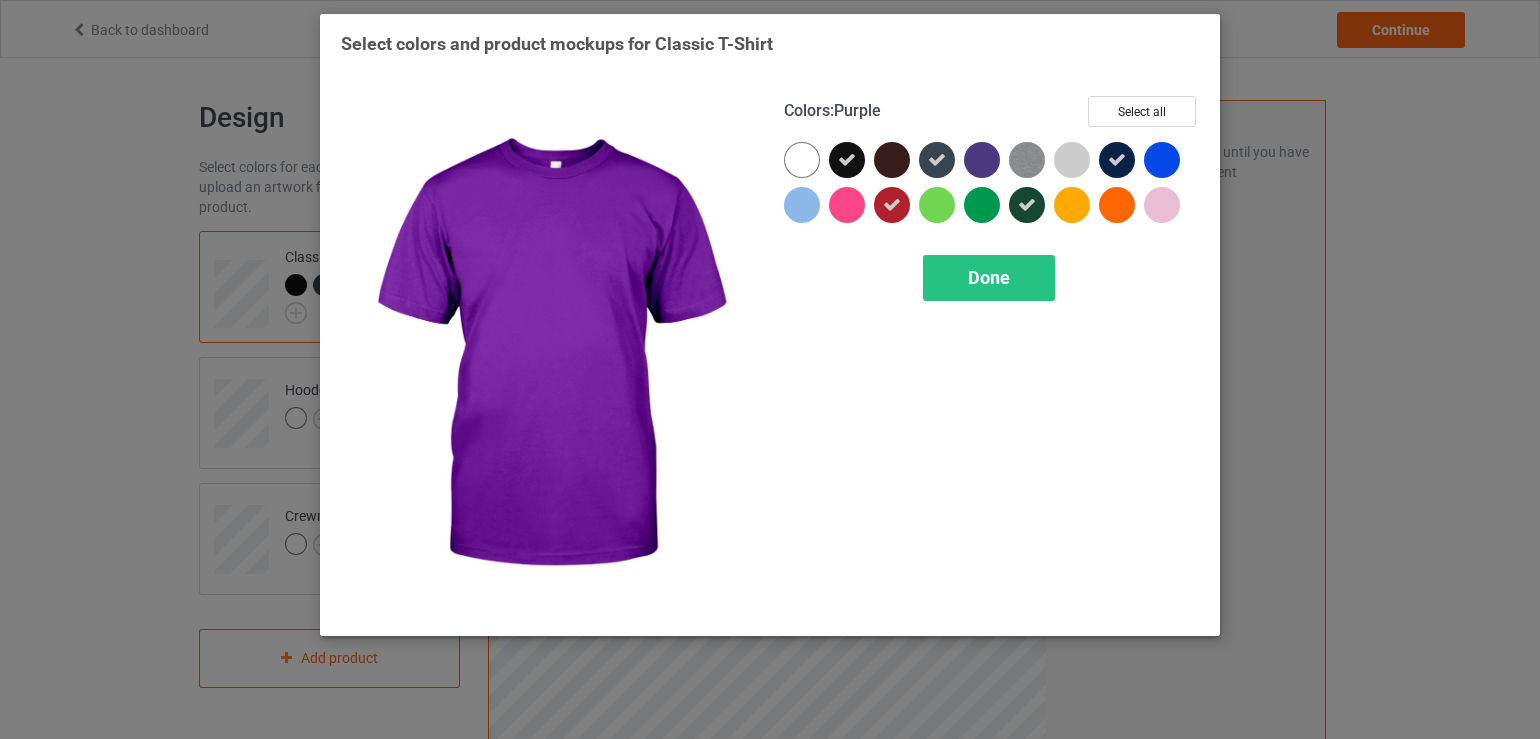 click at bounding box center (982, 160) 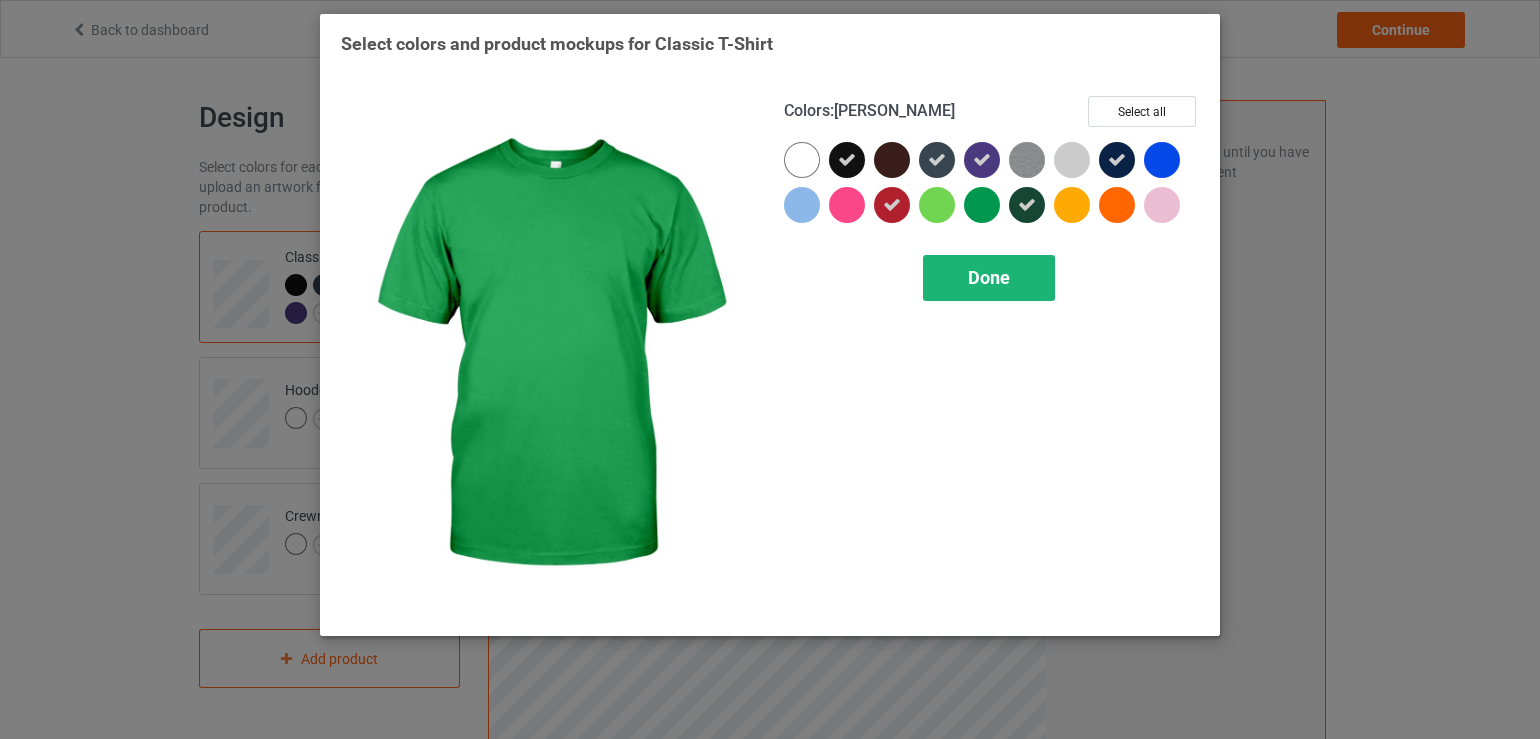 click on "Done" at bounding box center [989, 277] 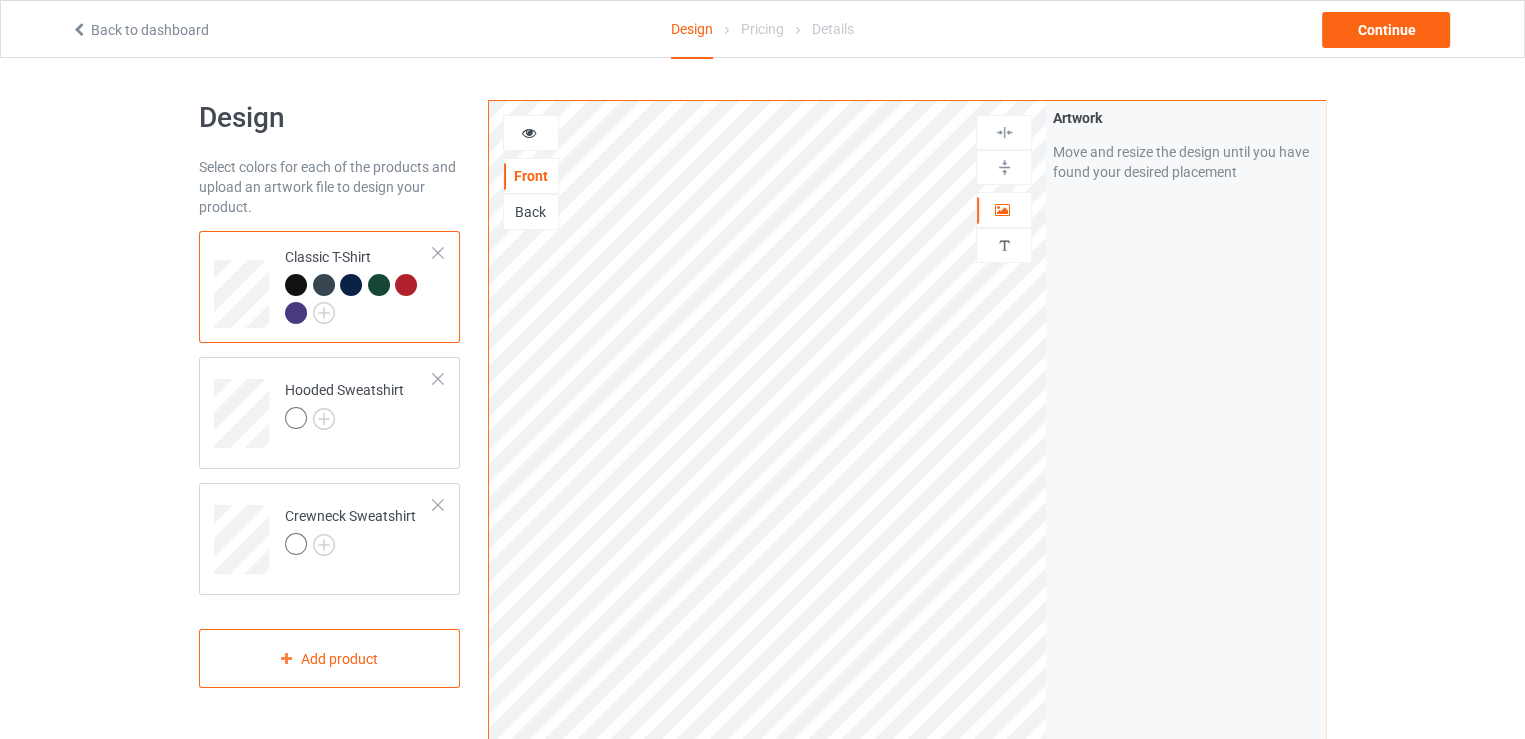 click at bounding box center [327, 288] 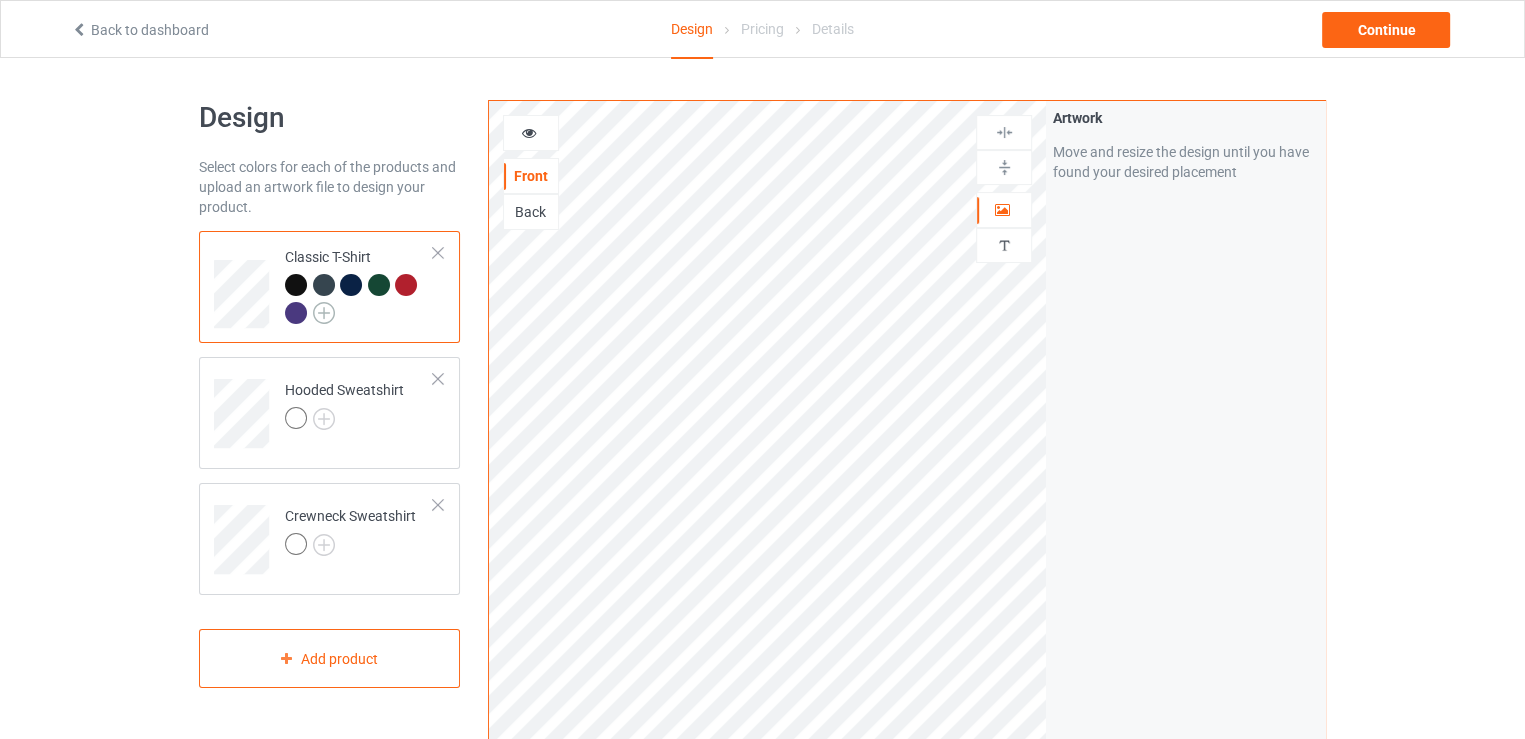 click at bounding box center (324, 313) 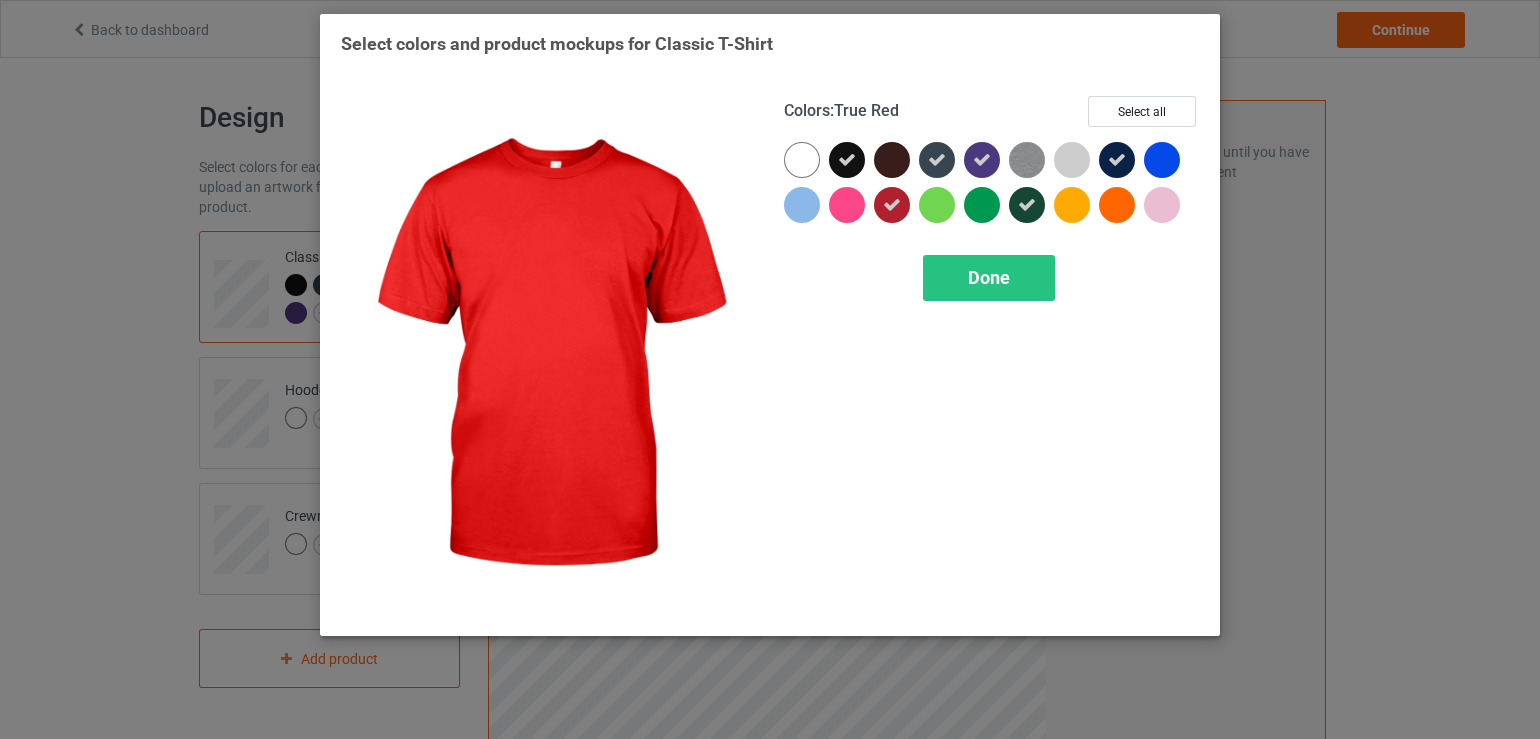 click at bounding box center [892, 205] 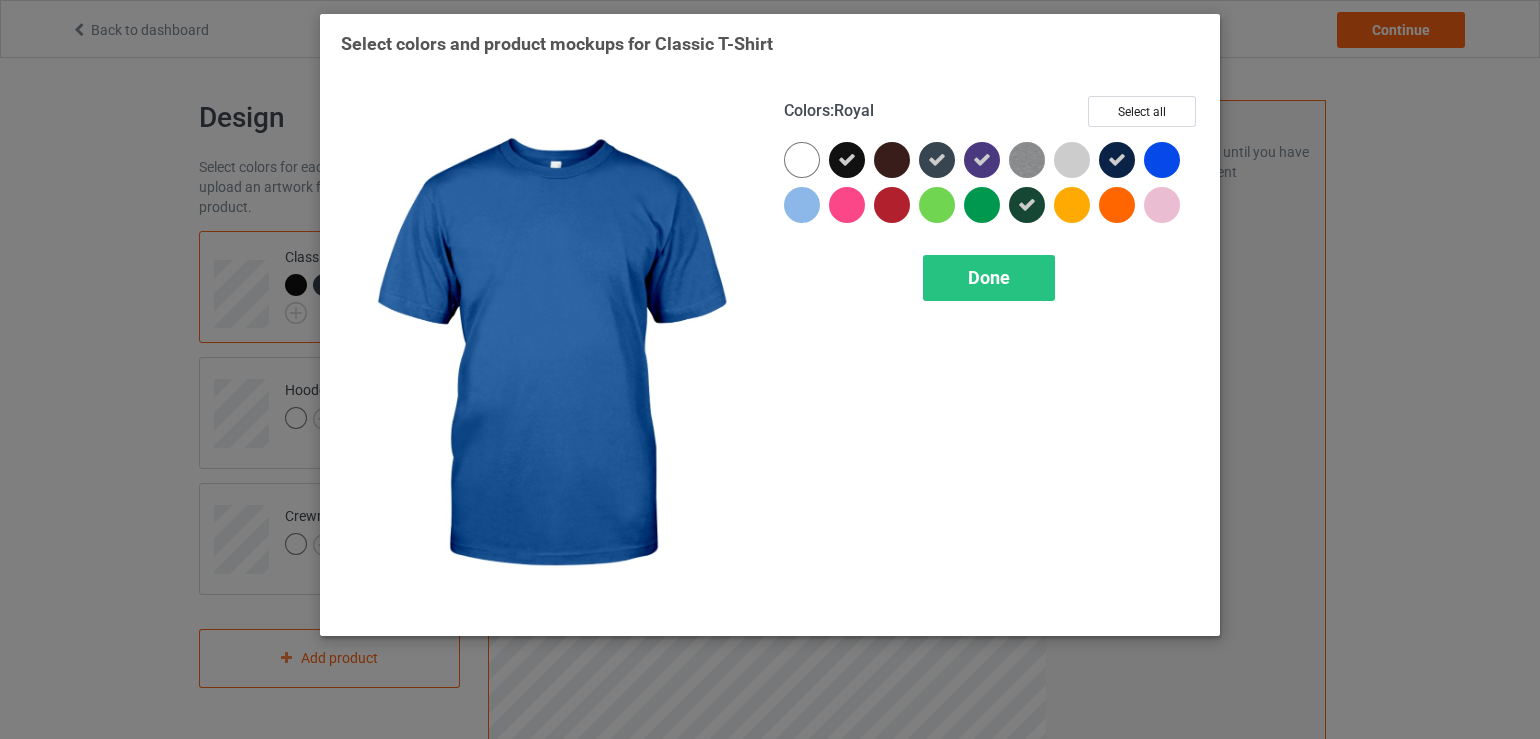 click at bounding box center (1162, 160) 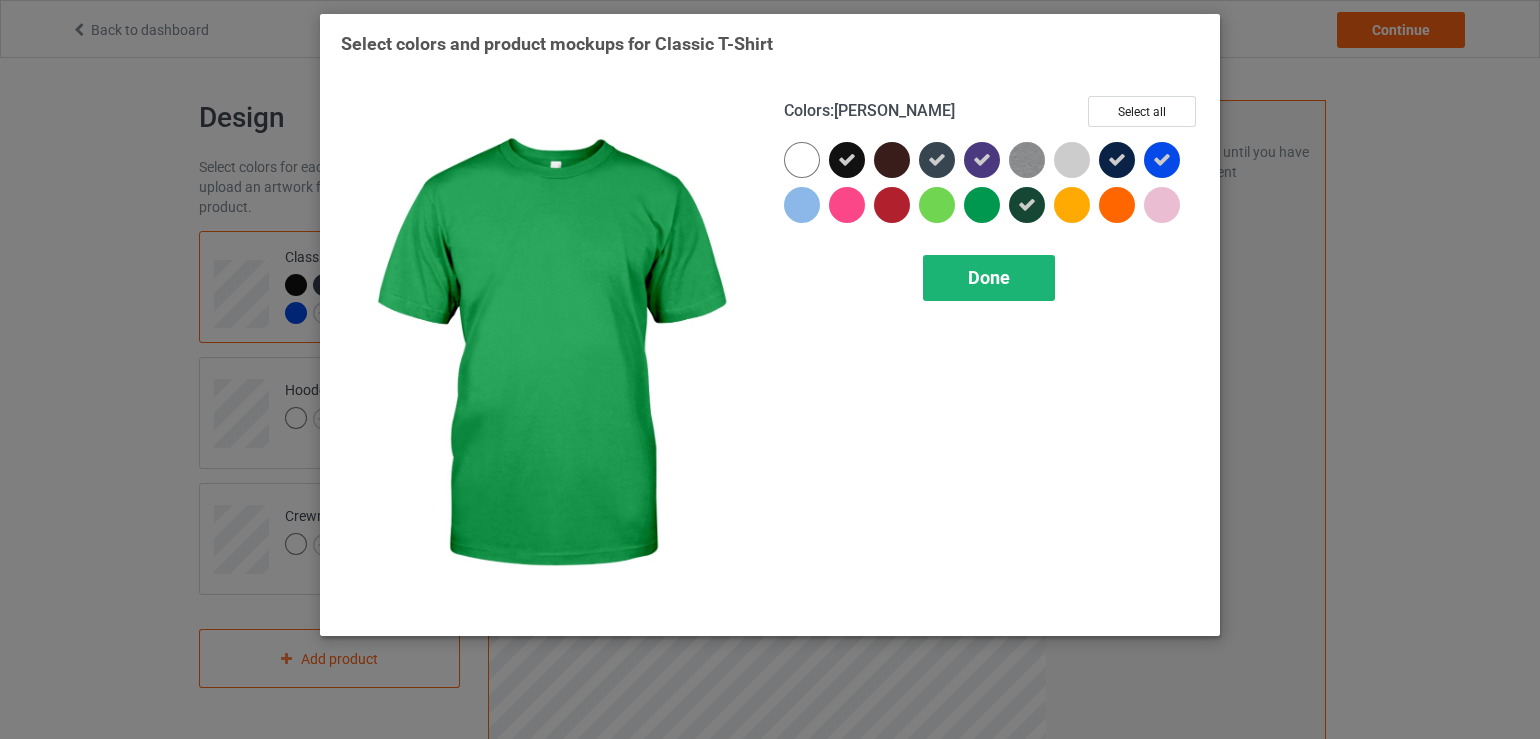 click on "Done" at bounding box center (989, 278) 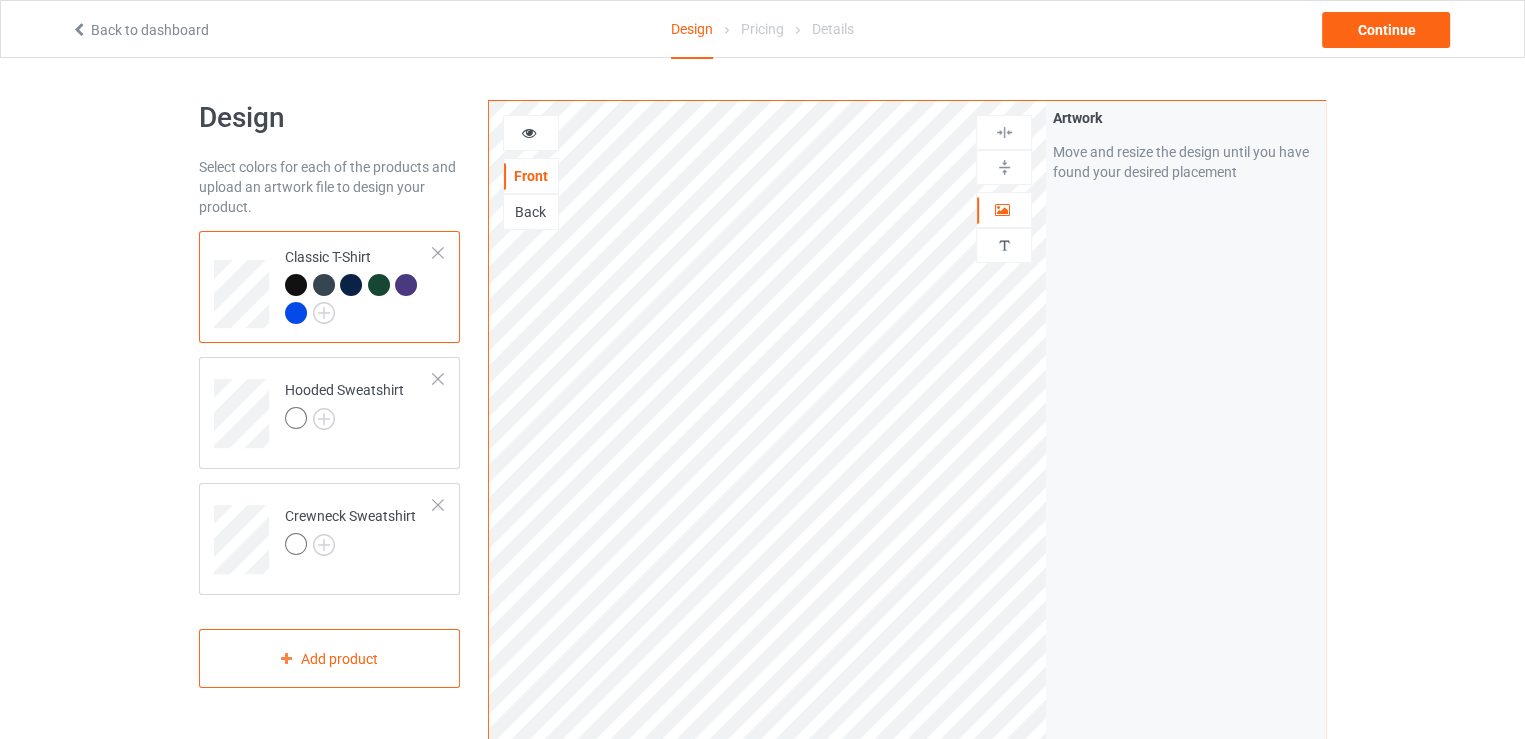 click at bounding box center [296, 313] 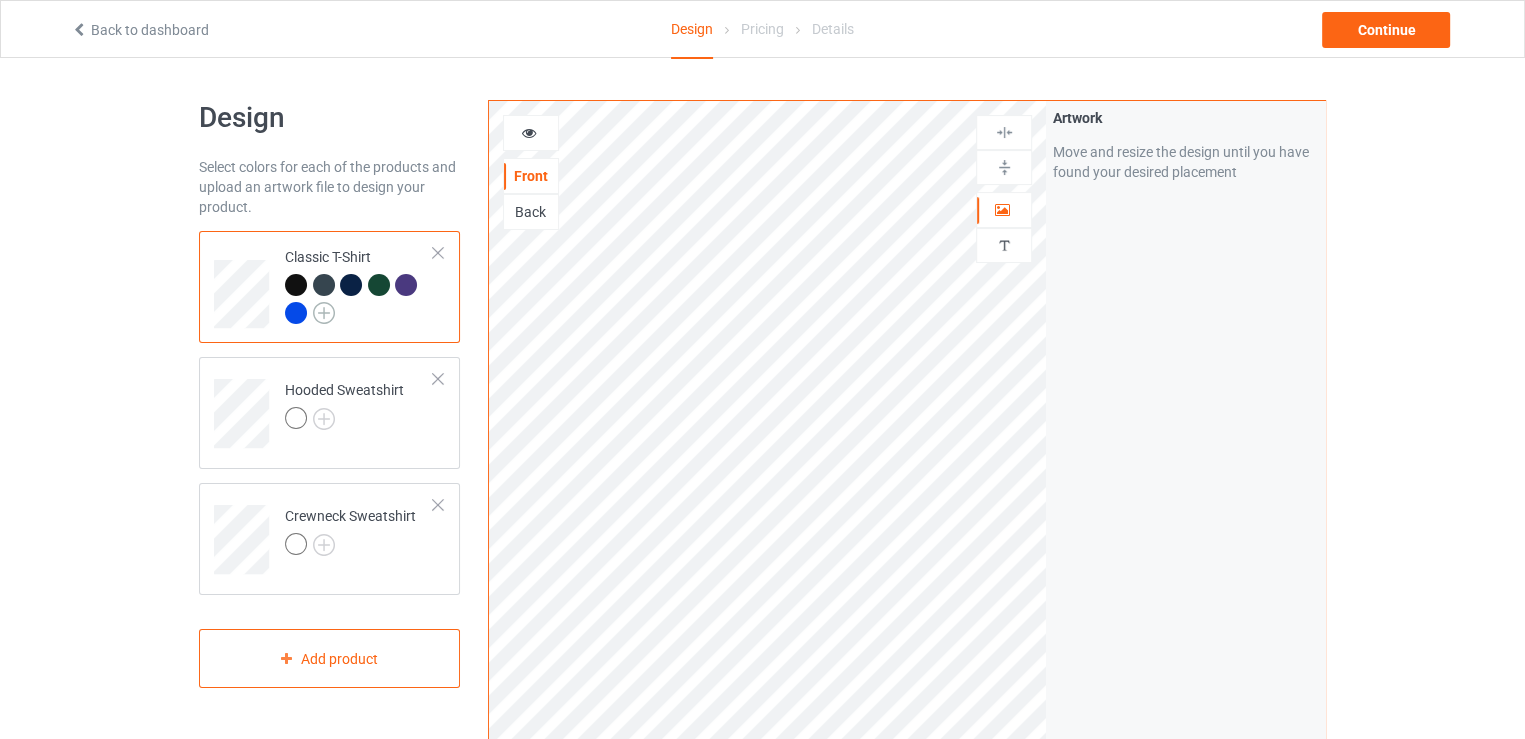 click at bounding box center (324, 313) 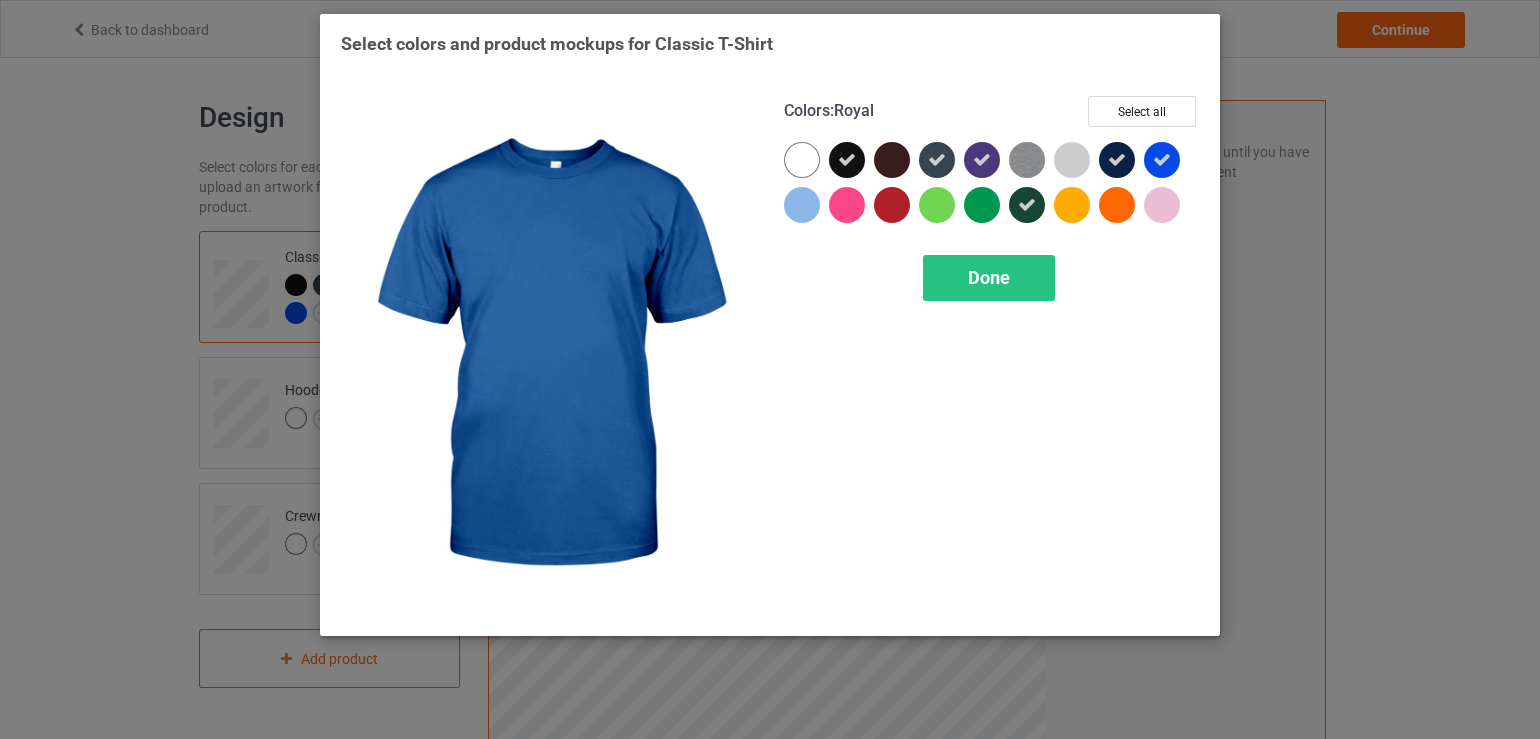 click at bounding box center [1162, 160] 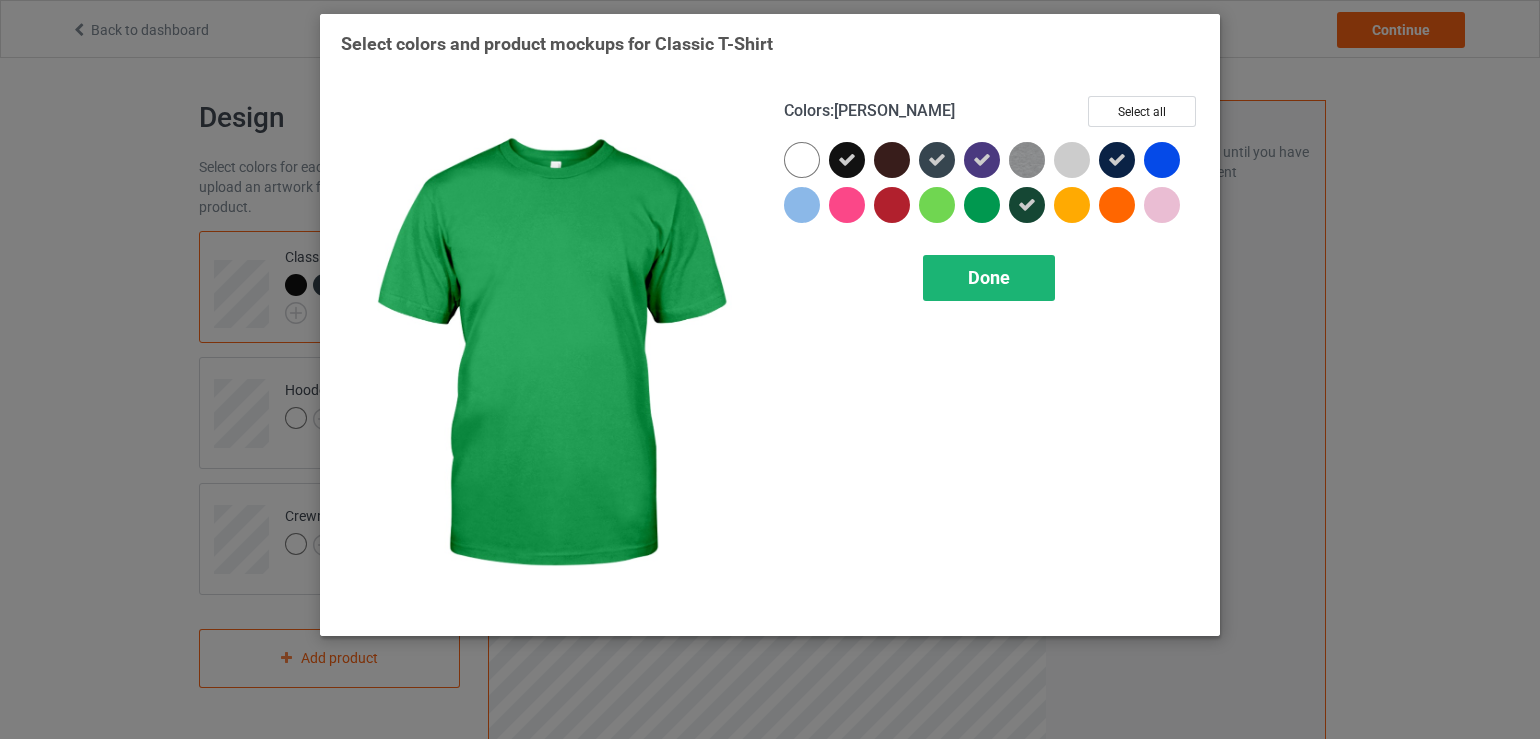 click on "Done" at bounding box center (989, 277) 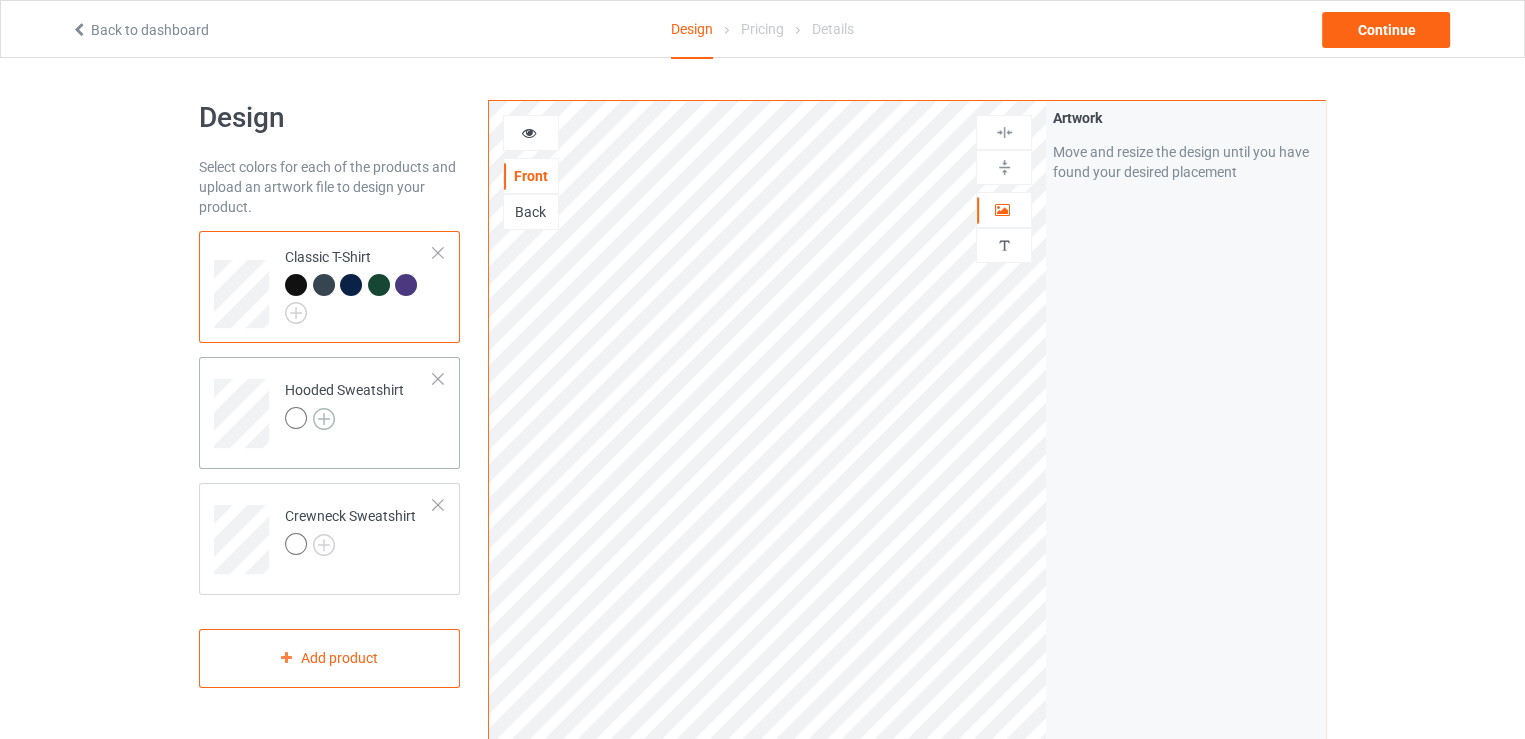 click at bounding box center (324, 419) 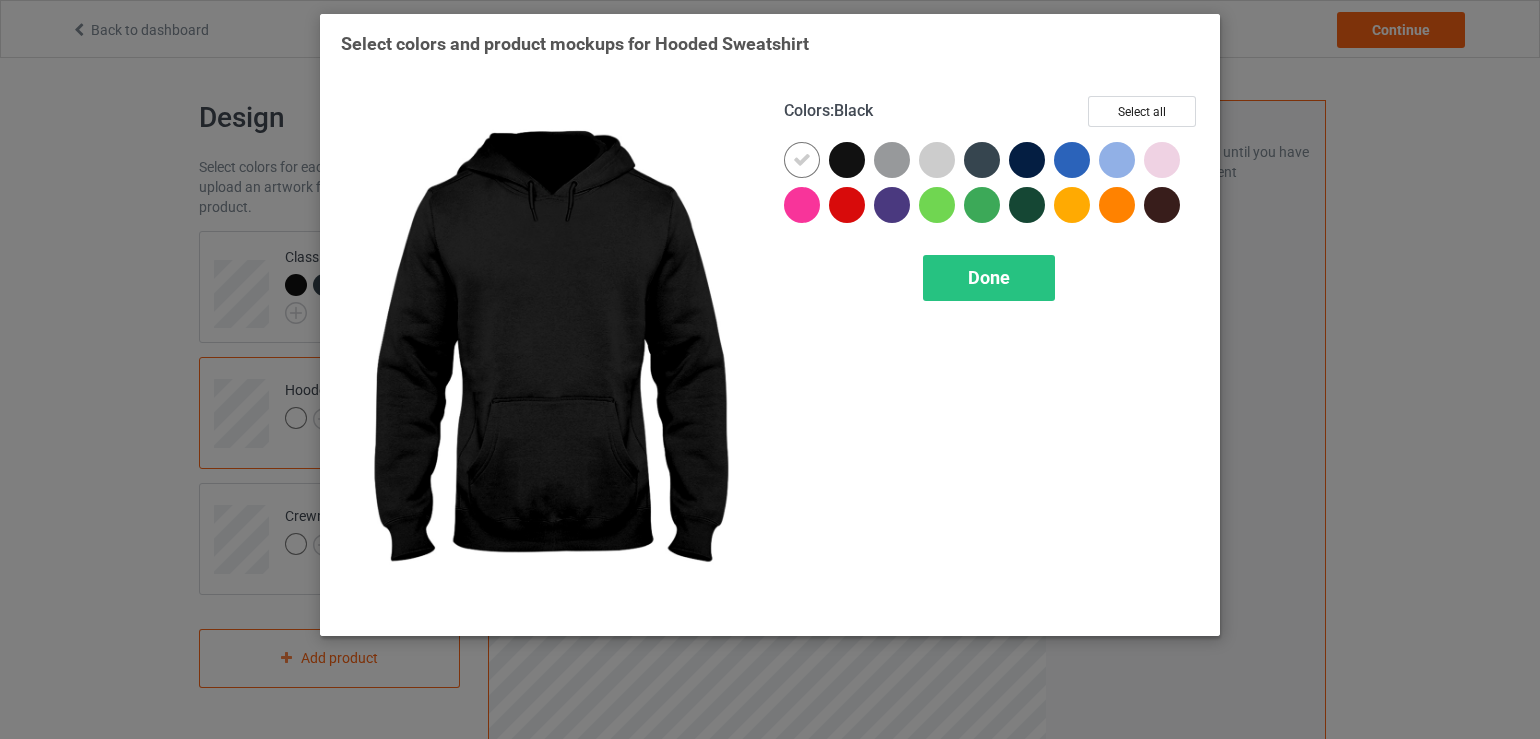 click at bounding box center [847, 160] 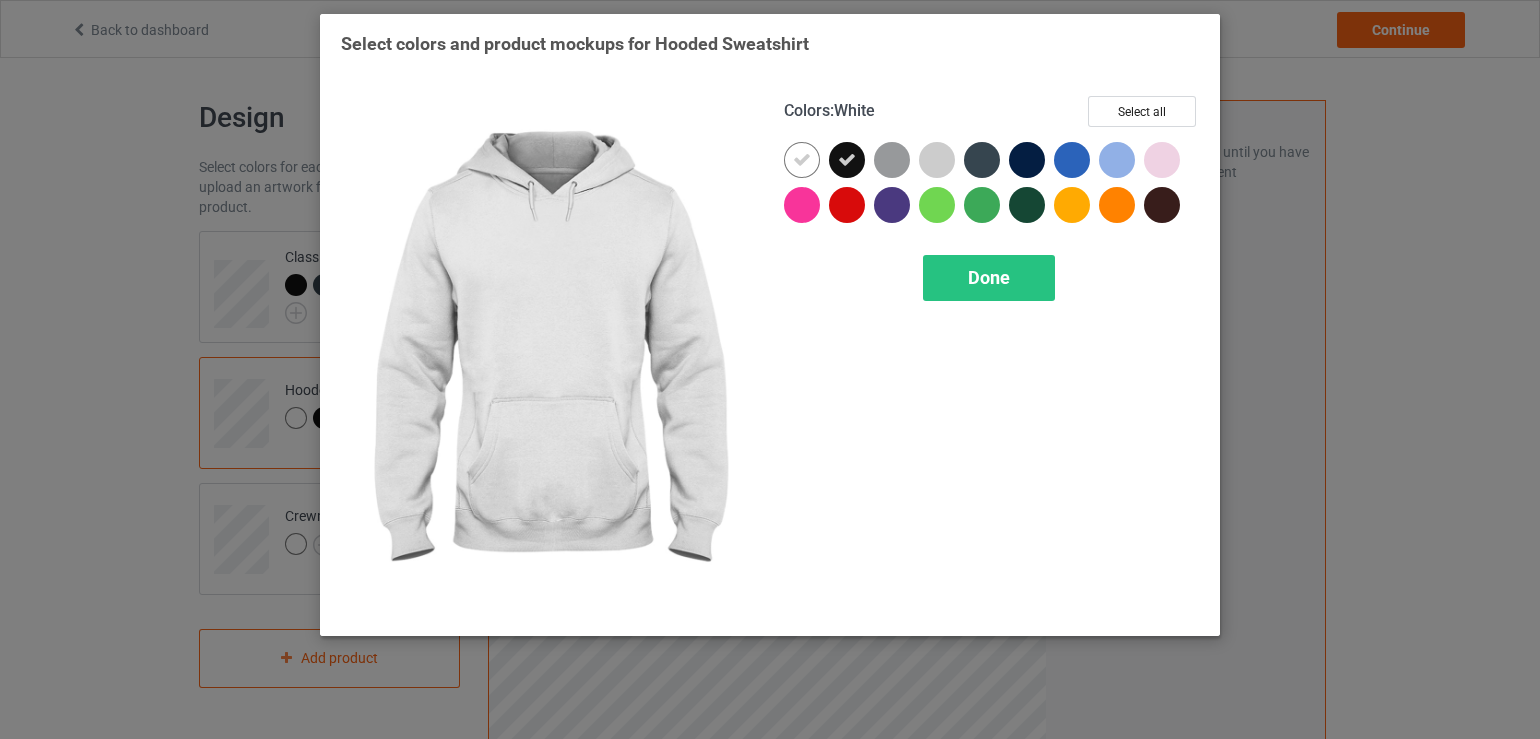click at bounding box center [802, 160] 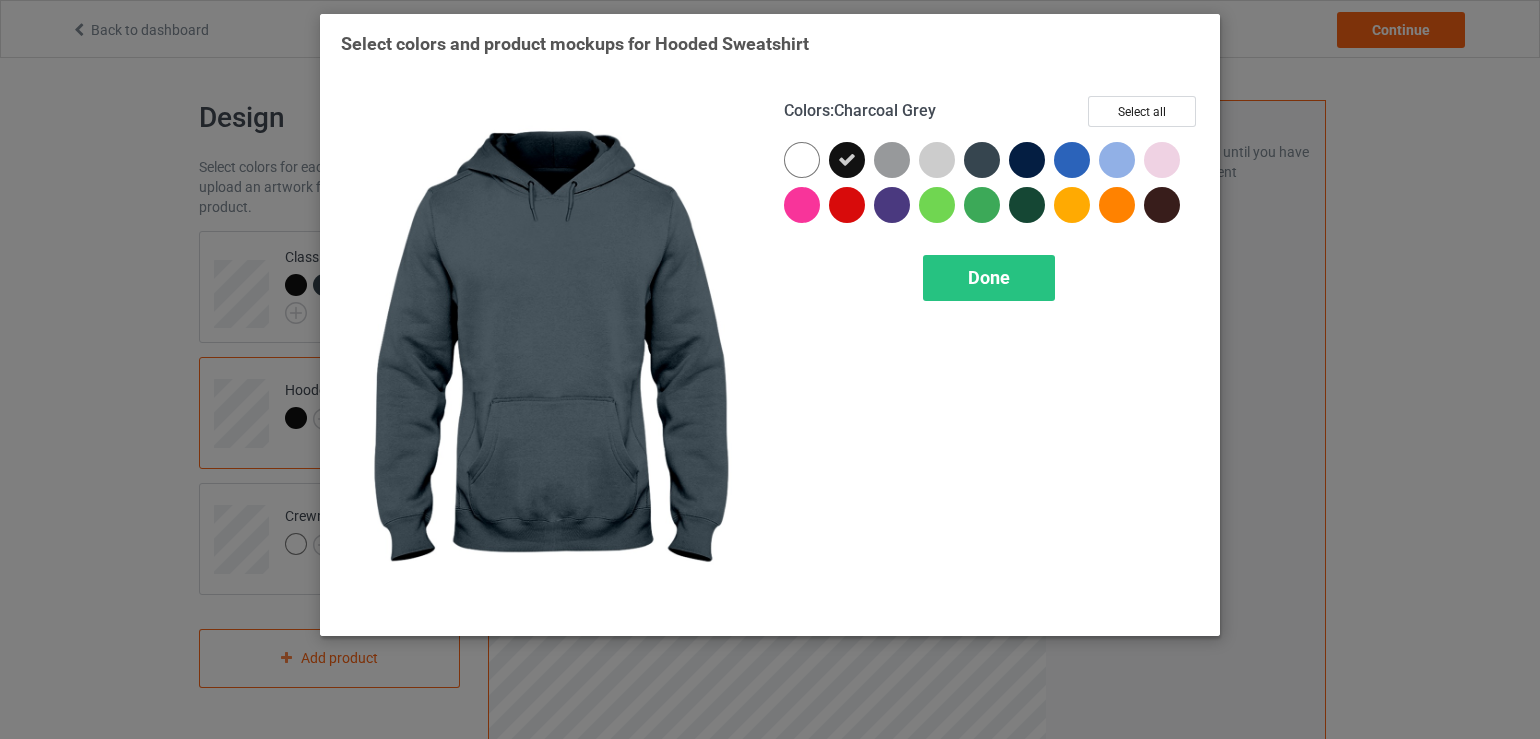 click at bounding box center (982, 160) 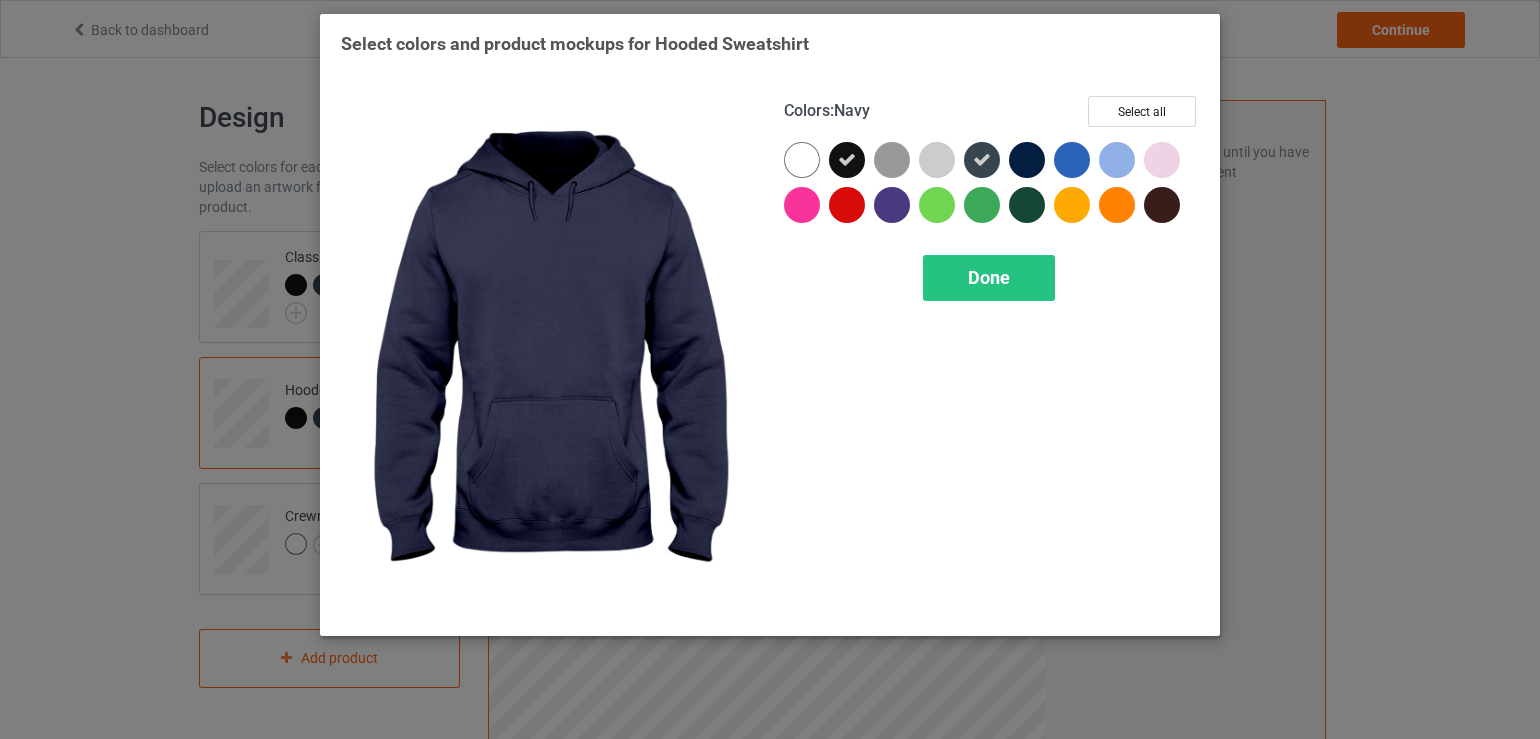 click at bounding box center [1027, 160] 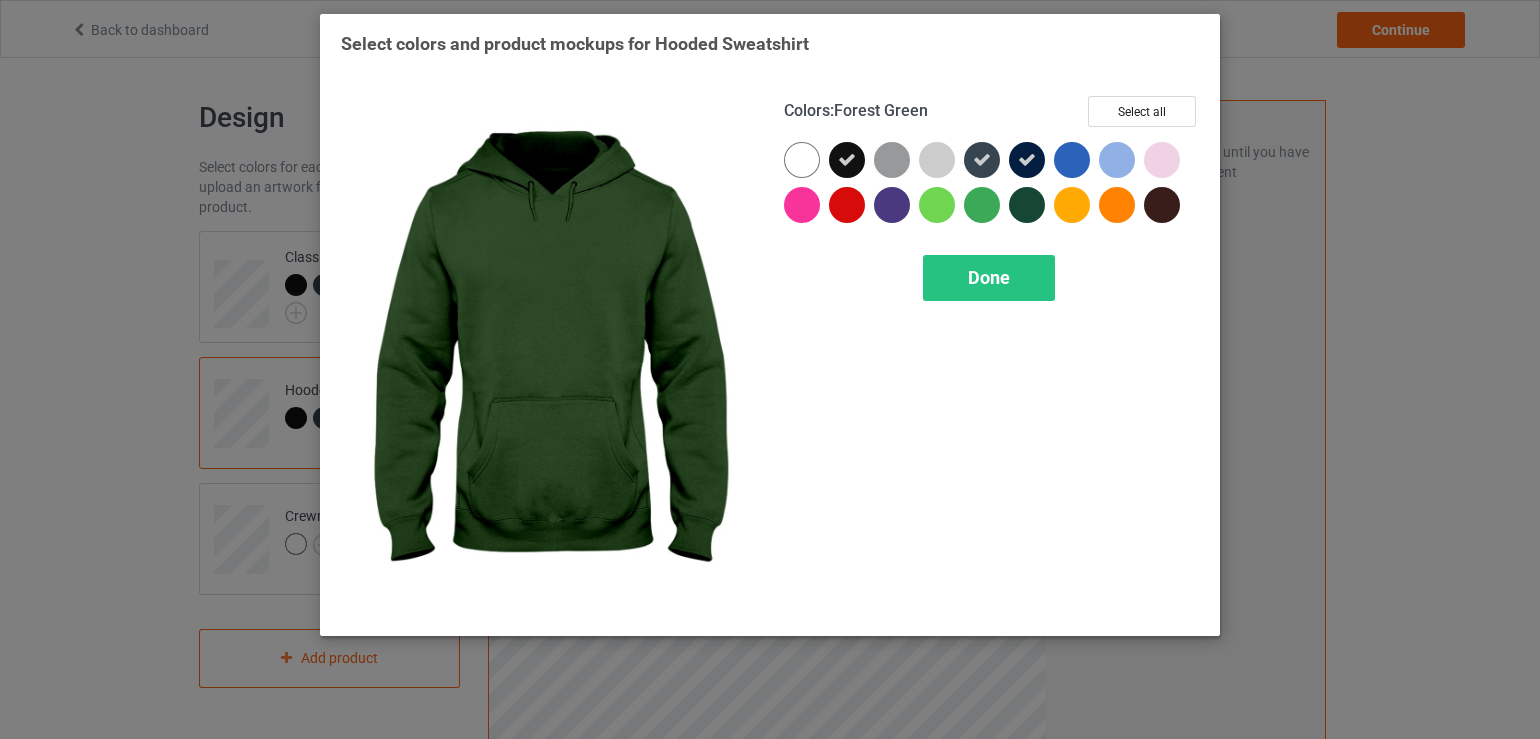 click at bounding box center (1027, 205) 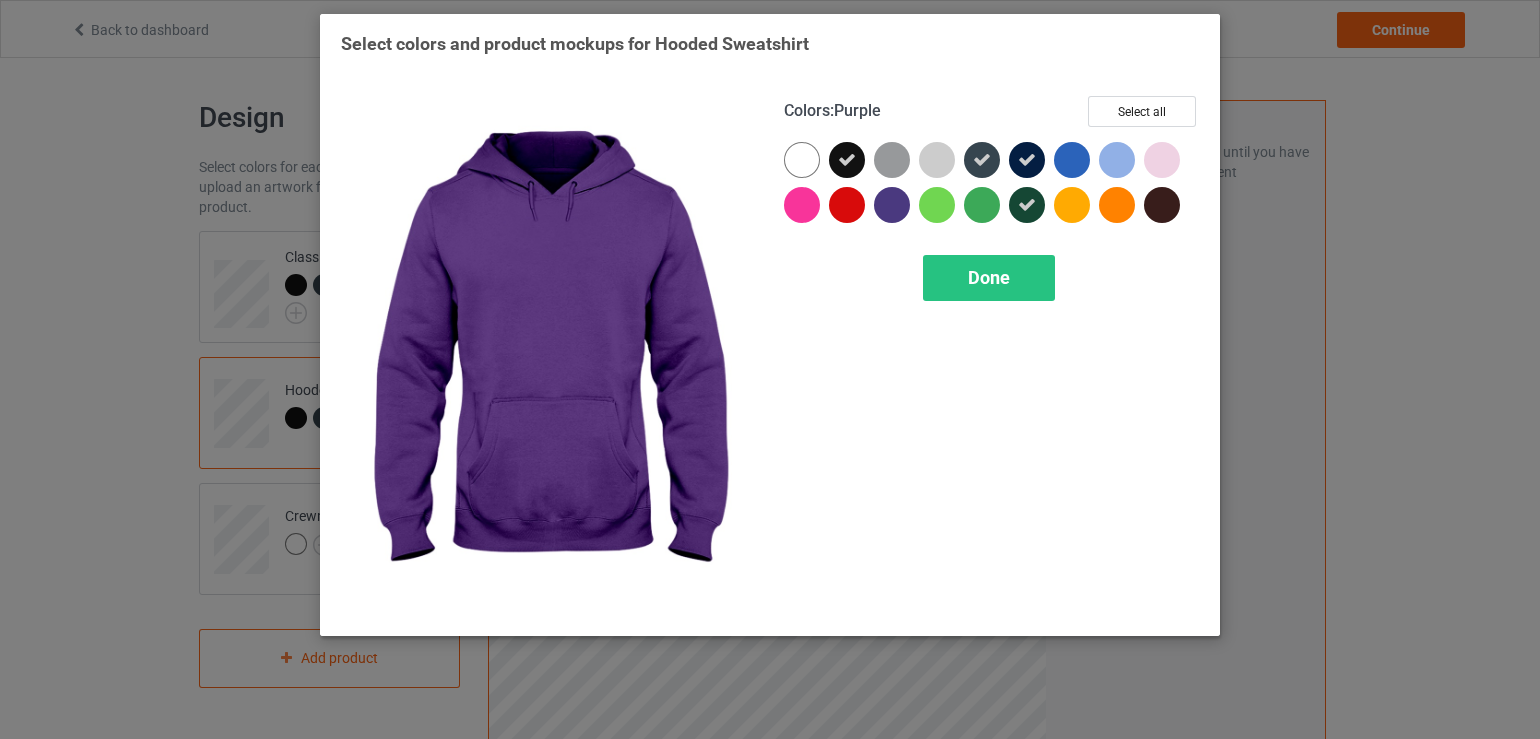 drag, startPoint x: 900, startPoint y: 211, endPoint x: 938, endPoint y: 233, distance: 43.908997 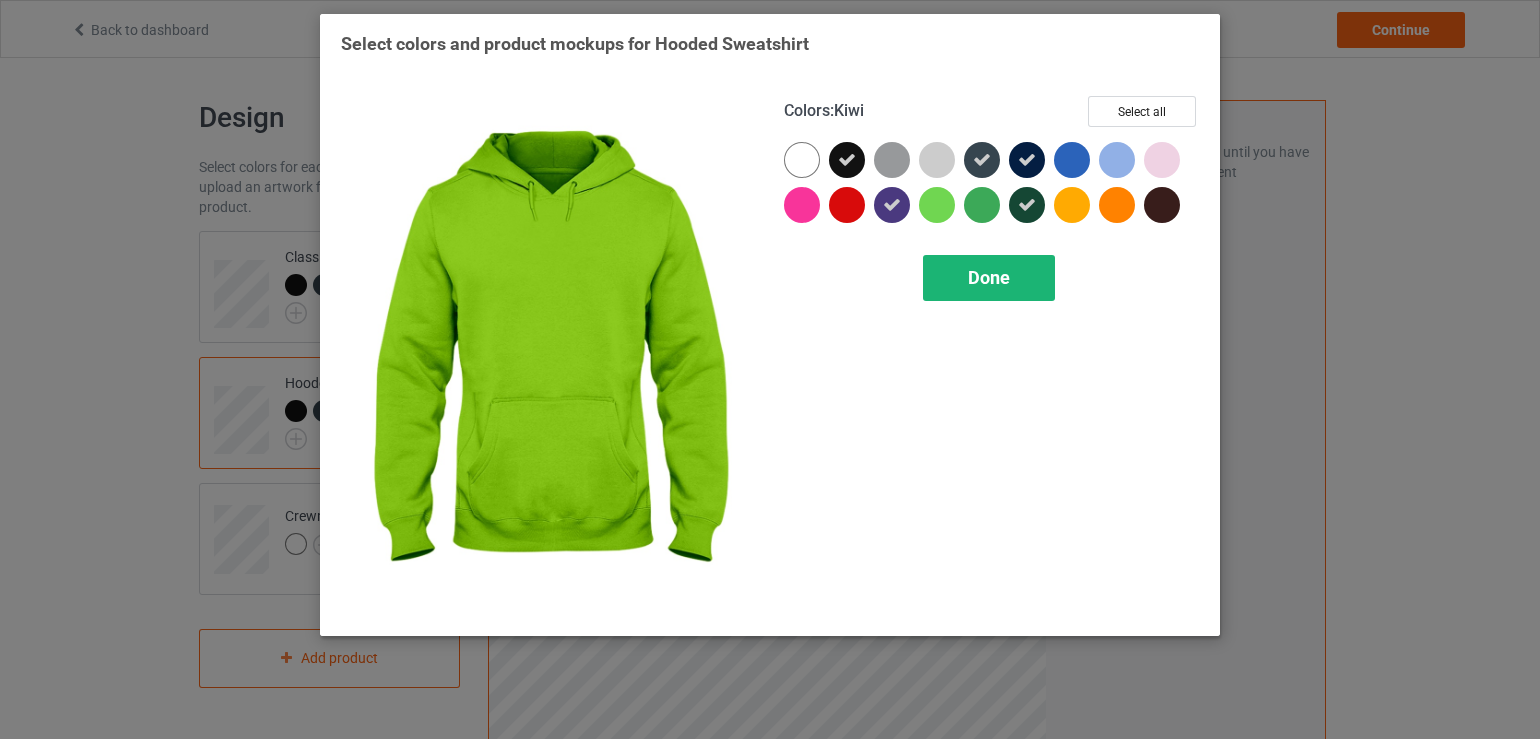 click on "Done" at bounding box center (989, 277) 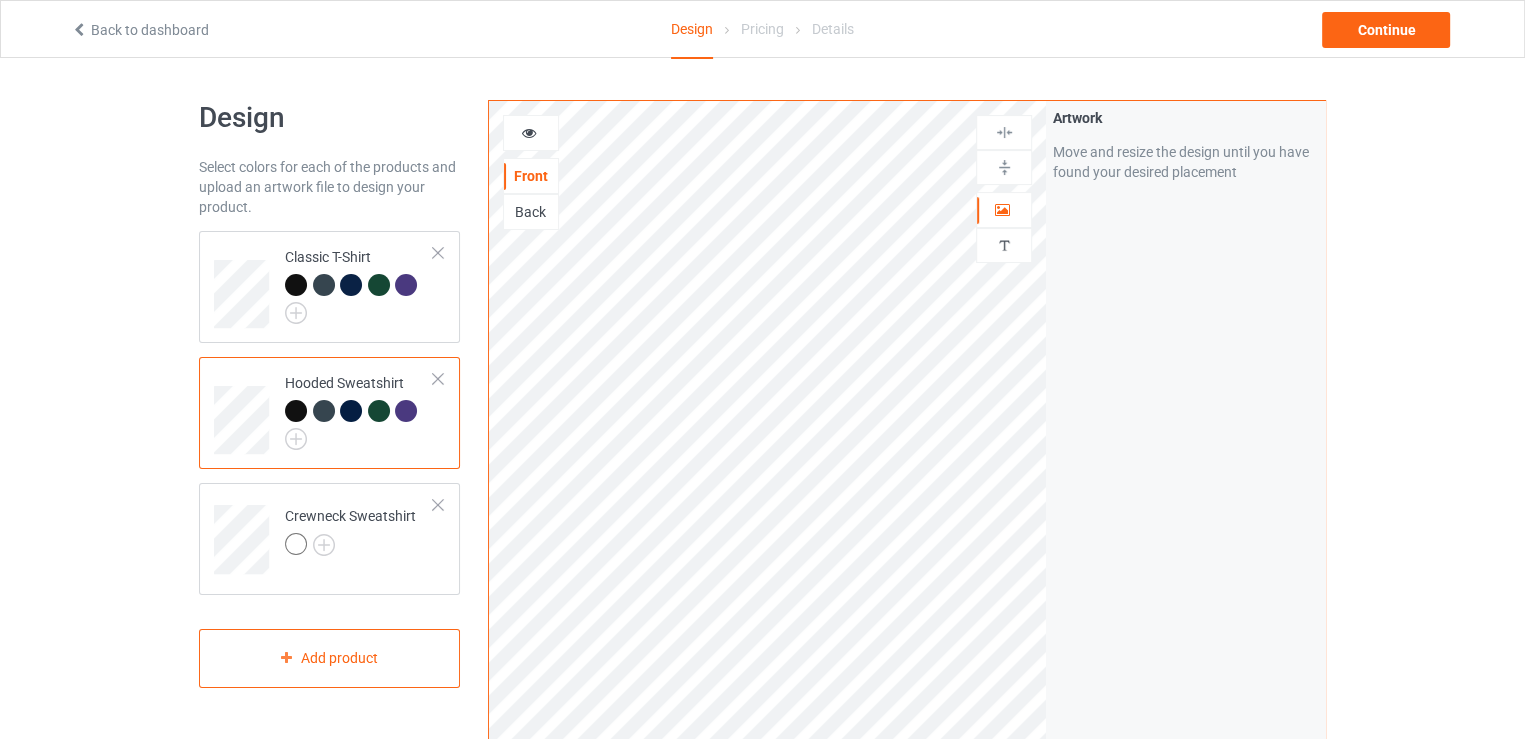 click at bounding box center (296, 411) 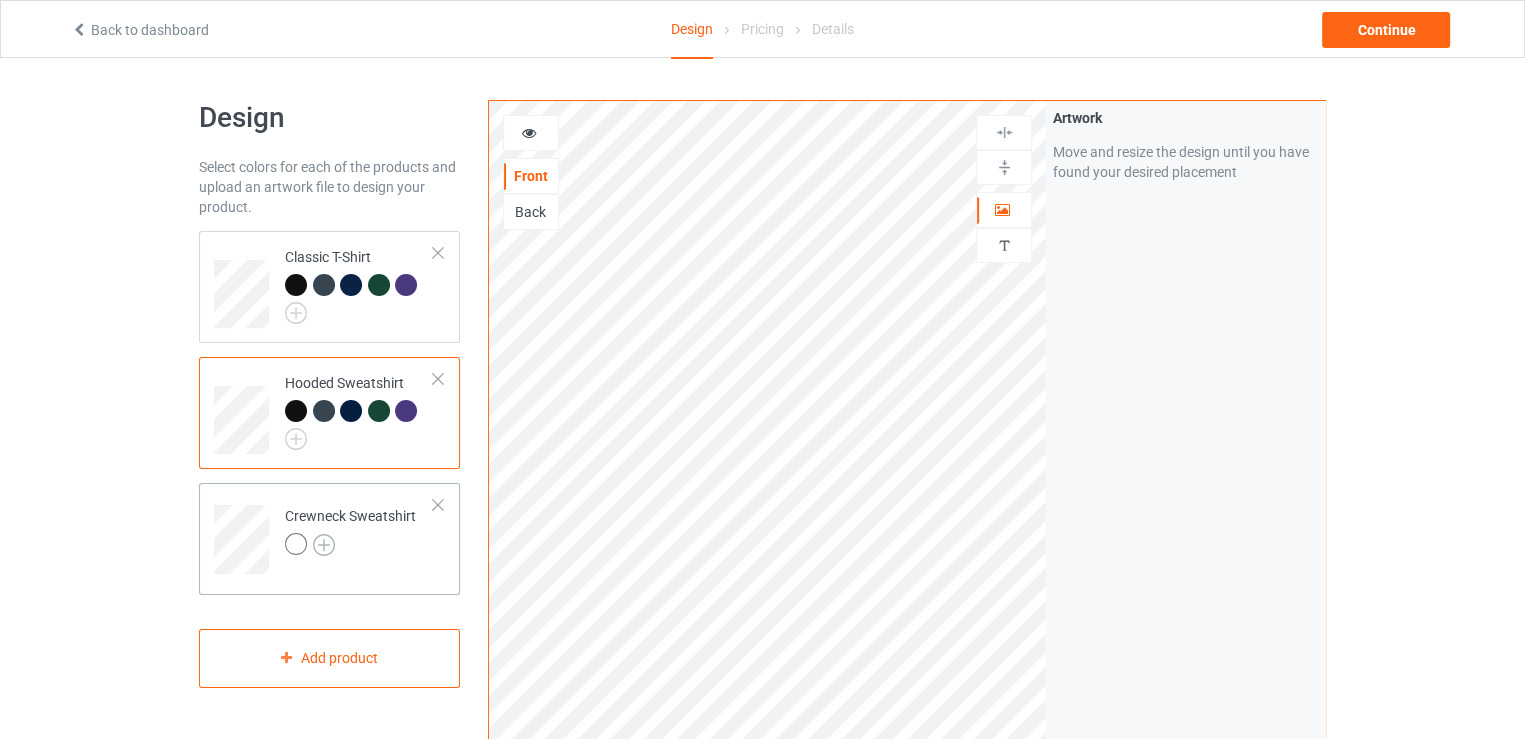 click at bounding box center (324, 545) 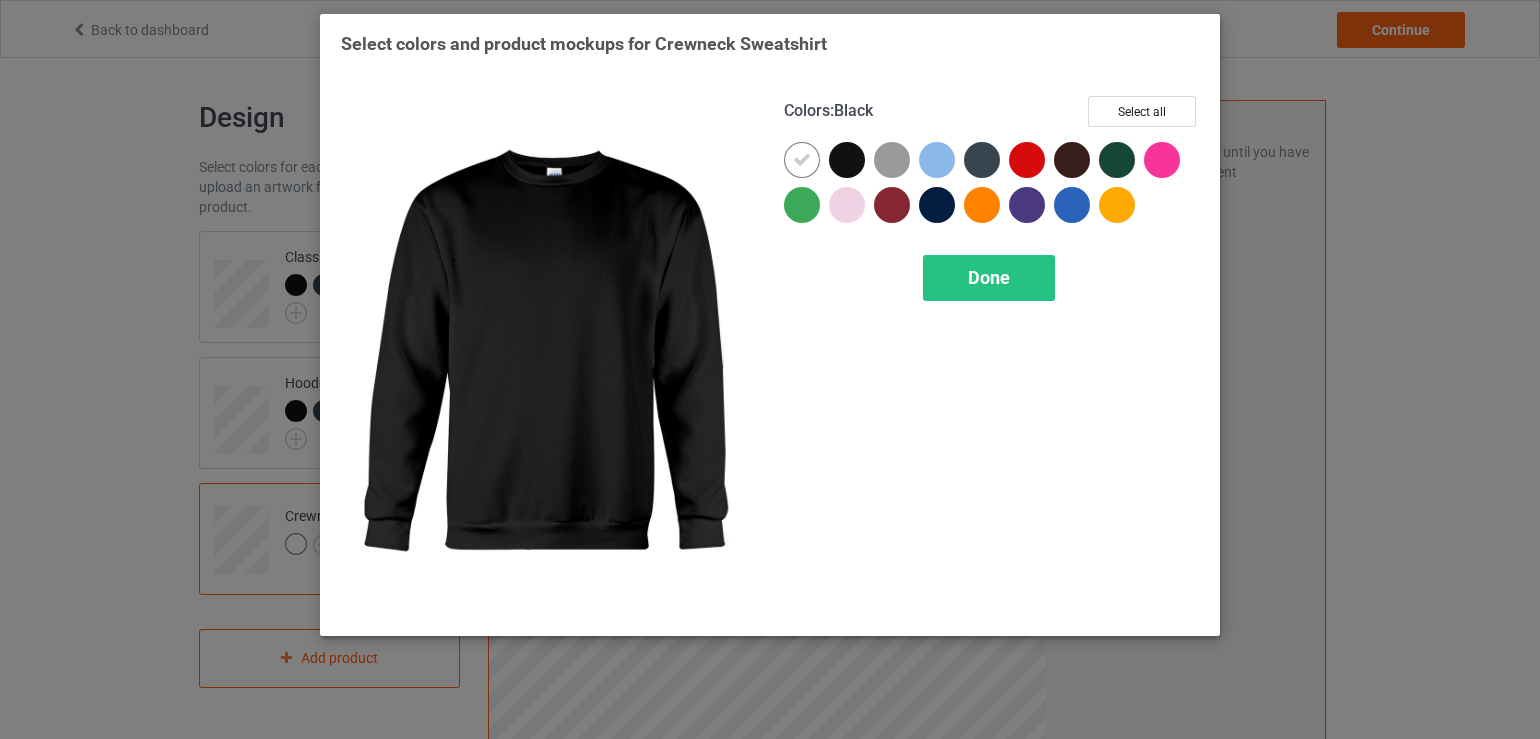 click at bounding box center (847, 160) 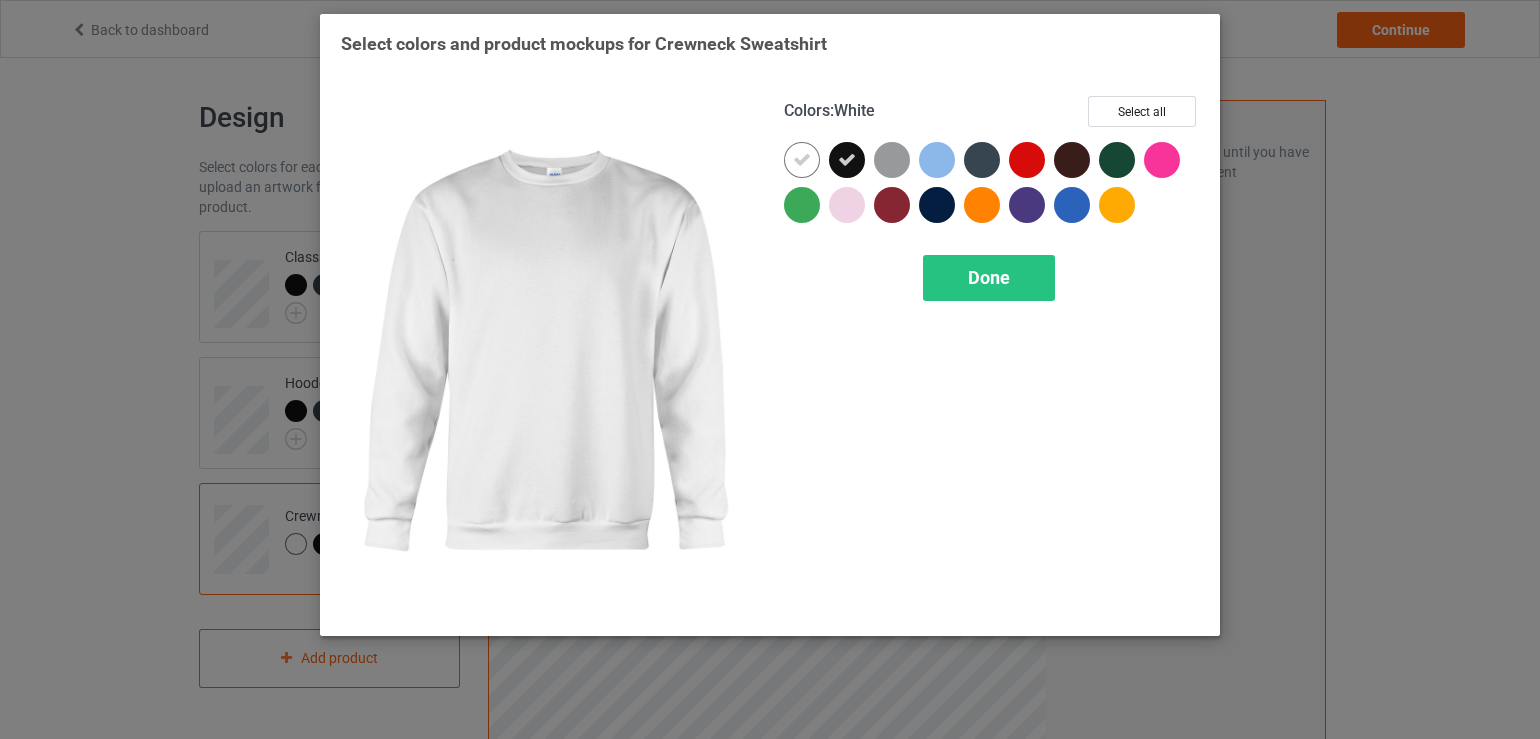 drag, startPoint x: 805, startPoint y: 164, endPoint x: 942, endPoint y: 167, distance: 137.03284 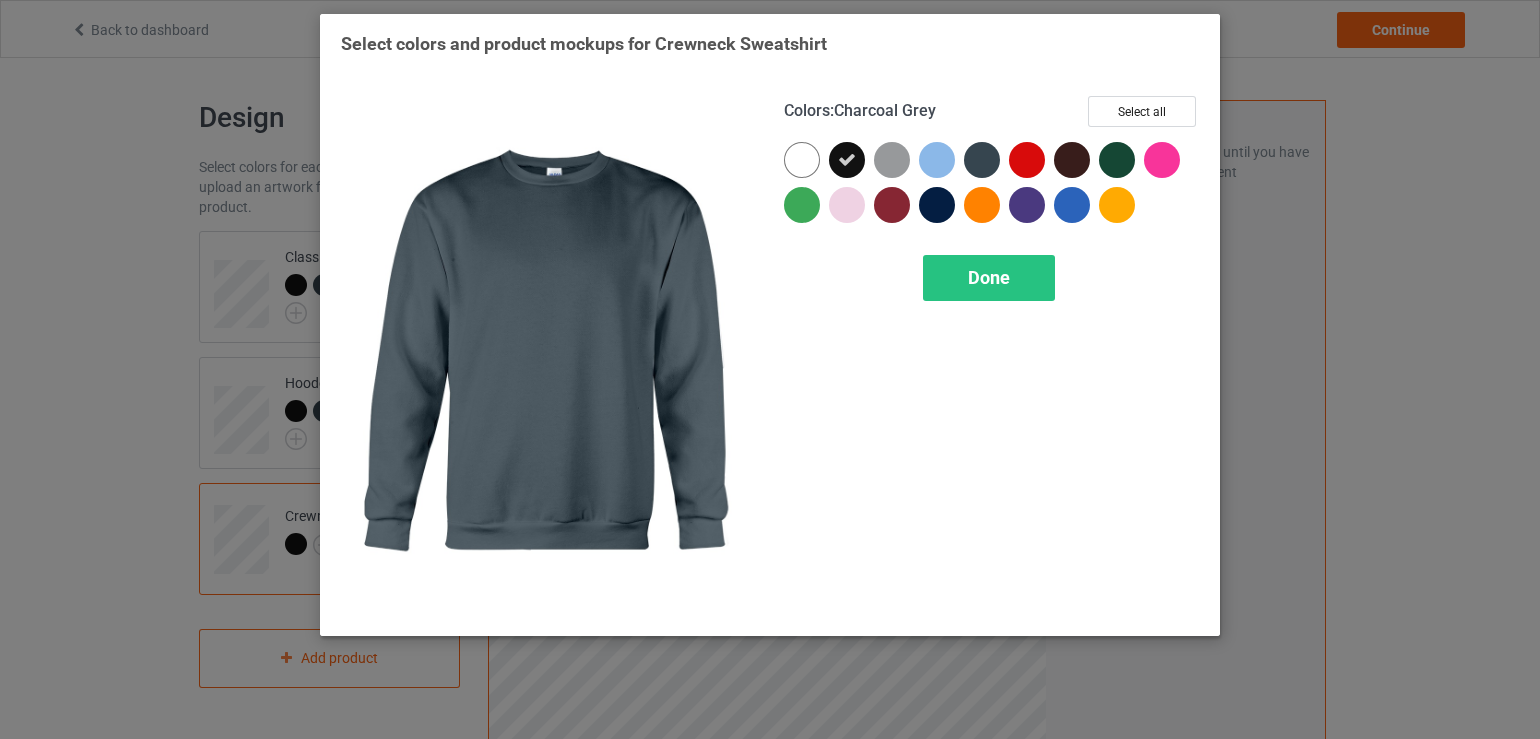 click at bounding box center [982, 160] 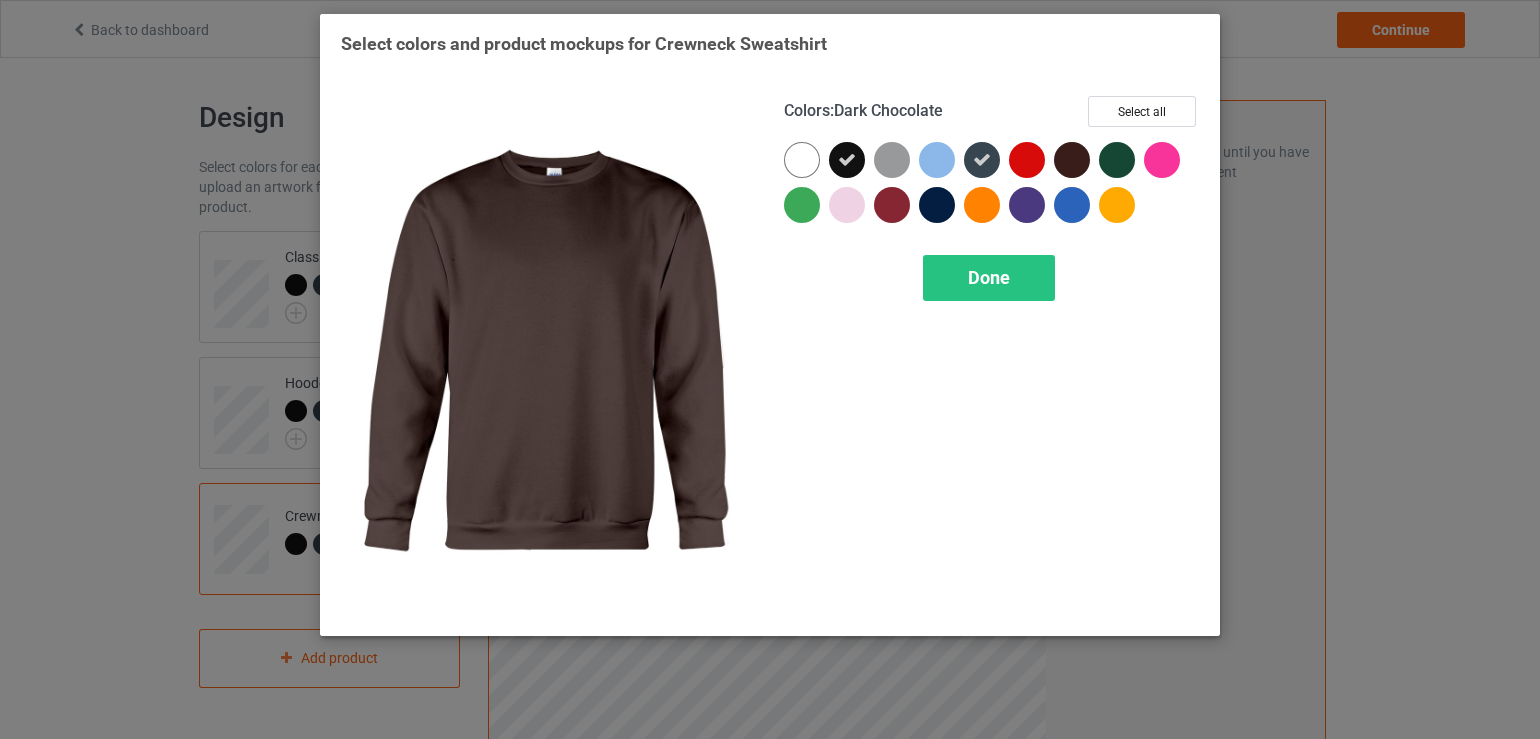 click at bounding box center (1072, 160) 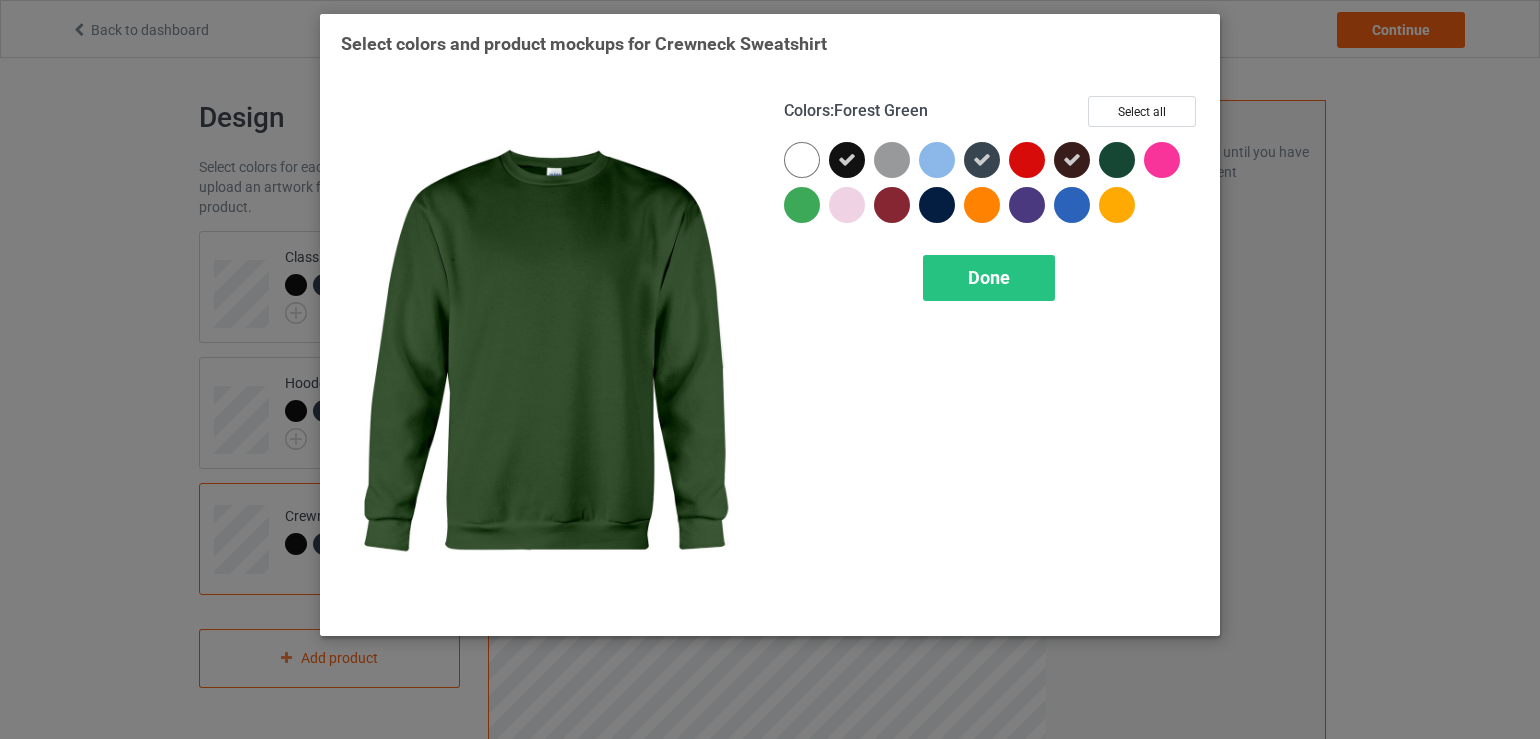click at bounding box center (1117, 160) 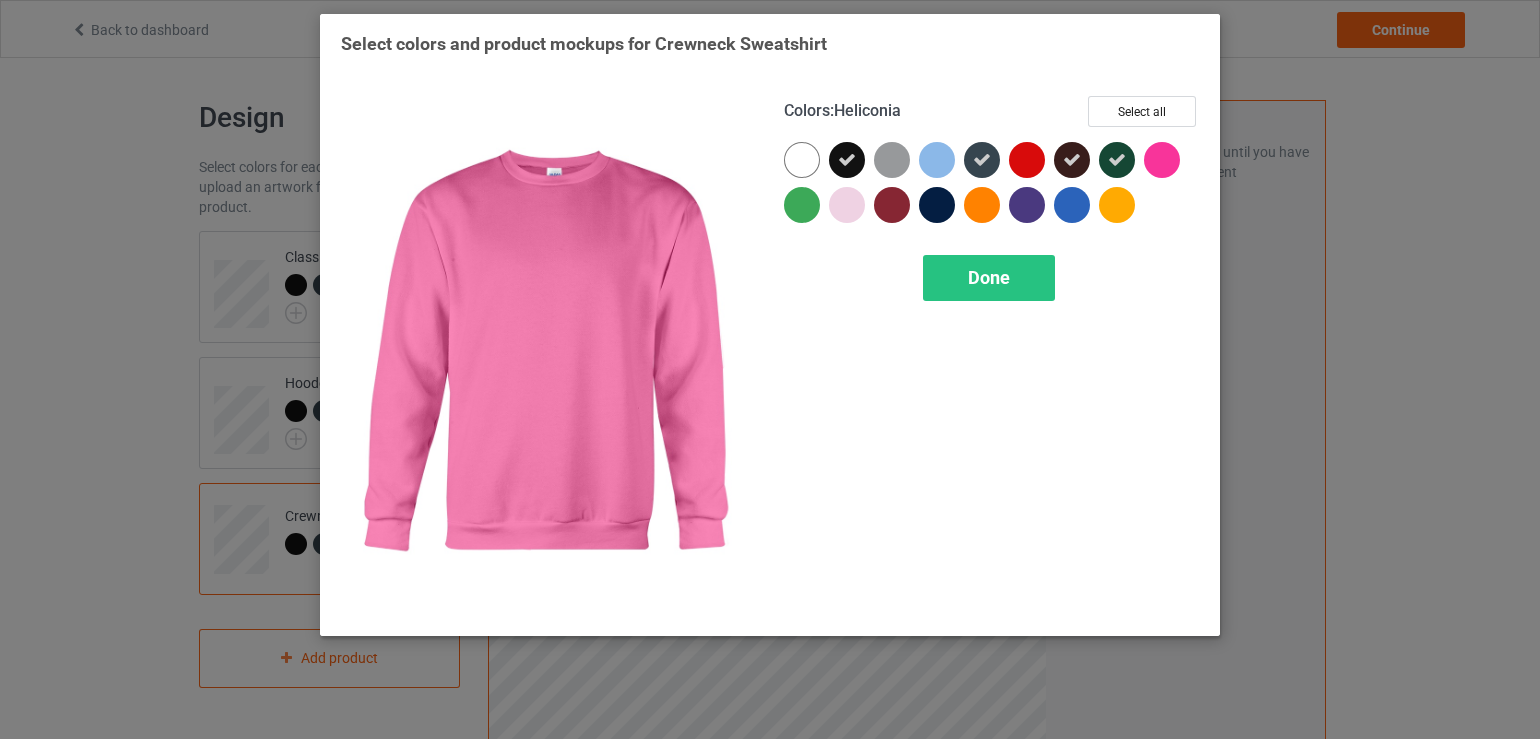 click at bounding box center (1162, 160) 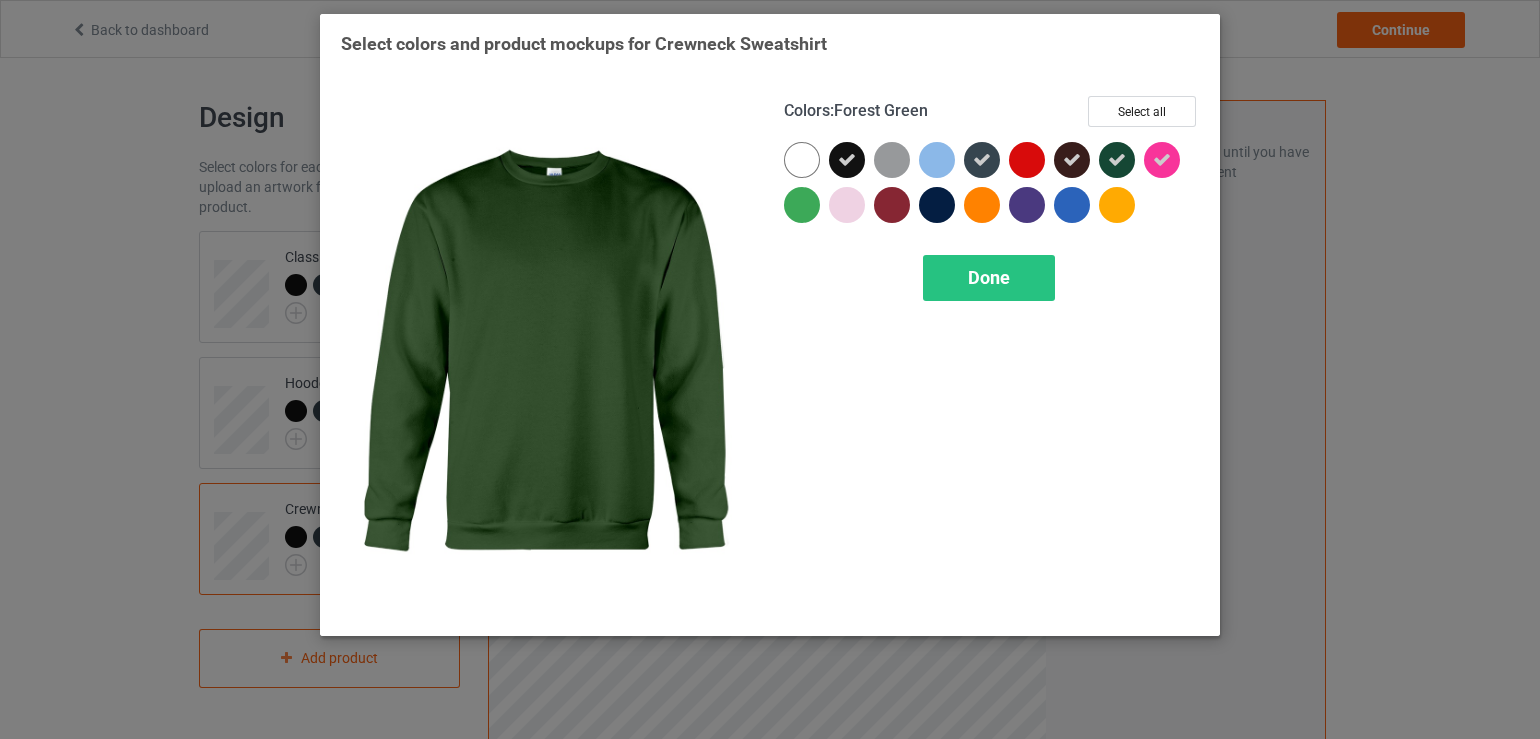 click at bounding box center (1121, 164) 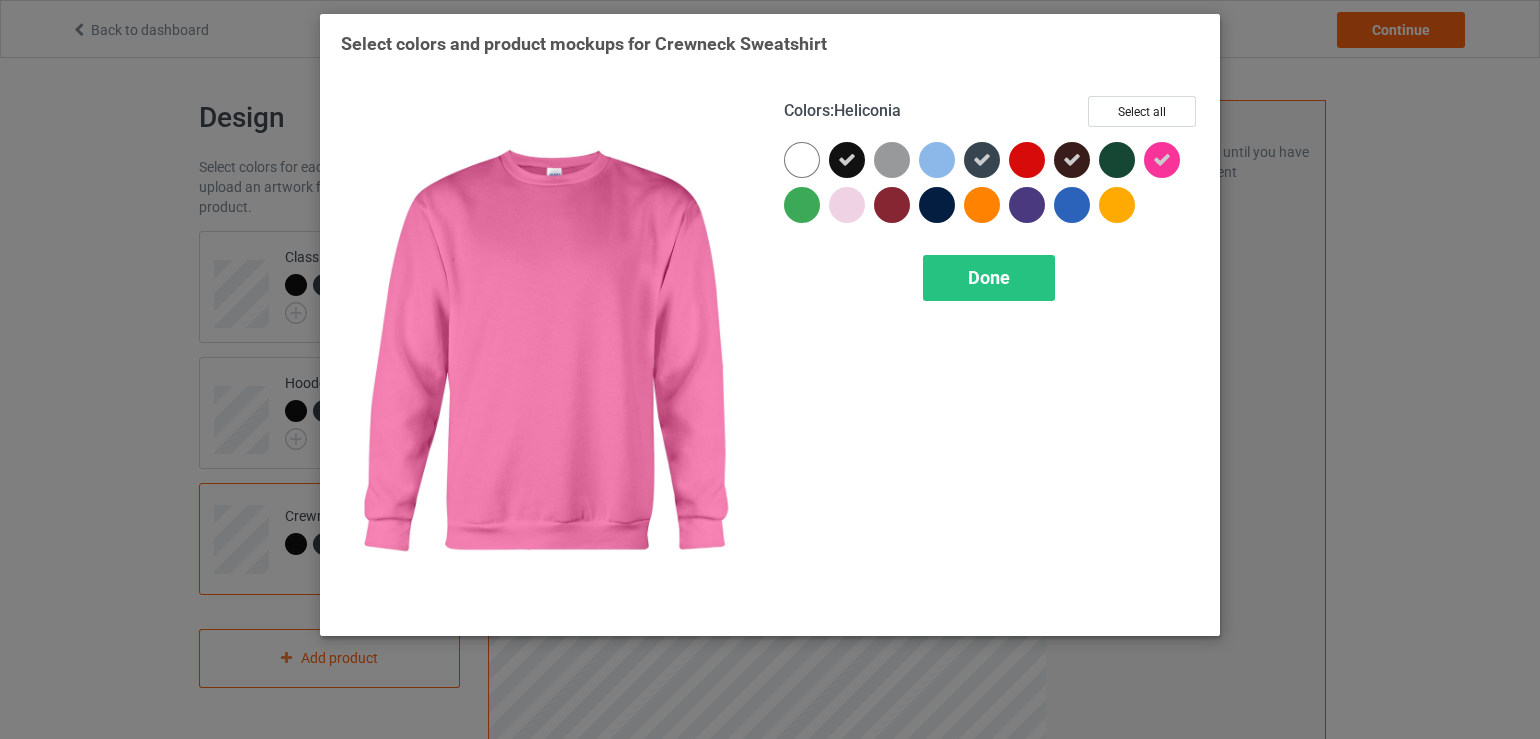 click at bounding box center (1162, 160) 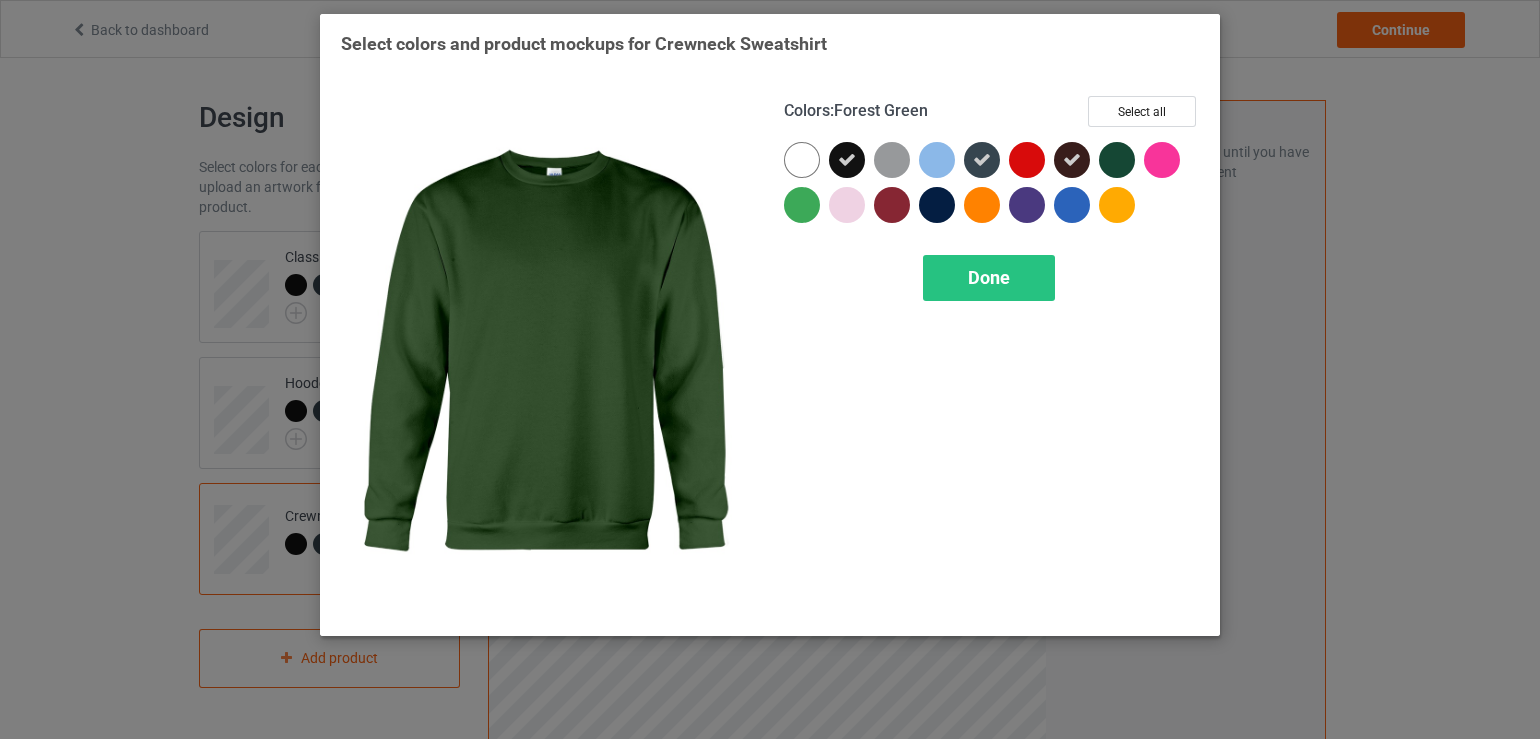 click at bounding box center (1117, 160) 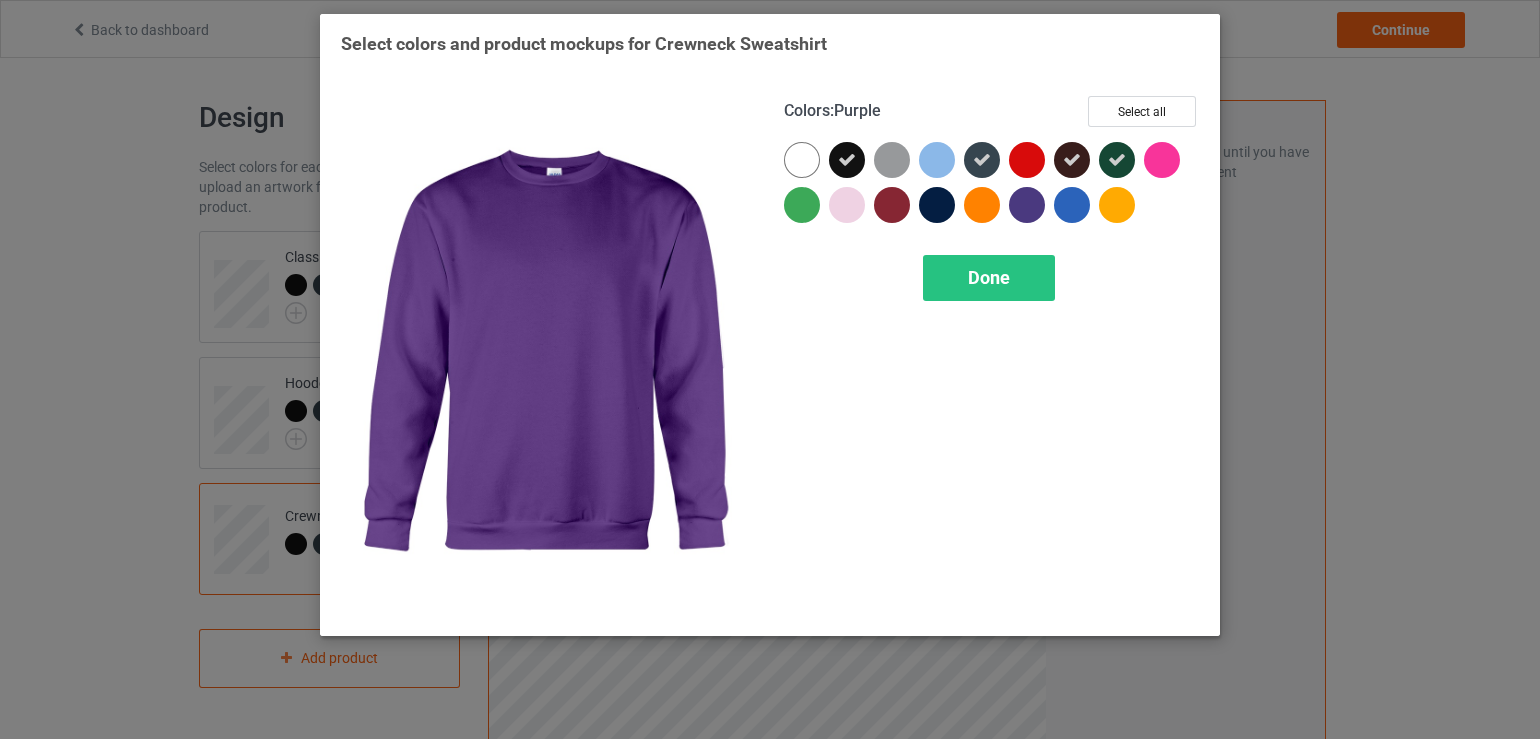 click at bounding box center (1027, 205) 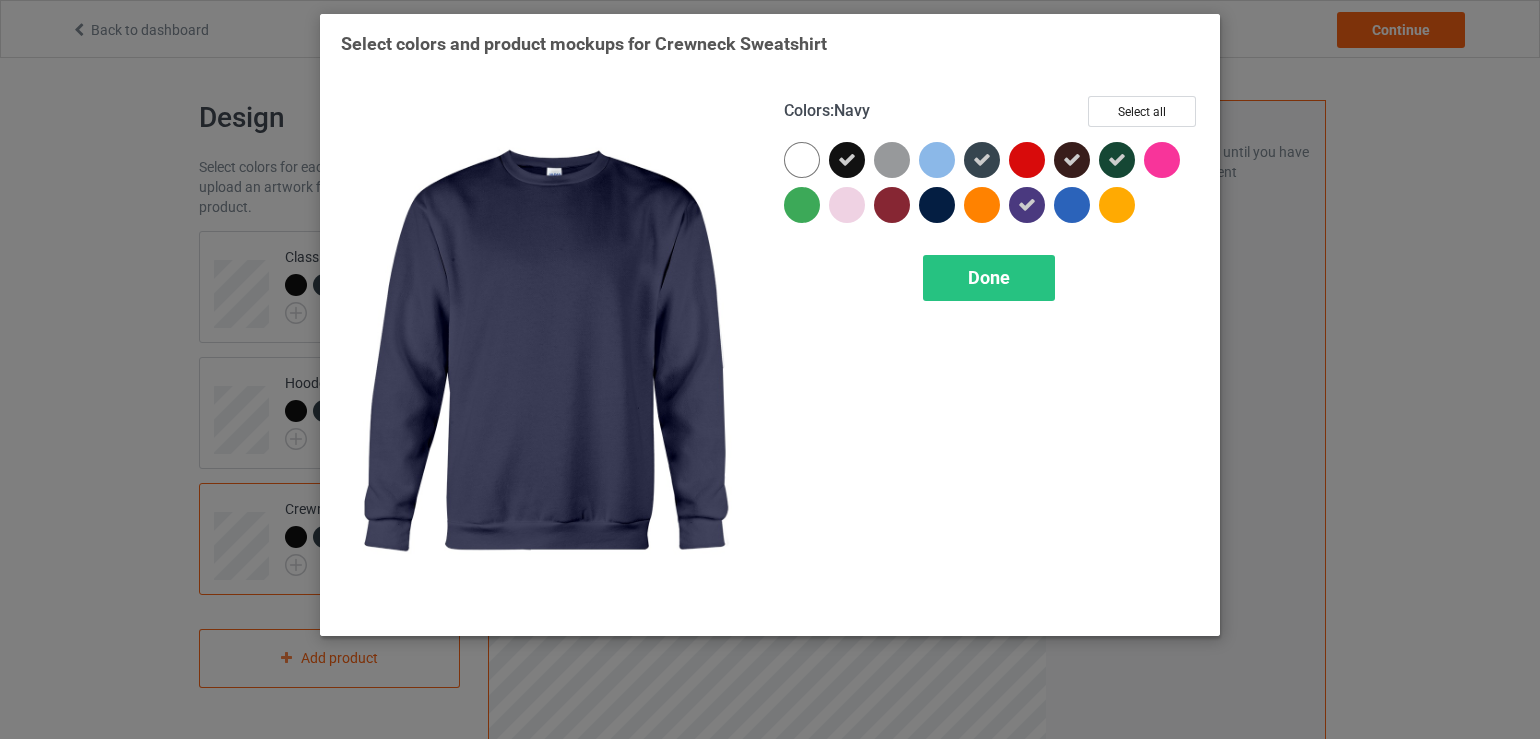 click at bounding box center (937, 205) 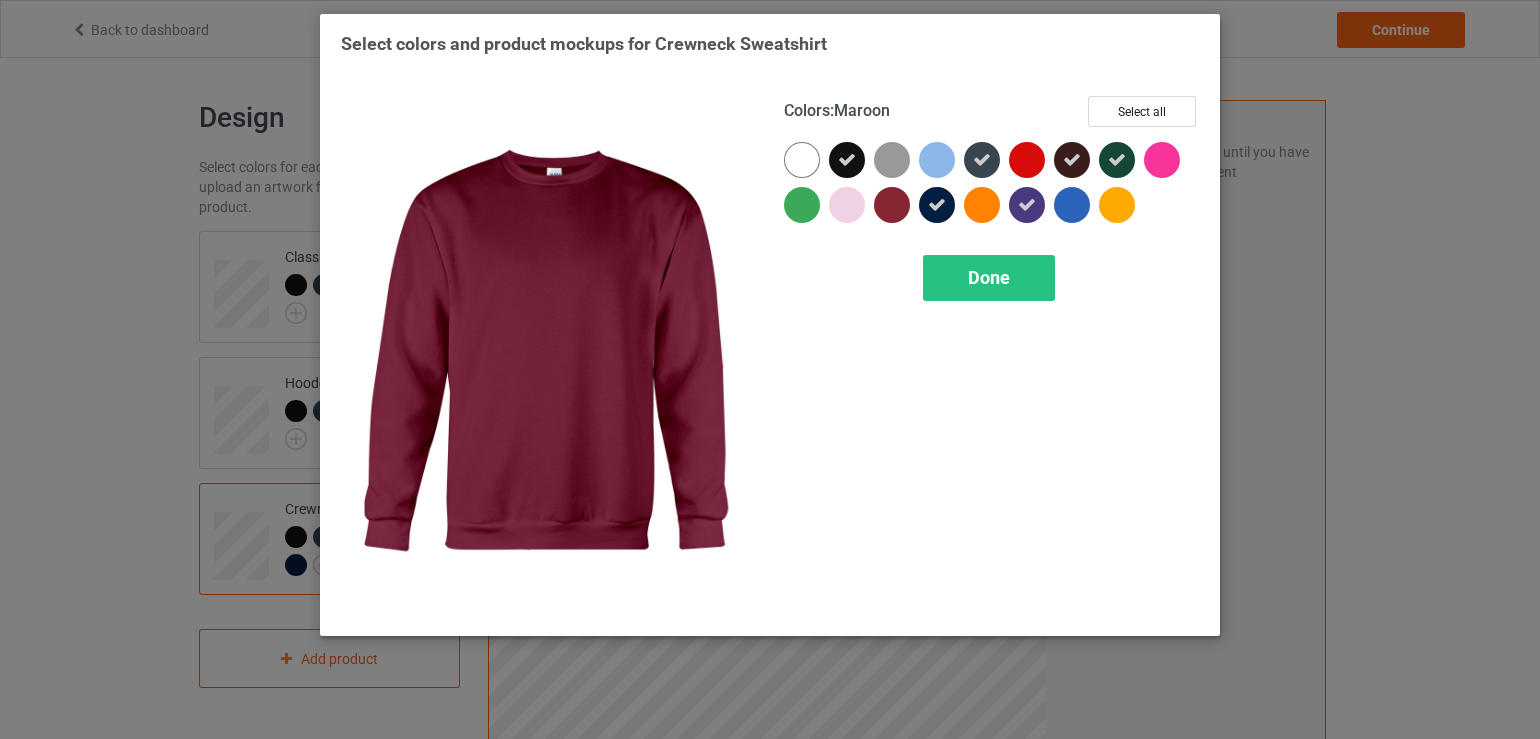 click at bounding box center (892, 205) 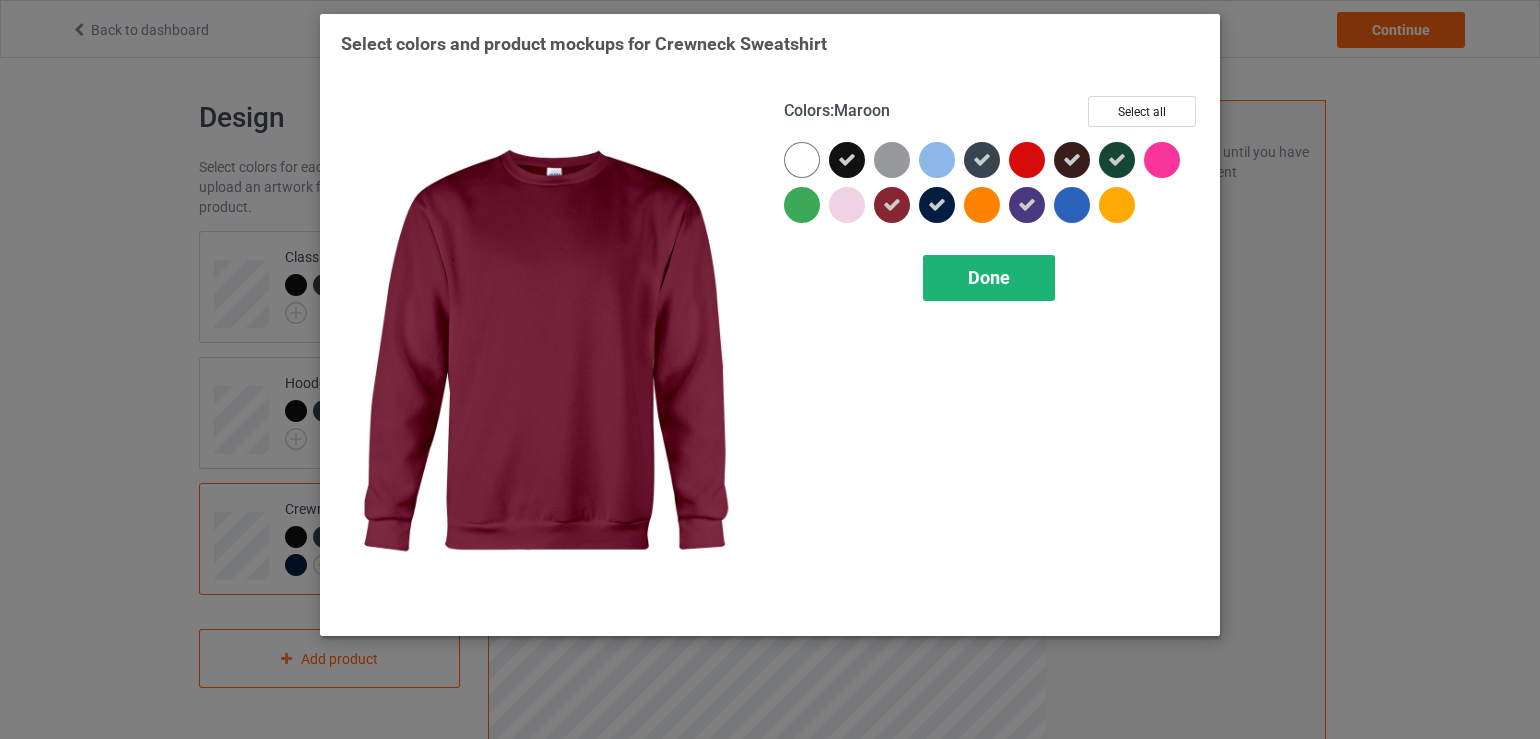 click on "Done" at bounding box center [989, 278] 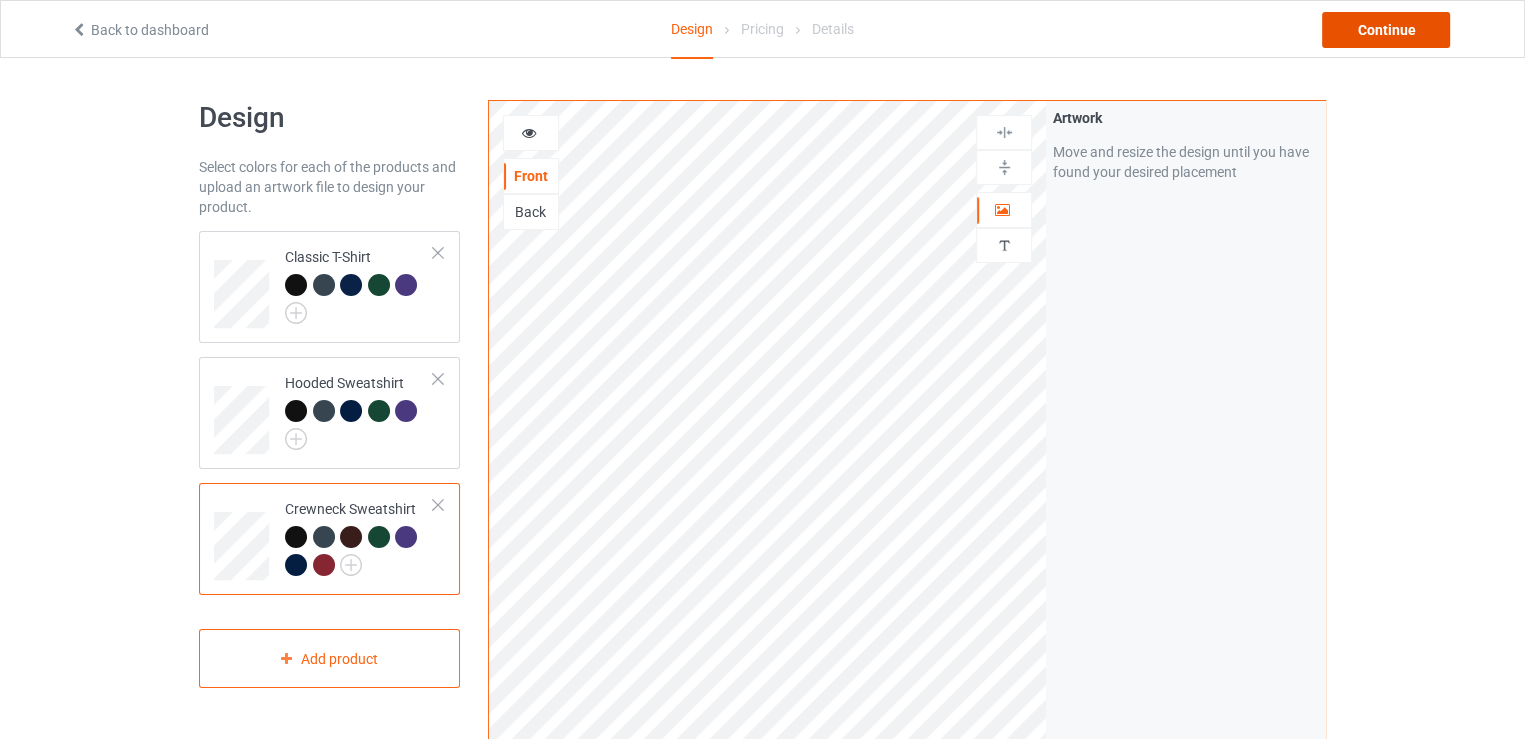 click on "Continue" at bounding box center (1386, 30) 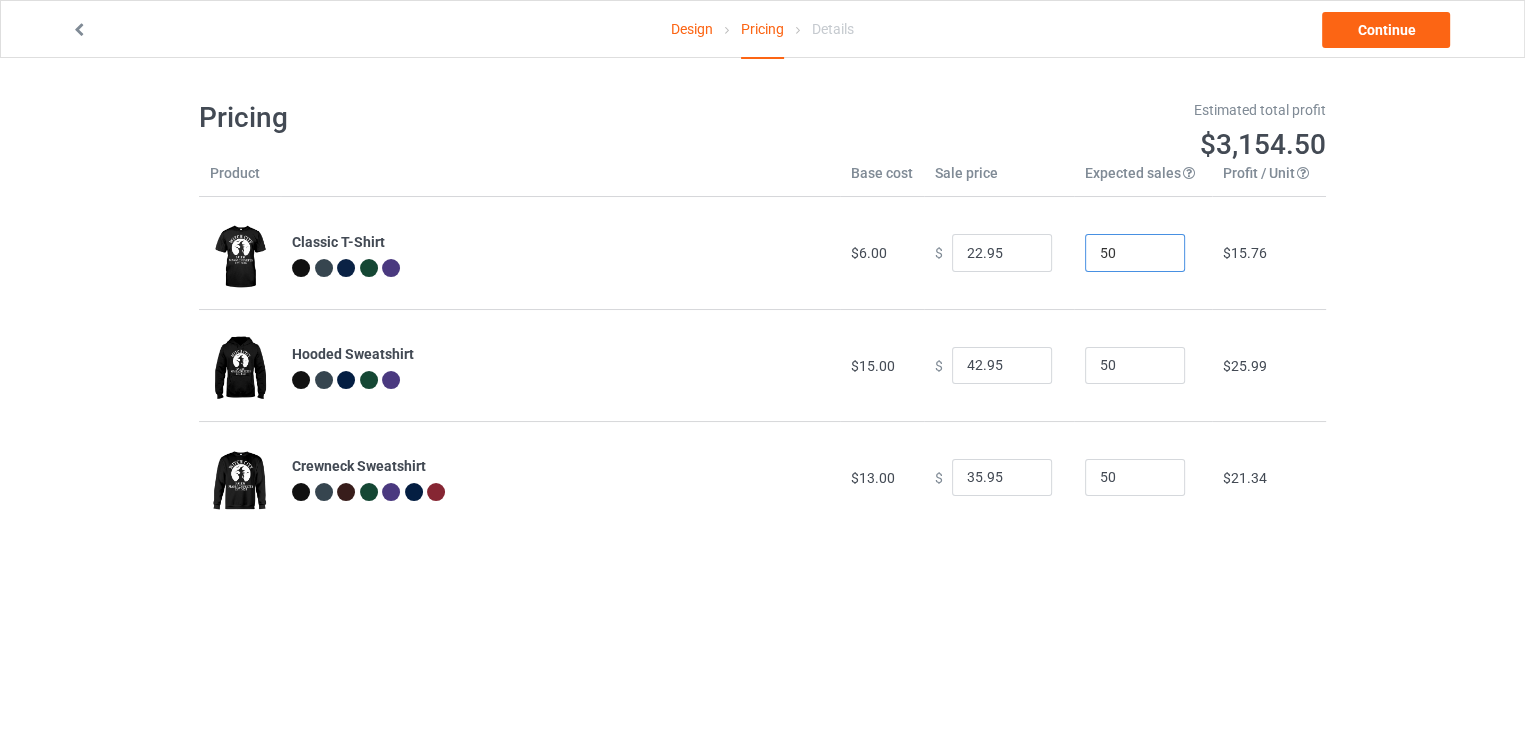 click on "50" at bounding box center (1135, 253) 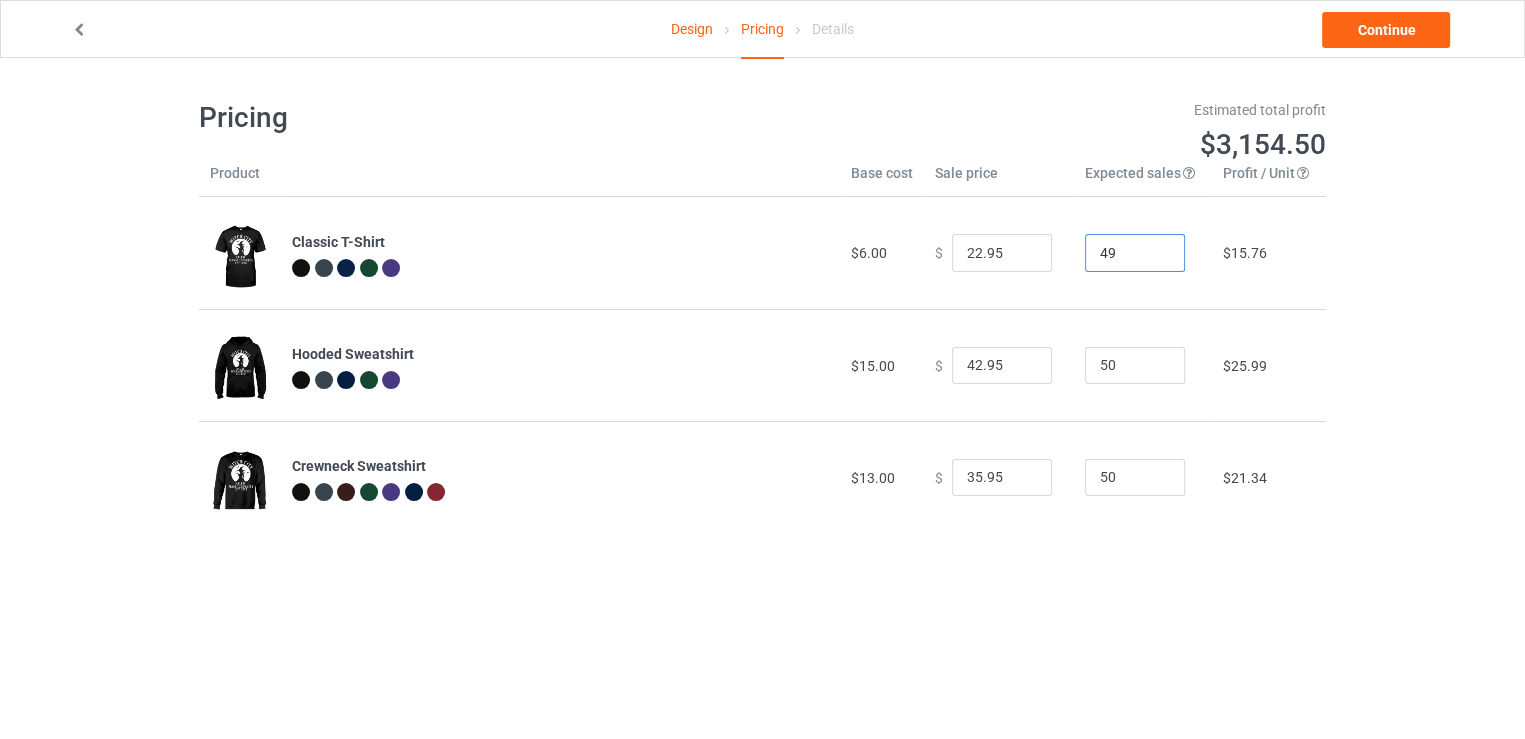 click on "49" at bounding box center [1135, 253] 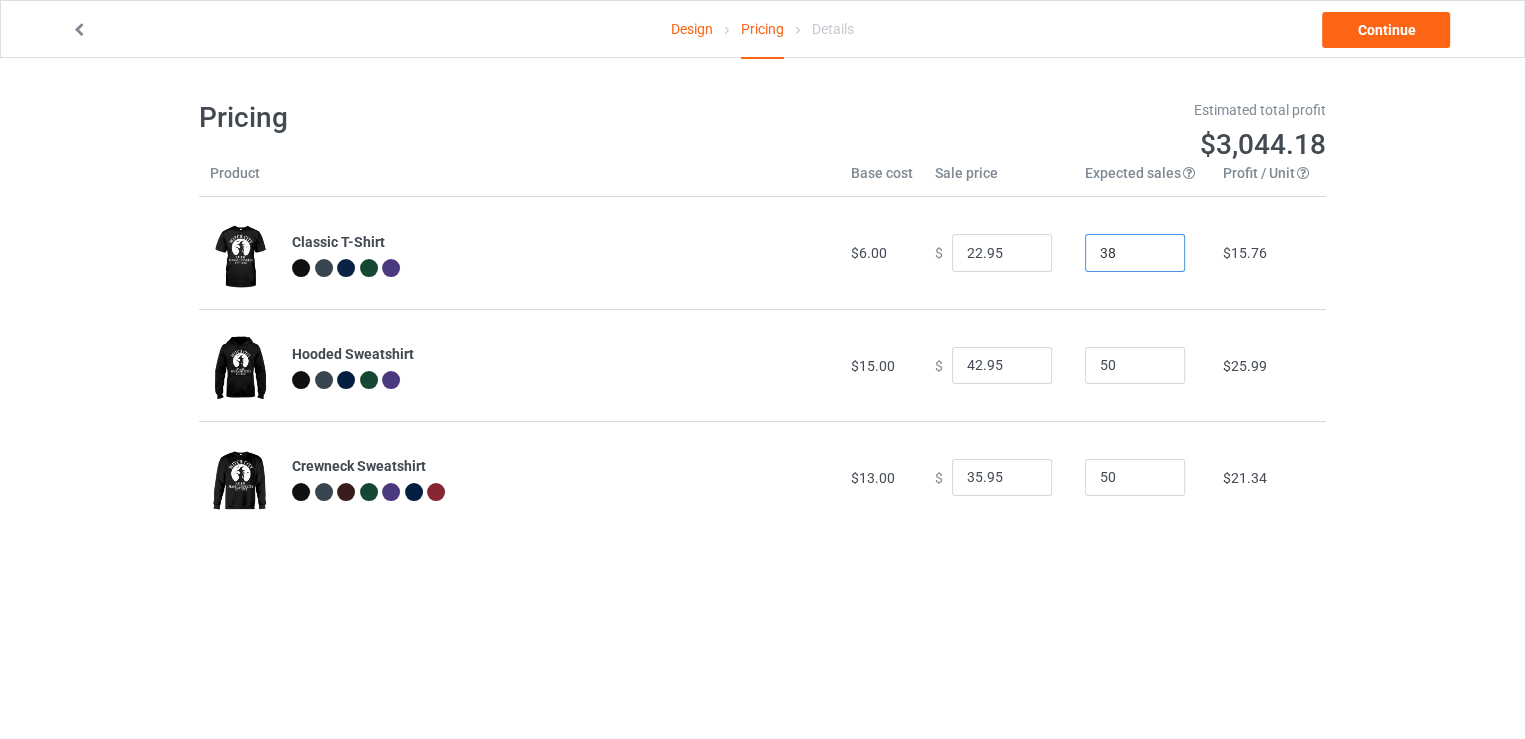 type on "38" 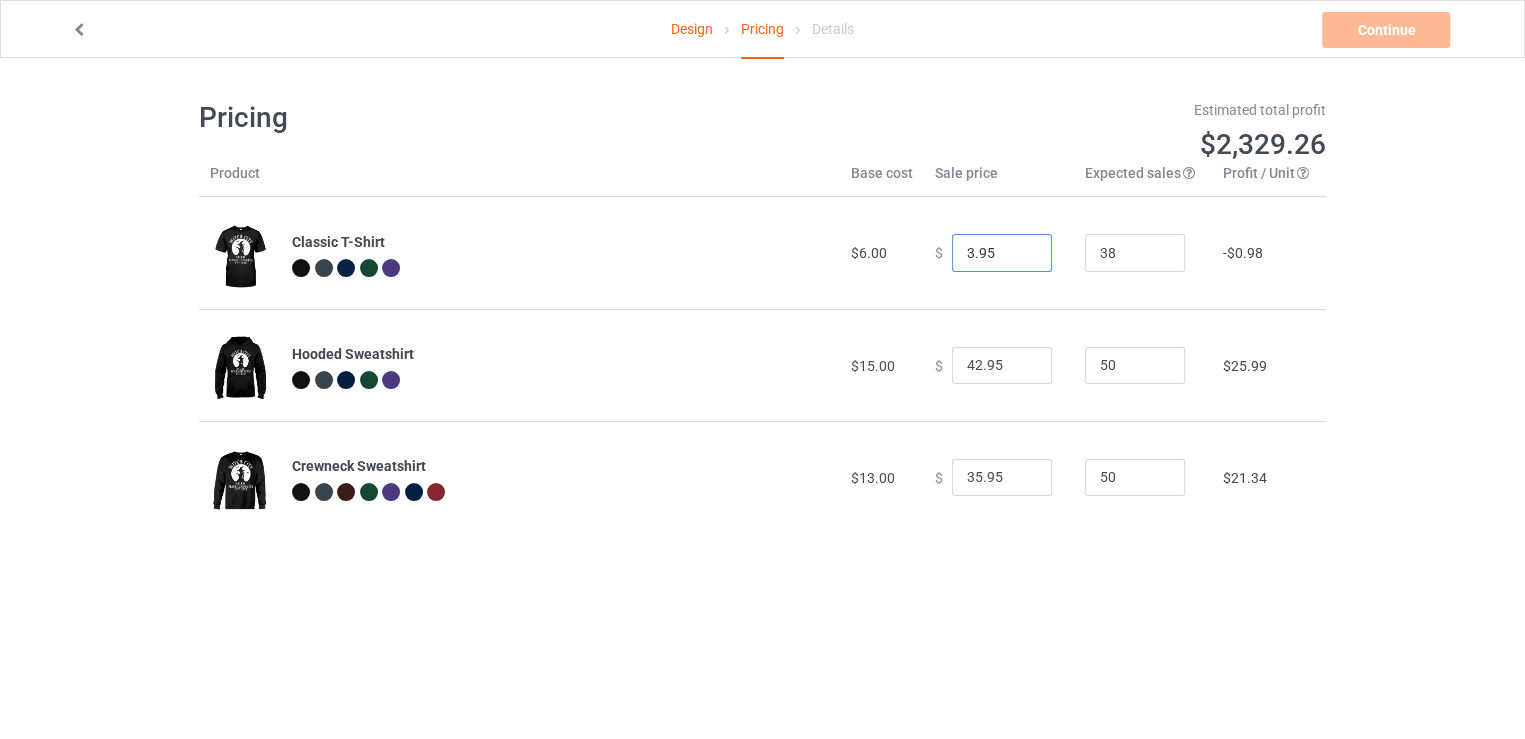 click on "3.95" at bounding box center [1002, 253] 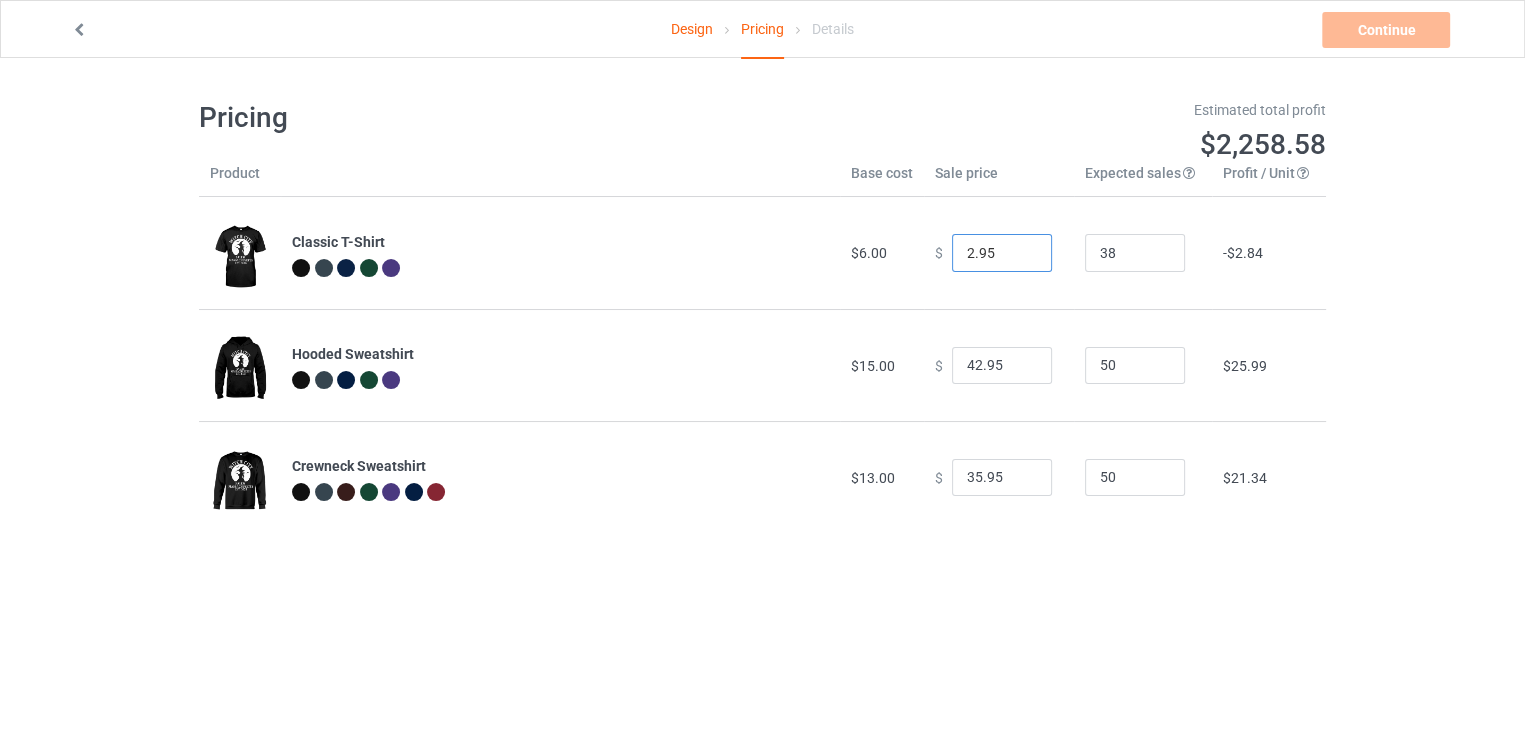 click on "2.95" at bounding box center (1002, 253) 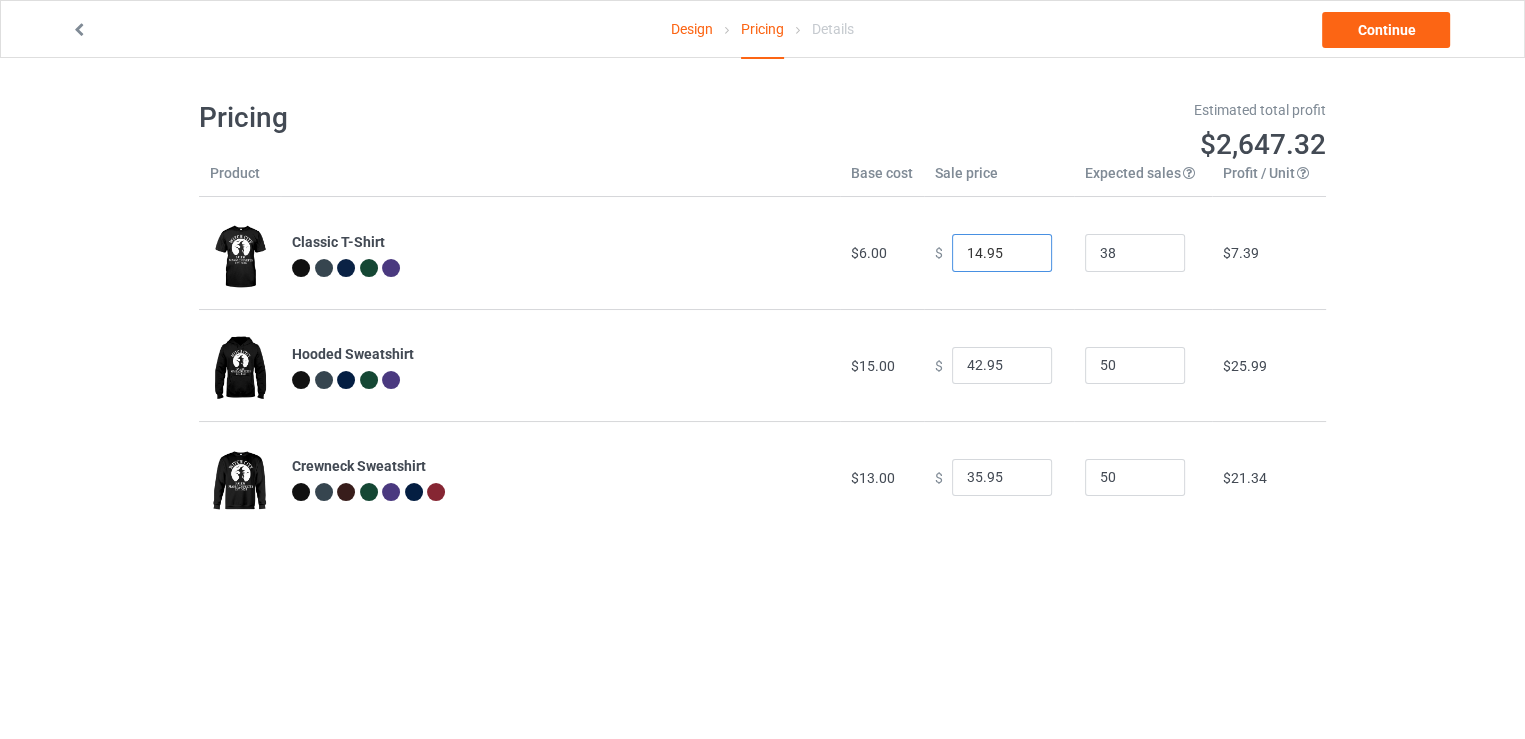 click on "14.95" at bounding box center [1002, 253] 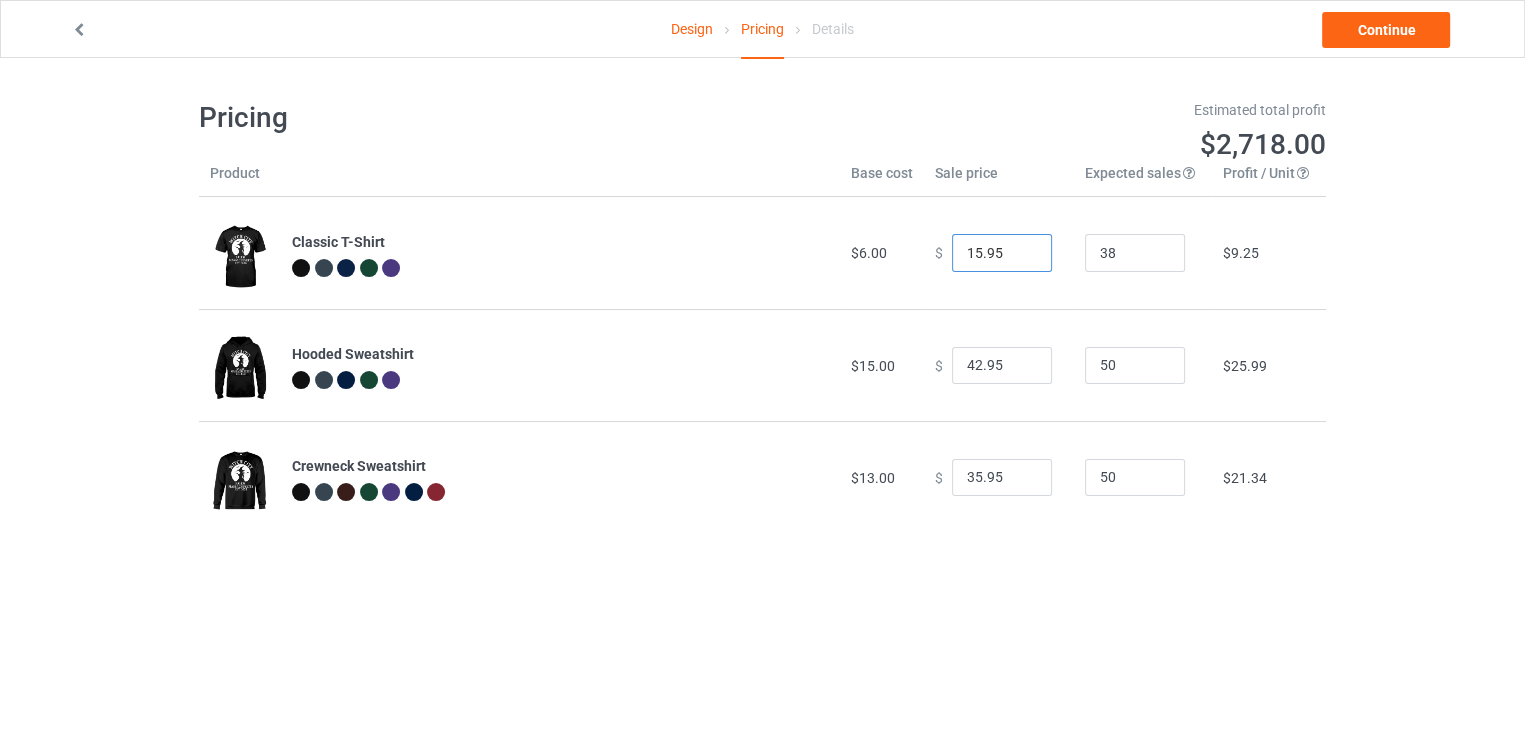 click on "15.95" at bounding box center (1002, 253) 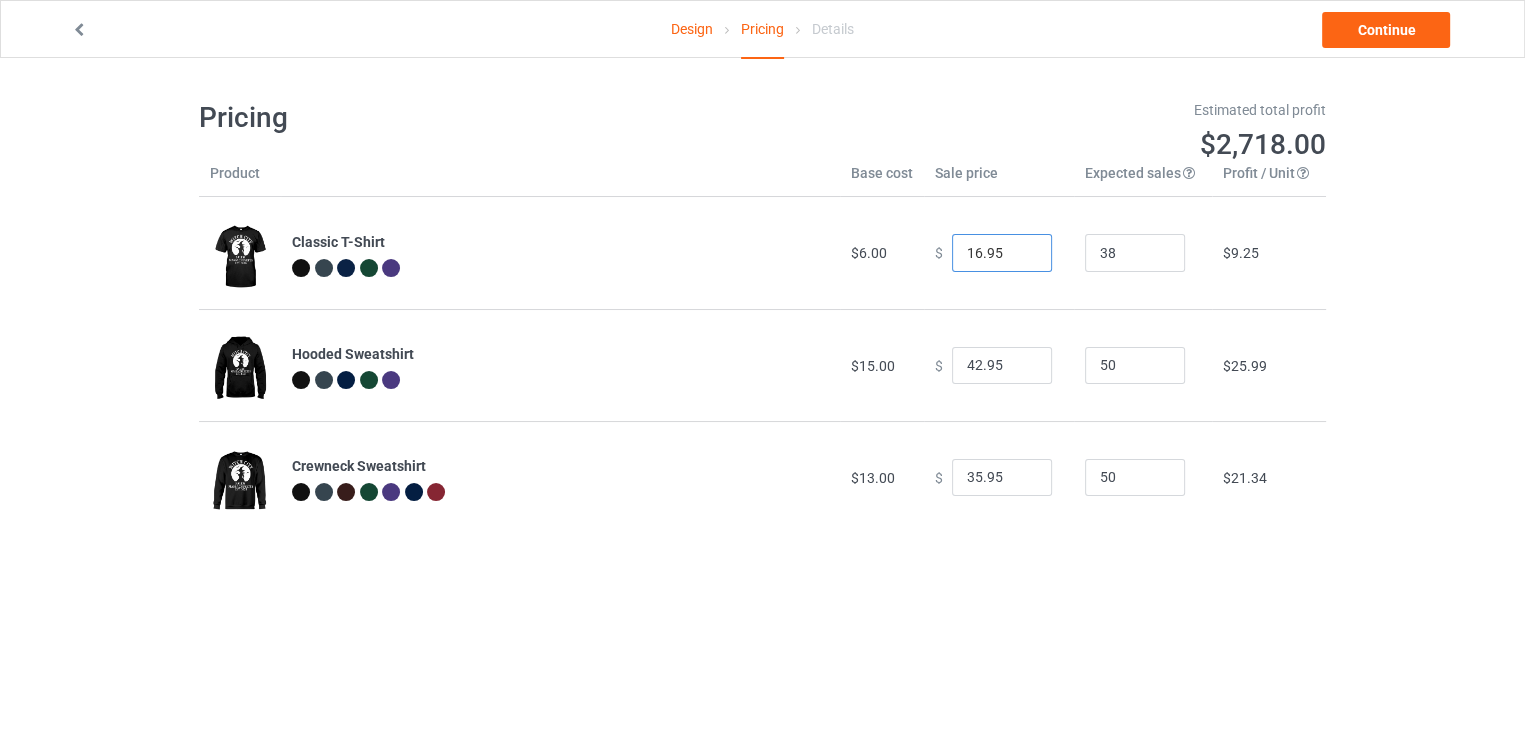 type on "16.95" 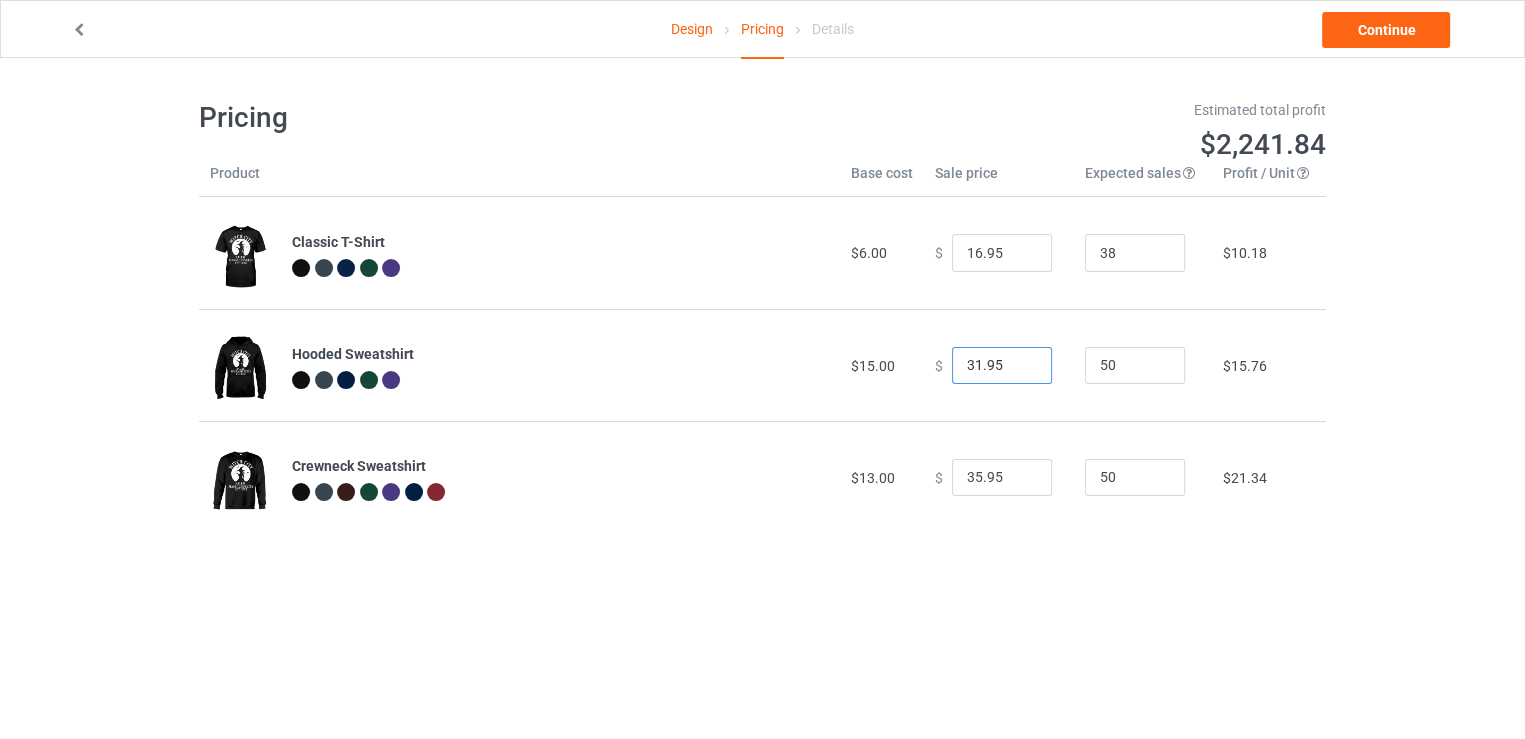 click on "31.95" at bounding box center [1002, 366] 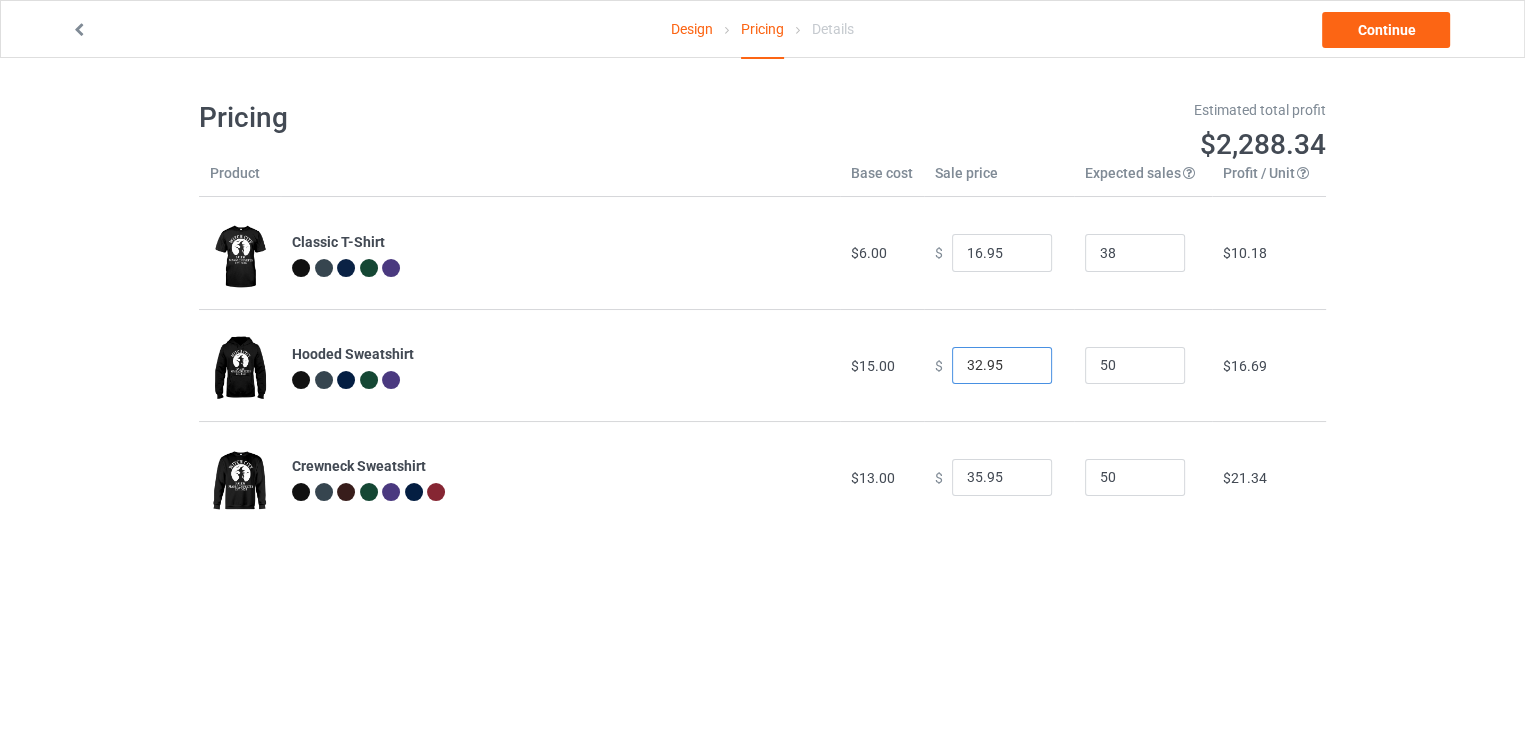 click on "32.95" at bounding box center (1002, 366) 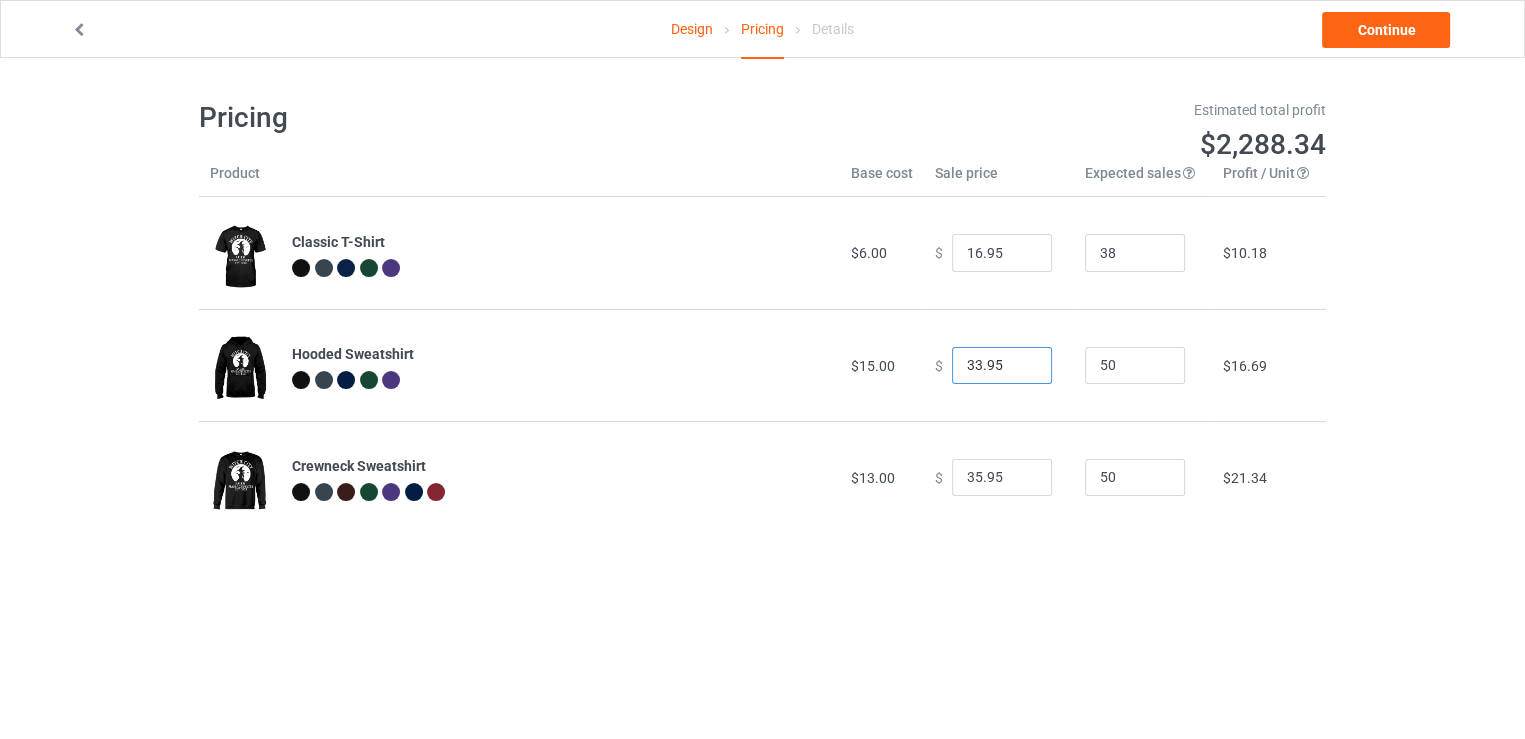 click on "33.95" at bounding box center [1002, 366] 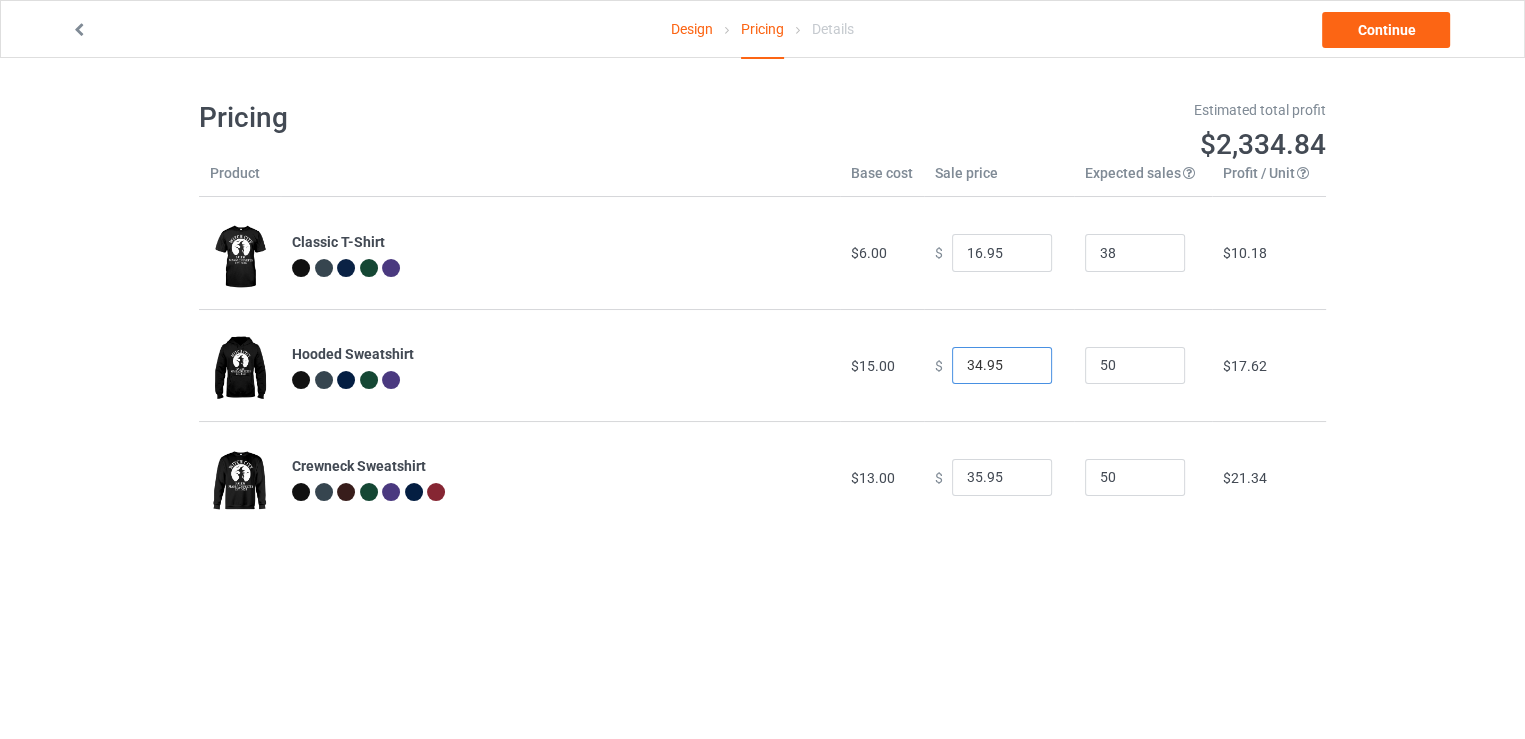 click on "34.95" at bounding box center (1002, 366) 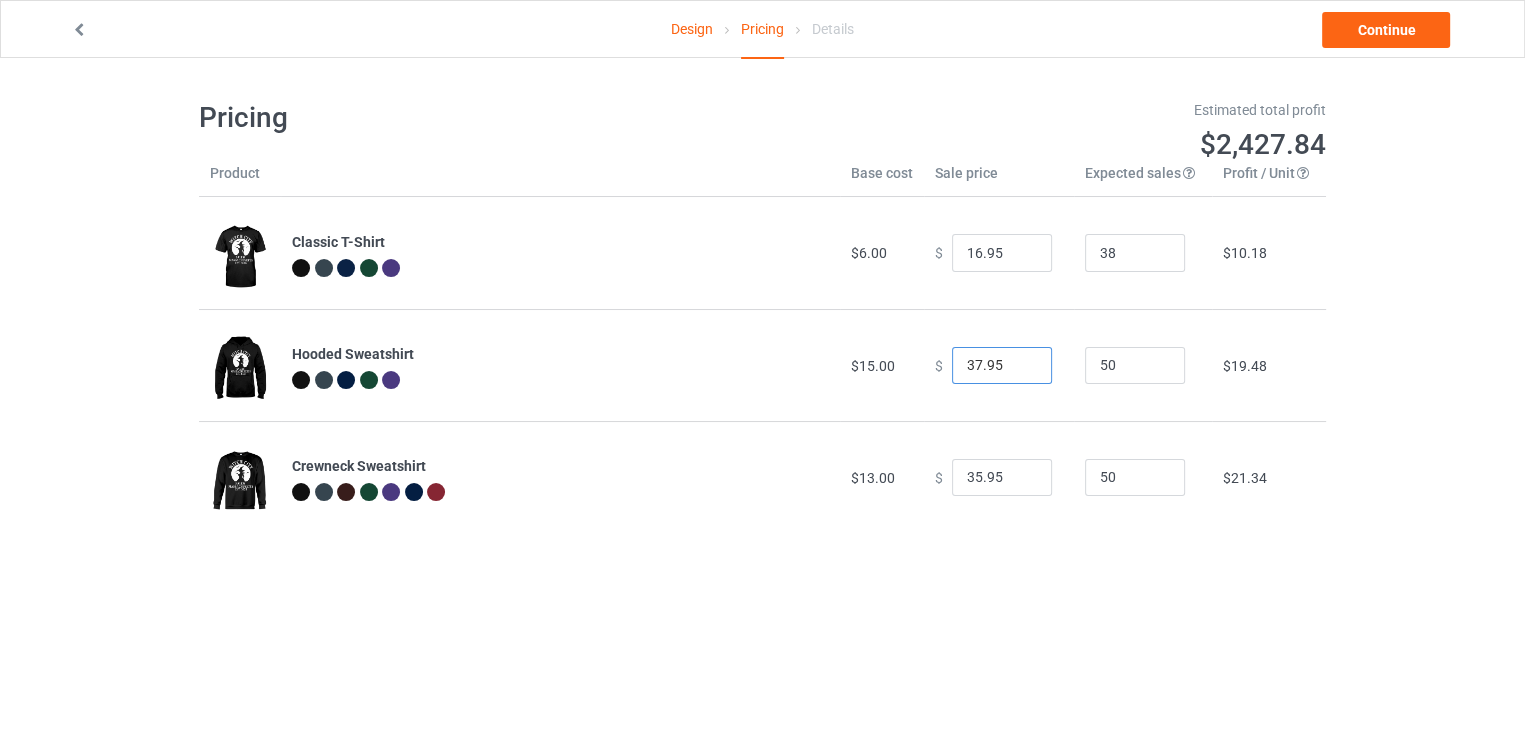 click on "37.95" at bounding box center [1002, 366] 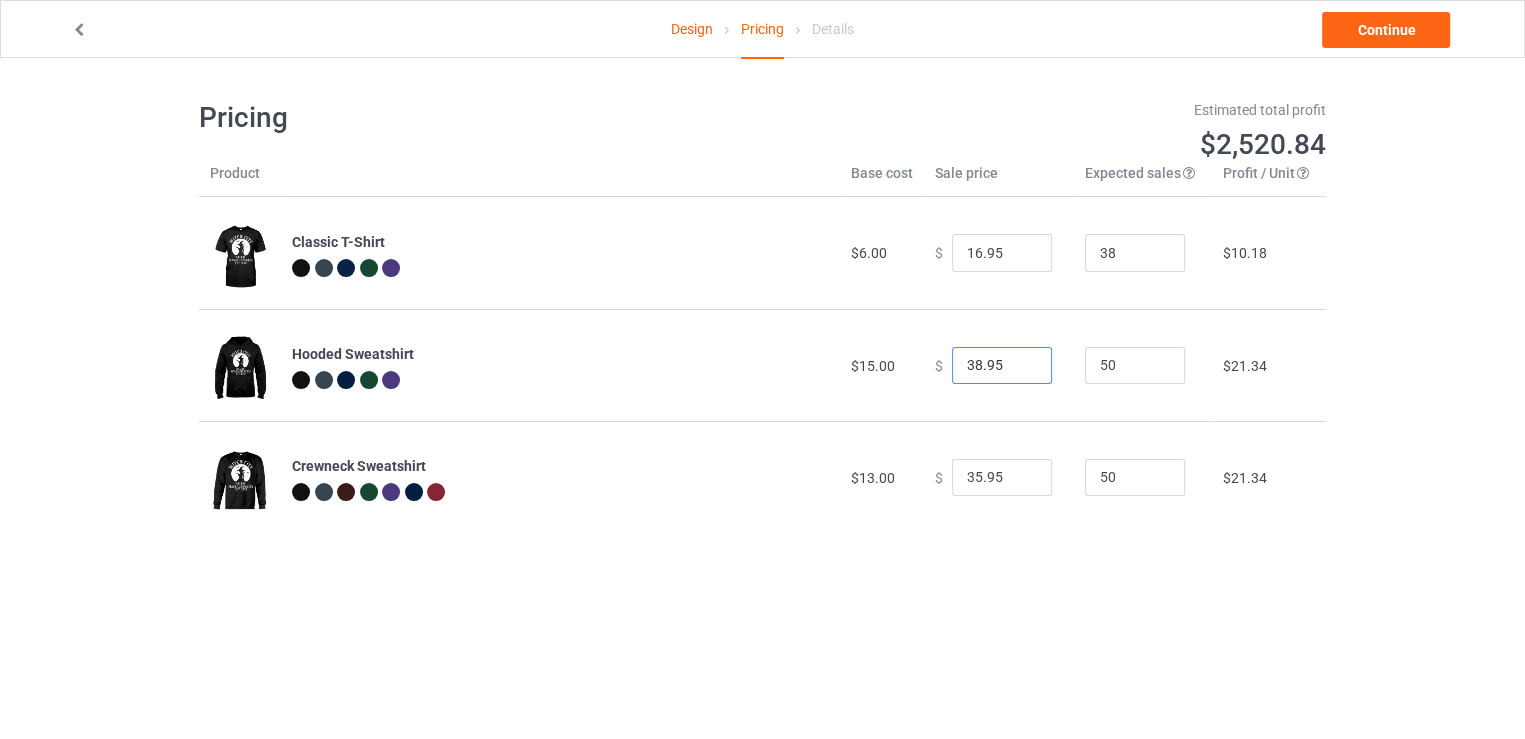 click on "38.95" at bounding box center (1002, 366) 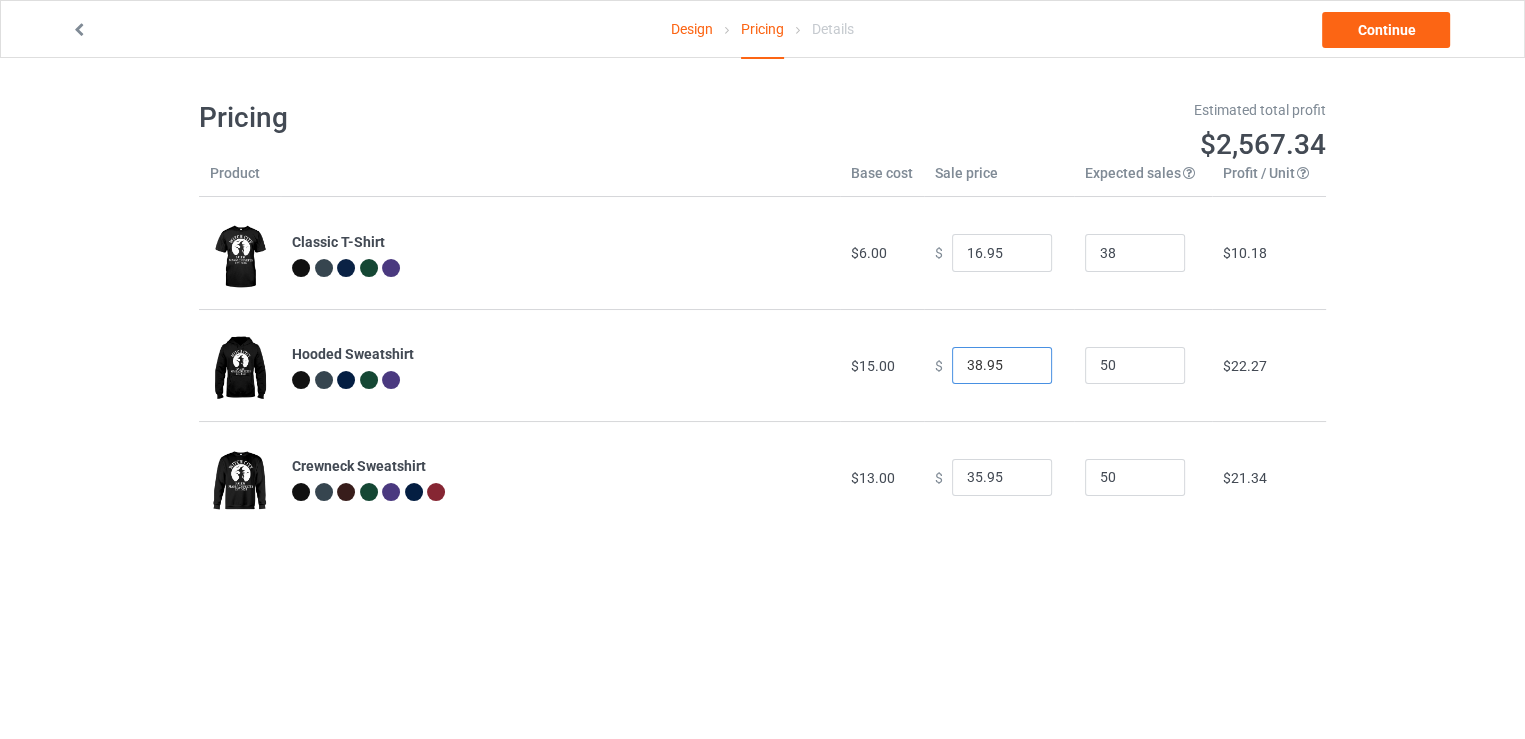 click on "38.95" at bounding box center [1002, 366] 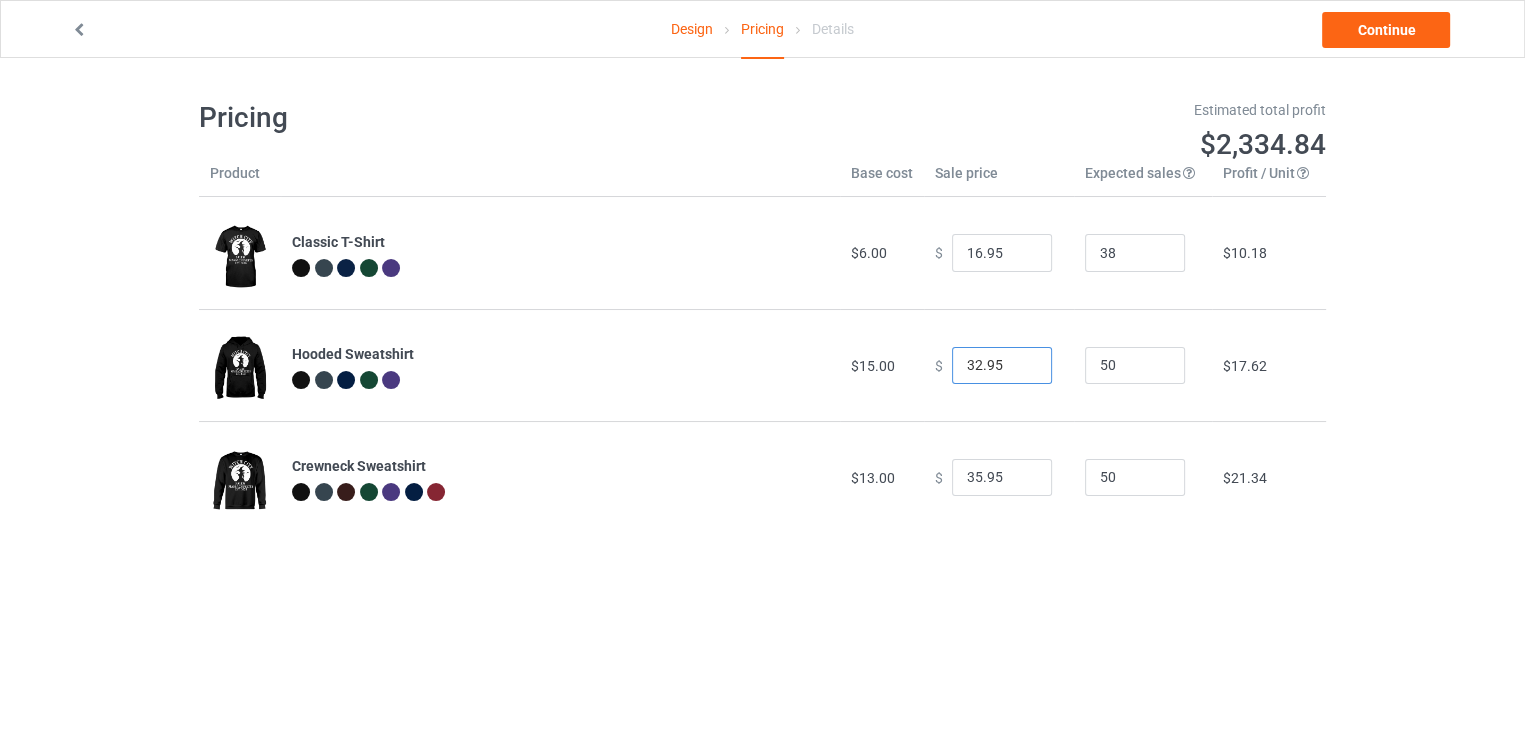 click on "32.95" at bounding box center (1002, 366) 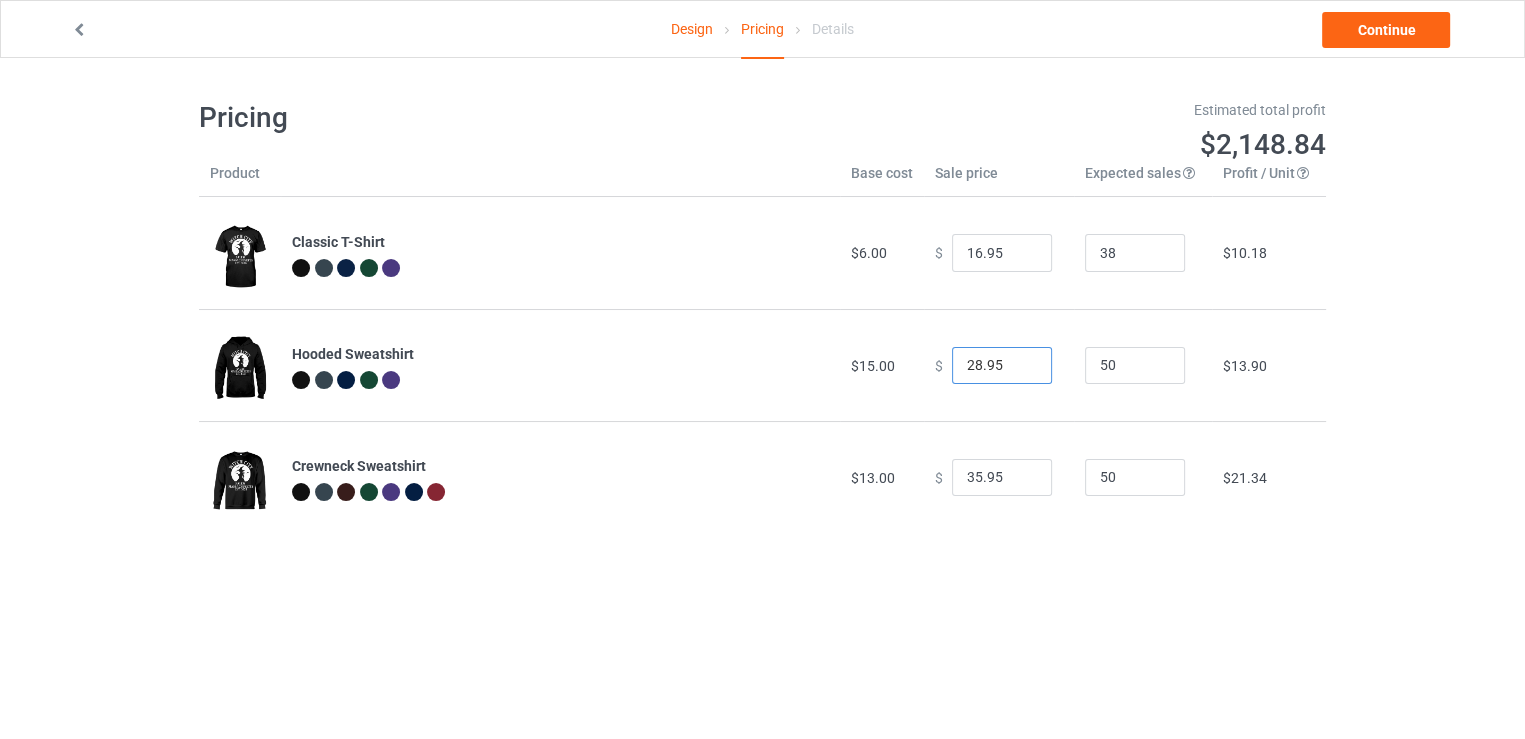 click on "28.95" at bounding box center (1002, 366) 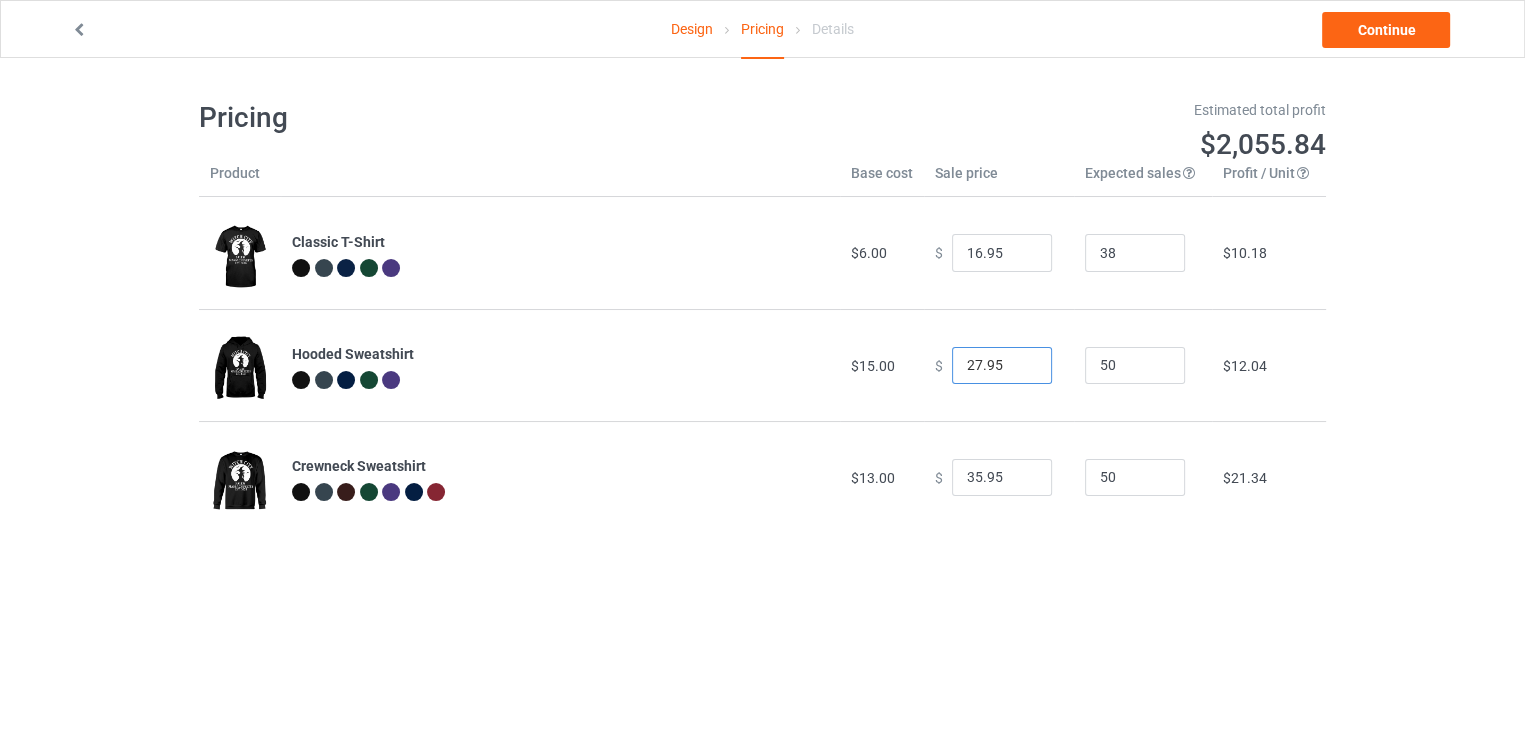 click on "27.95" at bounding box center (1002, 366) 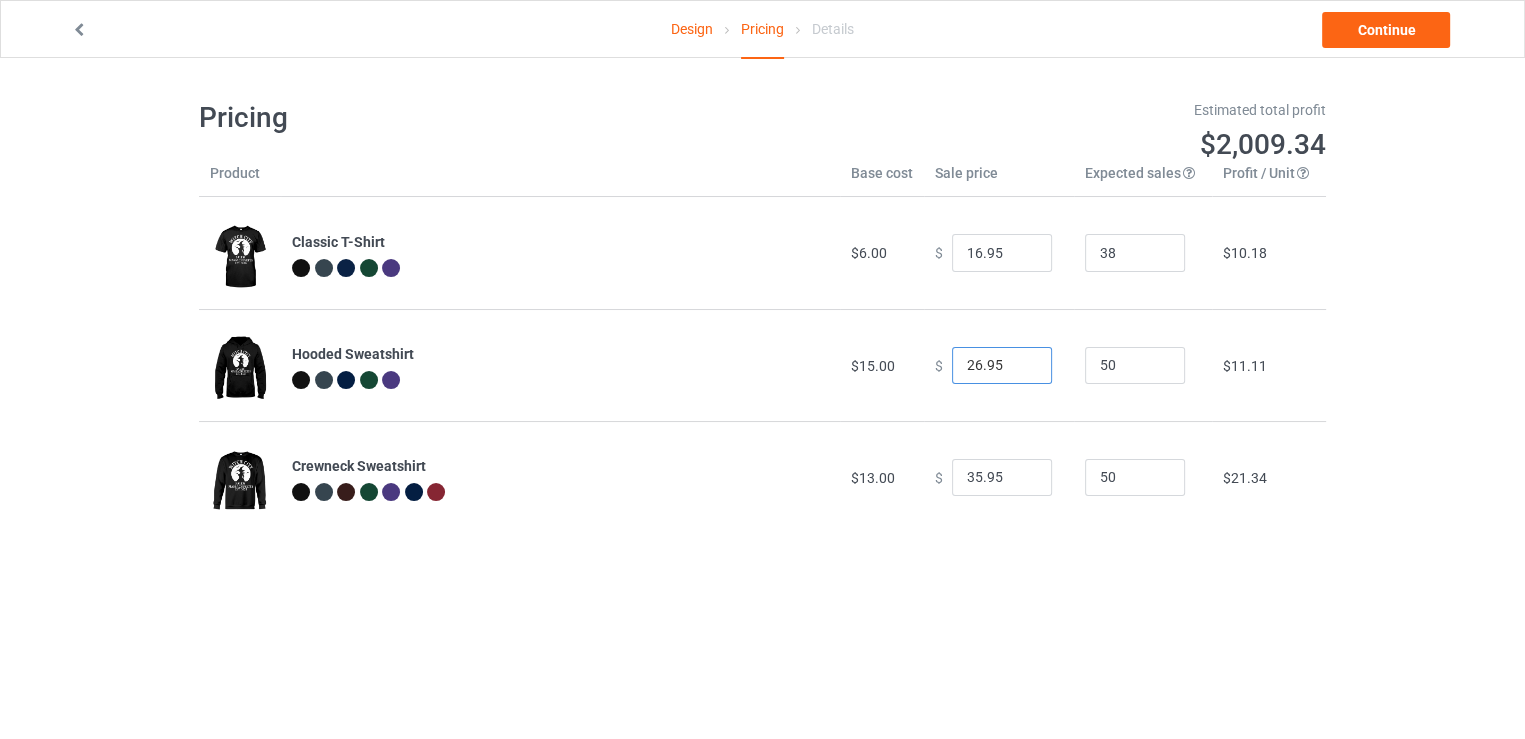 click on "26.95" at bounding box center (1002, 366) 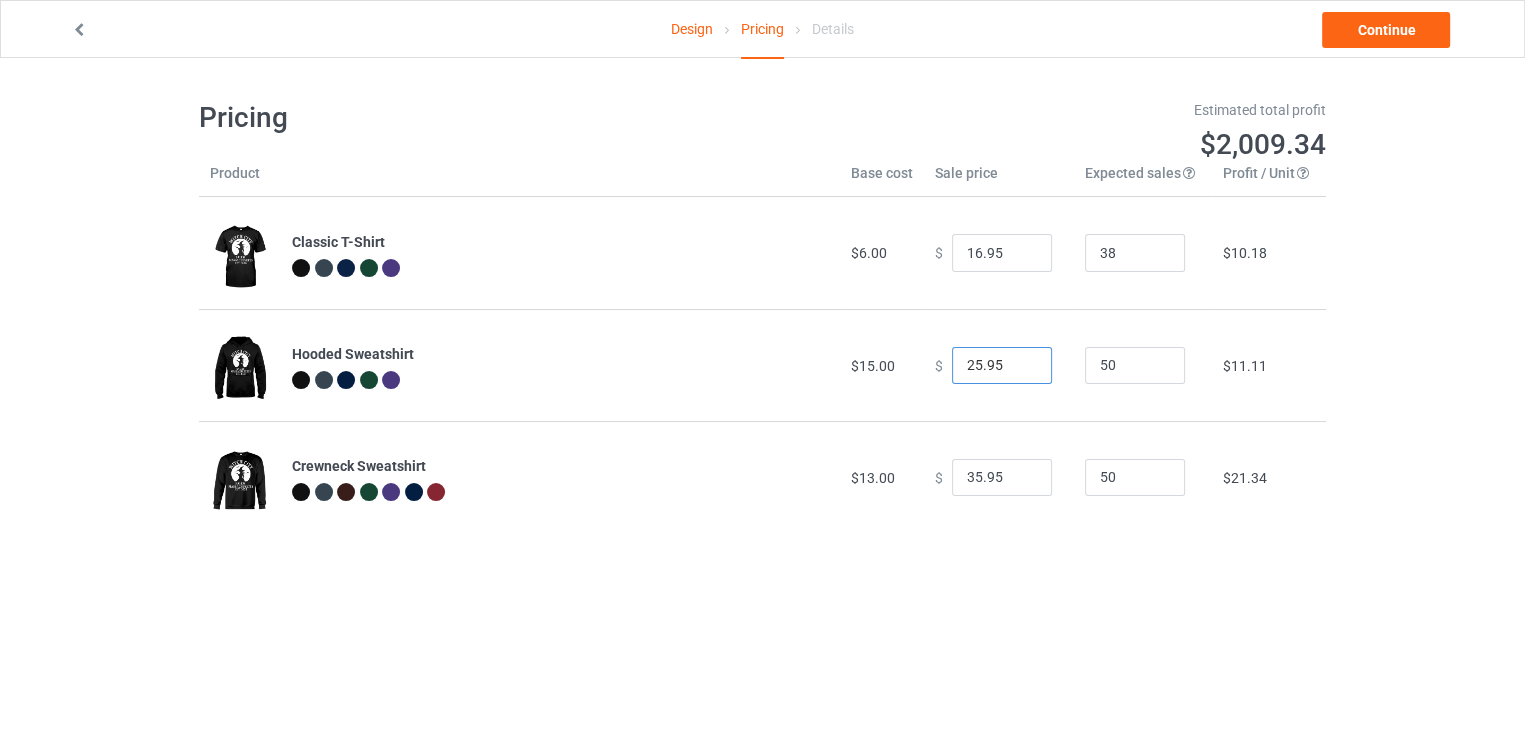 type on "25.95" 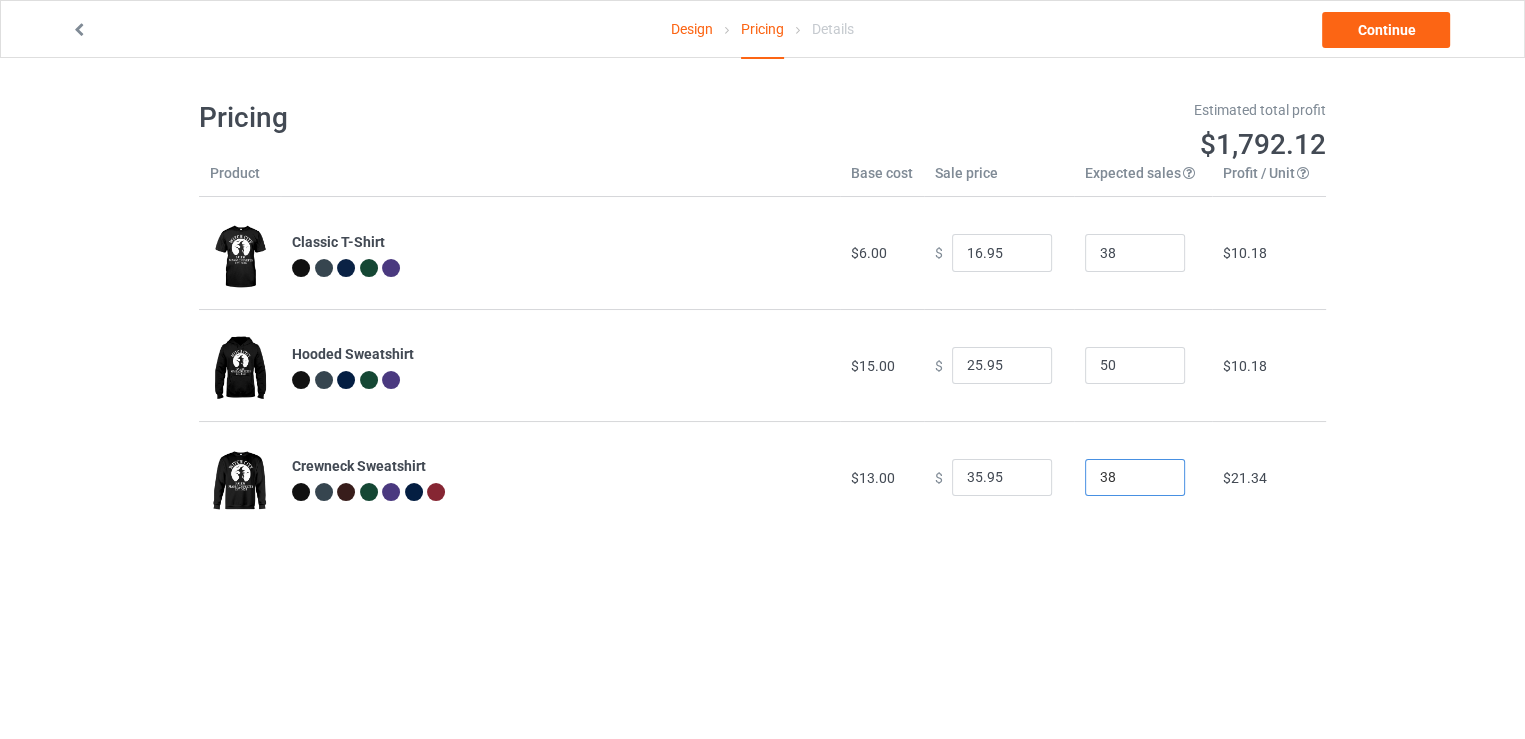 click on "38" at bounding box center [1135, 478] 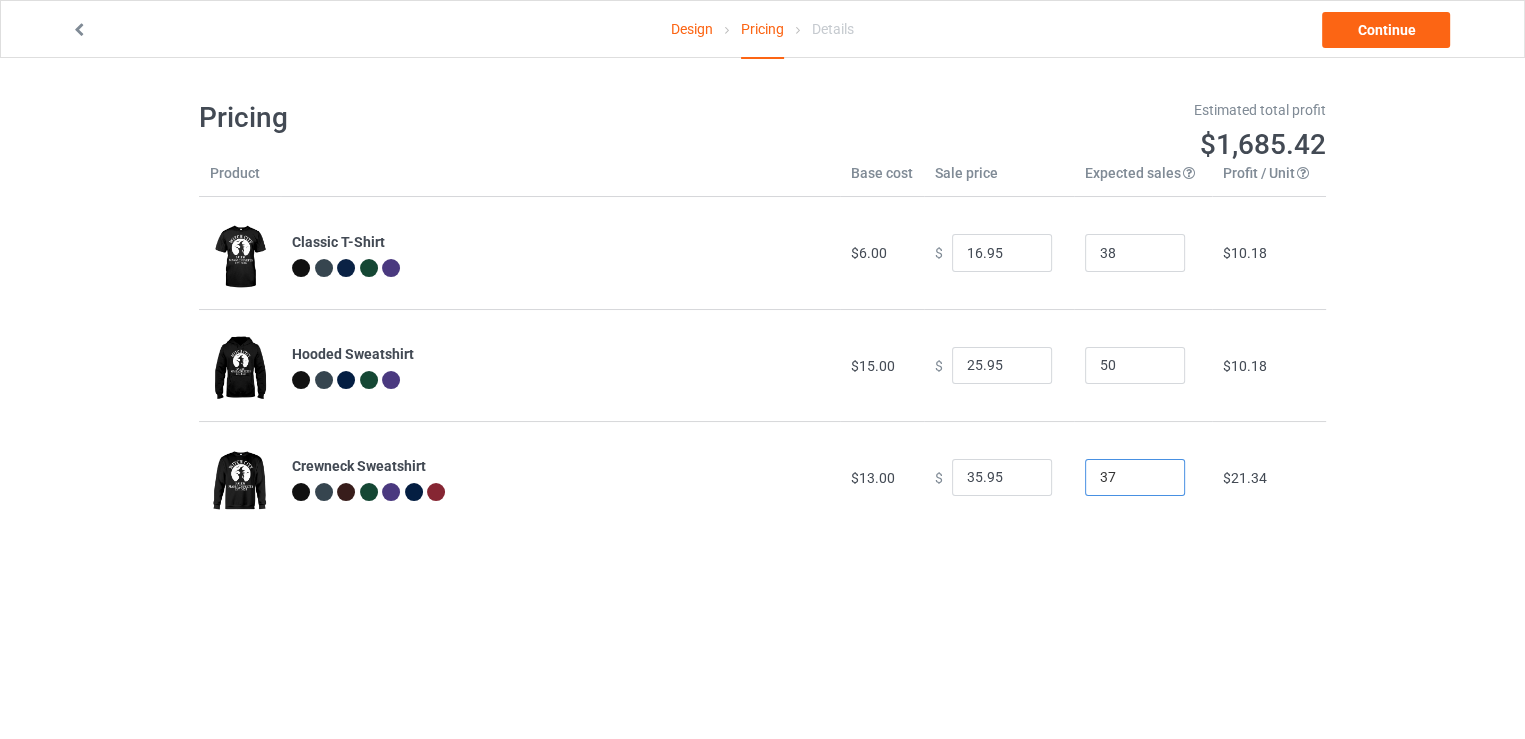 click on "37" at bounding box center [1135, 478] 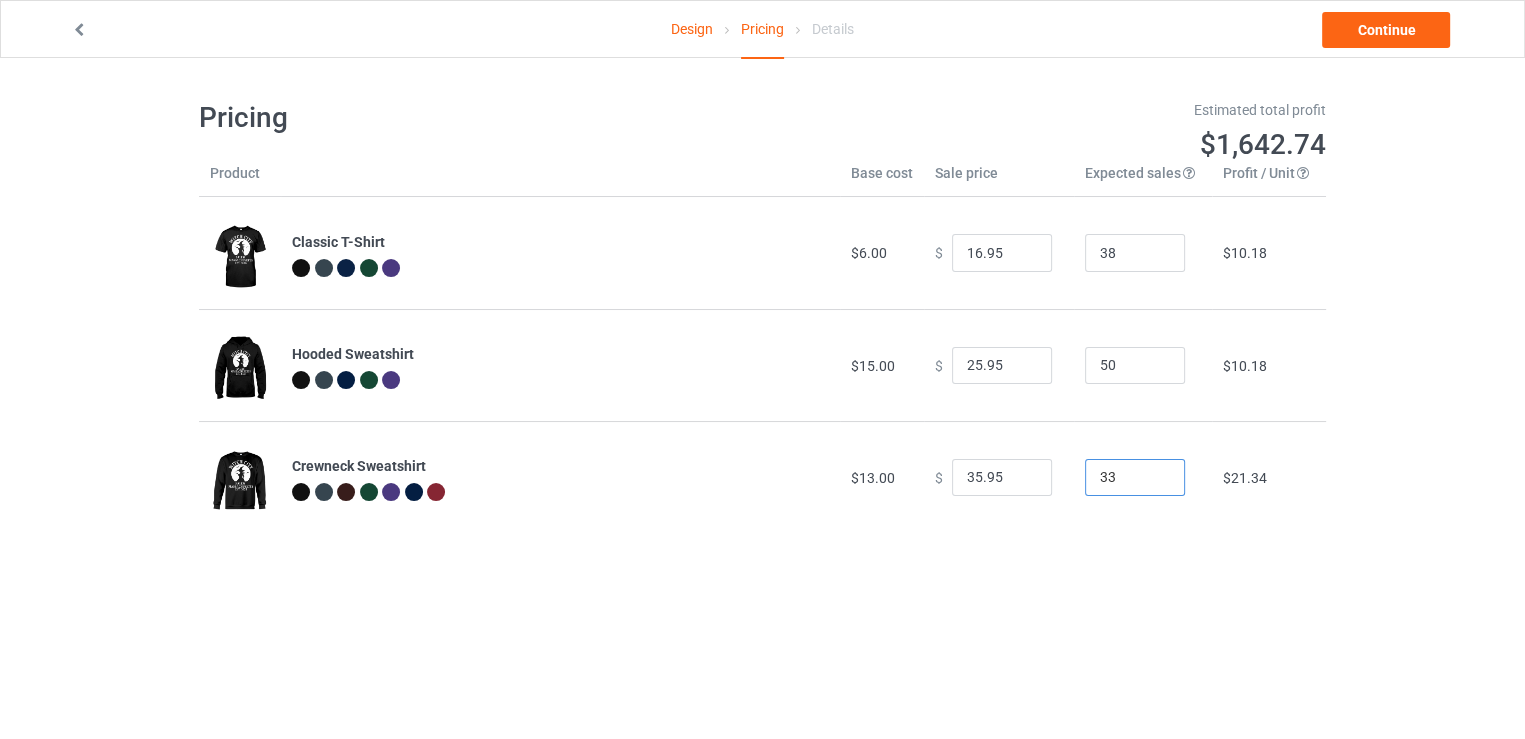 type on "33" 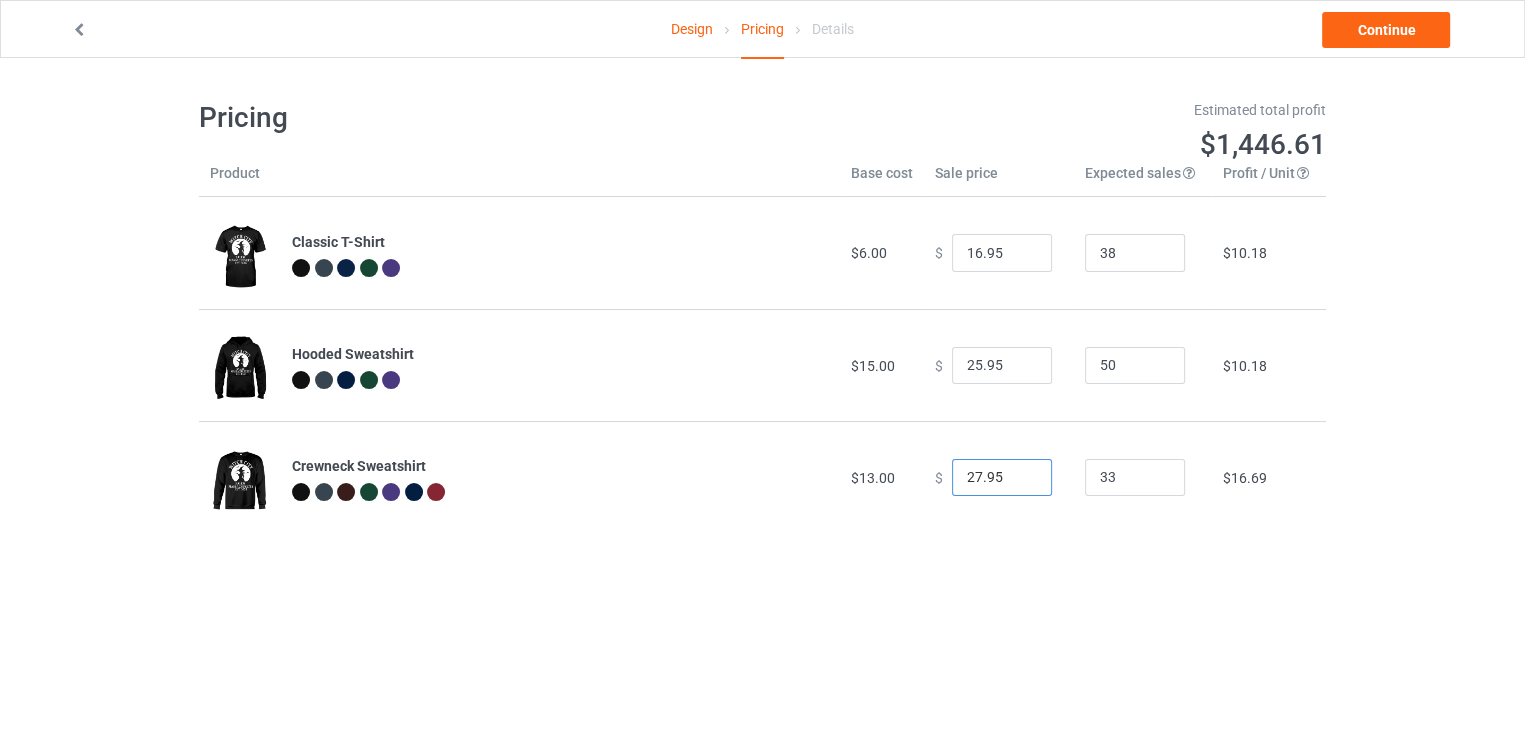 click on "27.95" at bounding box center (1002, 478) 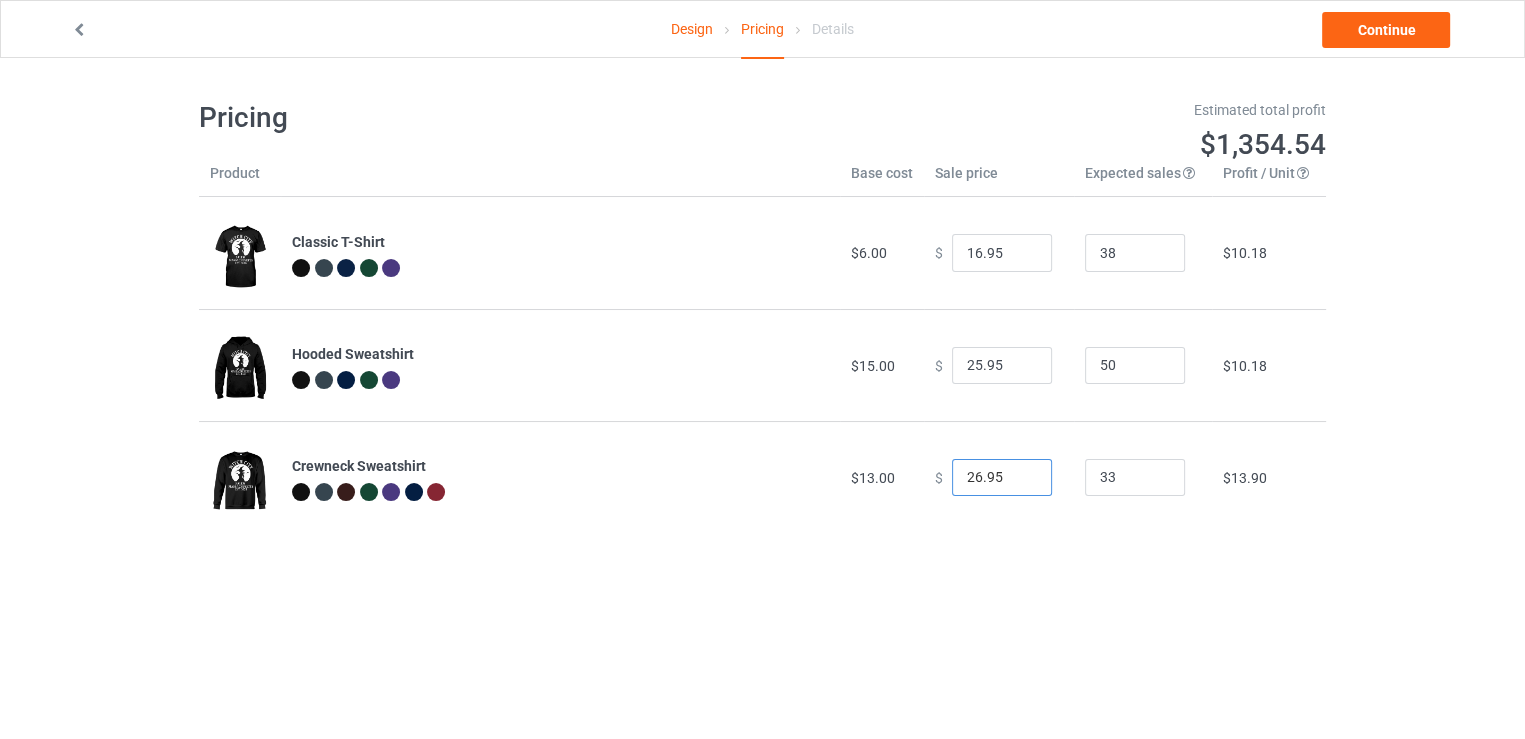 click on "26.95" at bounding box center (1002, 478) 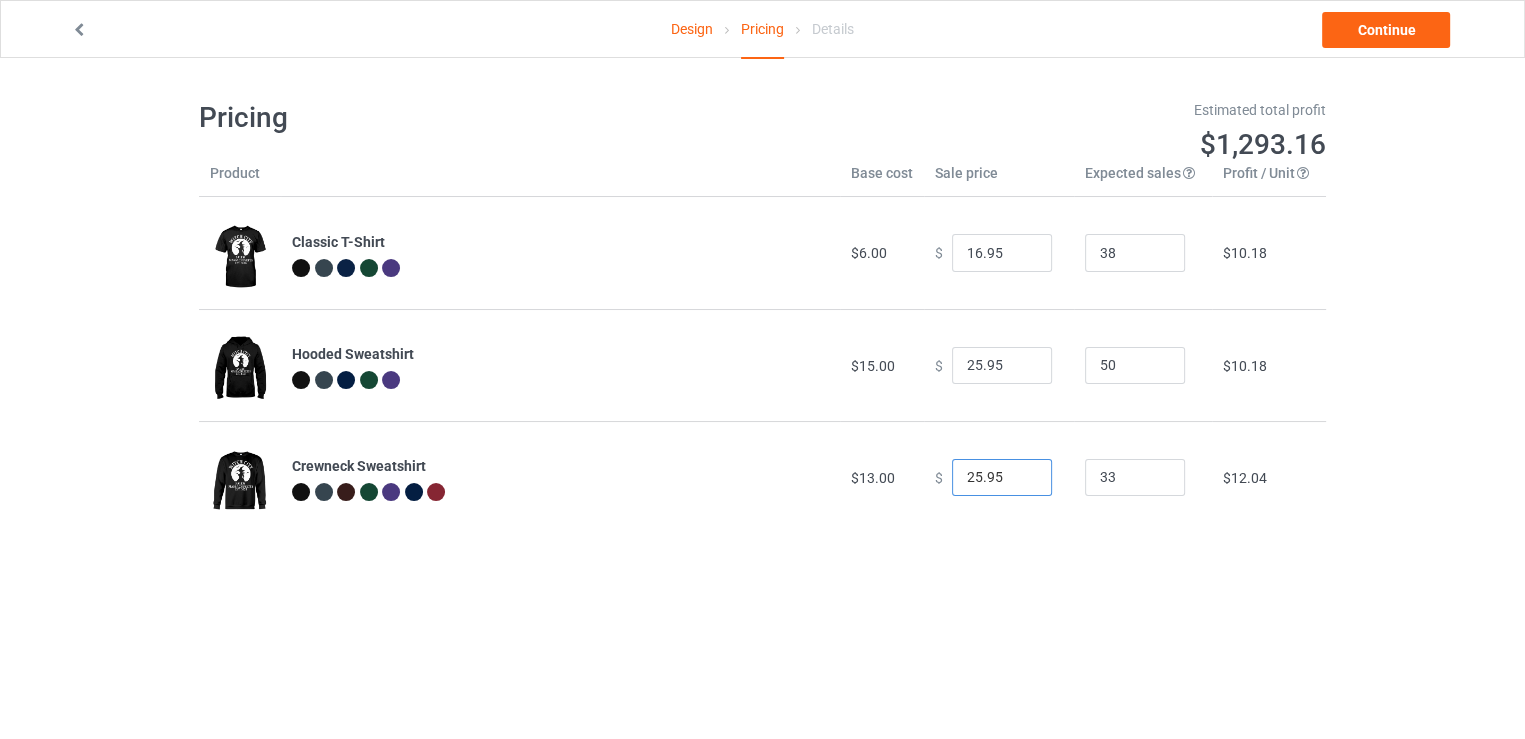 click on "25.95" at bounding box center [1002, 478] 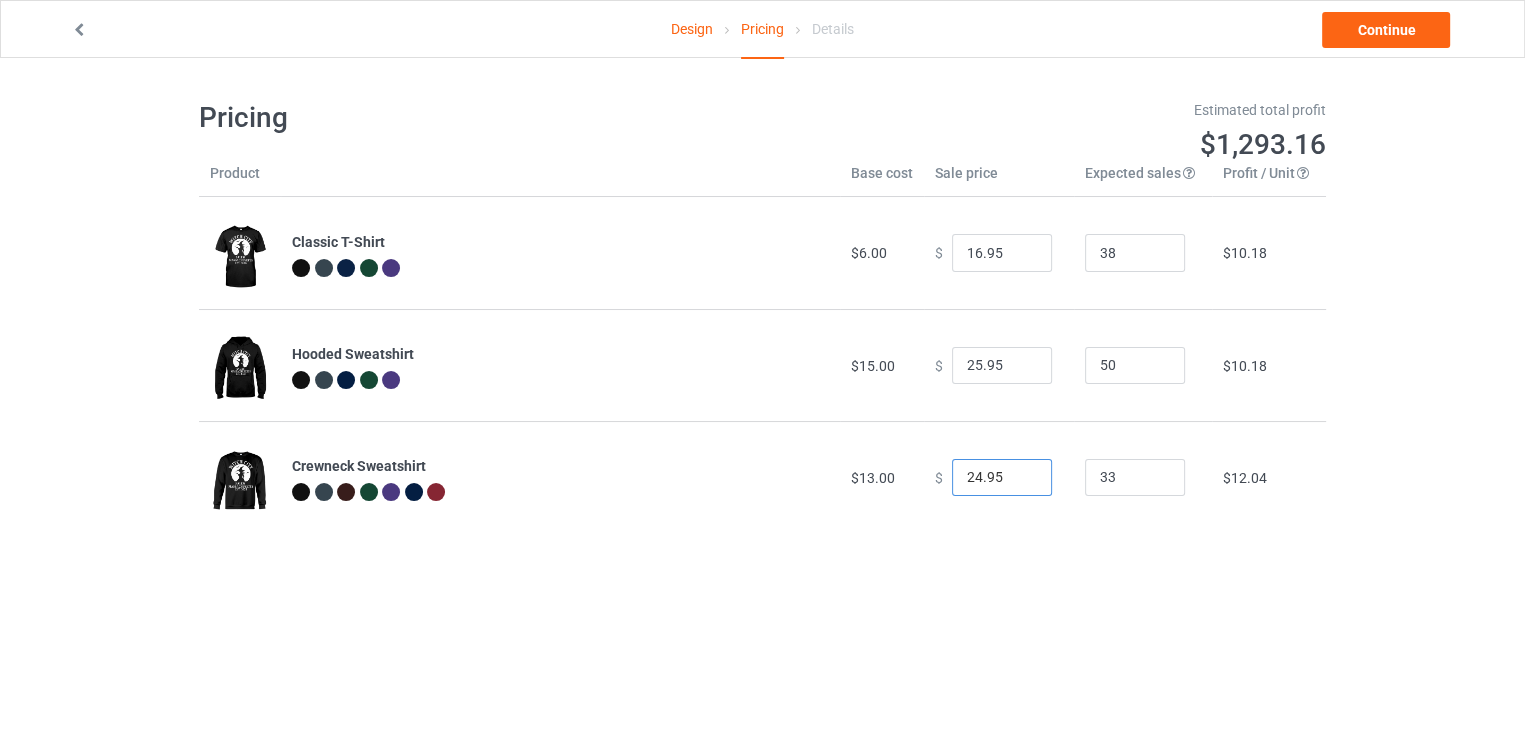 click on "24.95" at bounding box center [1002, 478] 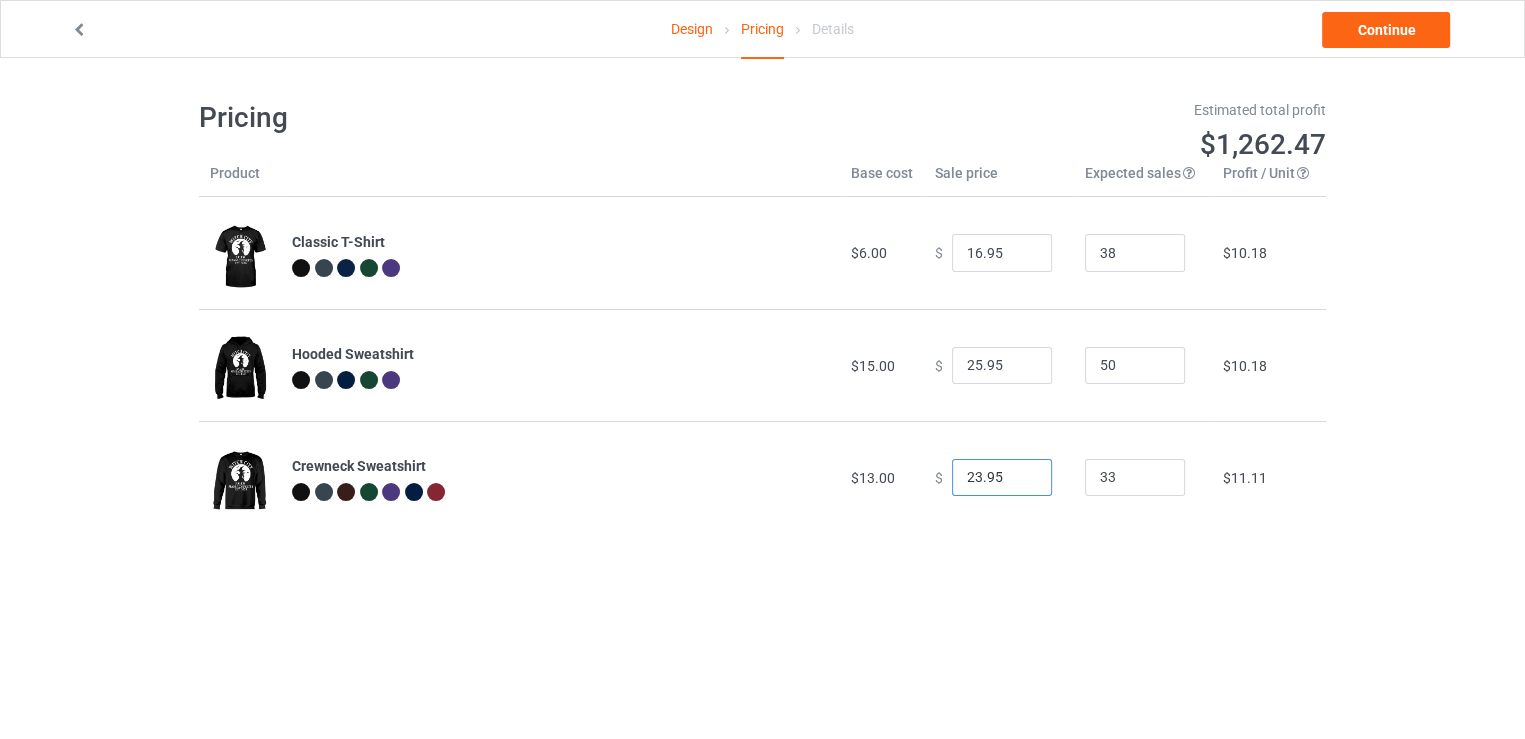 click on "23.95" at bounding box center (1002, 478) 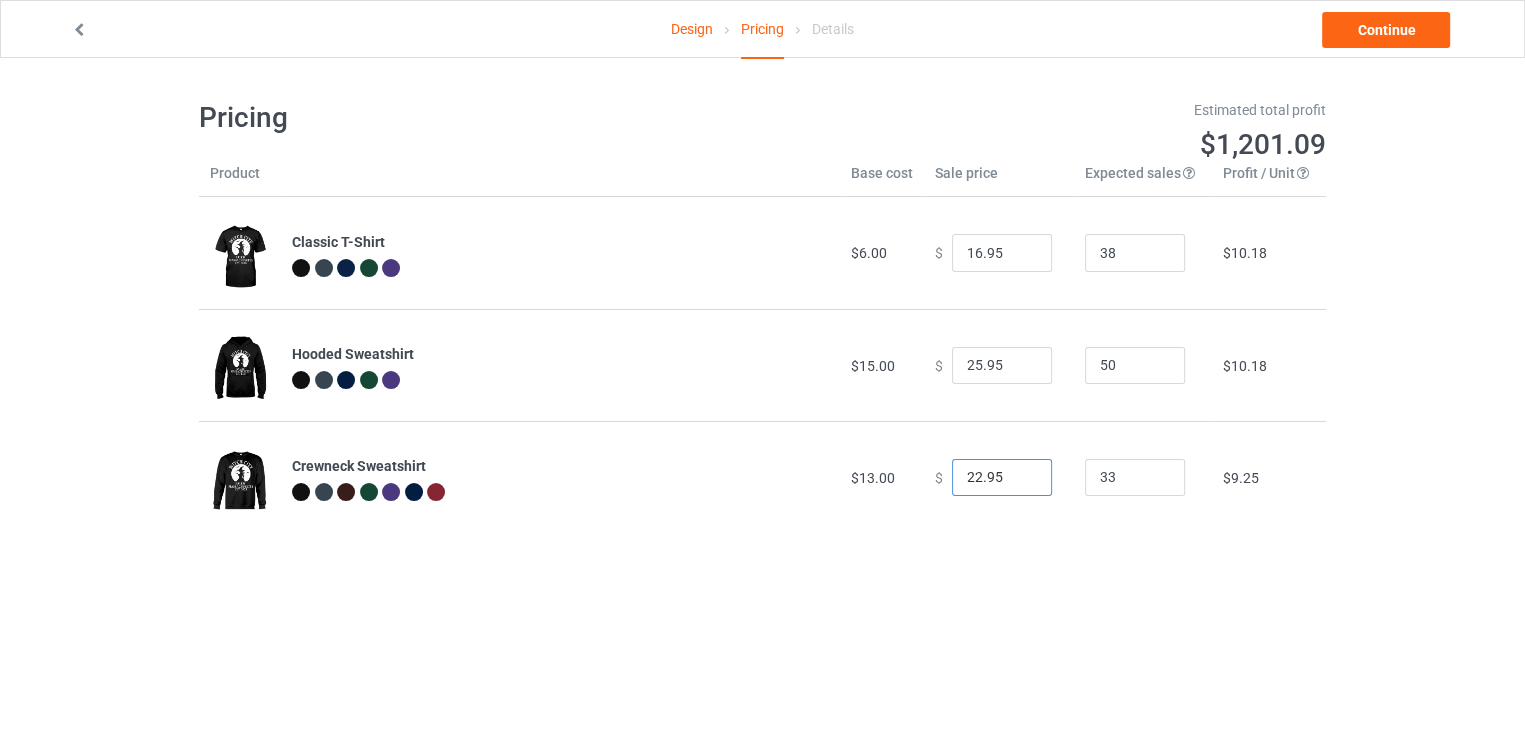 click on "22.95" at bounding box center [1002, 478] 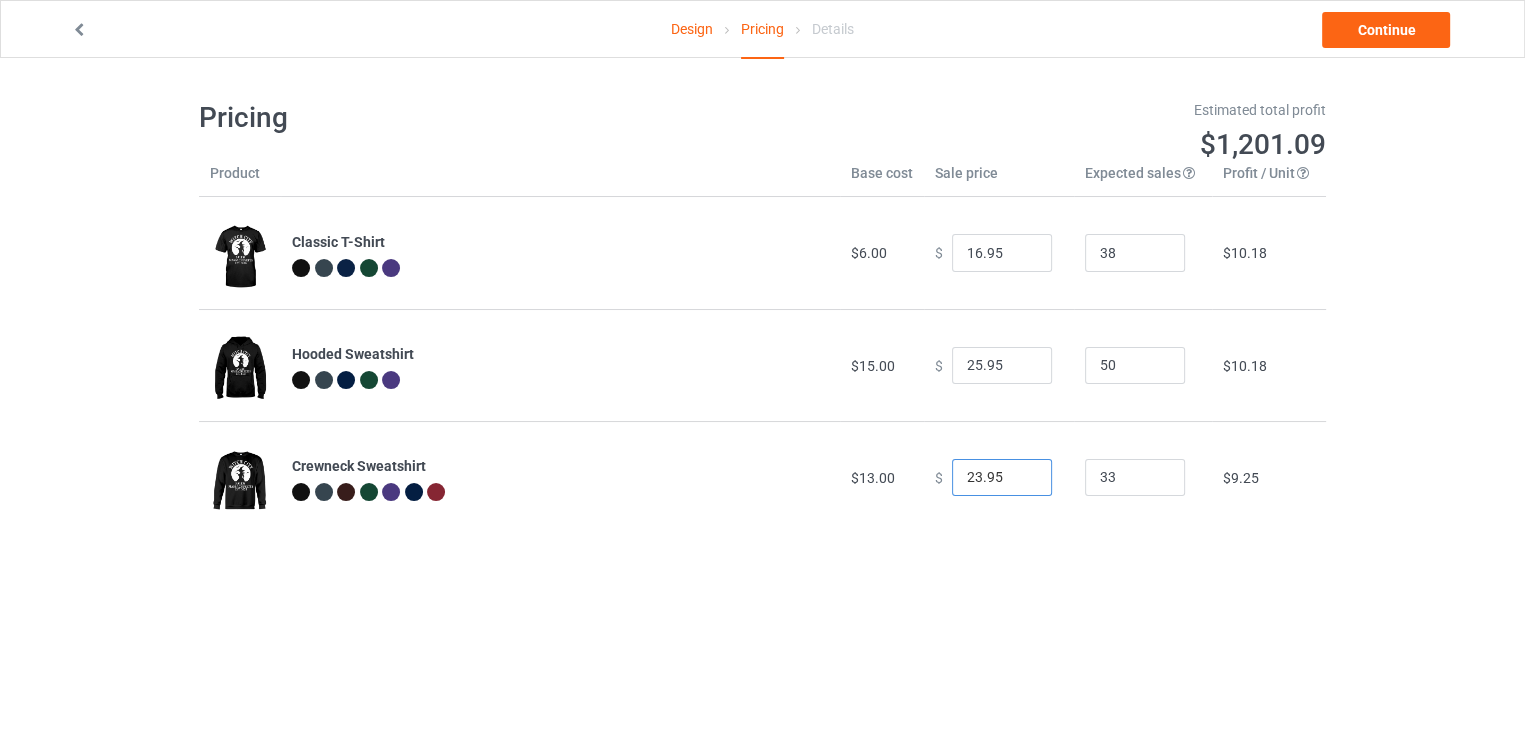 type on "23.95" 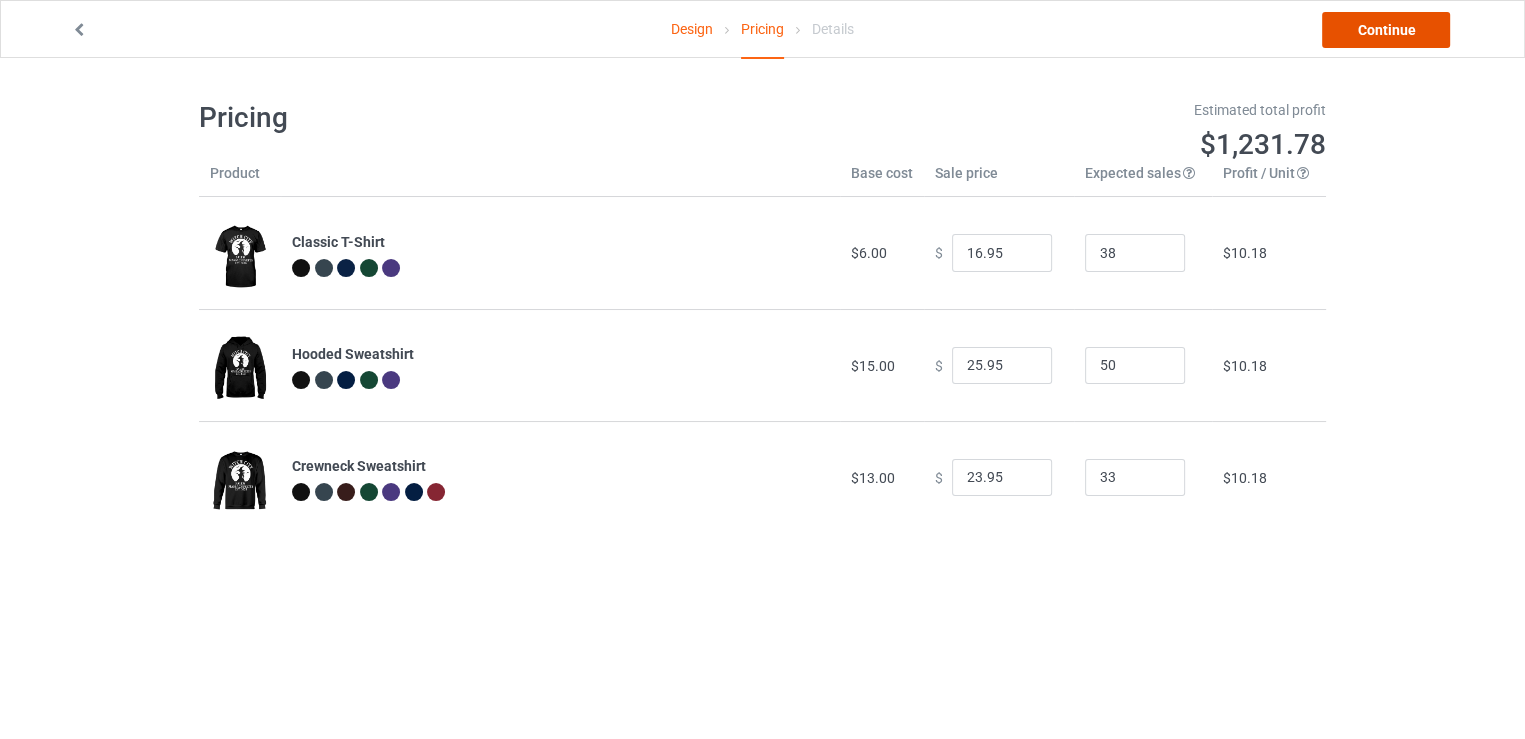 click on "Continue" at bounding box center (1386, 30) 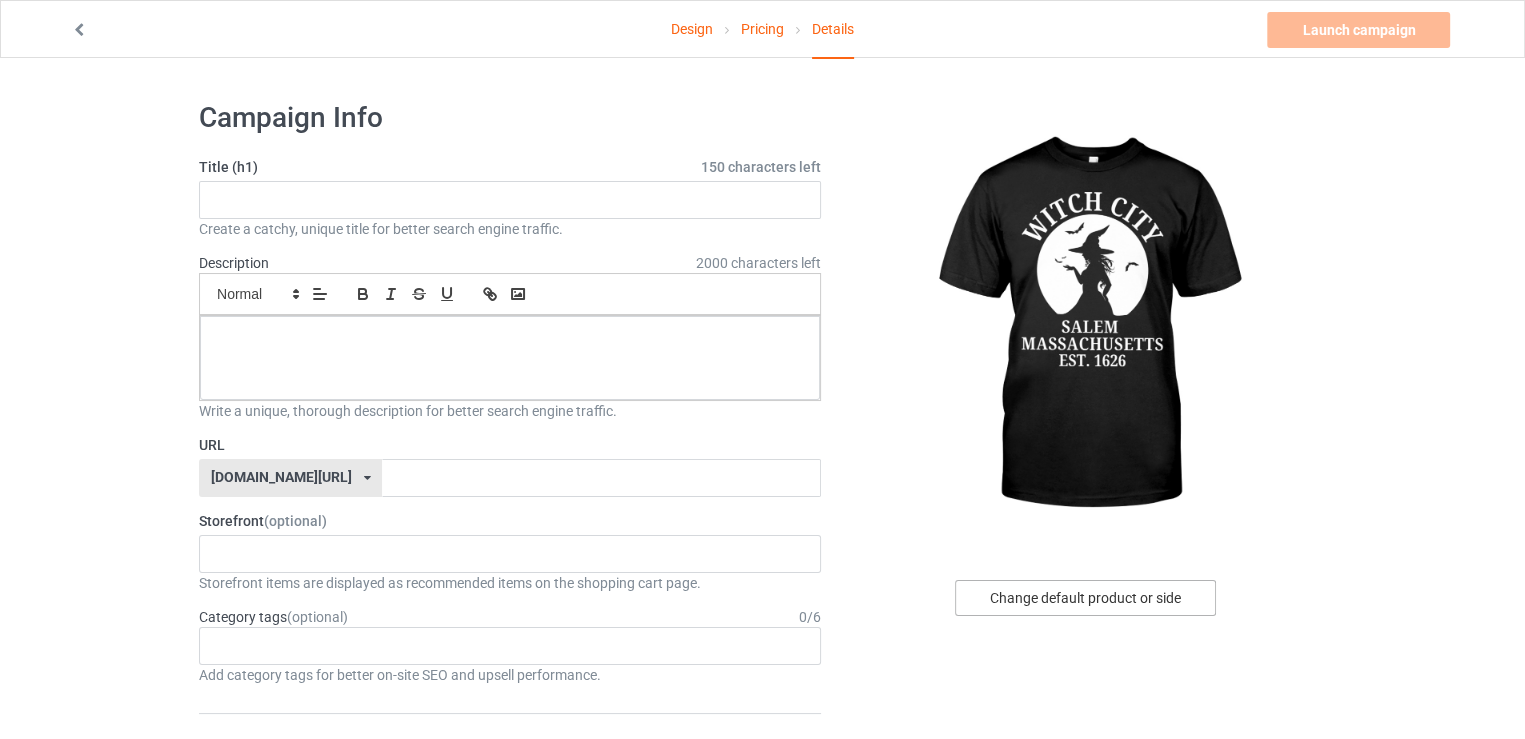 click on "Change default product or side" at bounding box center (1085, 598) 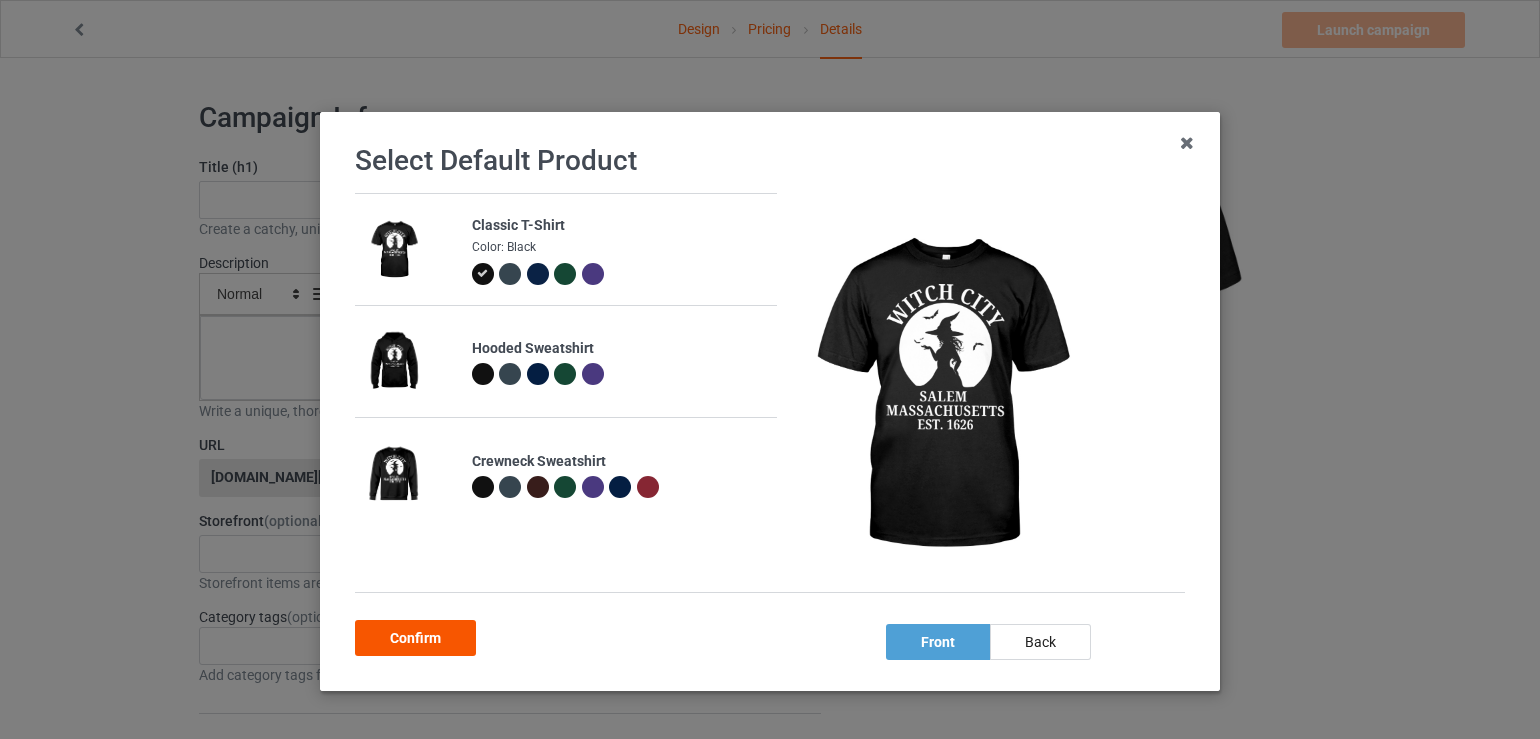 click on "Confirm" at bounding box center (415, 638) 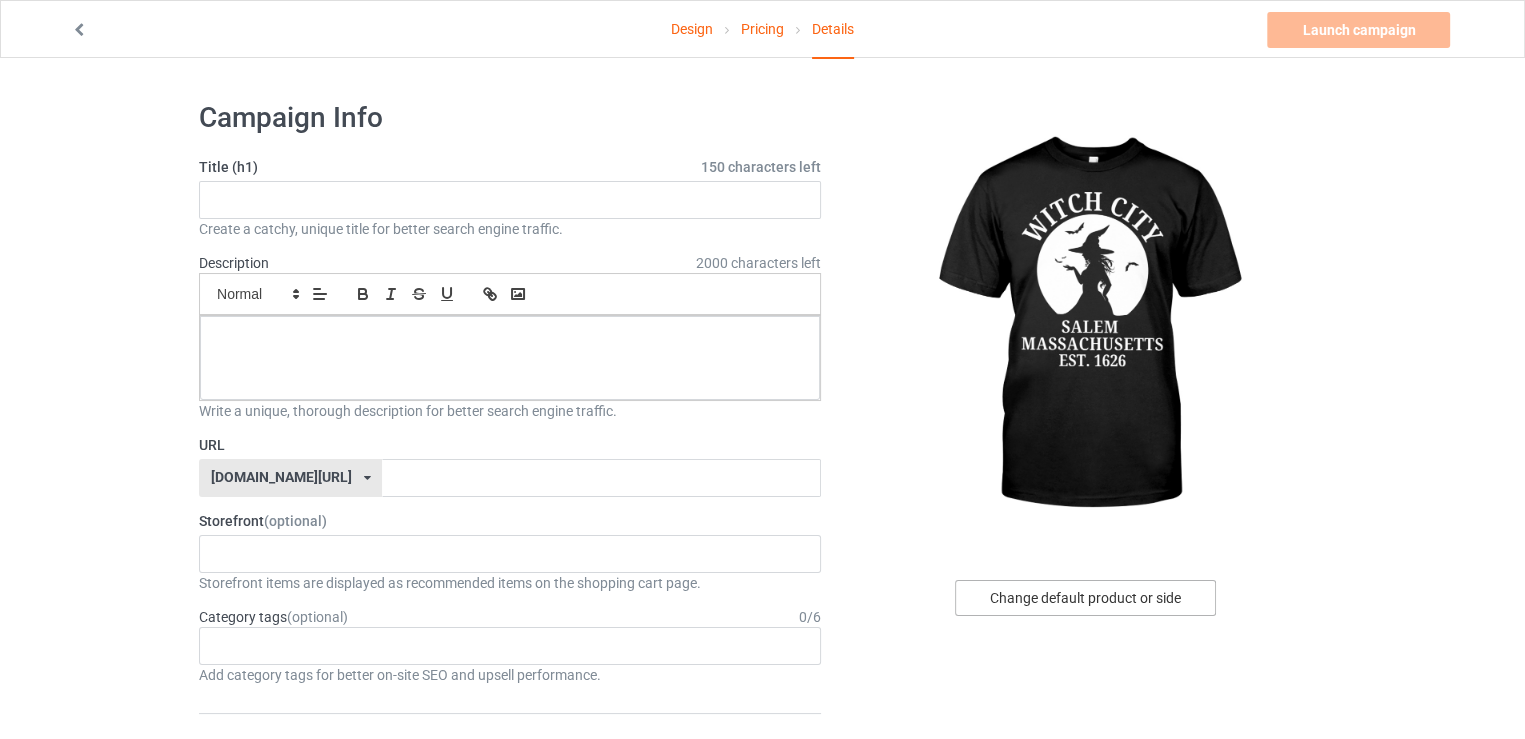click on "Change default product or side" at bounding box center (1085, 598) 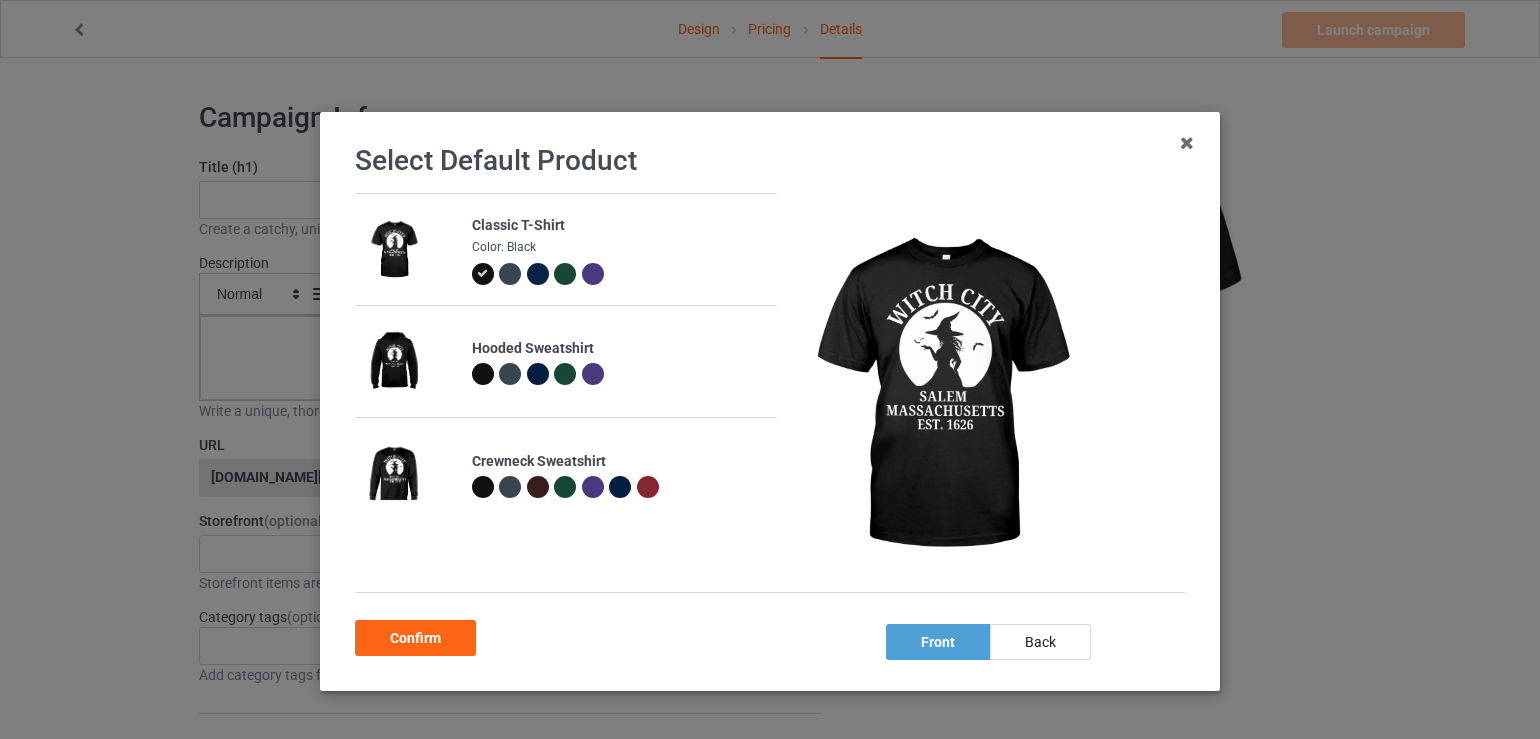 click at bounding box center [483, 487] 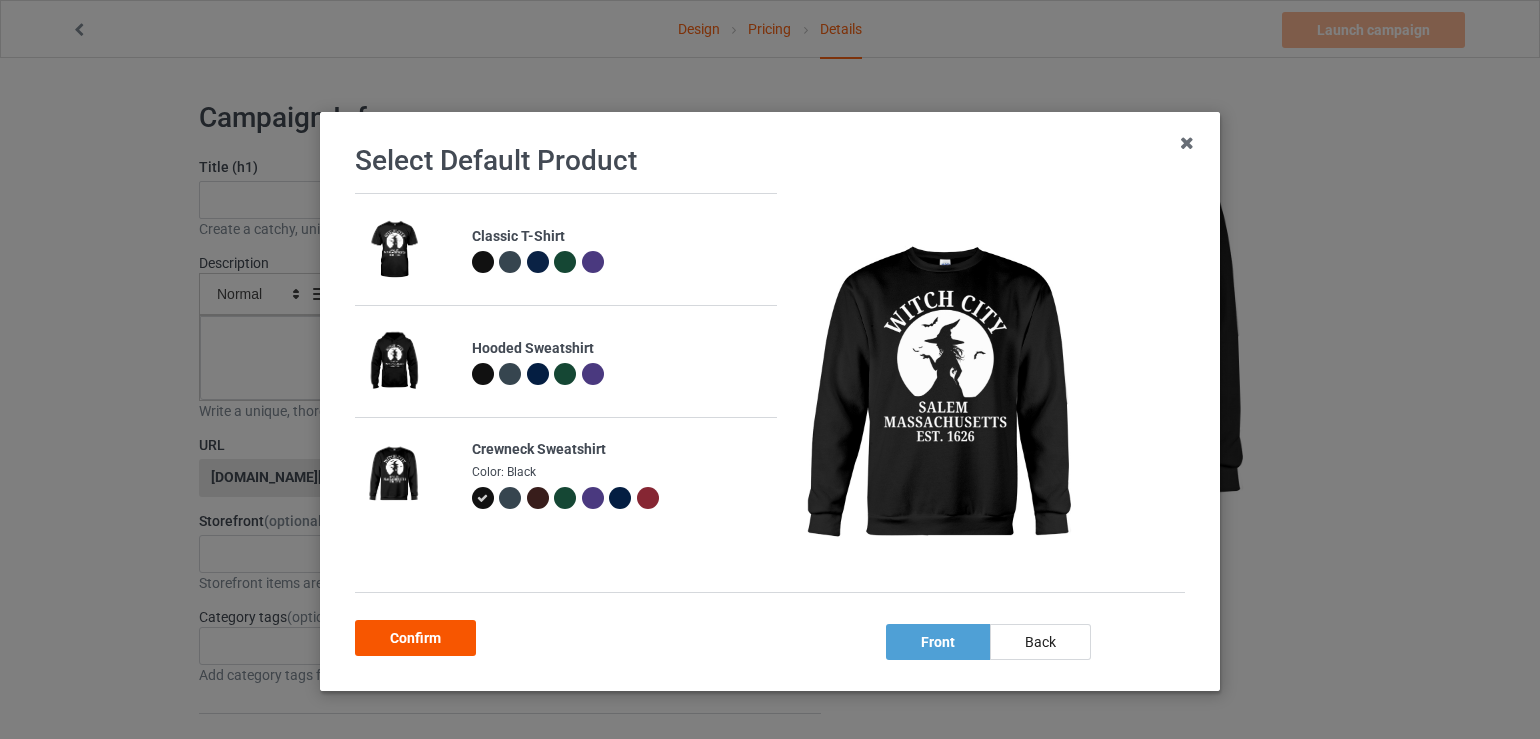 click on "Confirm" at bounding box center (415, 638) 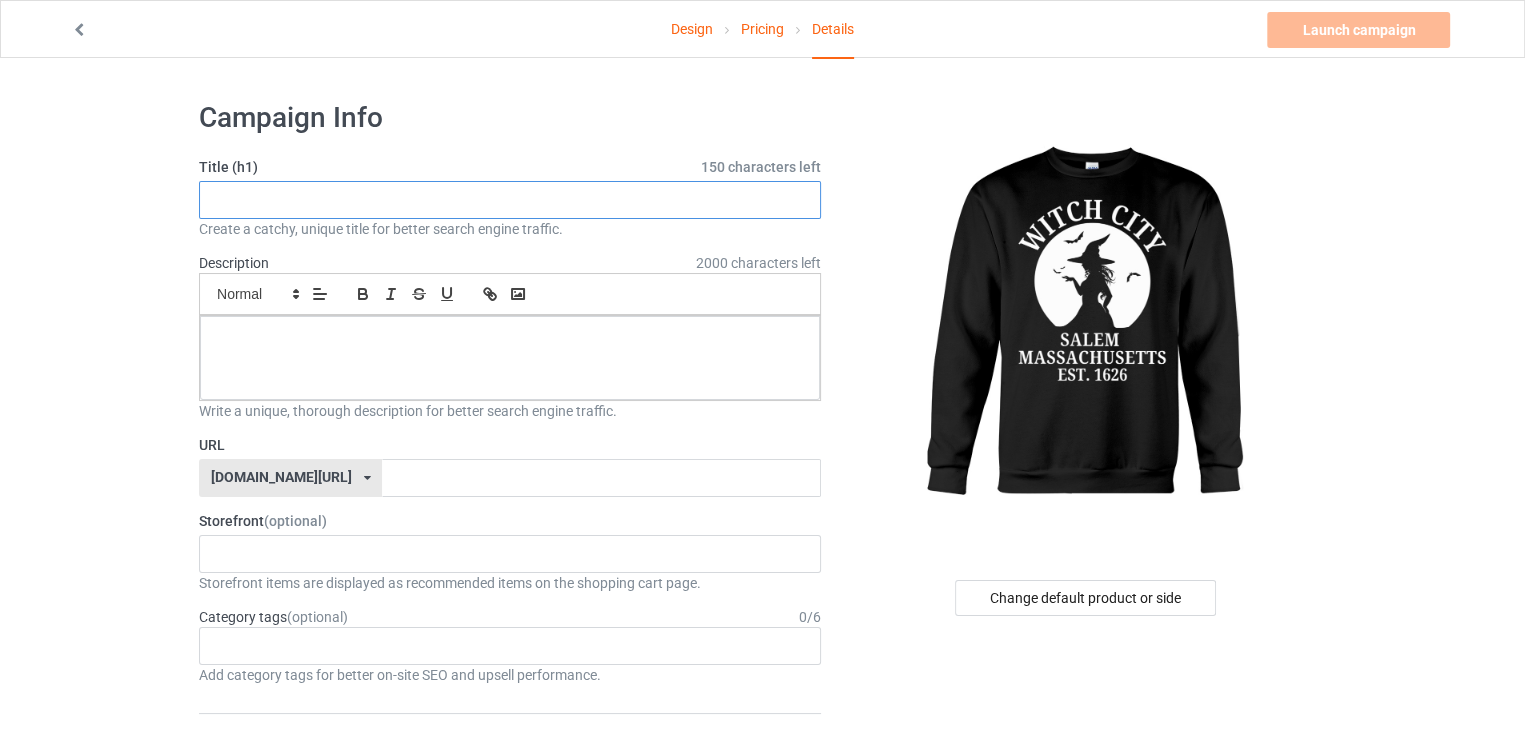 click at bounding box center (510, 200) 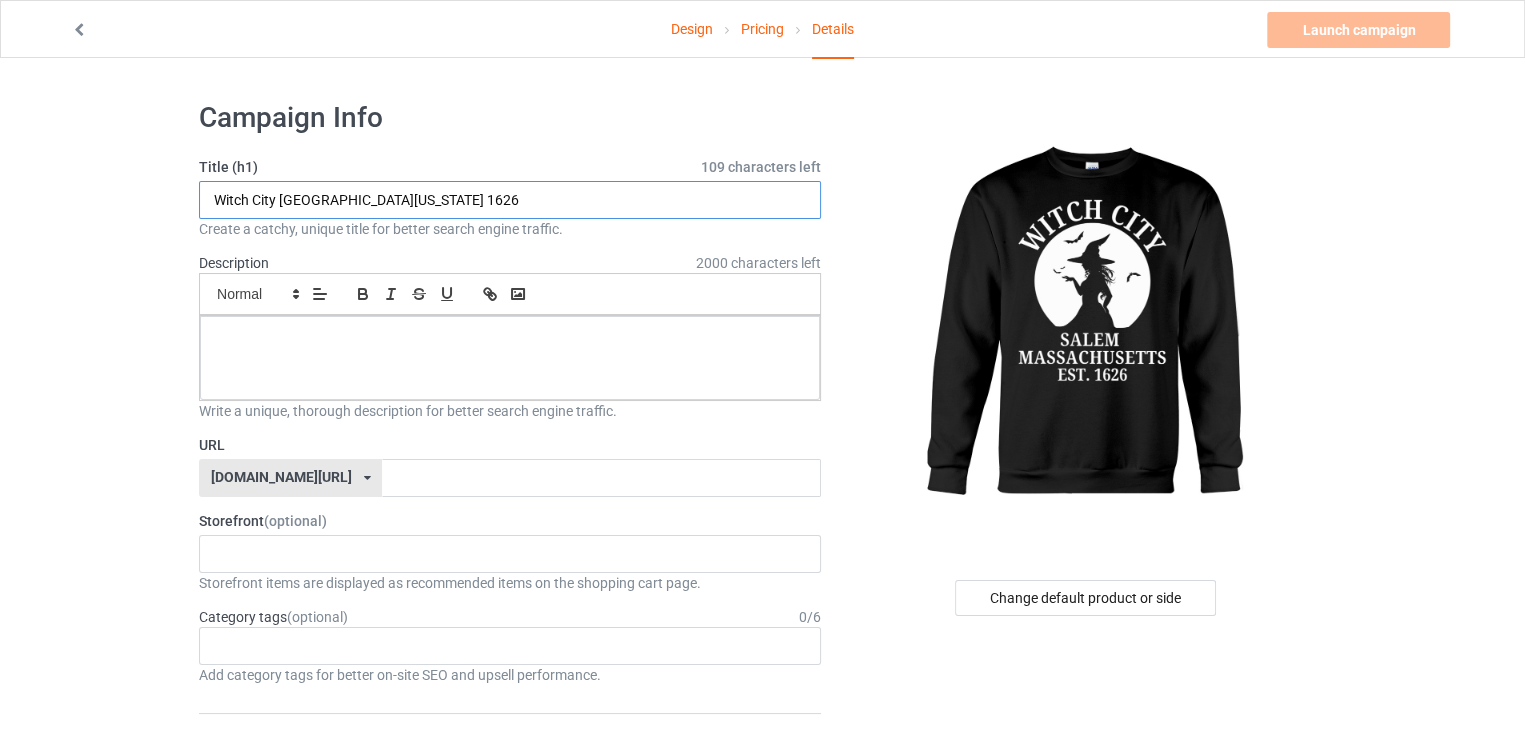 type on "Witch City Salem Massachusetts Est. 1626" 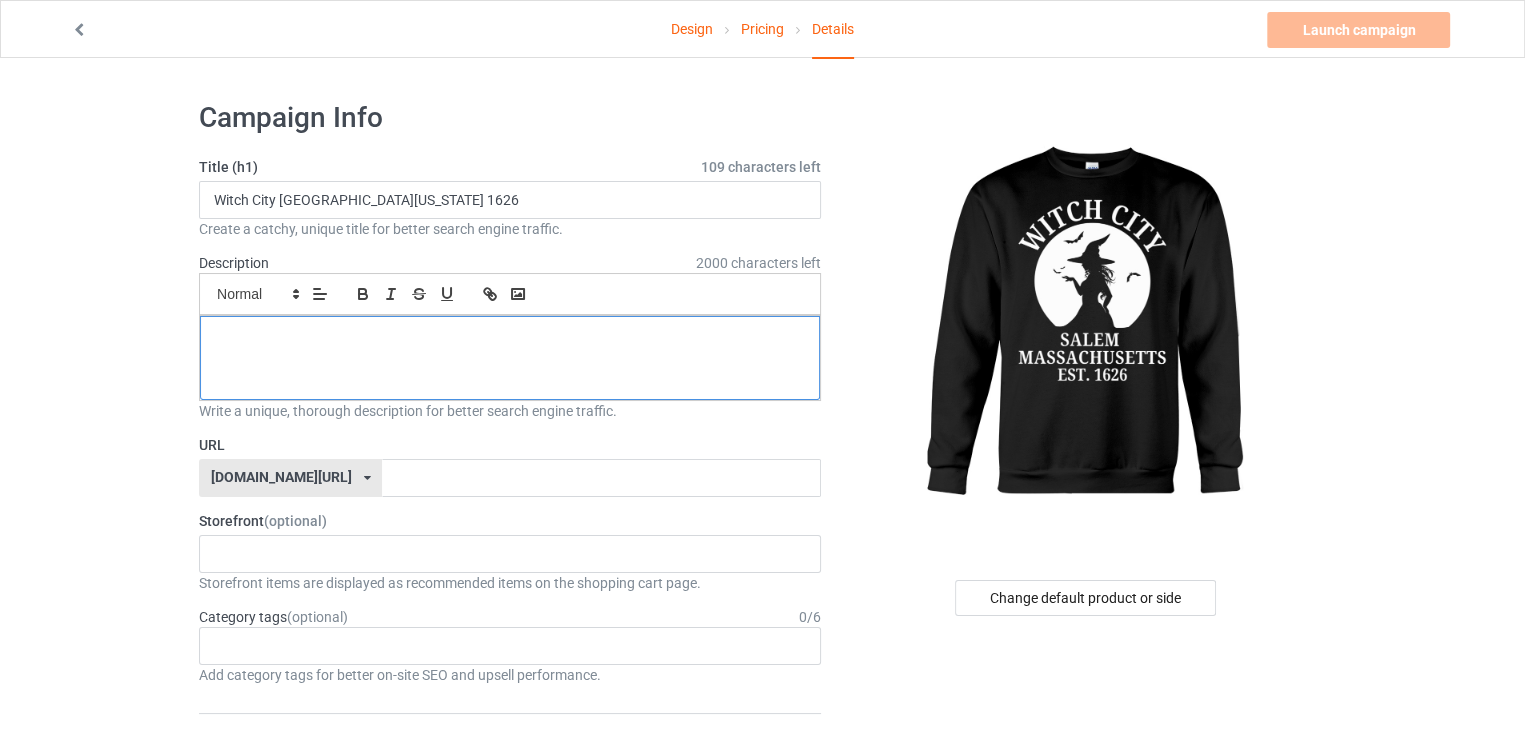 click at bounding box center (510, 358) 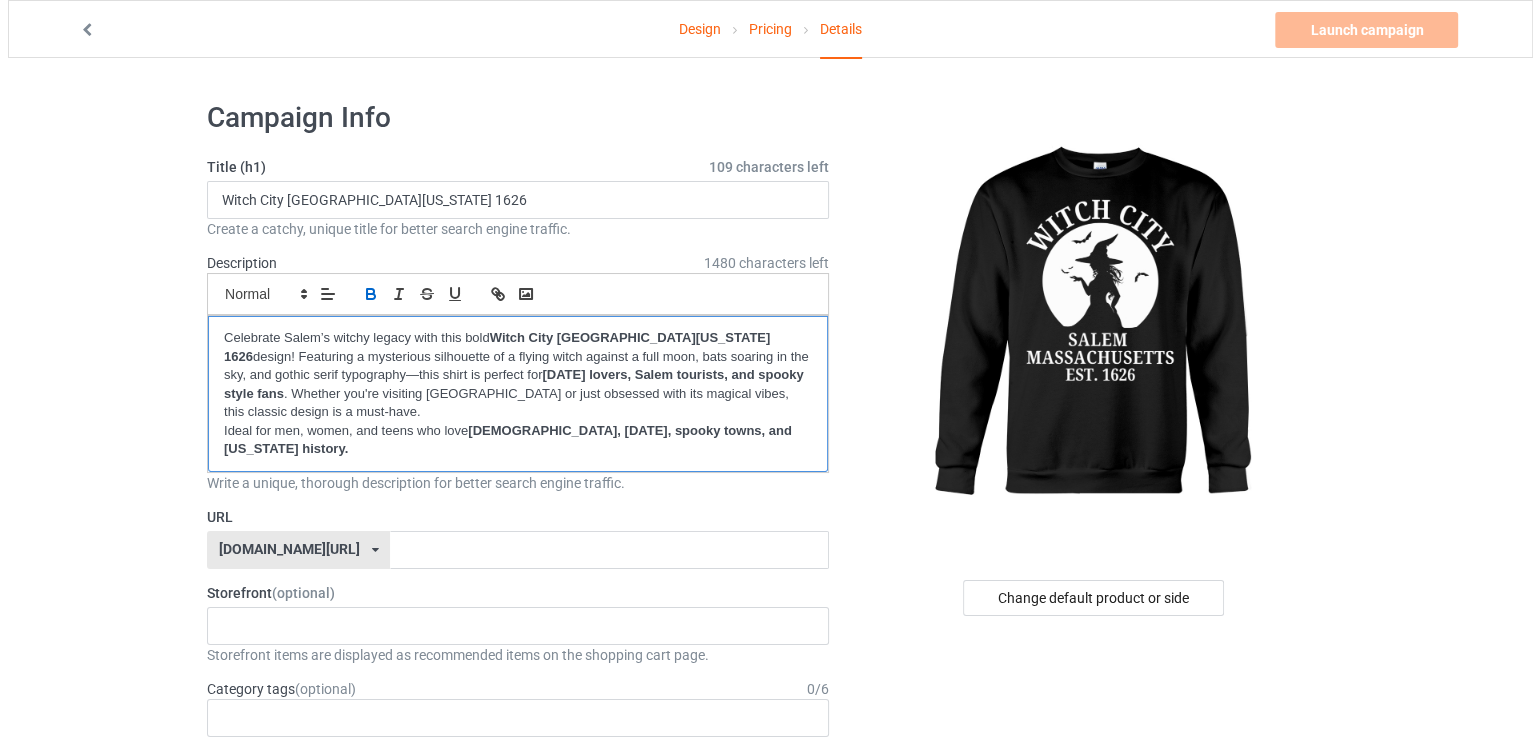 scroll, scrollTop: 0, scrollLeft: 0, axis: both 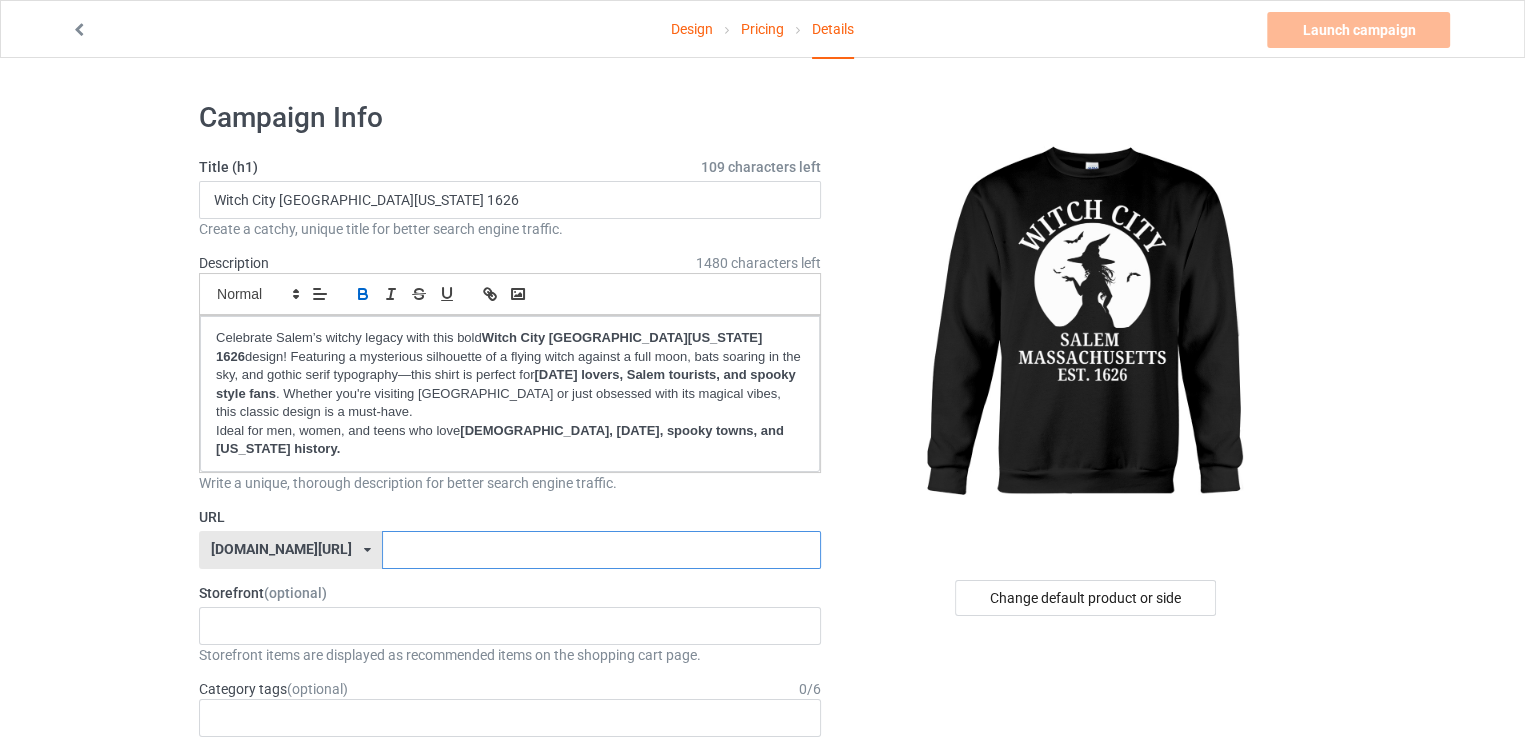 click at bounding box center (601, 550) 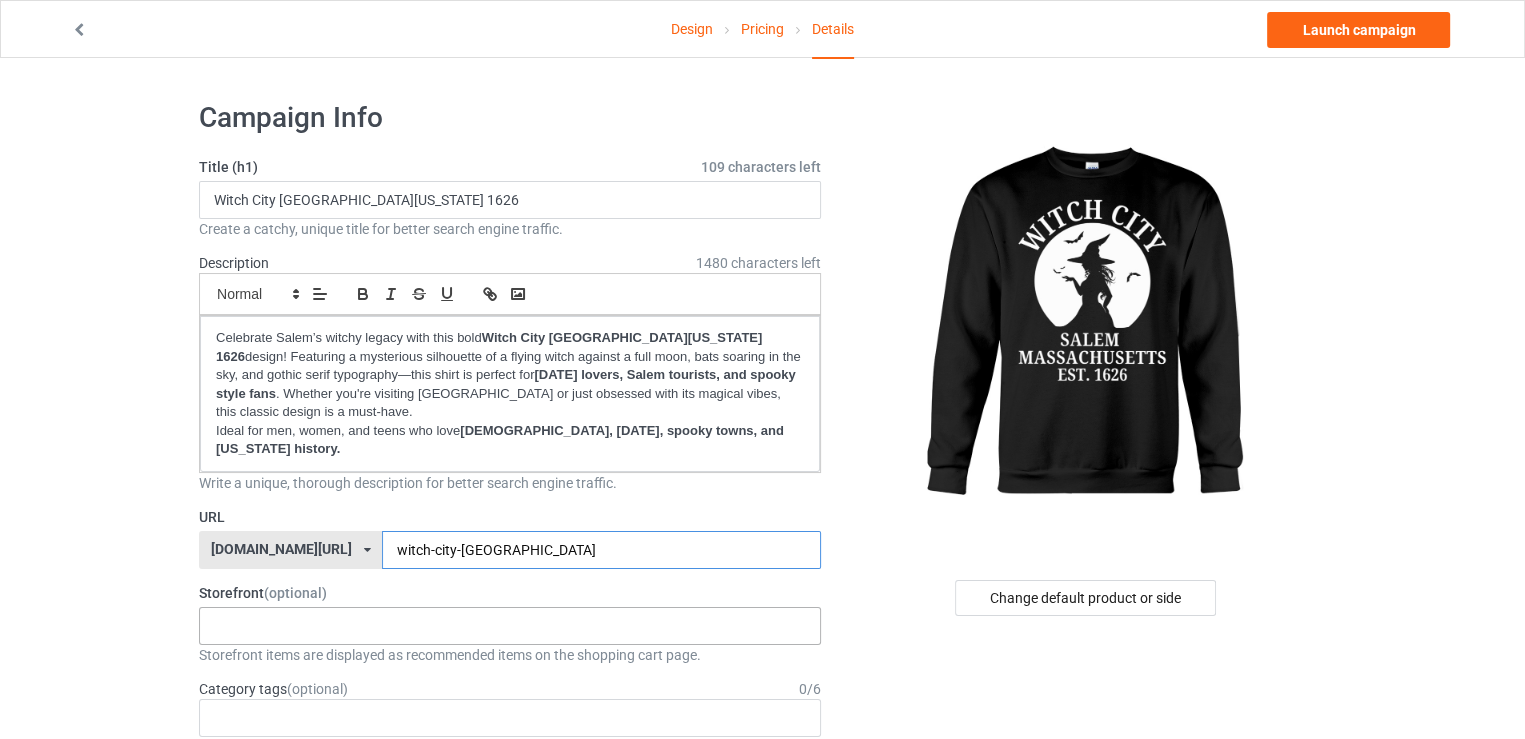 type on "witch-city-salem" 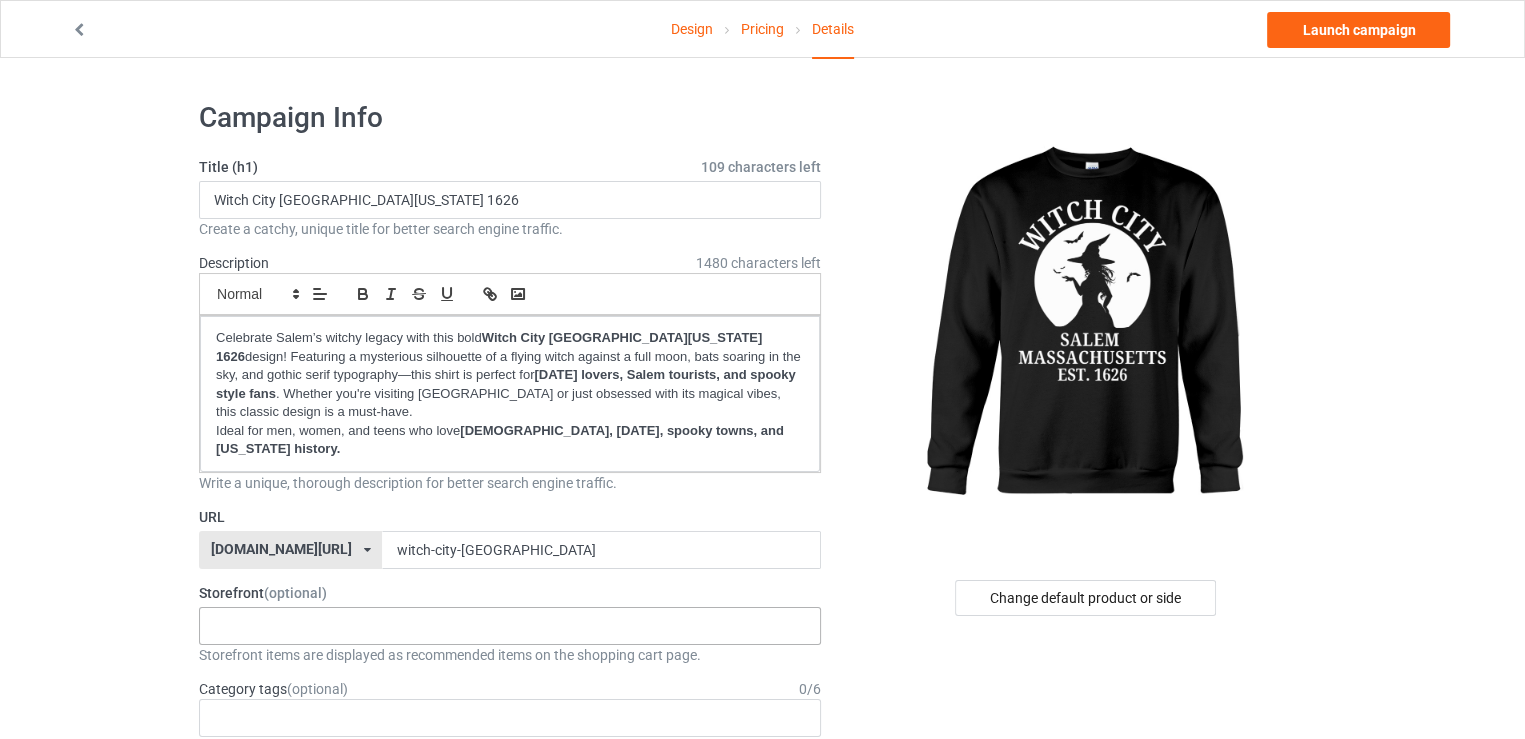 click on "halloweenhype385 684707eebaa9dc0035f9edac" at bounding box center [510, 626] 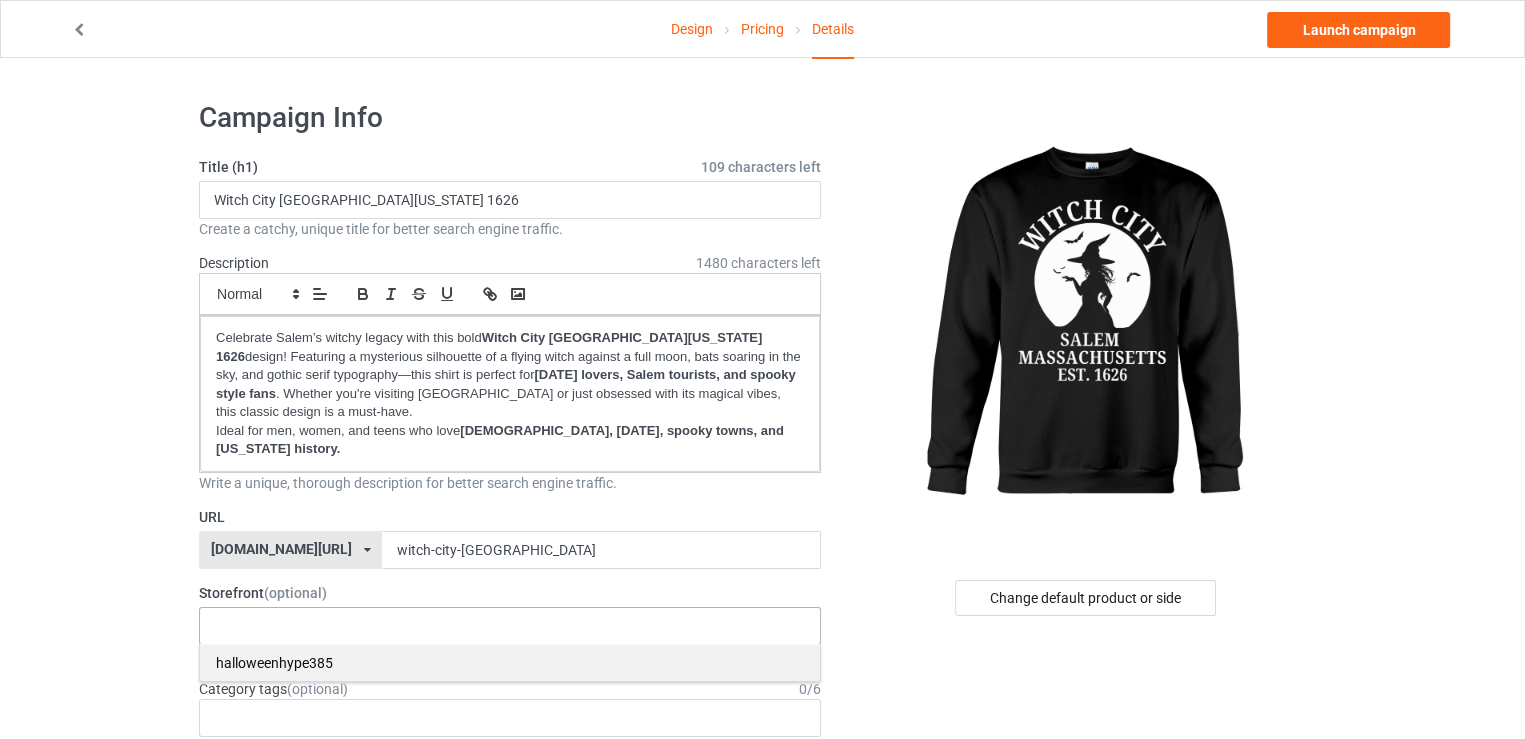 click on "halloweenhype385" at bounding box center [510, 662] 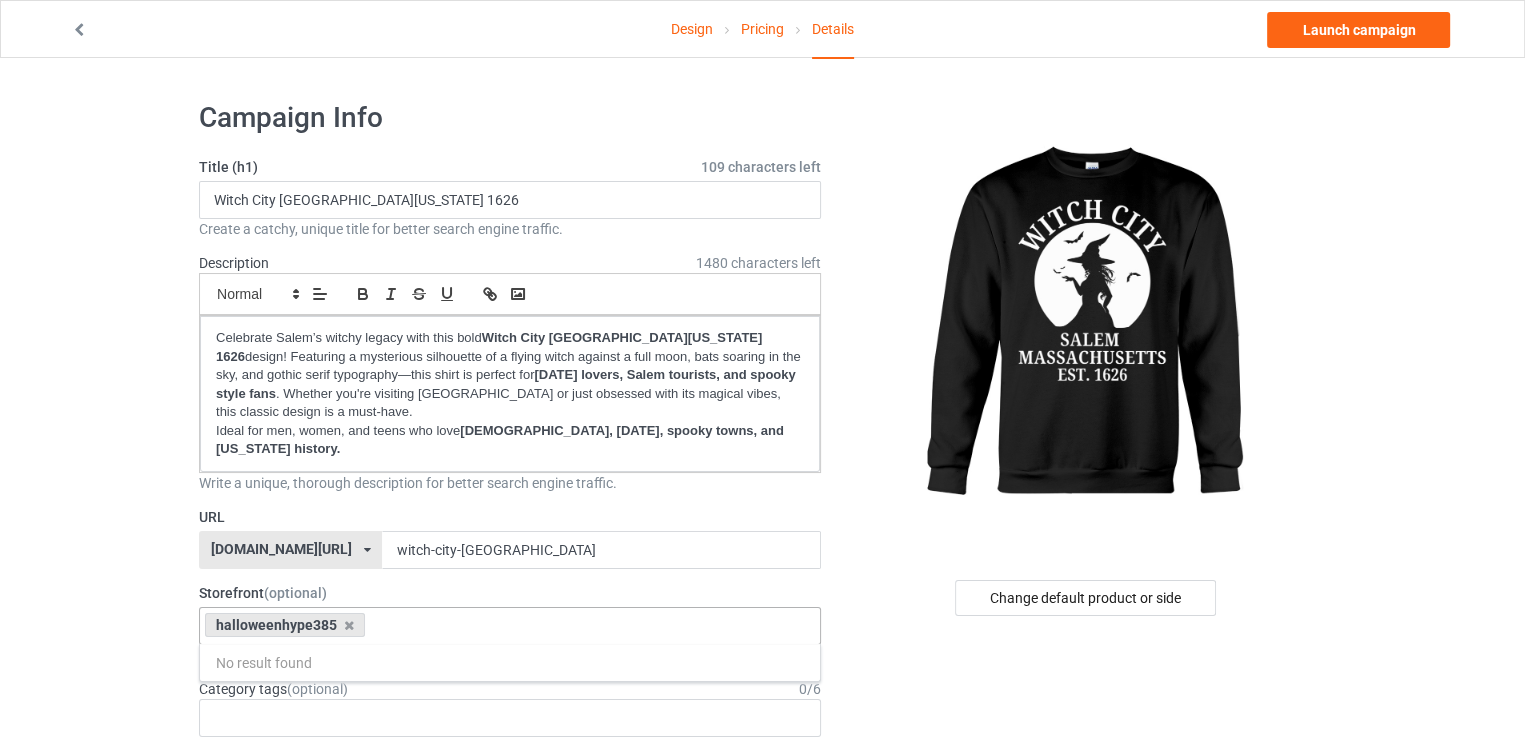 click on "Change default product or side" at bounding box center [1087, 1130] 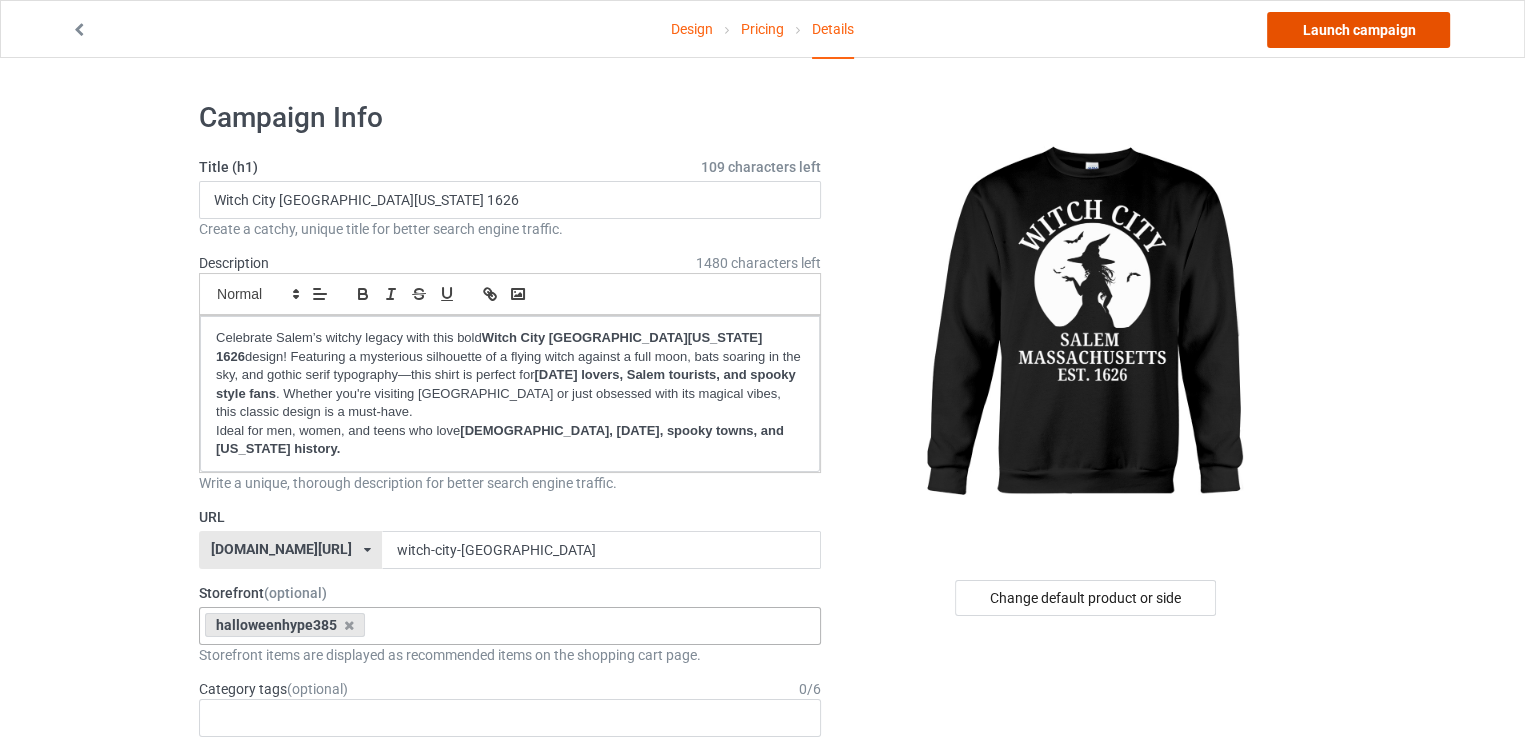 click on "Launch campaign" at bounding box center [1358, 30] 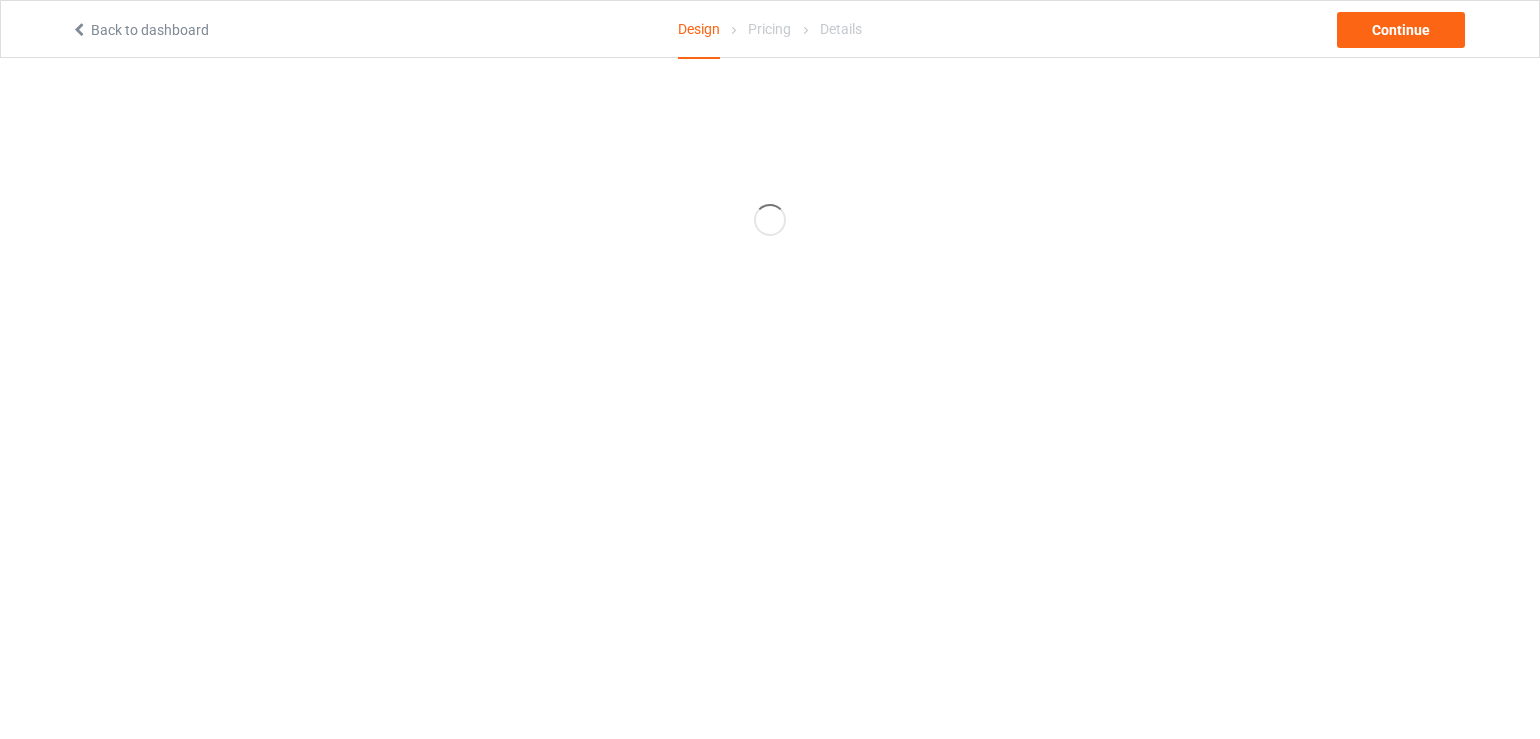 scroll, scrollTop: 0, scrollLeft: 0, axis: both 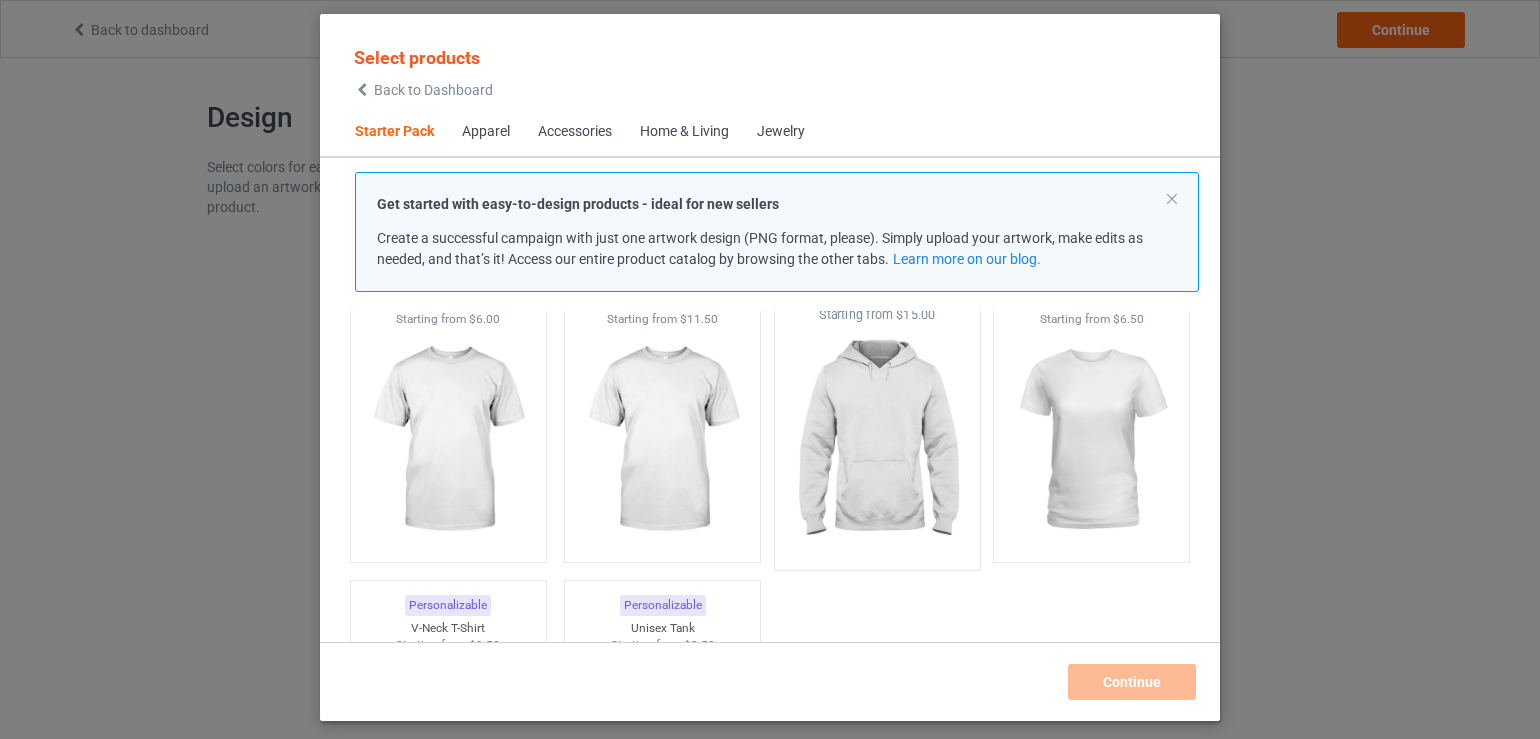 click at bounding box center (877, 441) 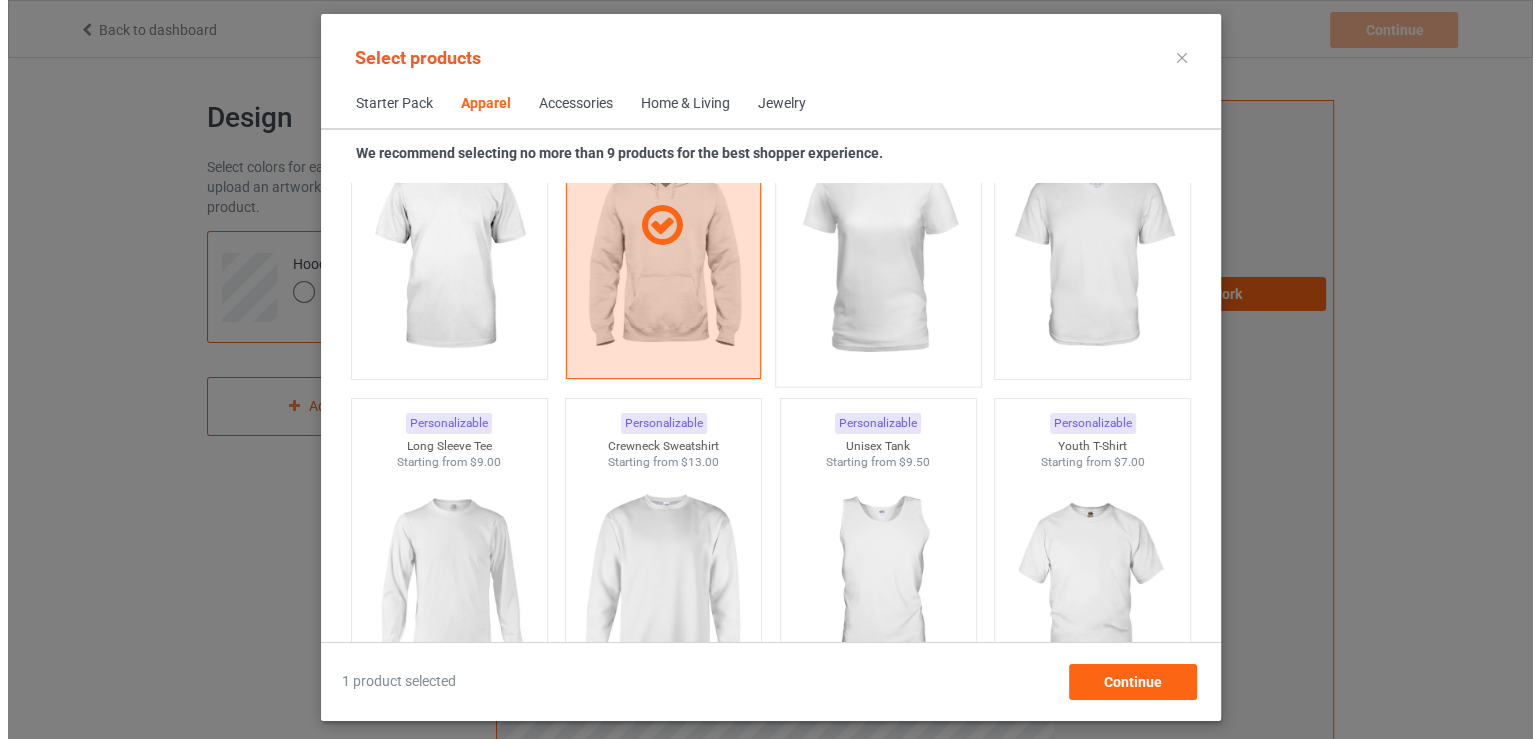 scroll, scrollTop: 1526, scrollLeft: 0, axis: vertical 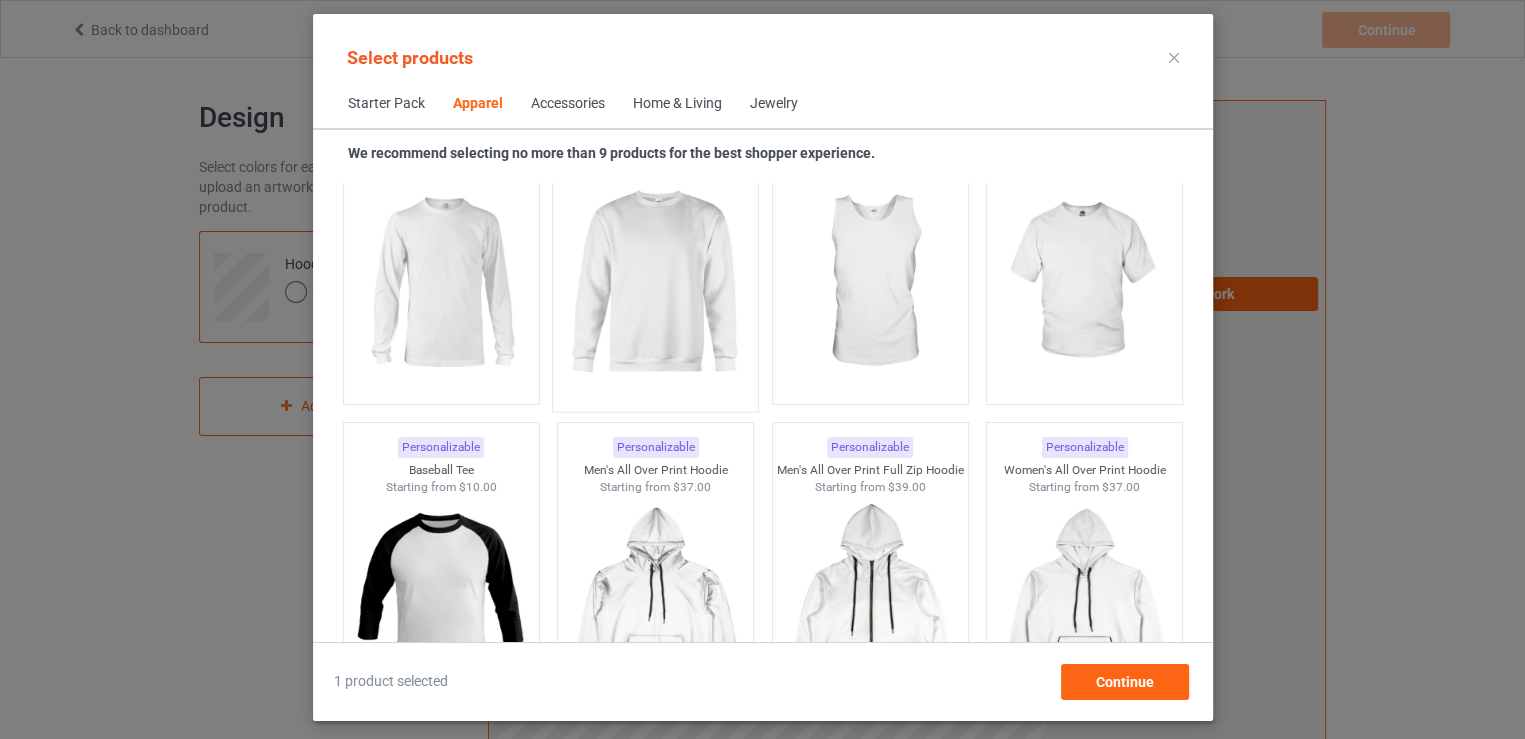 click at bounding box center (655, 283) 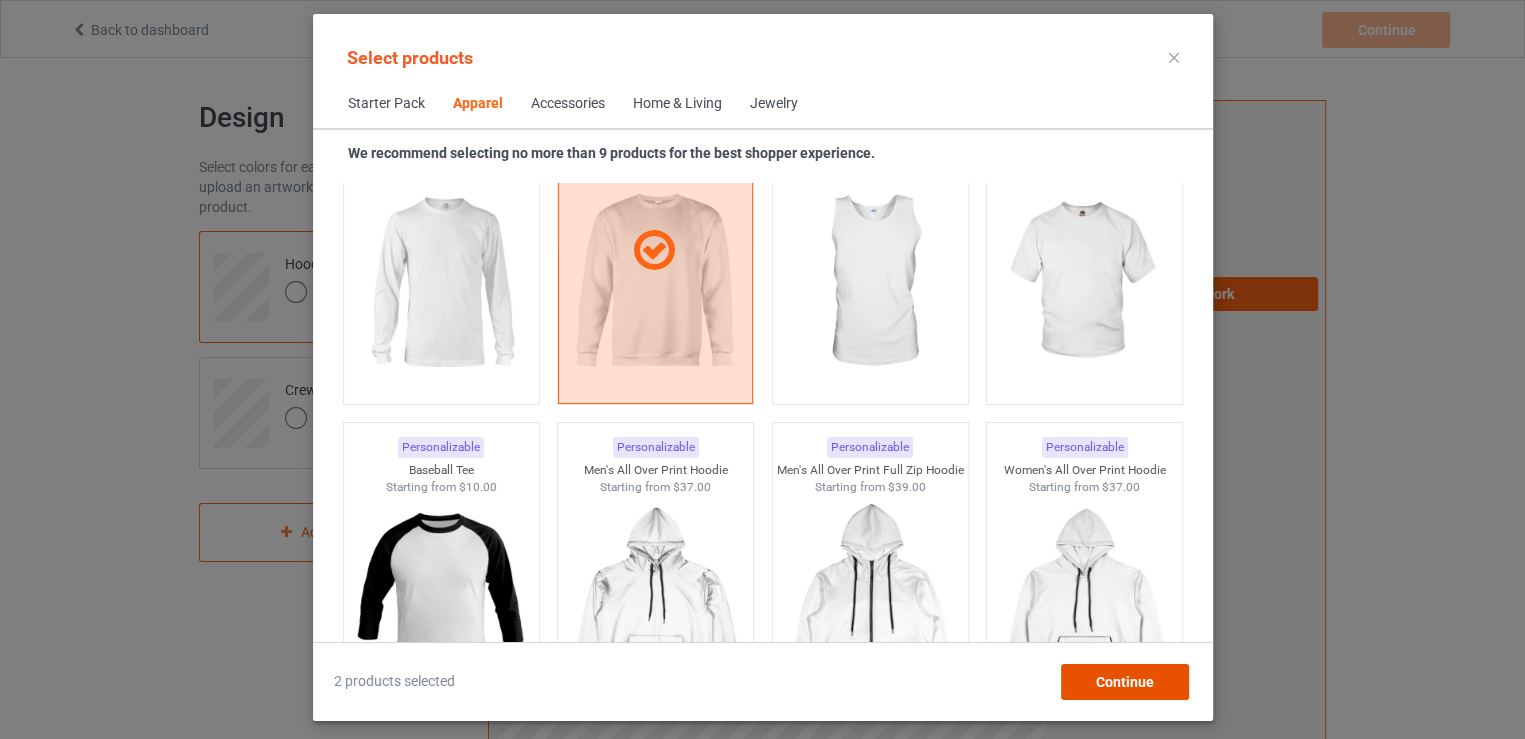 click on "Continue" at bounding box center [1124, 682] 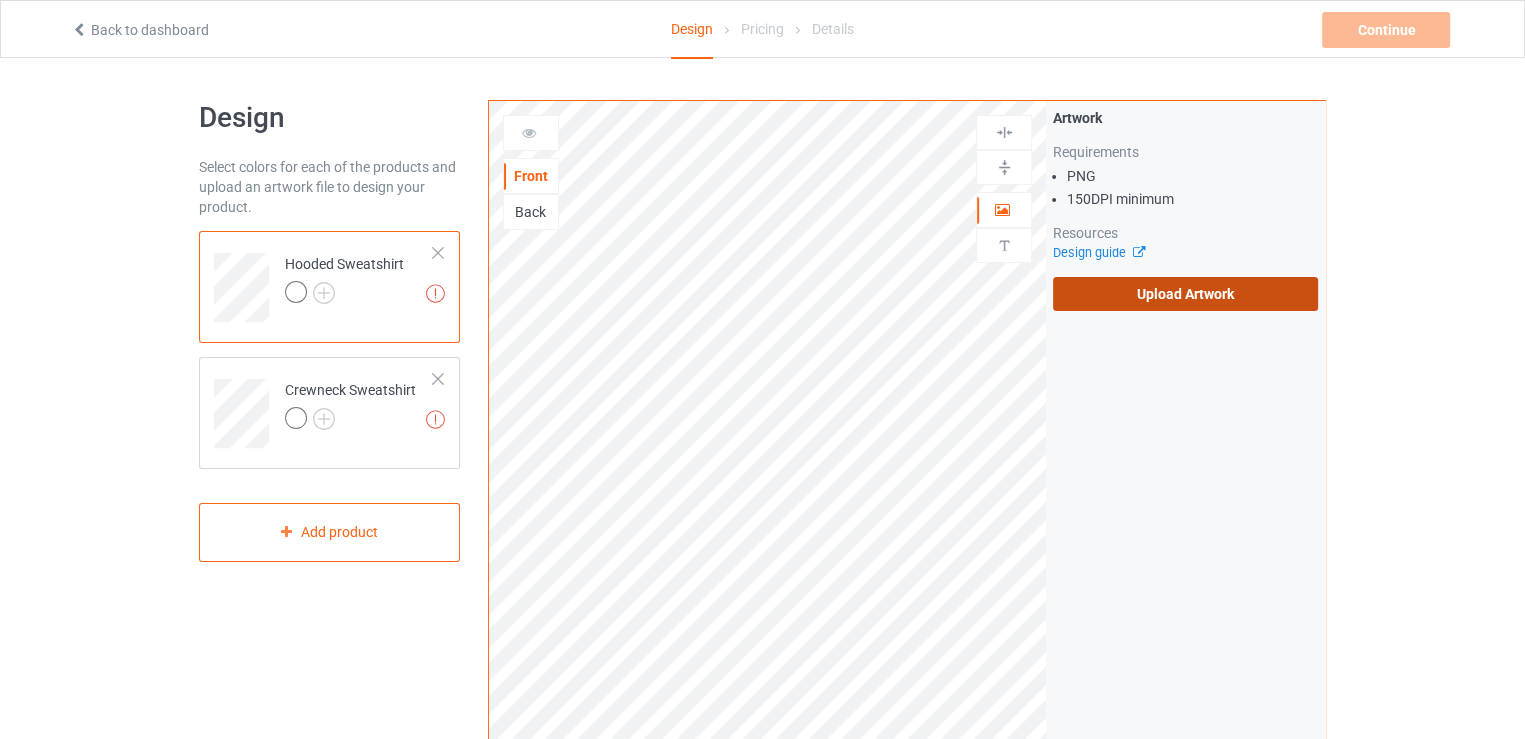 click on "Upload Artwork" at bounding box center [1185, 294] 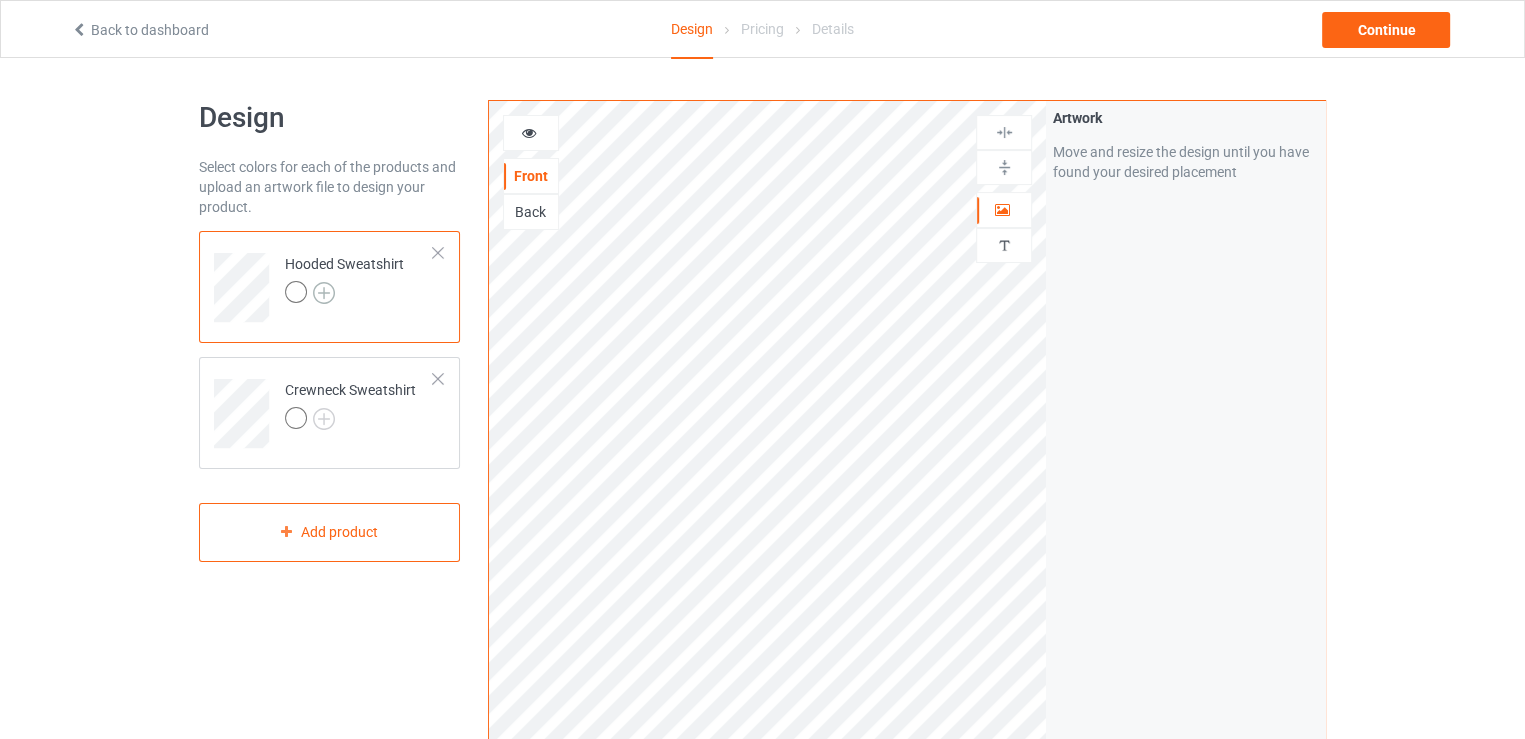 click at bounding box center (324, 293) 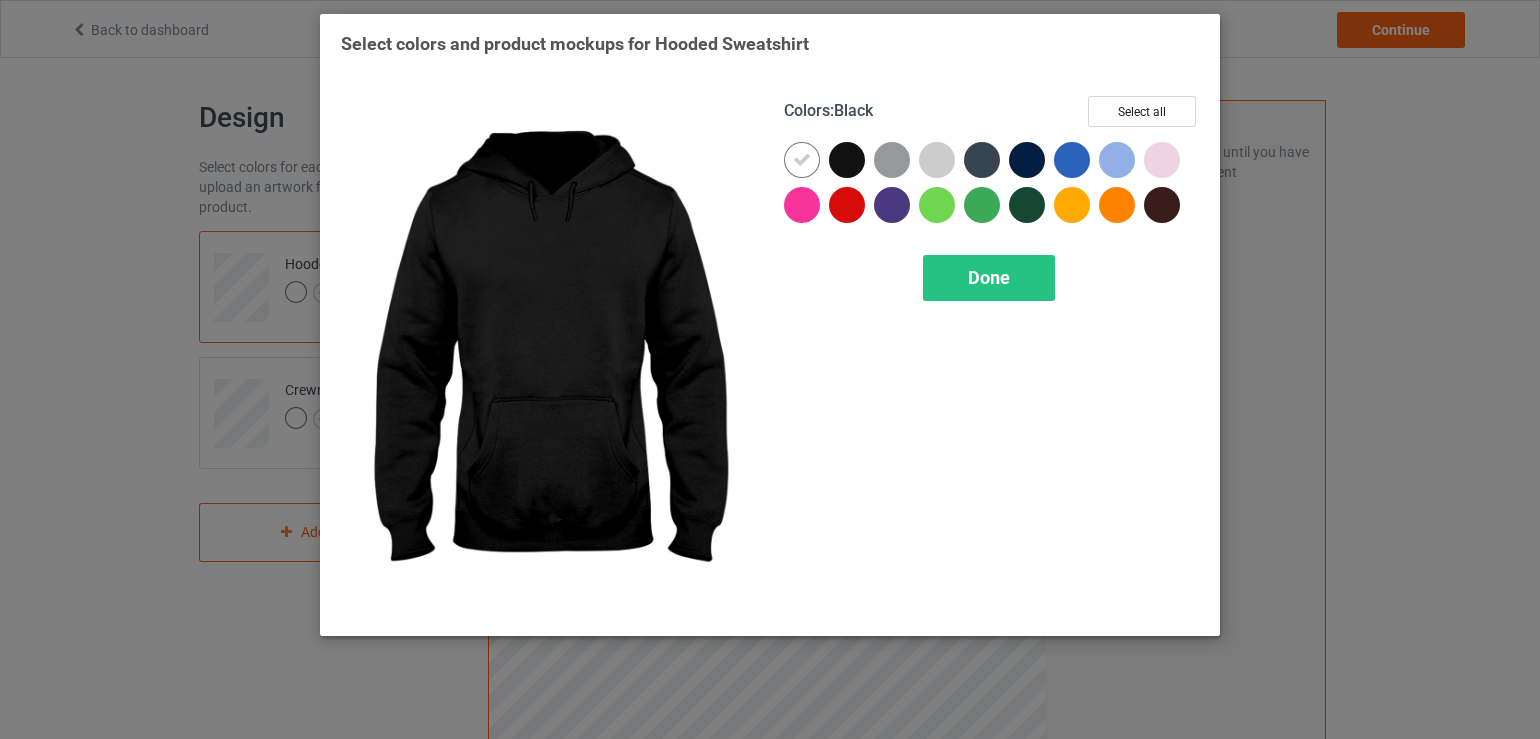 drag, startPoint x: 852, startPoint y: 159, endPoint x: 819, endPoint y: 155, distance: 33.24154 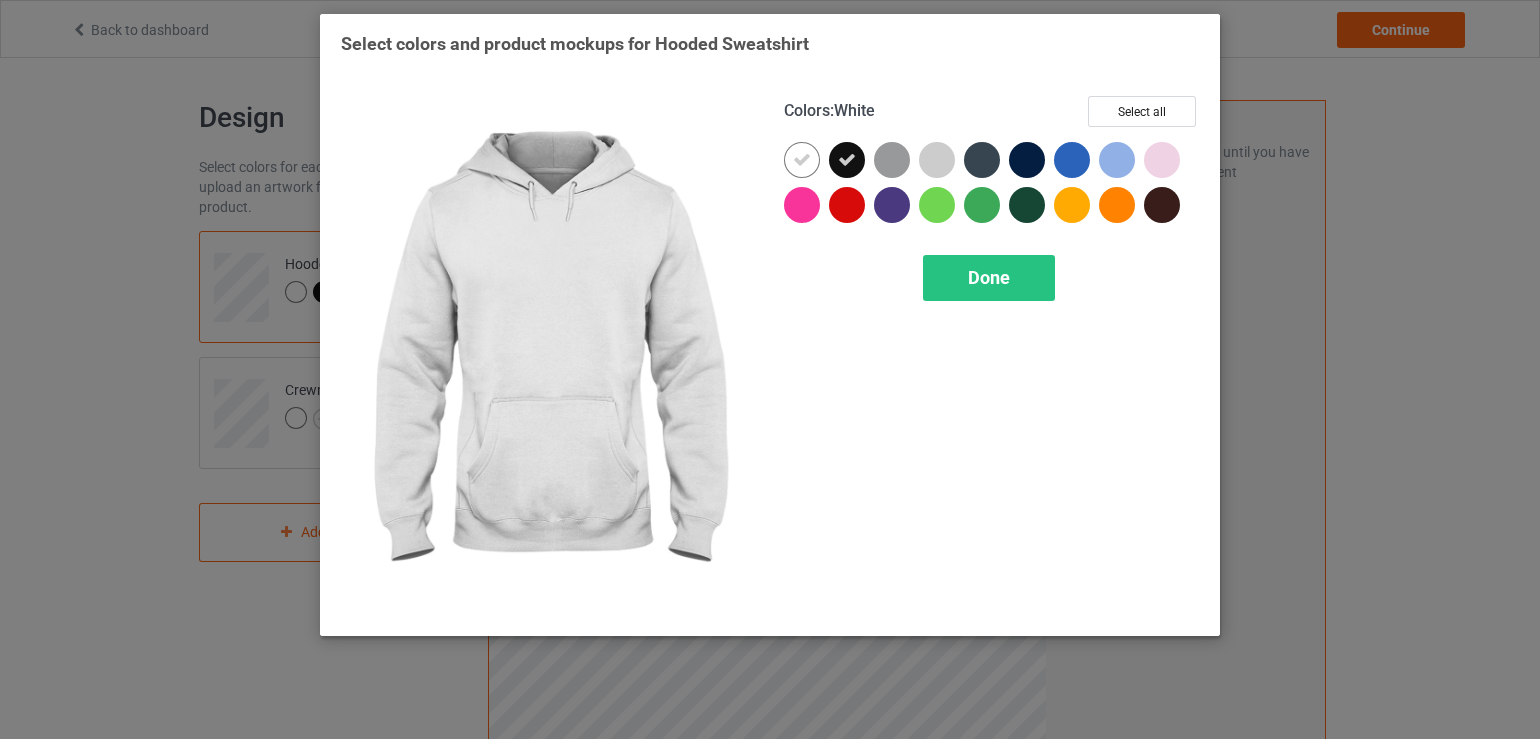 click at bounding box center [802, 160] 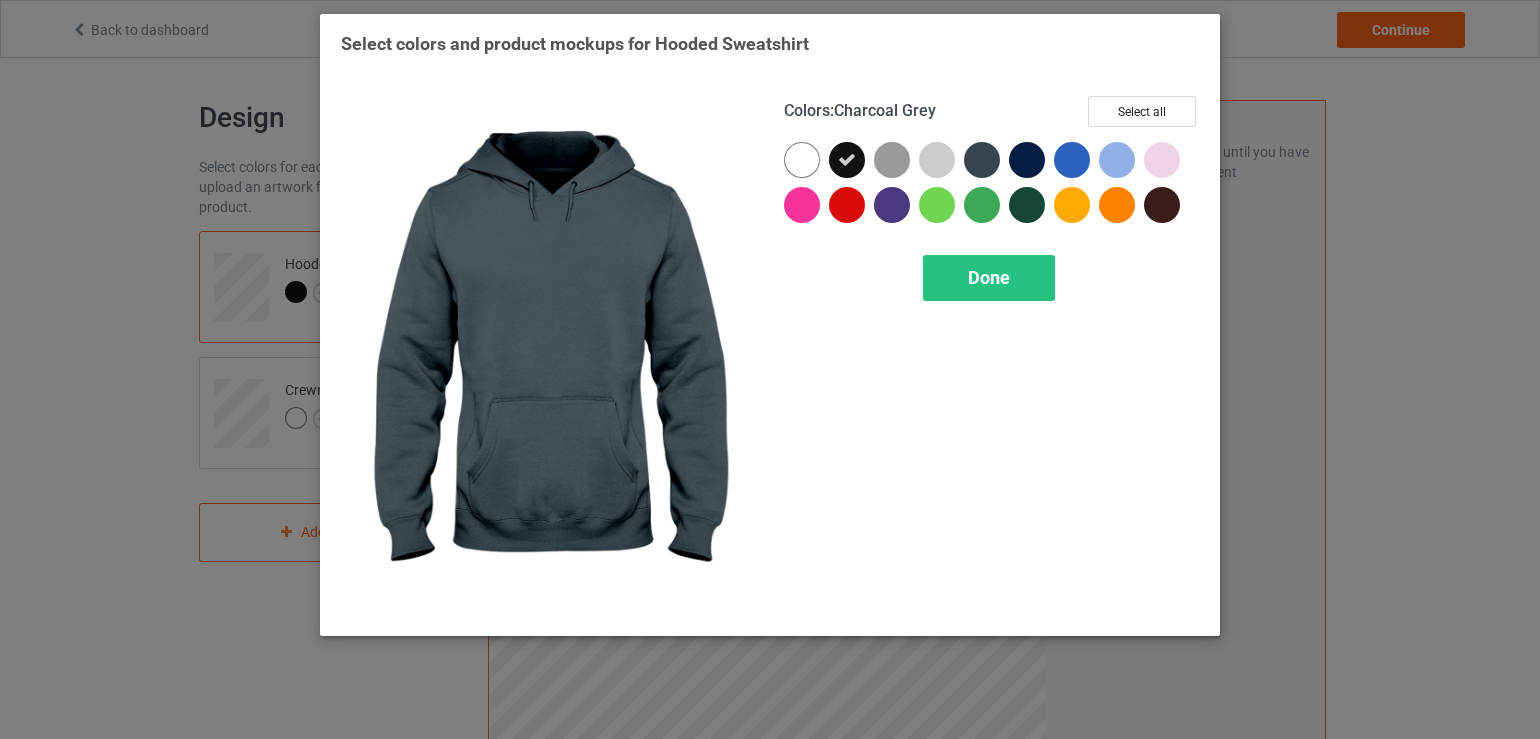 drag, startPoint x: 980, startPoint y: 153, endPoint x: 1016, endPoint y: 150, distance: 36.124783 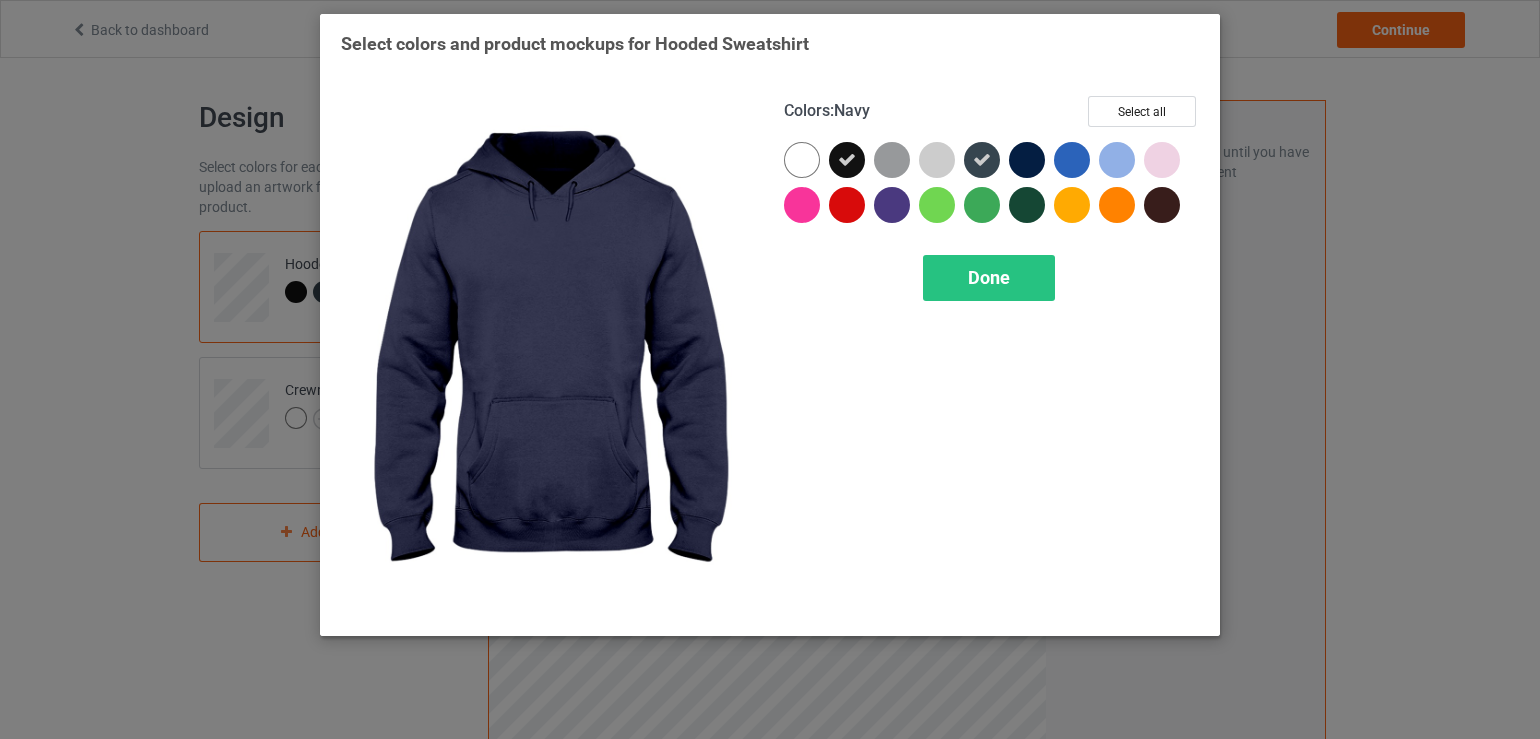 click at bounding box center [1027, 160] 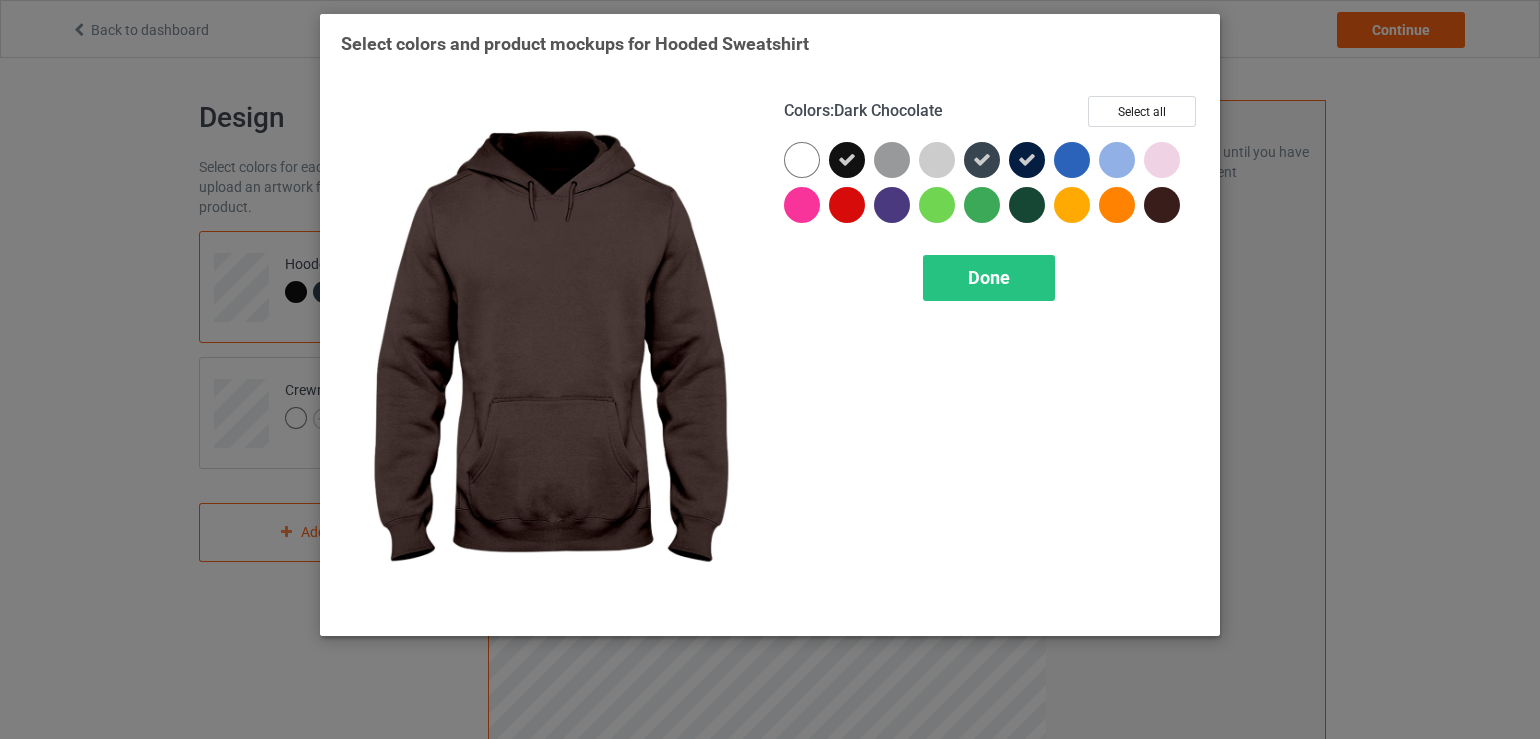 click at bounding box center [1162, 205] 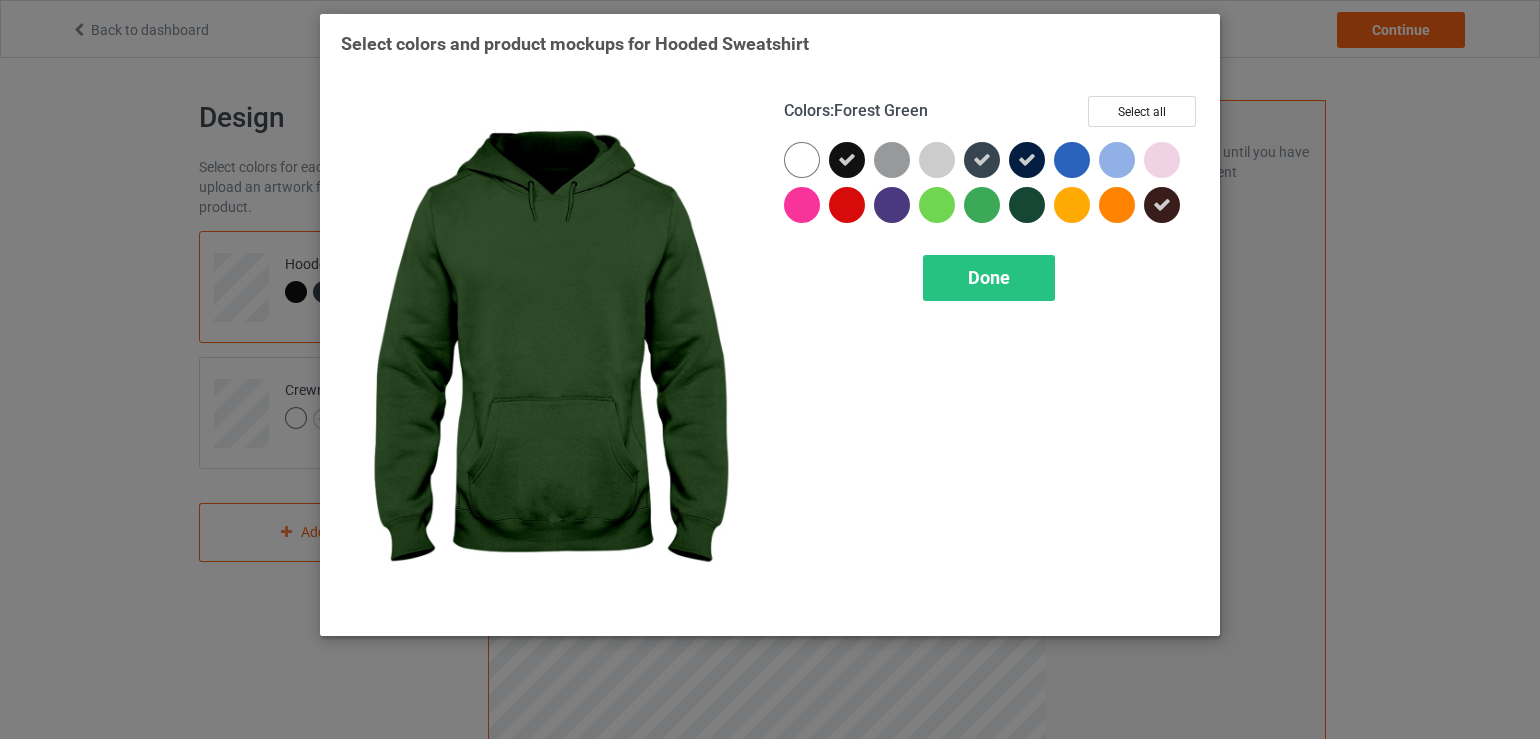 click at bounding box center [1027, 205] 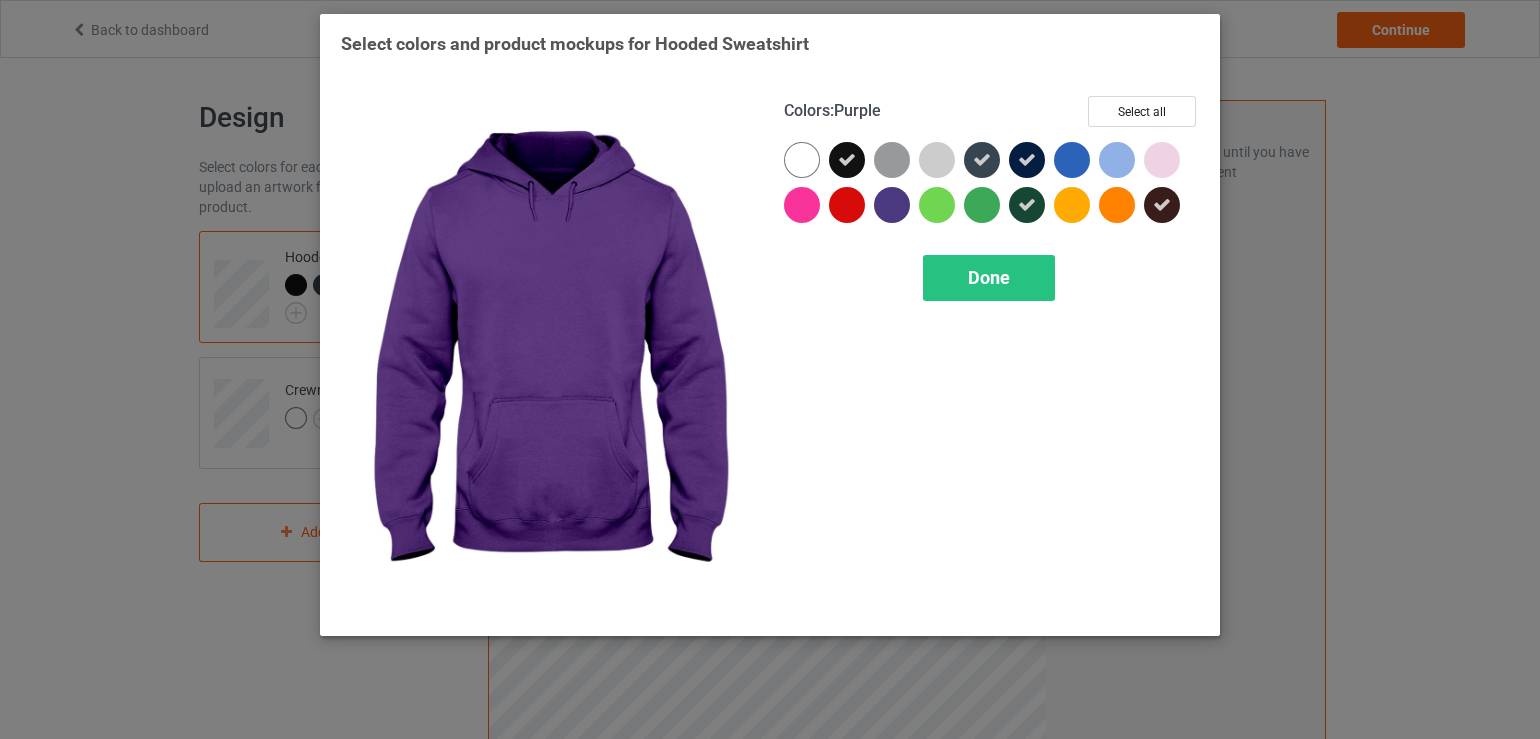 click at bounding box center (892, 205) 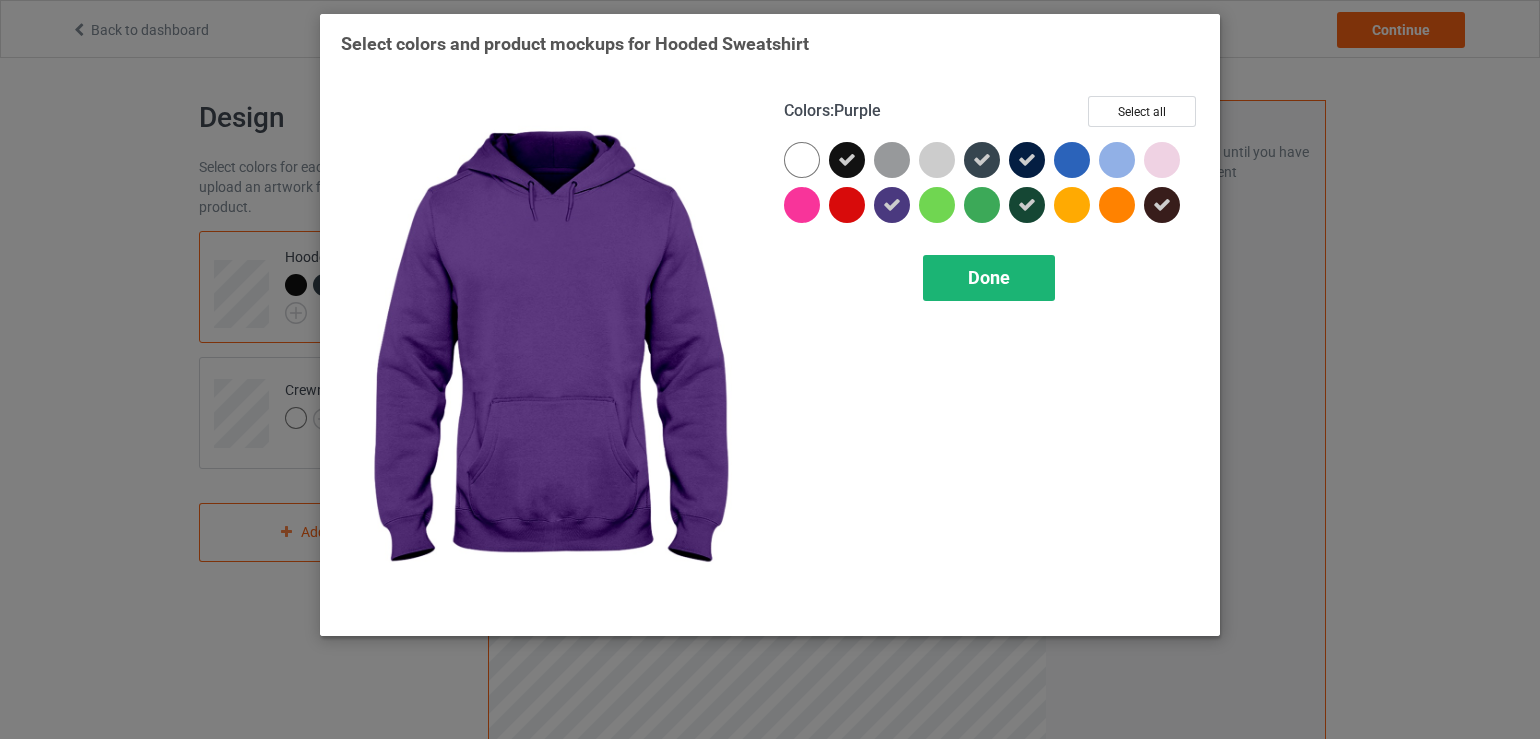 click on "Done" at bounding box center (989, 277) 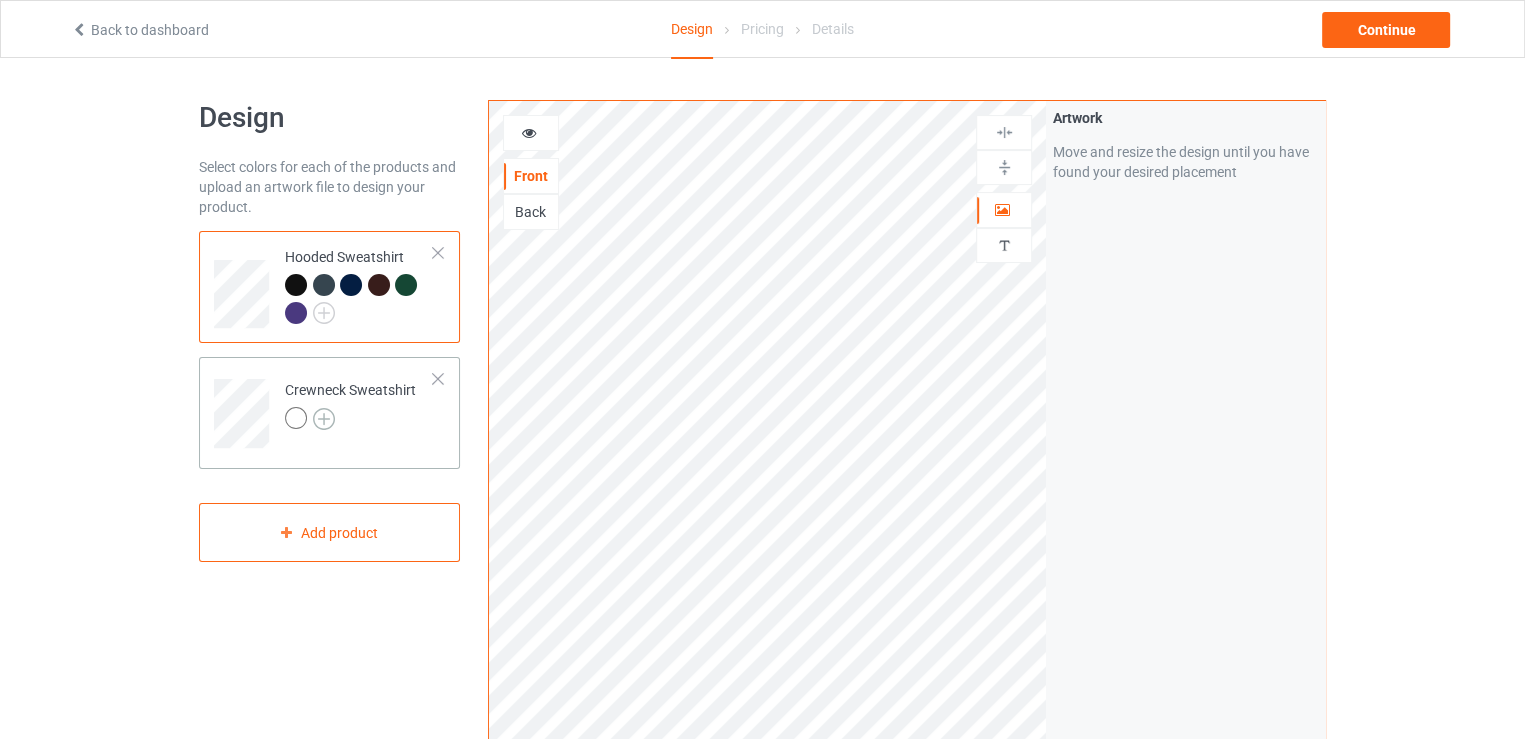 click at bounding box center (324, 419) 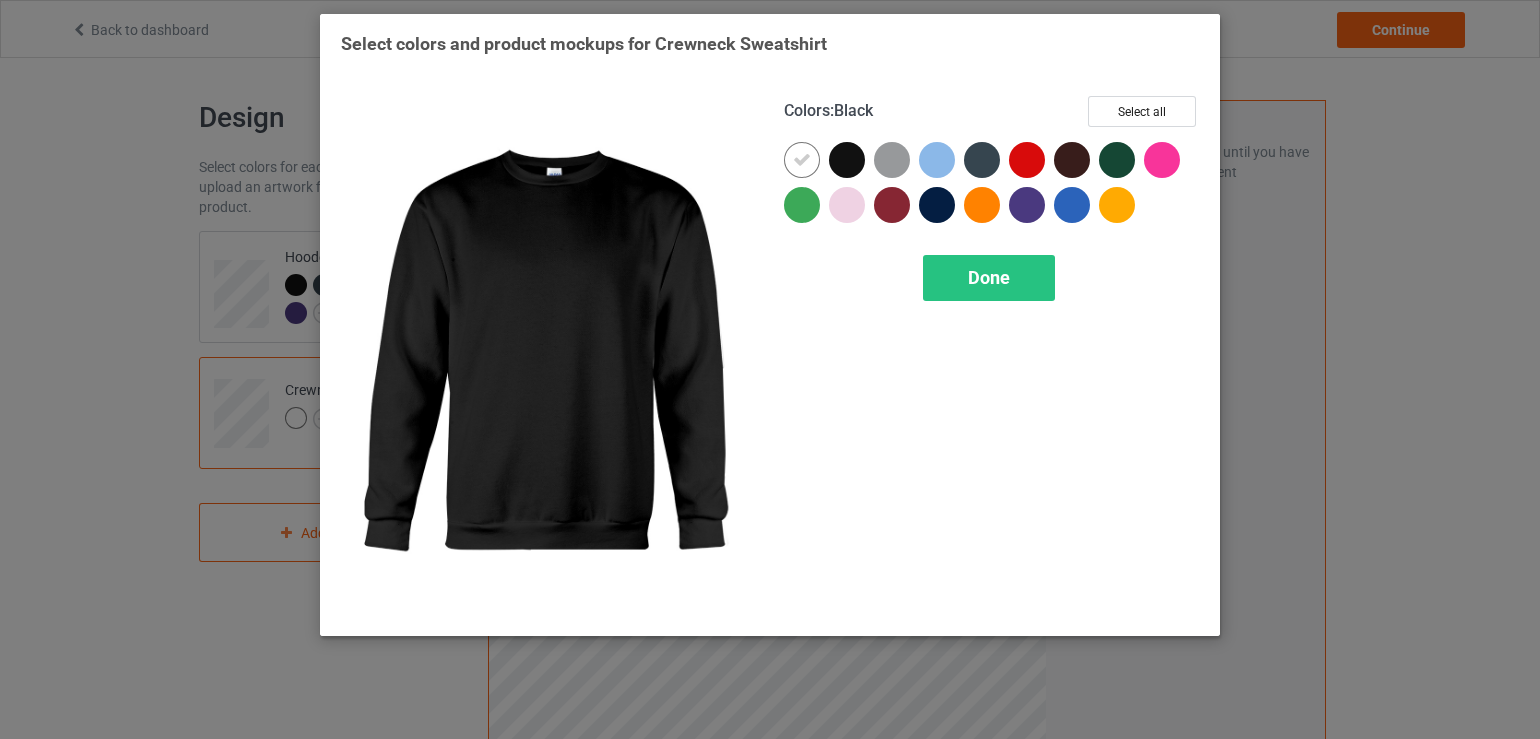 click at bounding box center (847, 160) 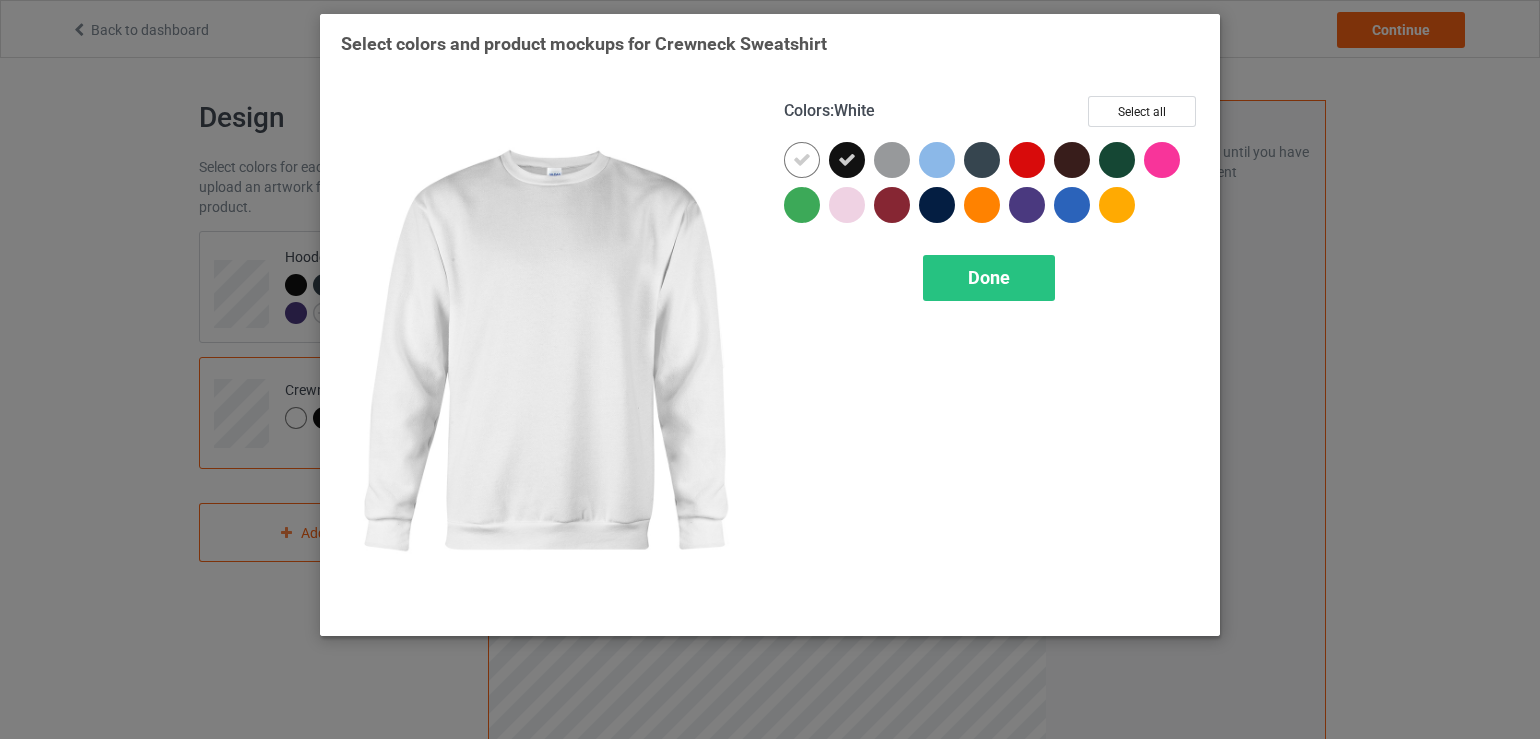 drag, startPoint x: 796, startPoint y: 160, endPoint x: 807, endPoint y: 157, distance: 11.401754 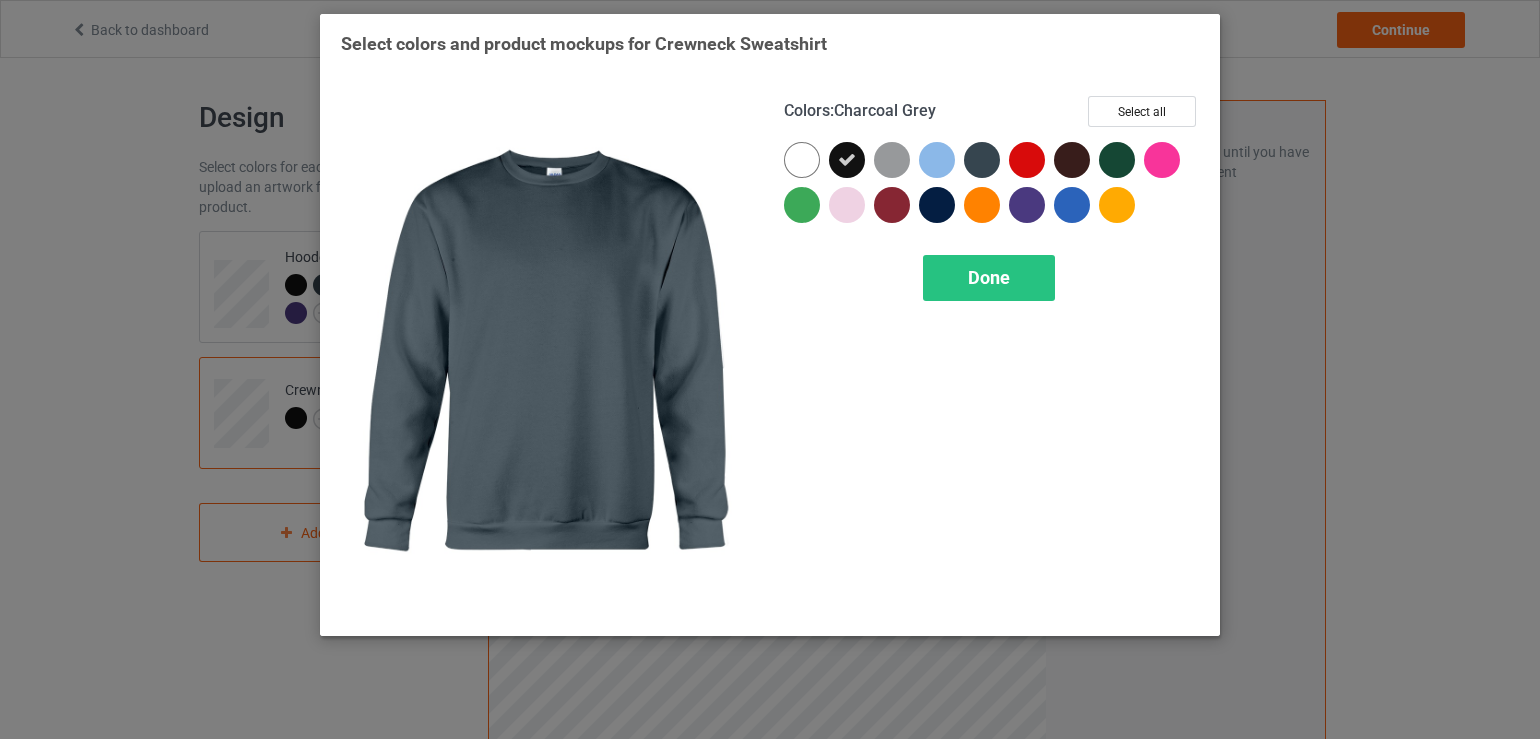 click at bounding box center (982, 160) 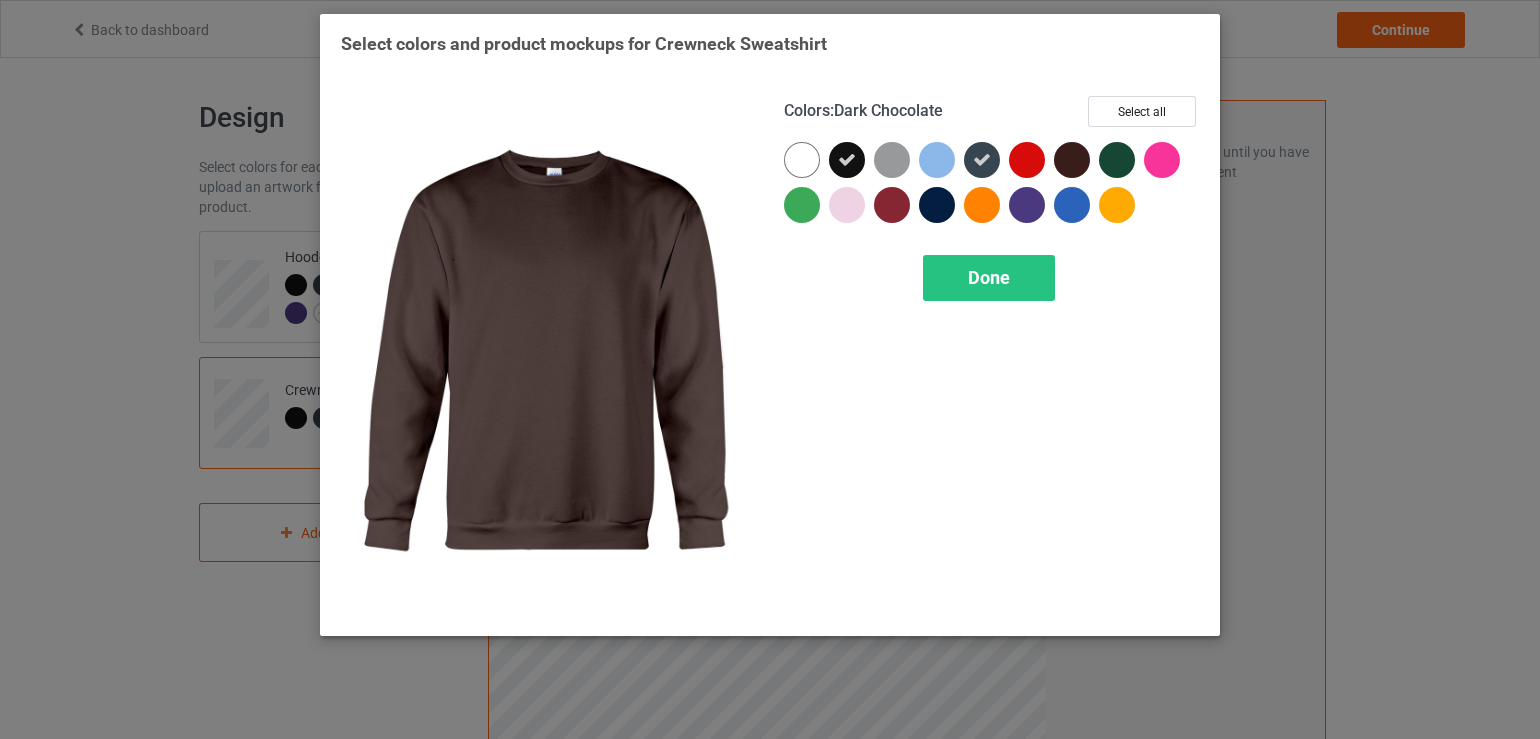 drag, startPoint x: 1069, startPoint y: 151, endPoint x: 1104, endPoint y: 153, distance: 35.057095 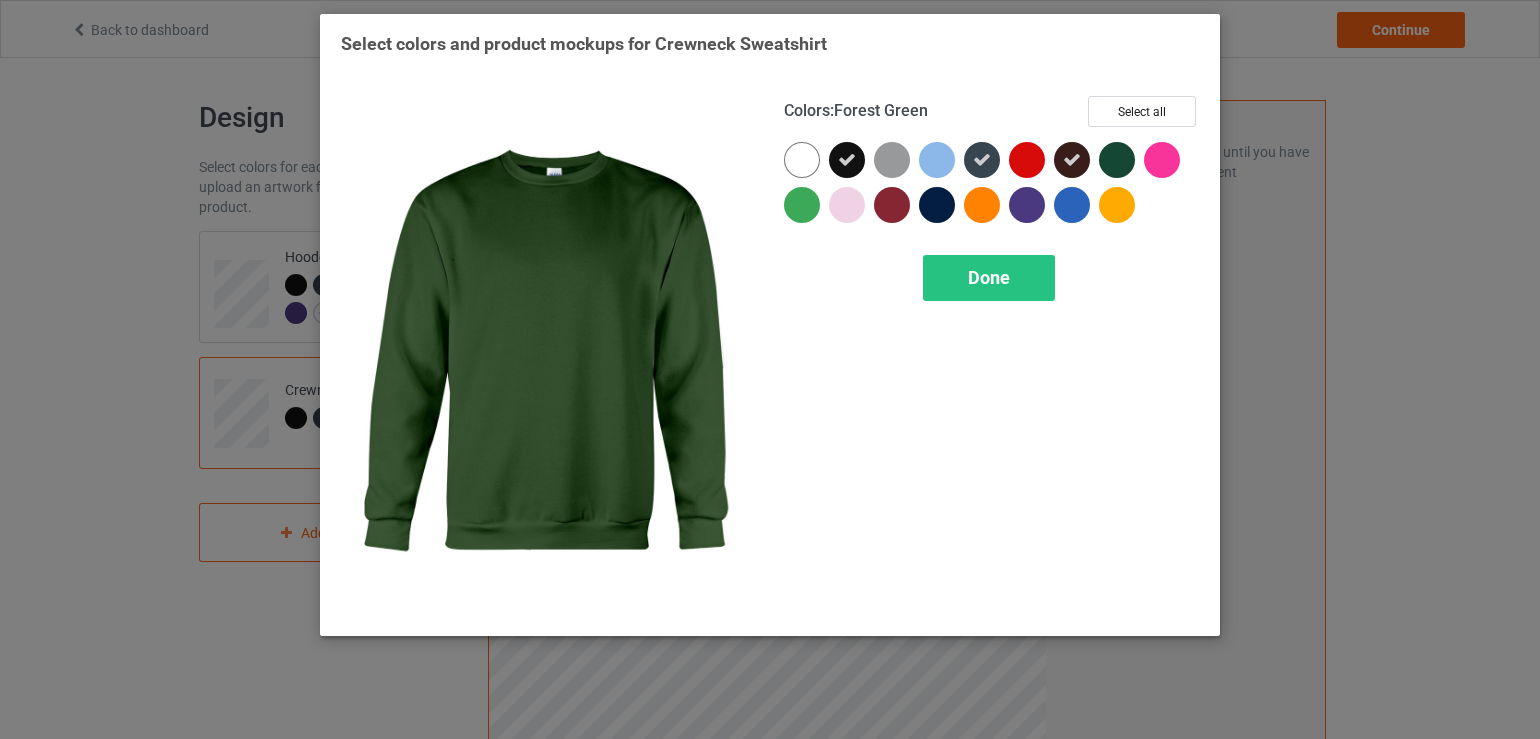 click at bounding box center [1117, 160] 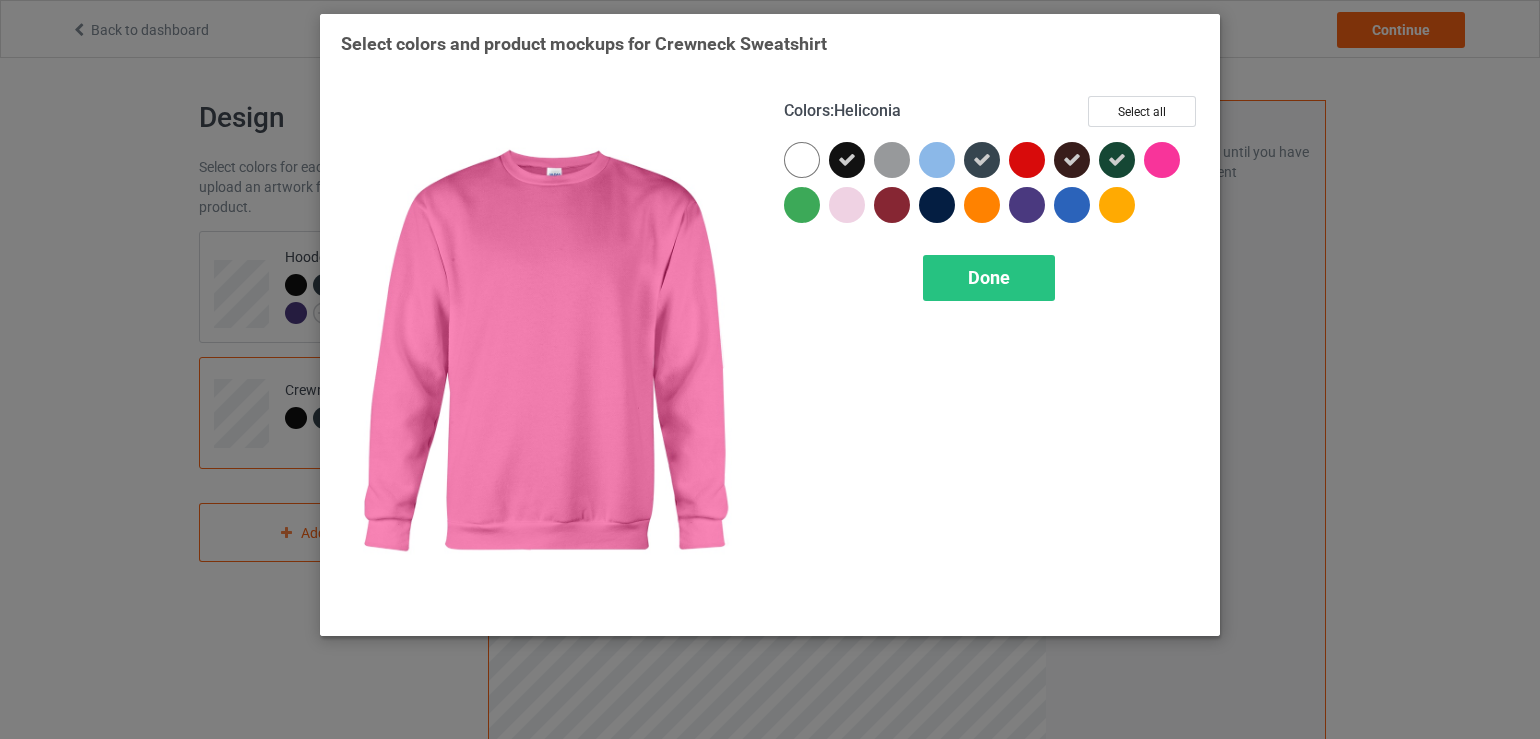 click at bounding box center [1162, 160] 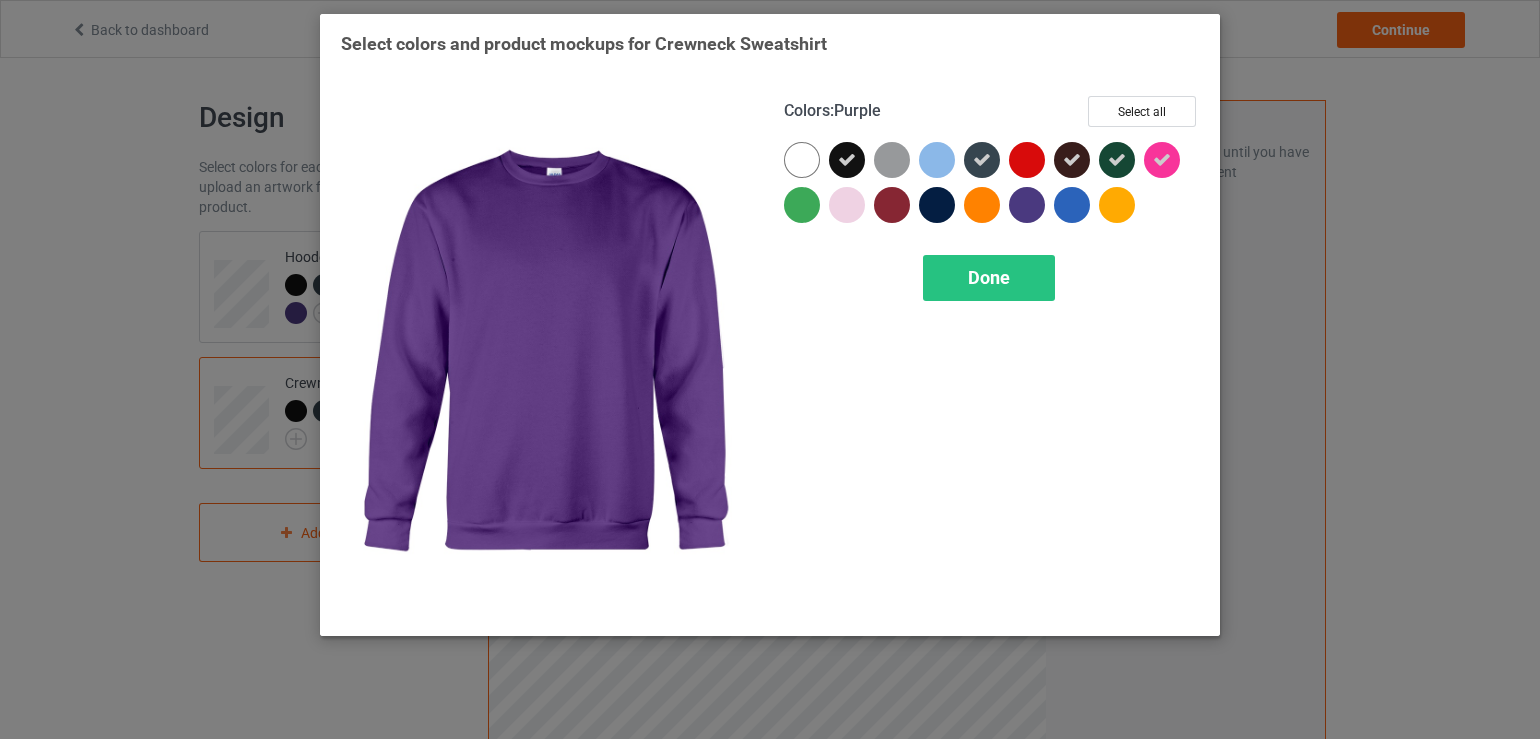 drag, startPoint x: 1027, startPoint y: 205, endPoint x: 1009, endPoint y: 207, distance: 18.110771 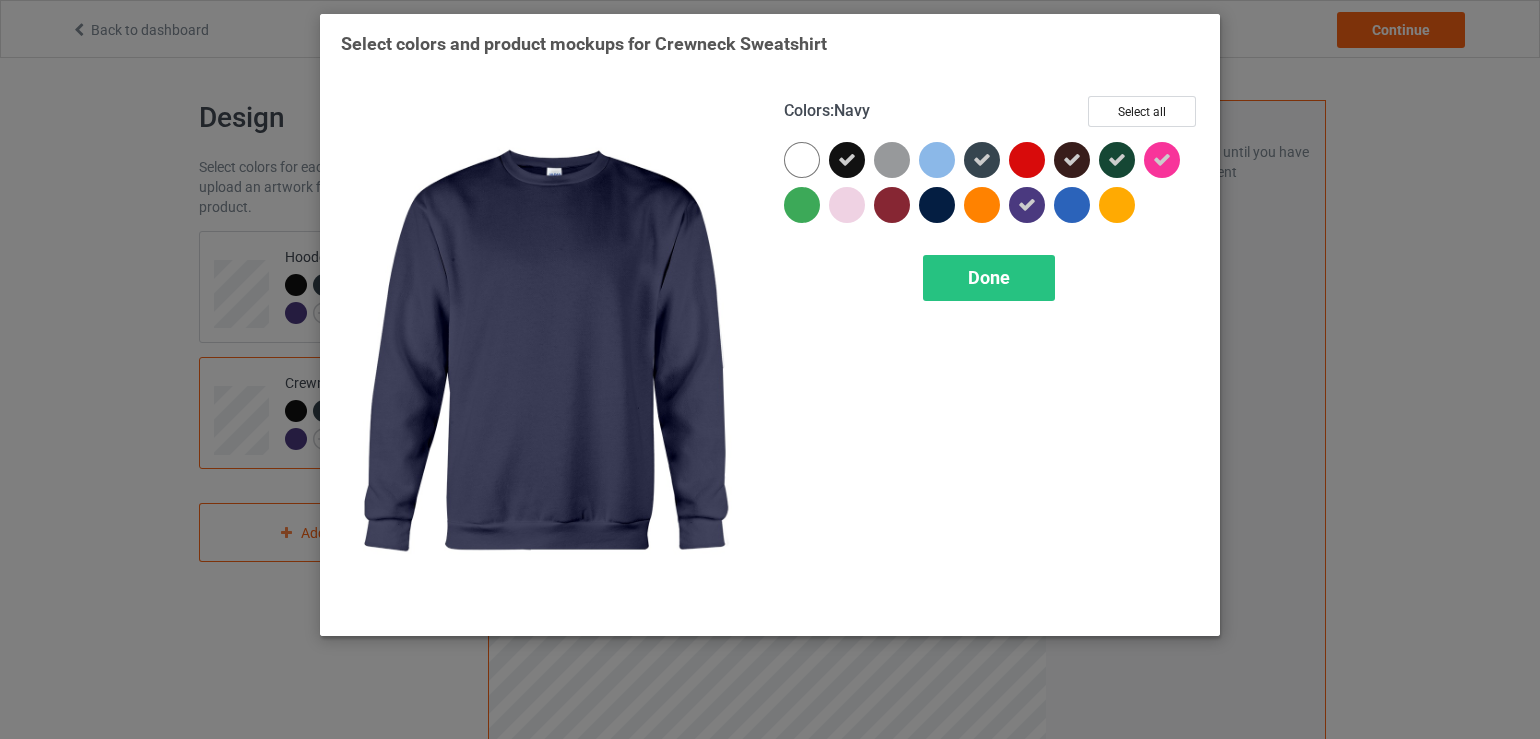 drag, startPoint x: 933, startPoint y: 202, endPoint x: 908, endPoint y: 204, distance: 25.079872 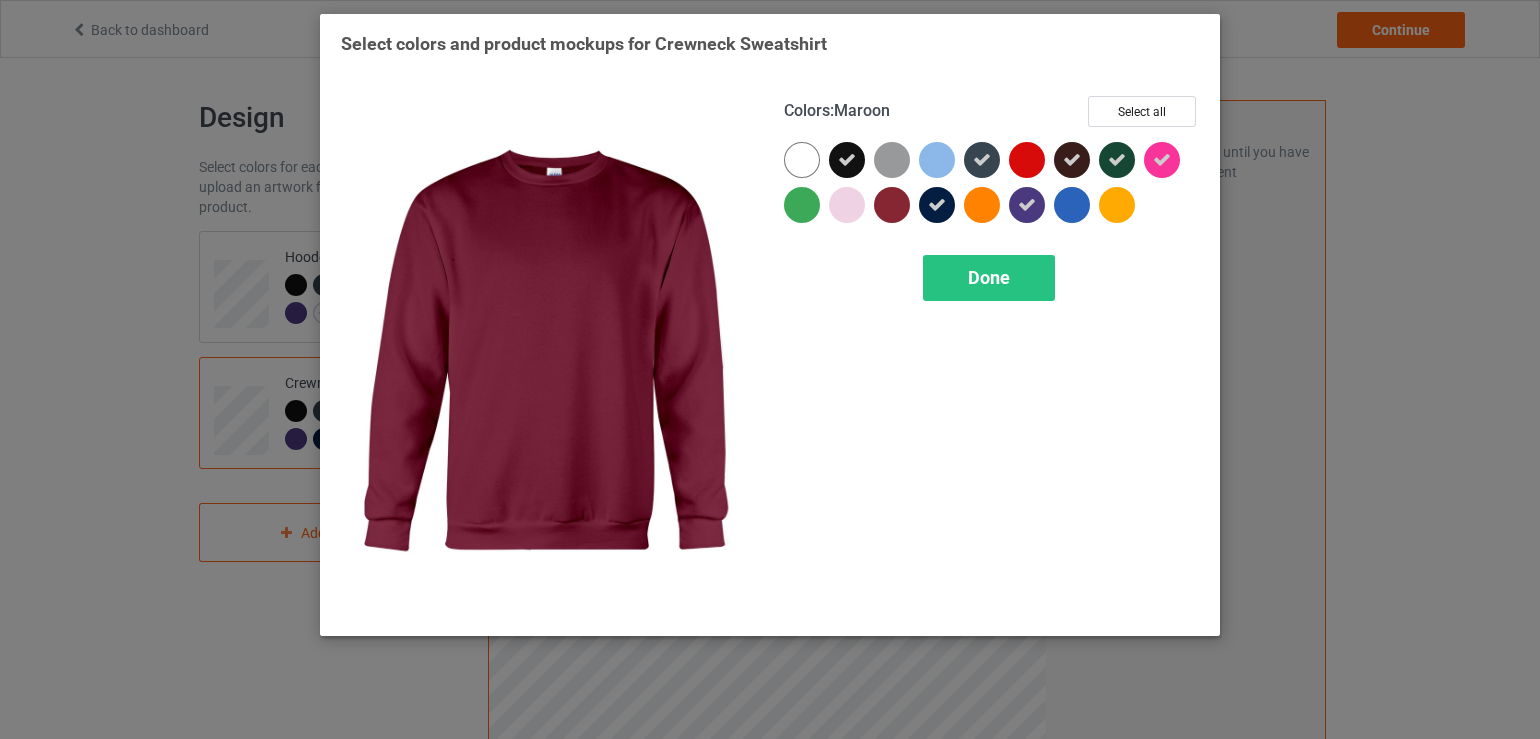 click at bounding box center [892, 205] 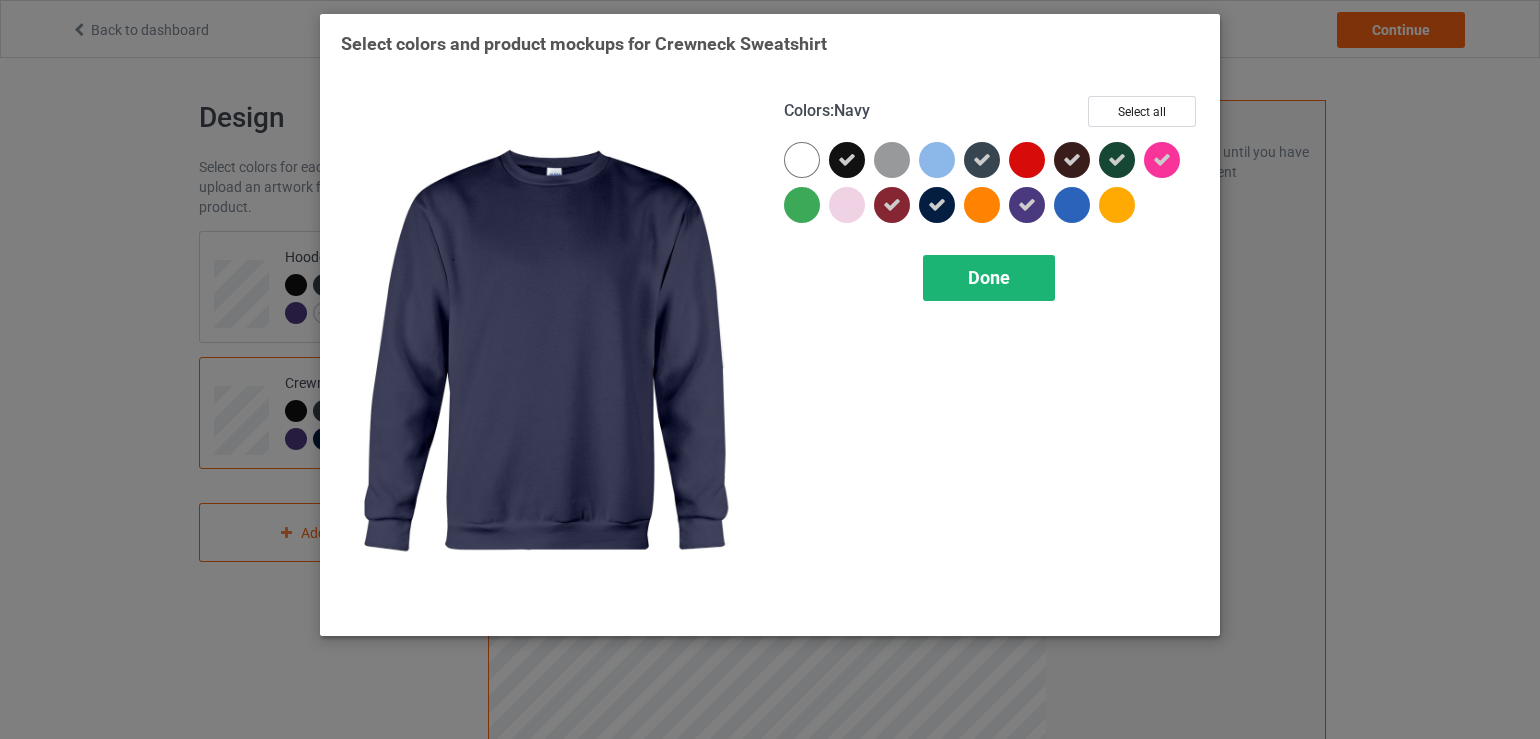 click on "Done" at bounding box center [989, 278] 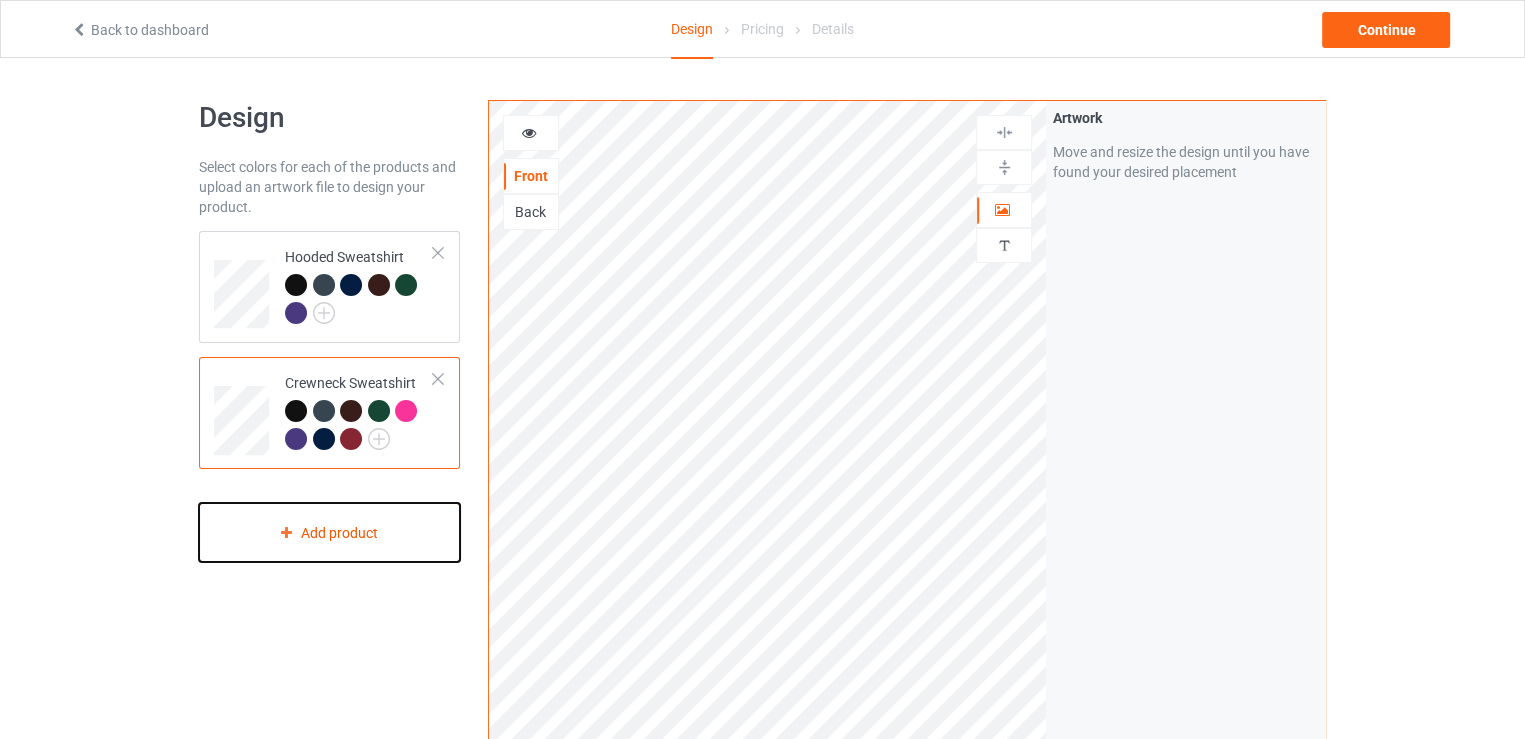 click on "Add product" at bounding box center (329, 532) 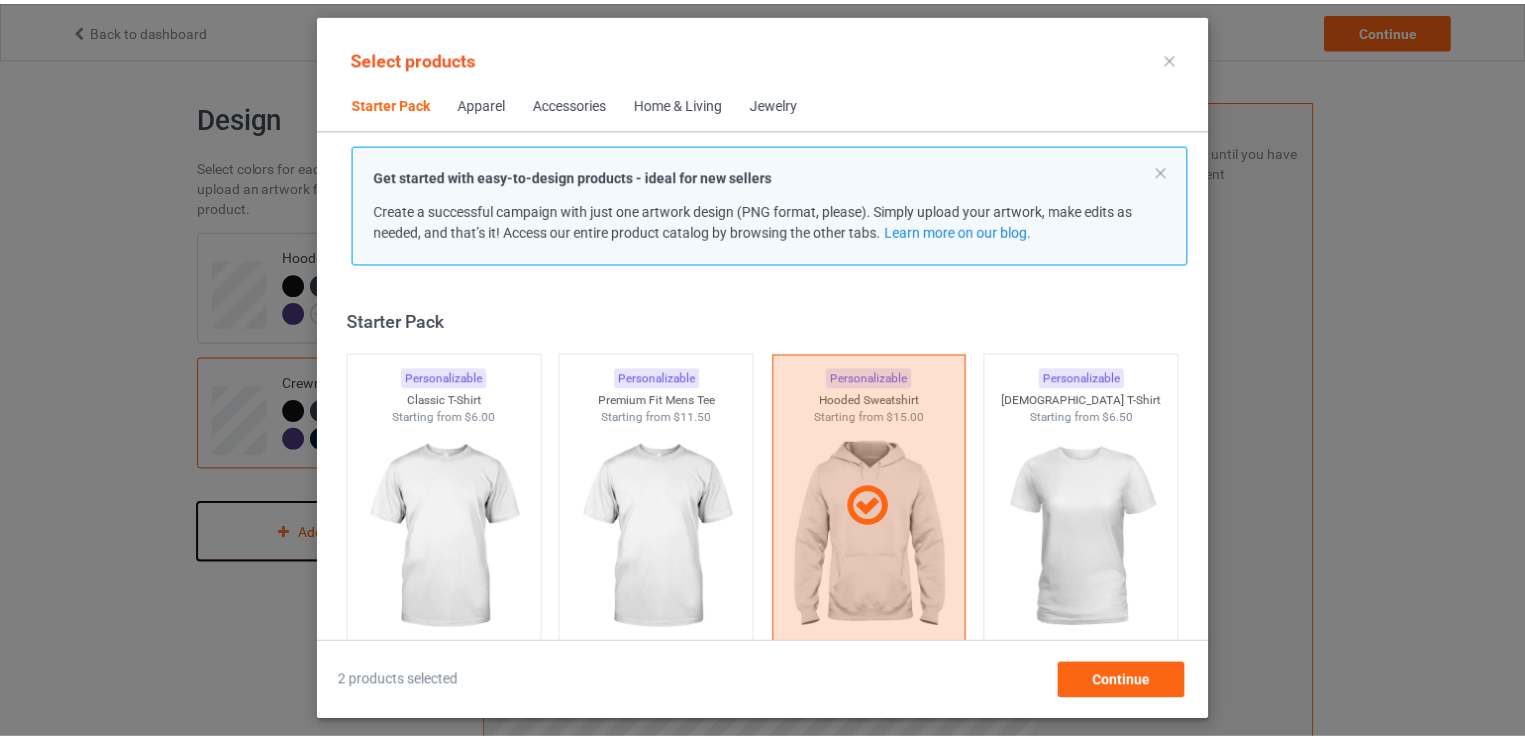 scroll, scrollTop: 26, scrollLeft: 0, axis: vertical 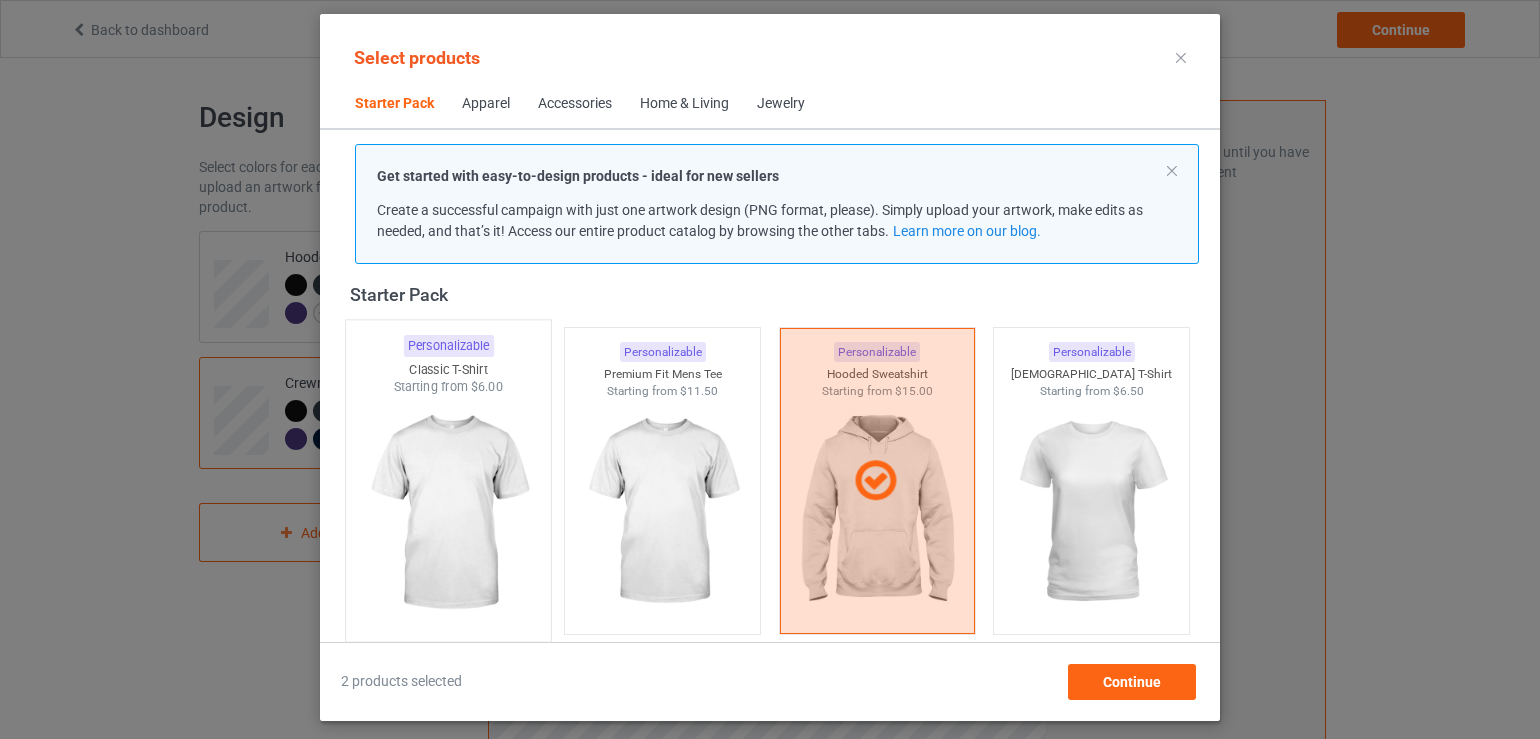 click at bounding box center [448, 513] 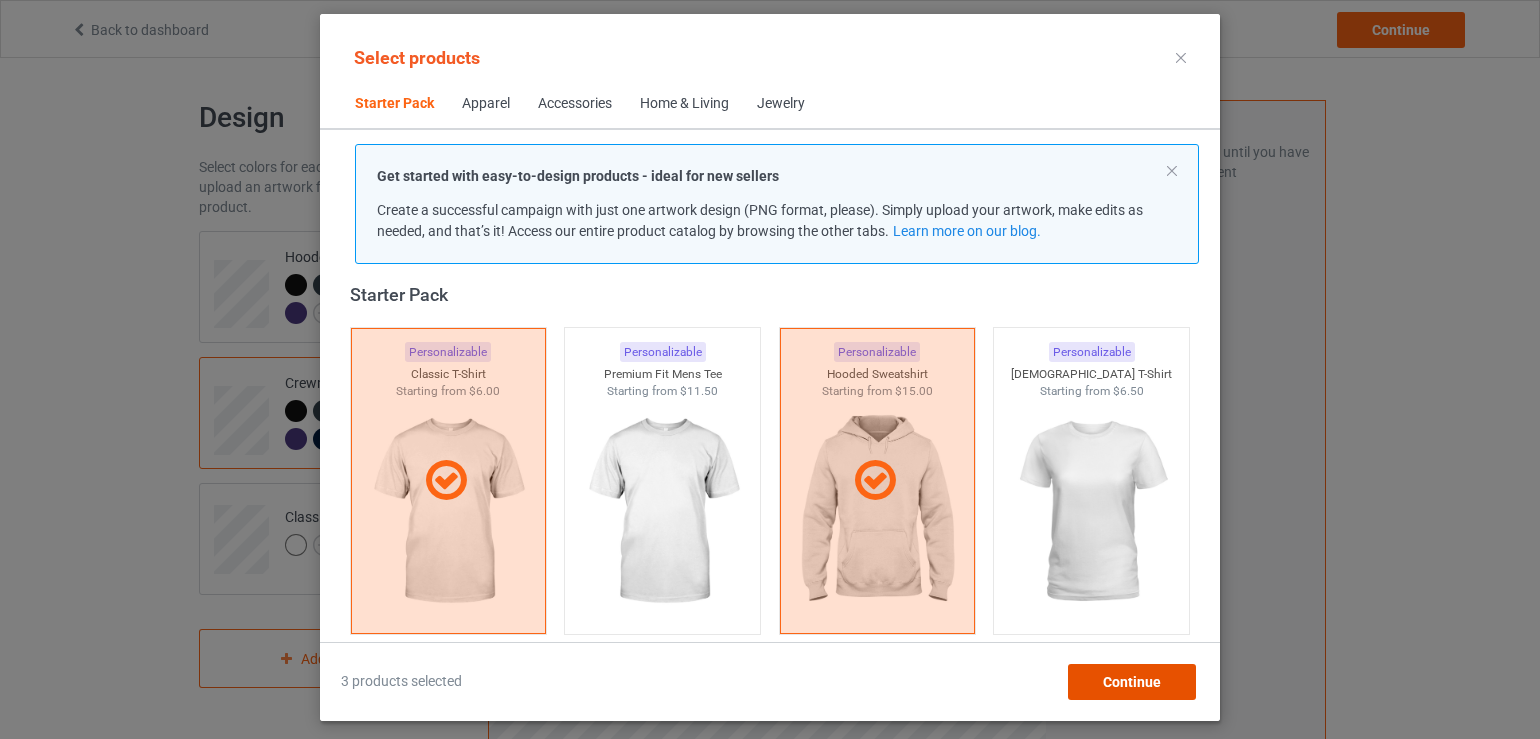 click on "Continue" at bounding box center (1132, 682) 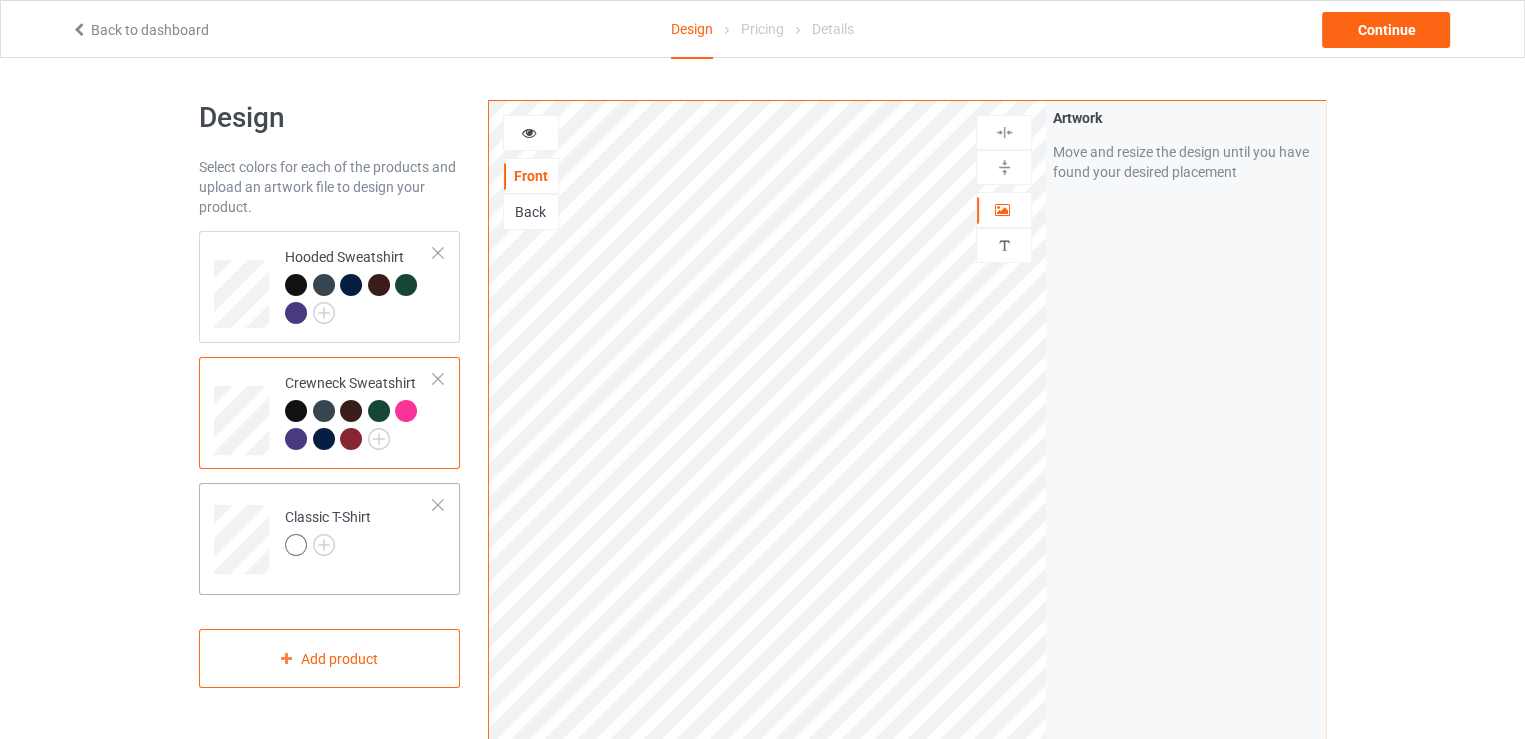 click on "Classic T-Shirt" at bounding box center [359, 532] 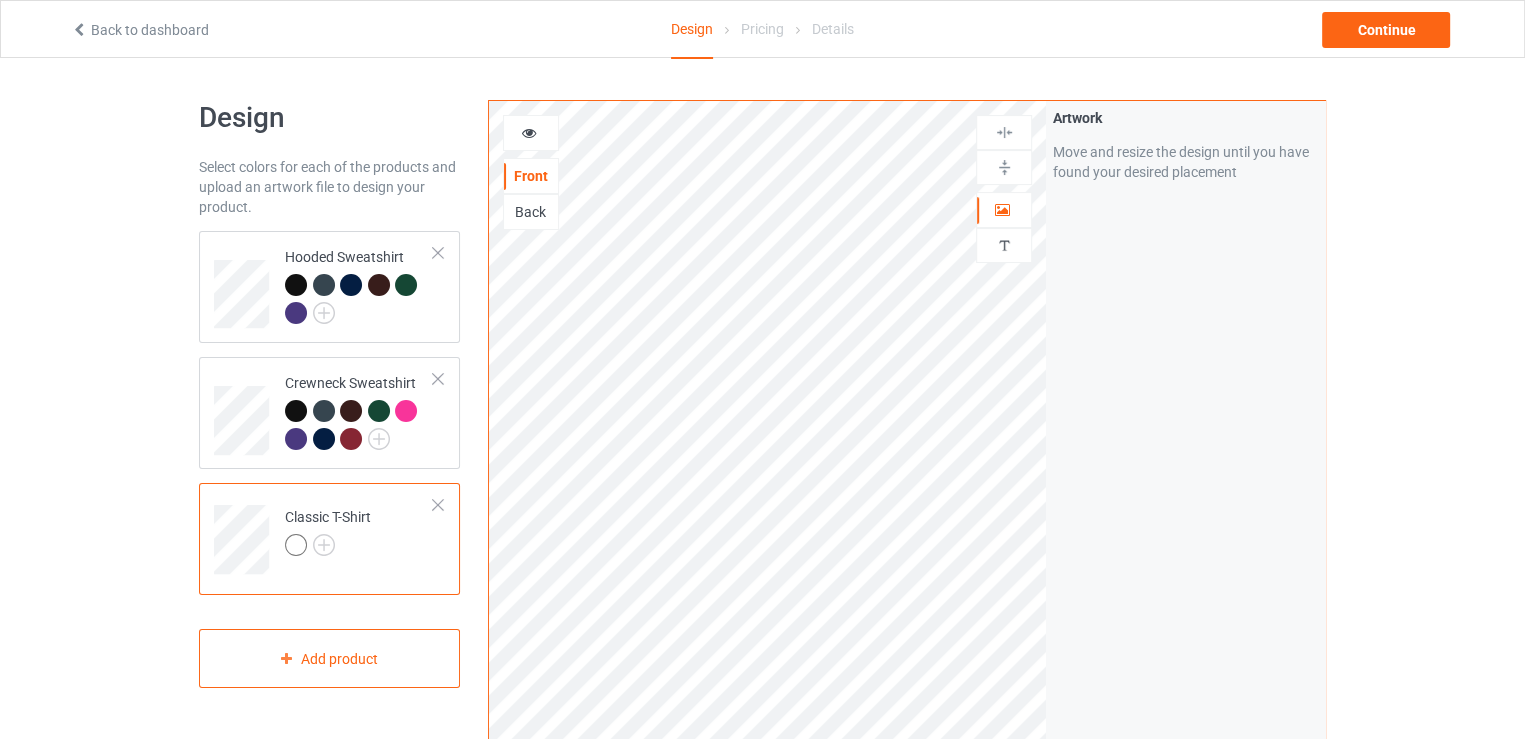 click at bounding box center (299, 548) 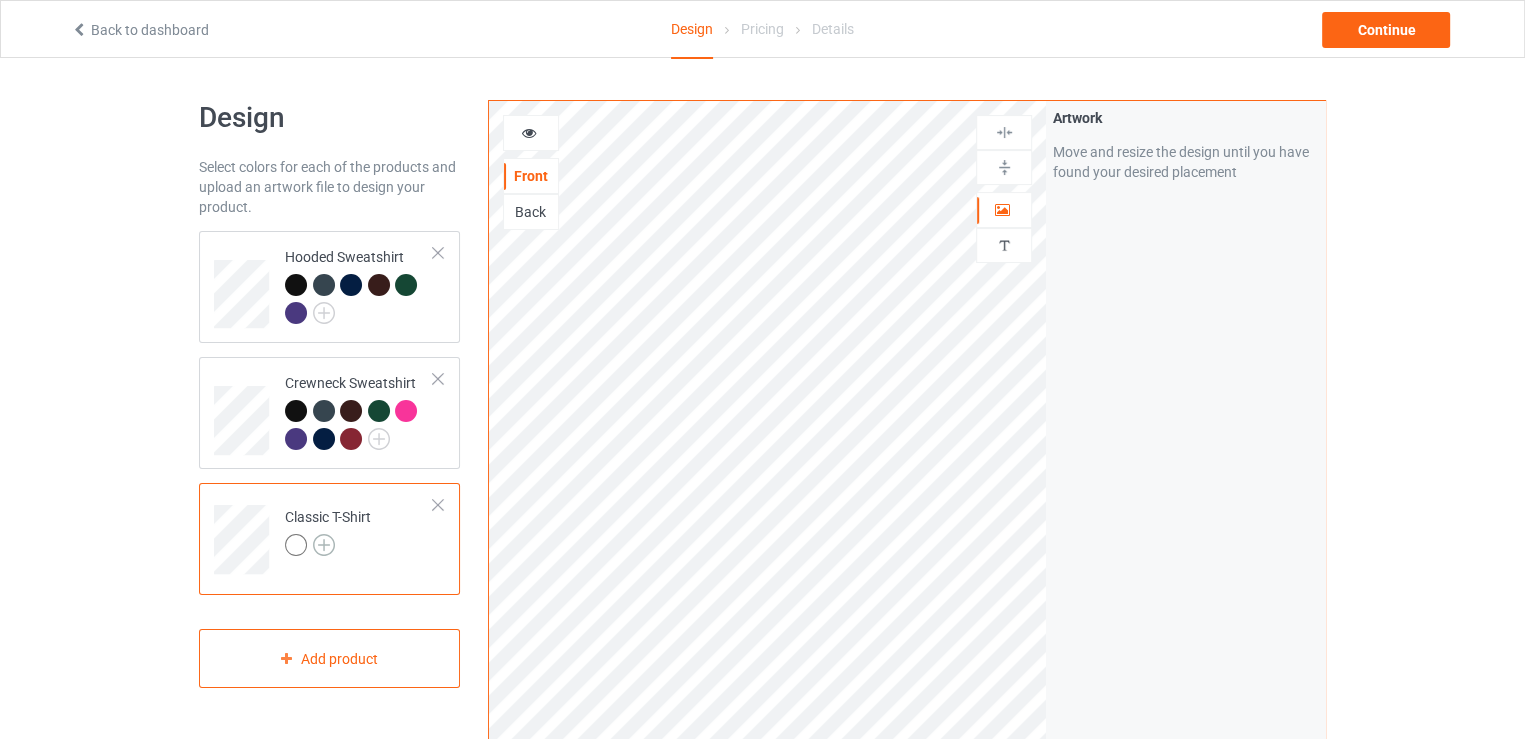 click at bounding box center (324, 545) 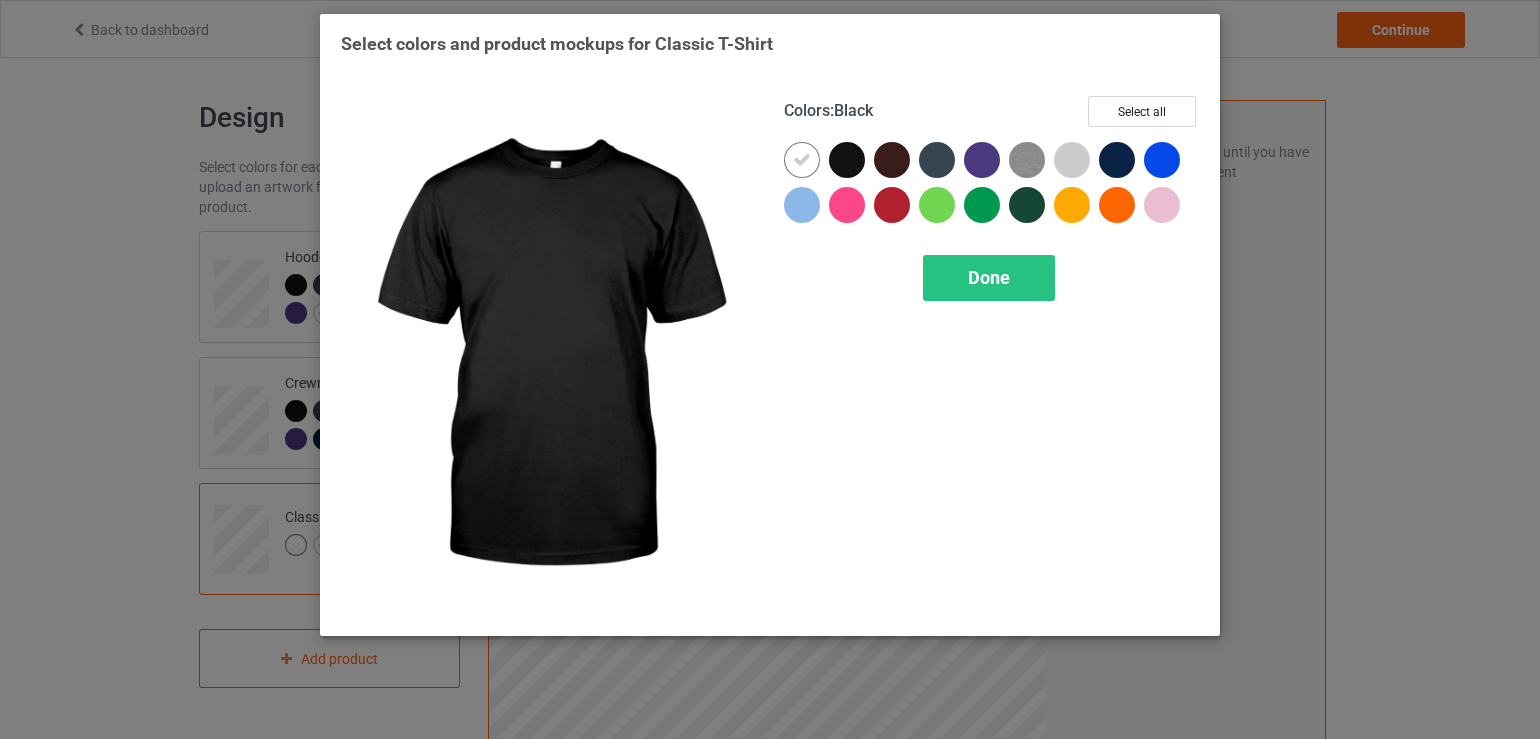click at bounding box center [847, 160] 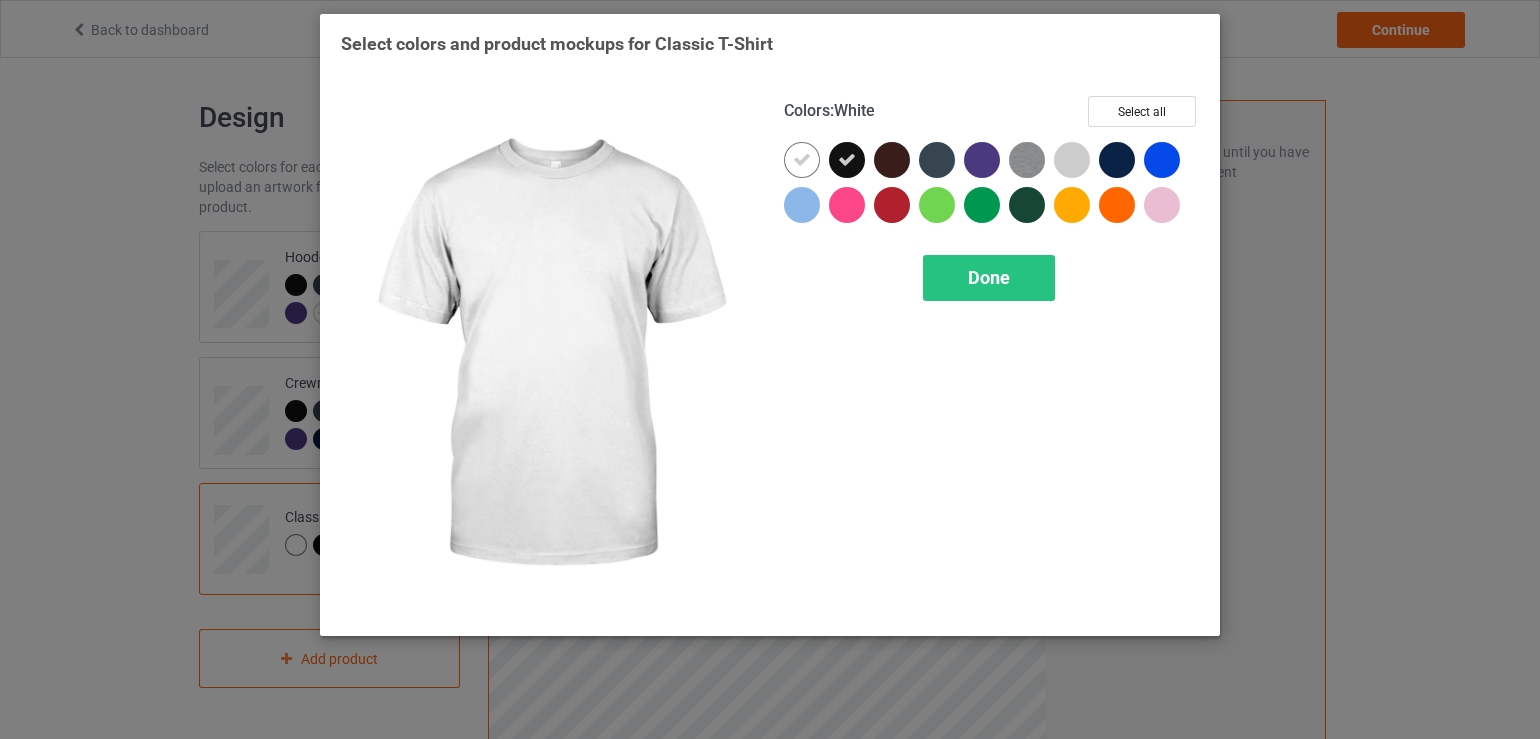 drag, startPoint x: 806, startPoint y: 162, endPoint x: 825, endPoint y: 161, distance: 19.026299 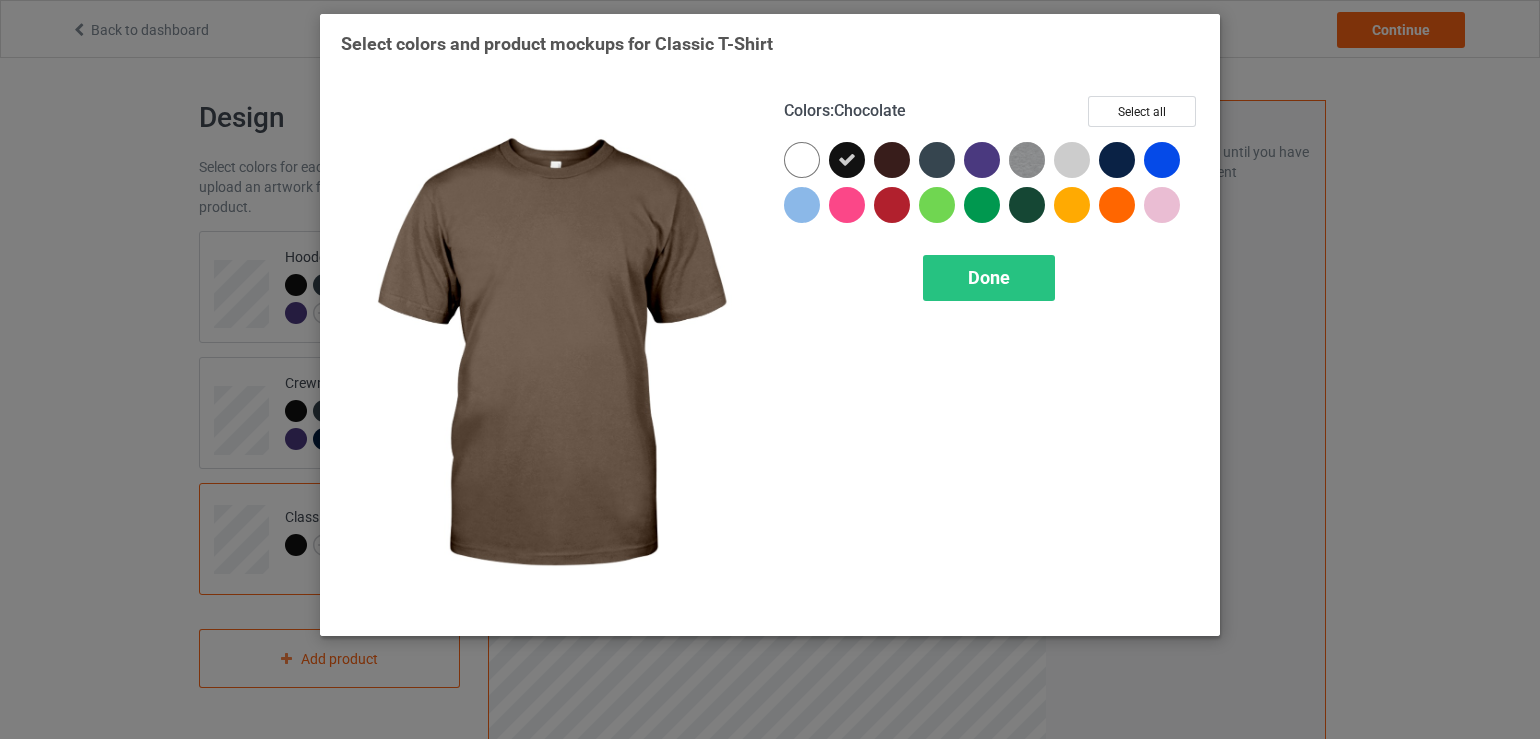 click at bounding box center (892, 160) 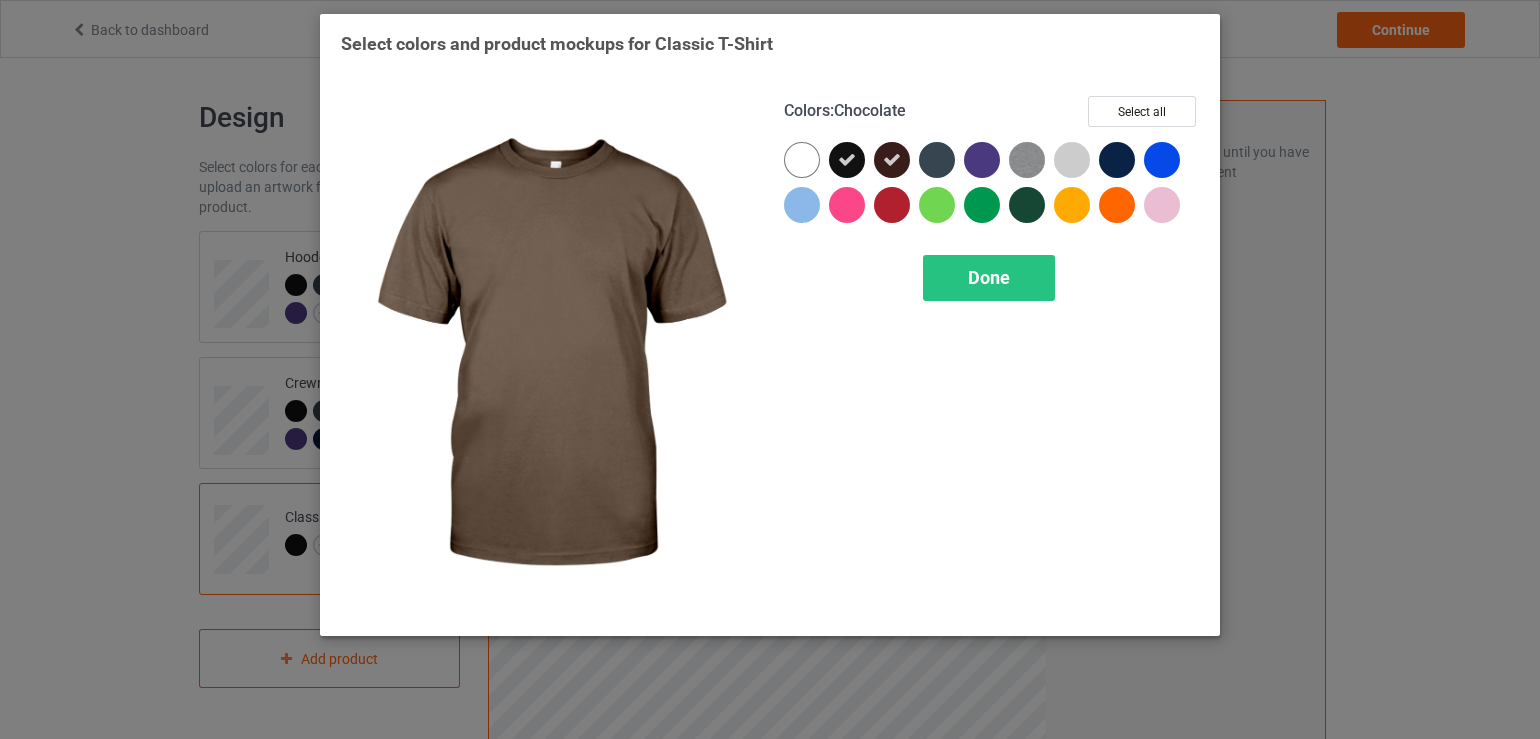 click at bounding box center (892, 160) 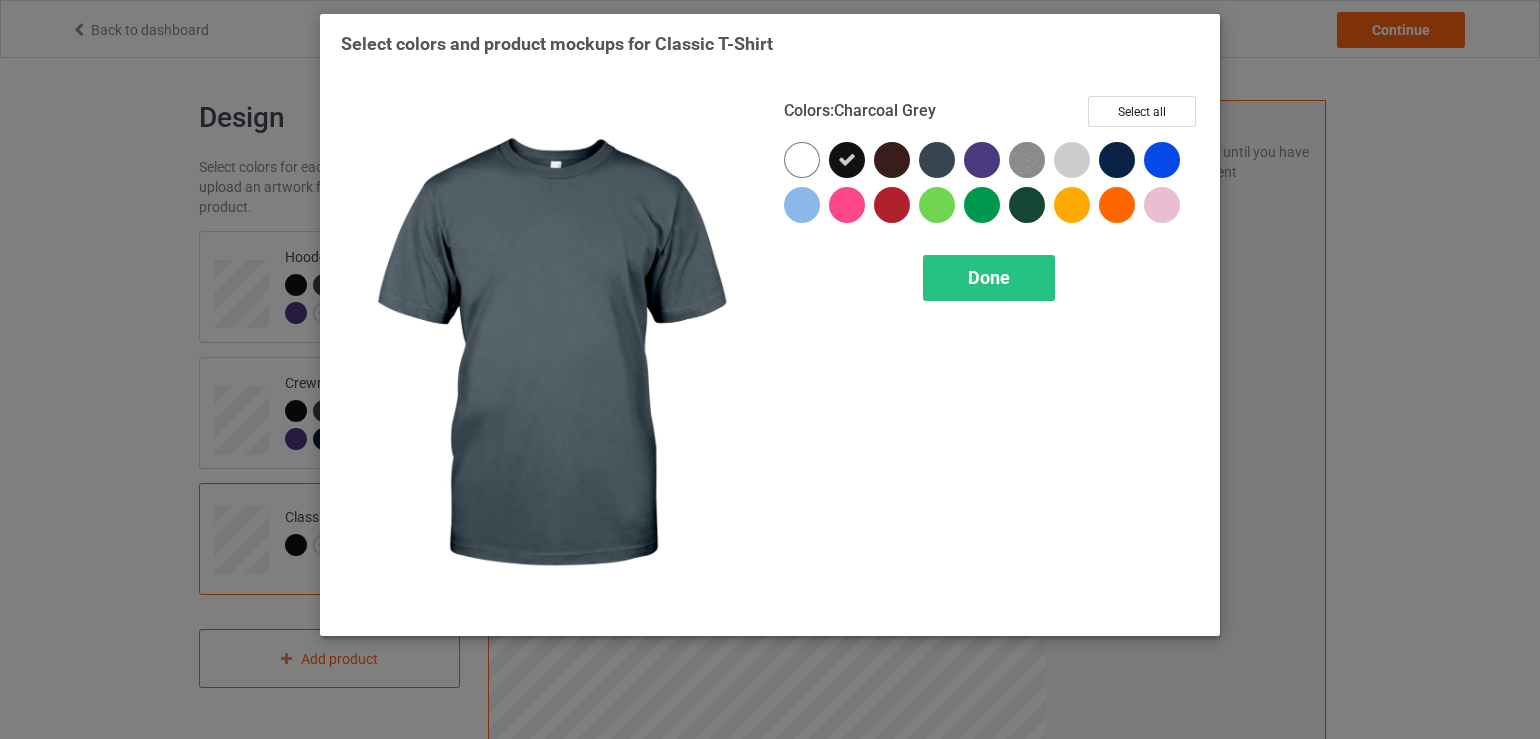 click at bounding box center [937, 160] 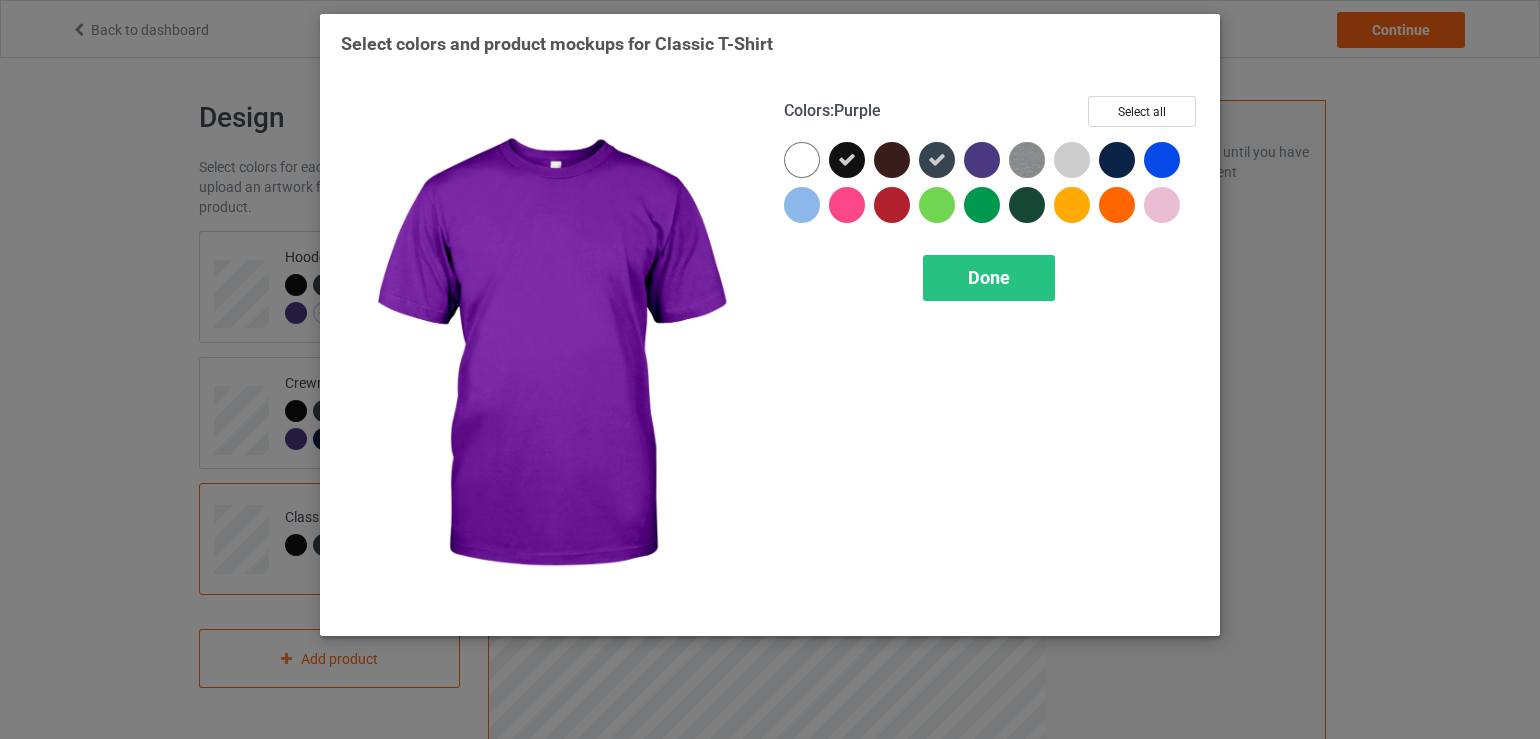 click at bounding box center (982, 160) 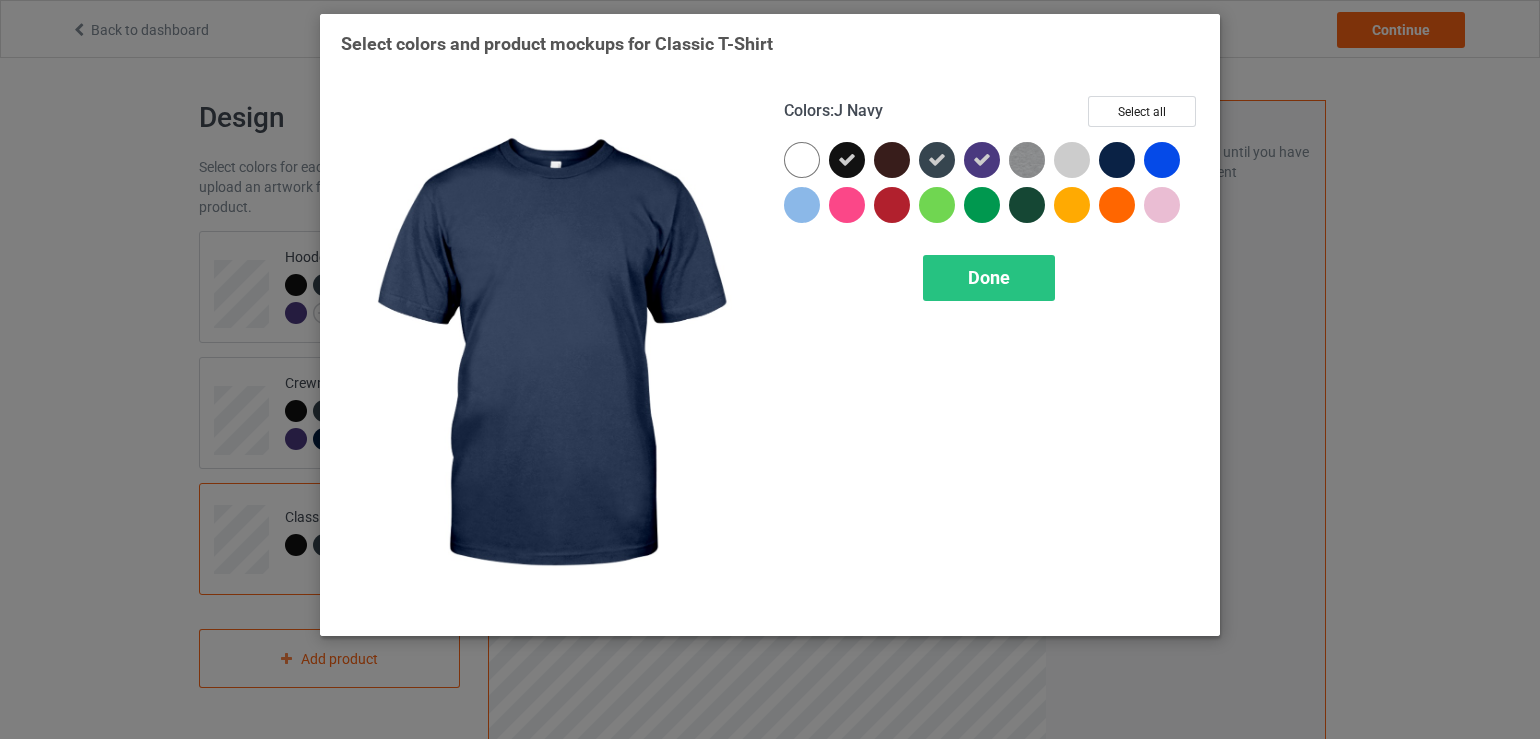 click at bounding box center [1117, 160] 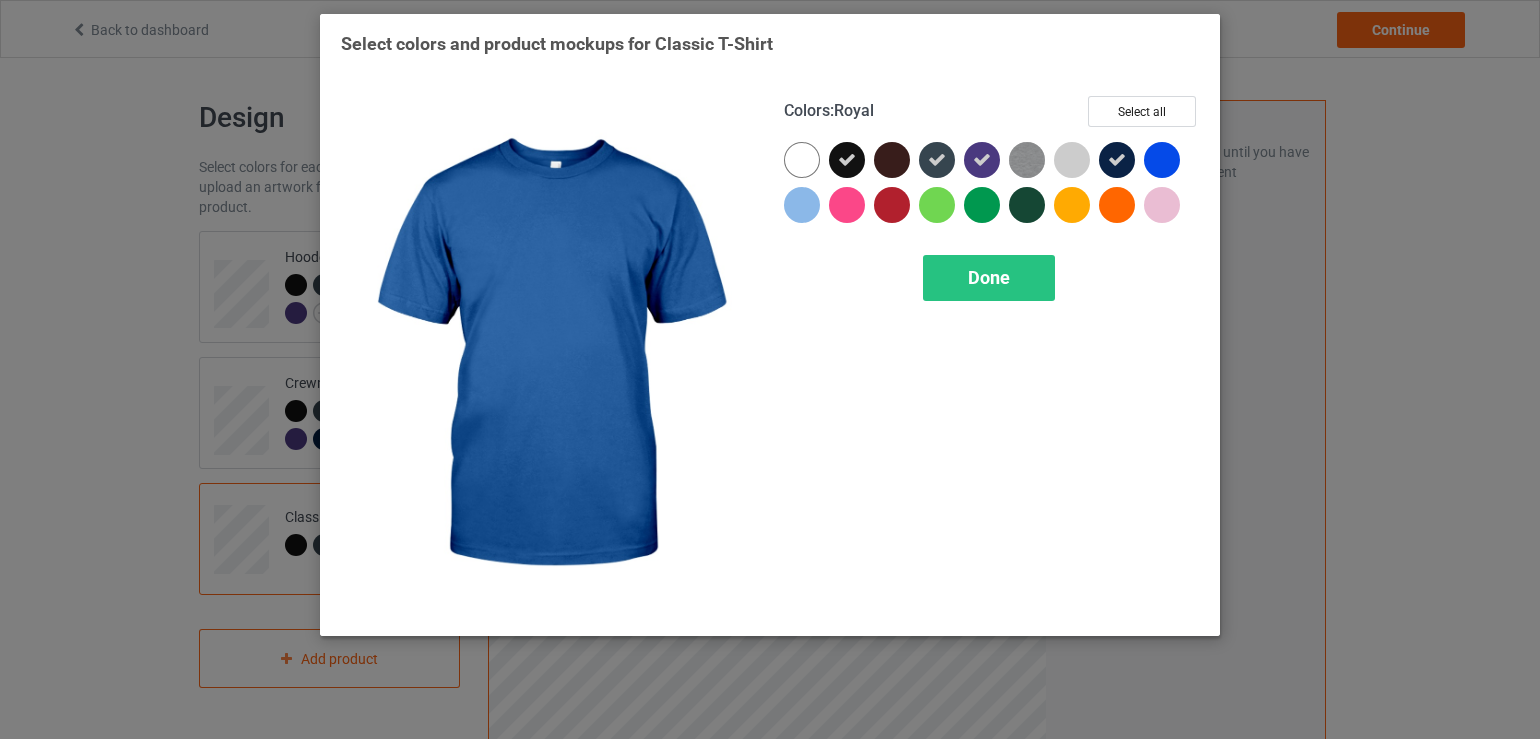 click at bounding box center (1162, 160) 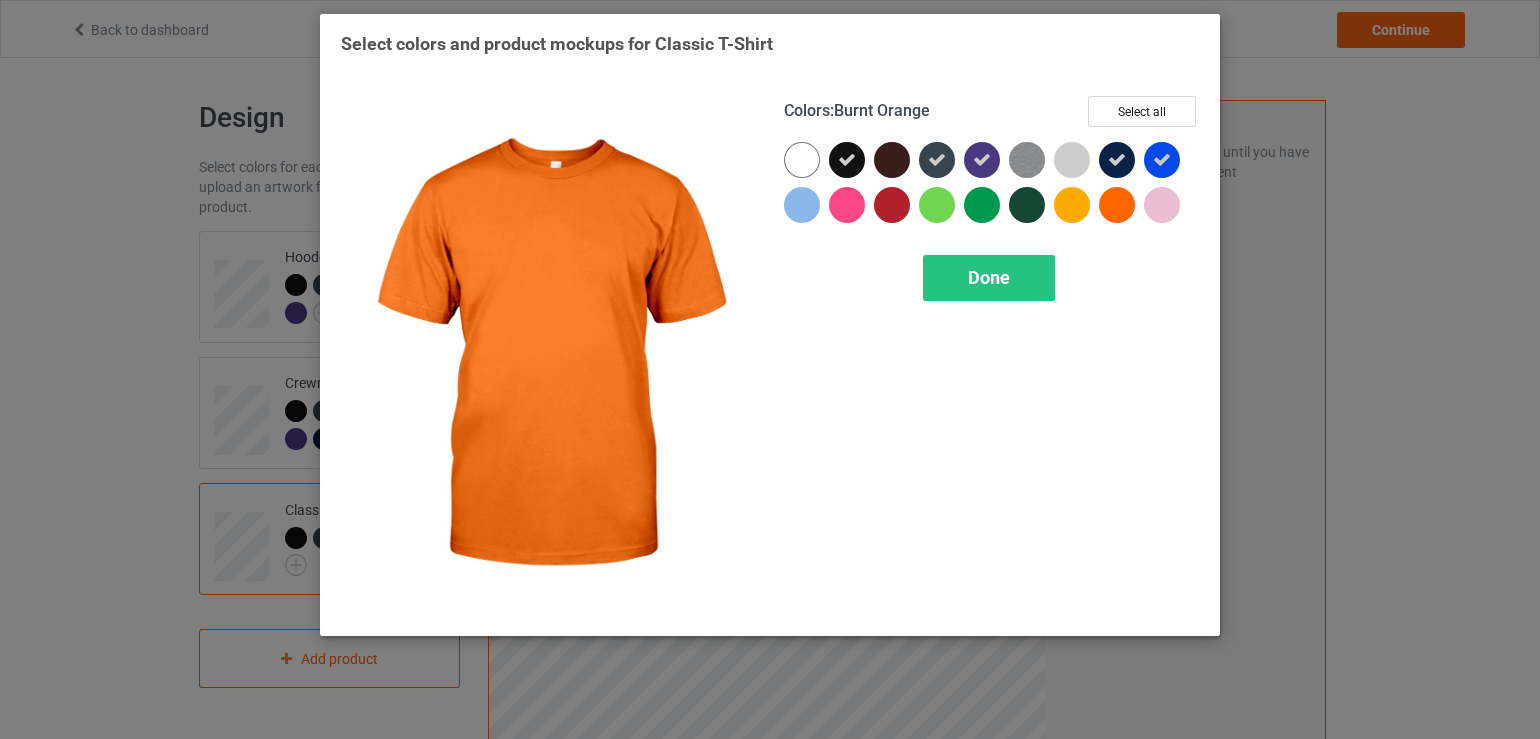 drag, startPoint x: 1104, startPoint y: 209, endPoint x: 1059, endPoint y: 220, distance: 46.32494 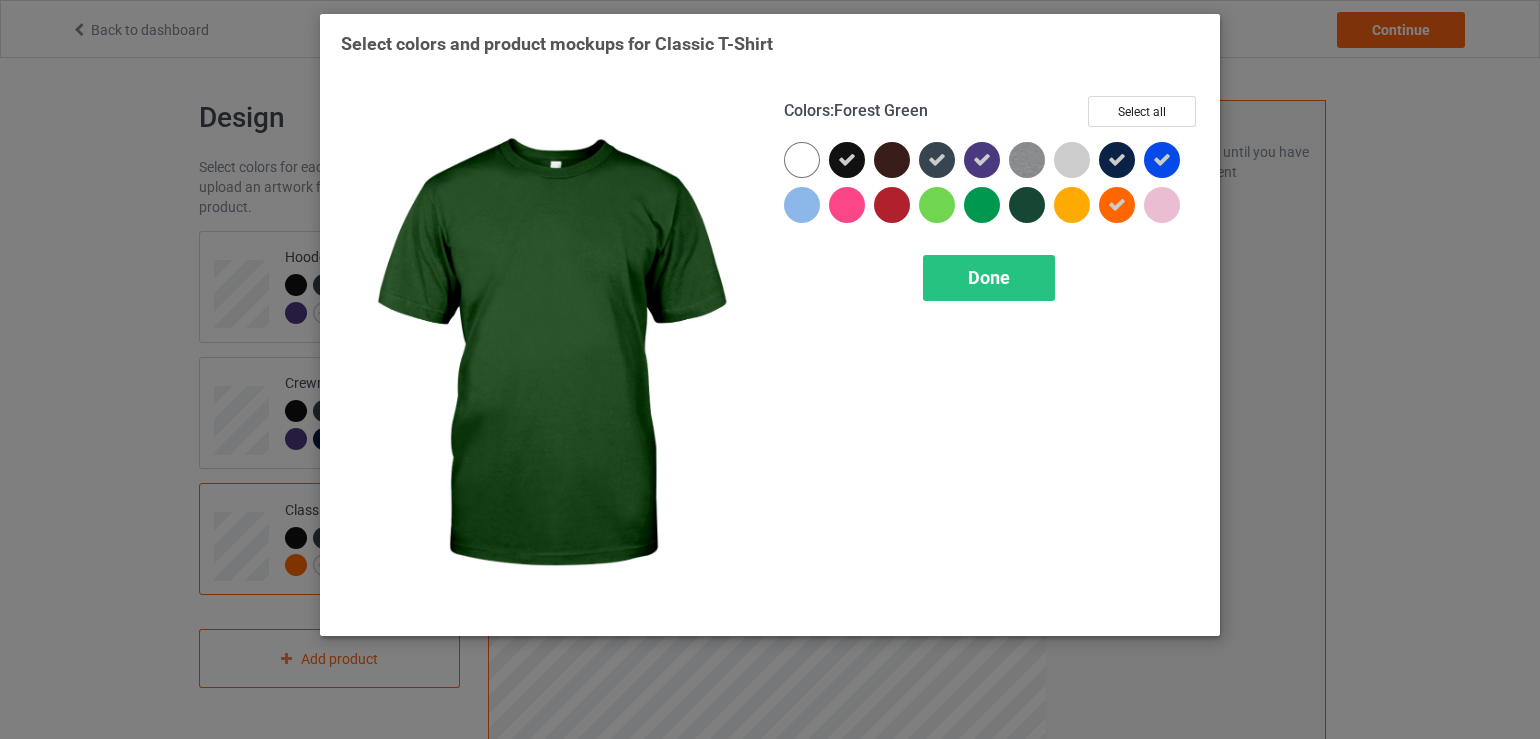 click at bounding box center (1027, 205) 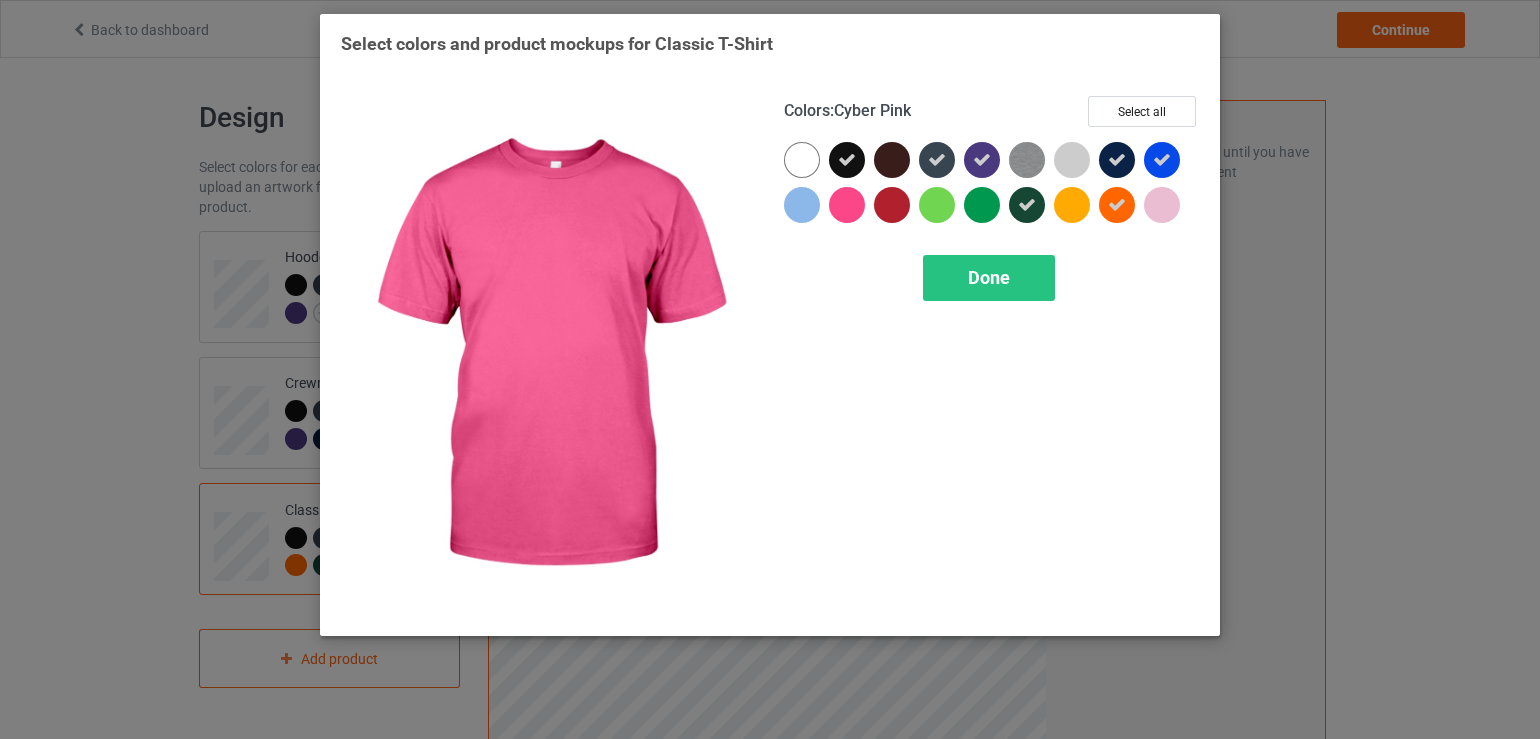 drag, startPoint x: 848, startPoint y: 205, endPoint x: 893, endPoint y: 236, distance: 54.644306 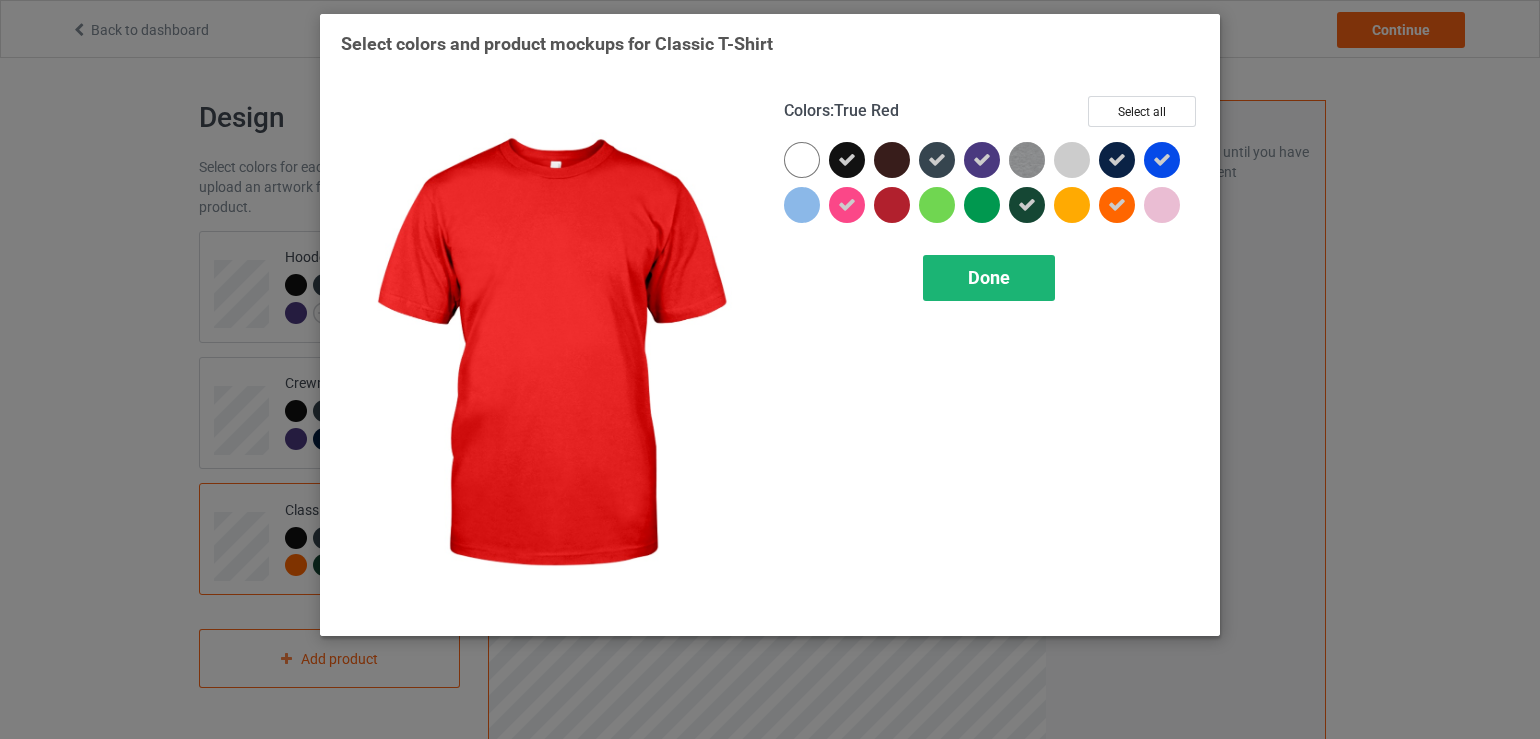 click on "Done" at bounding box center (989, 277) 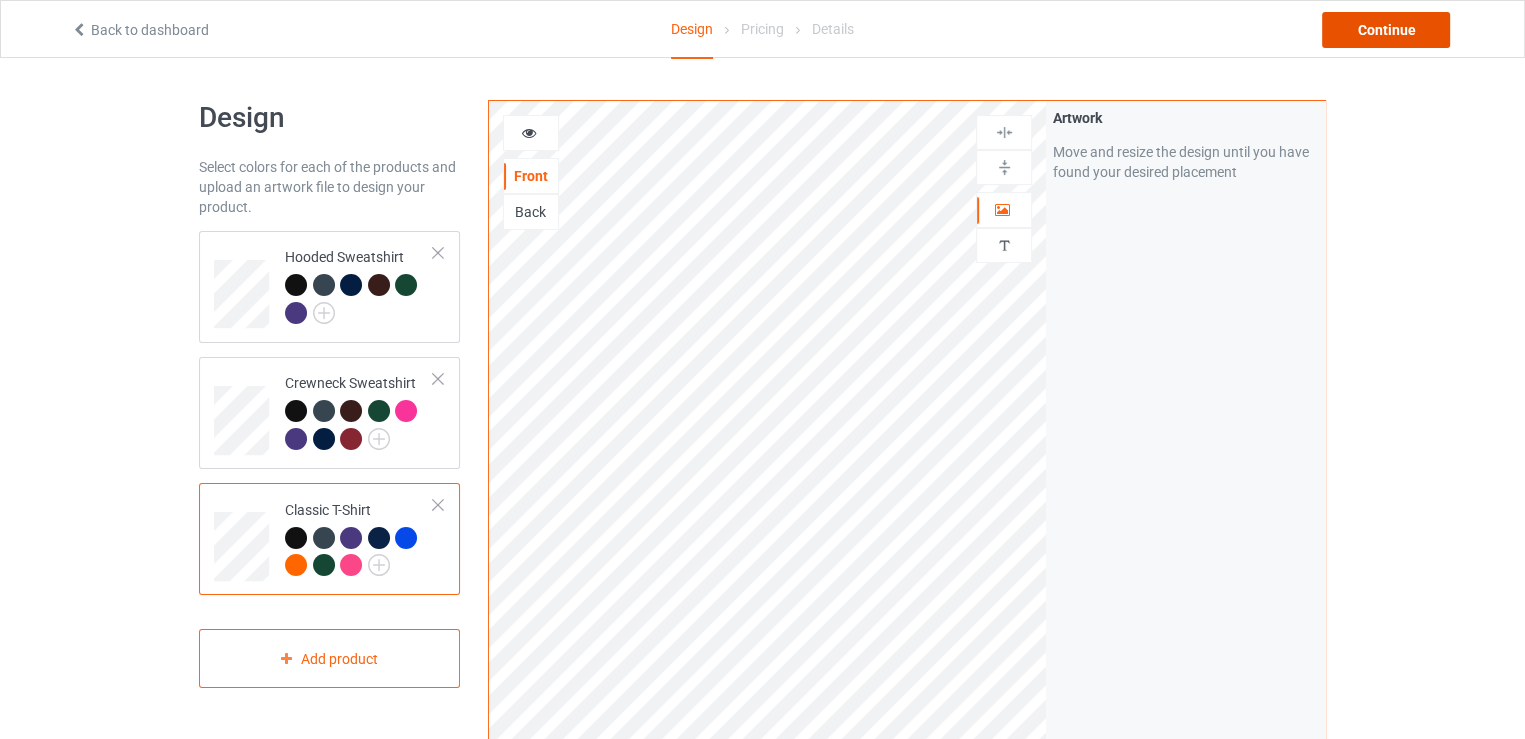 click on "Continue" at bounding box center (1386, 30) 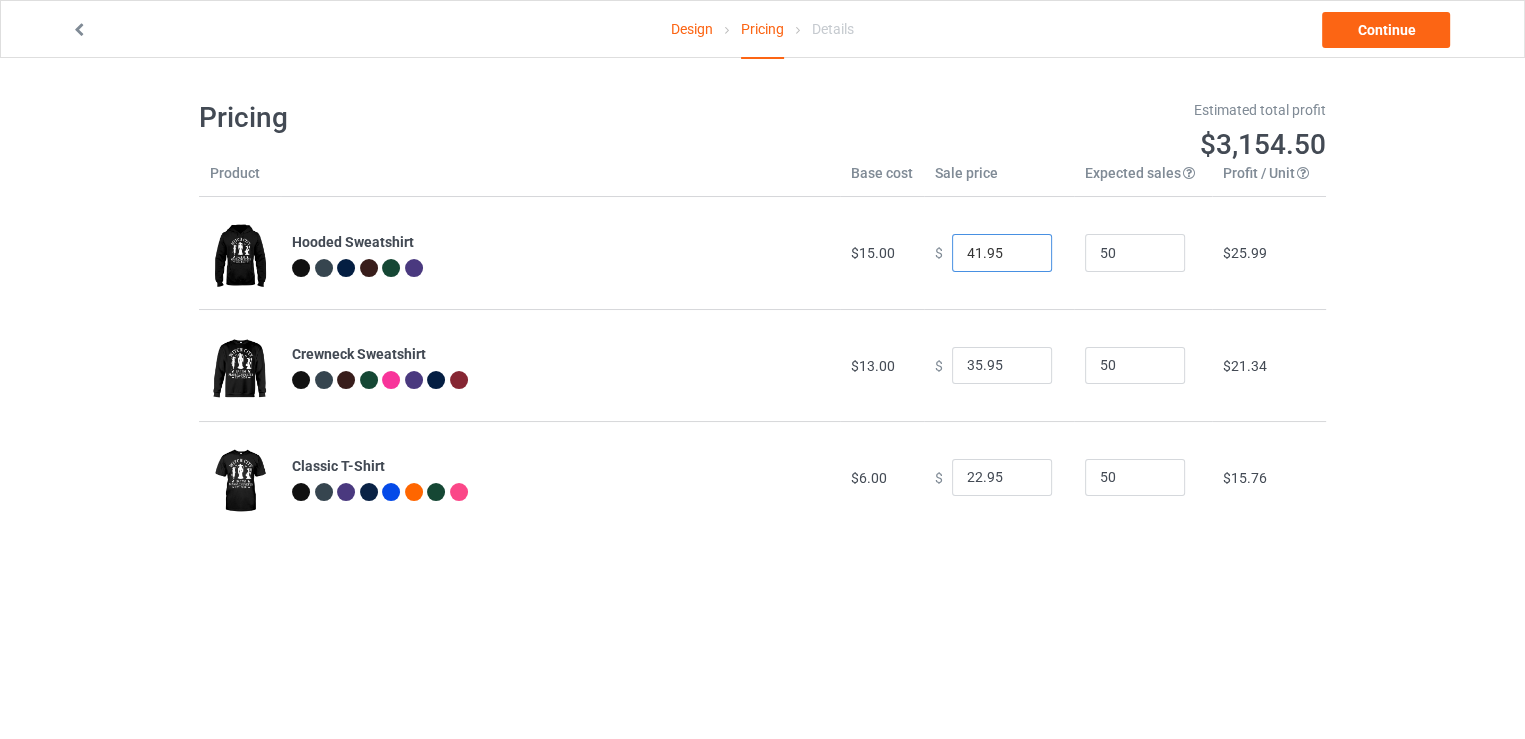 click on "41.95" at bounding box center (1002, 253) 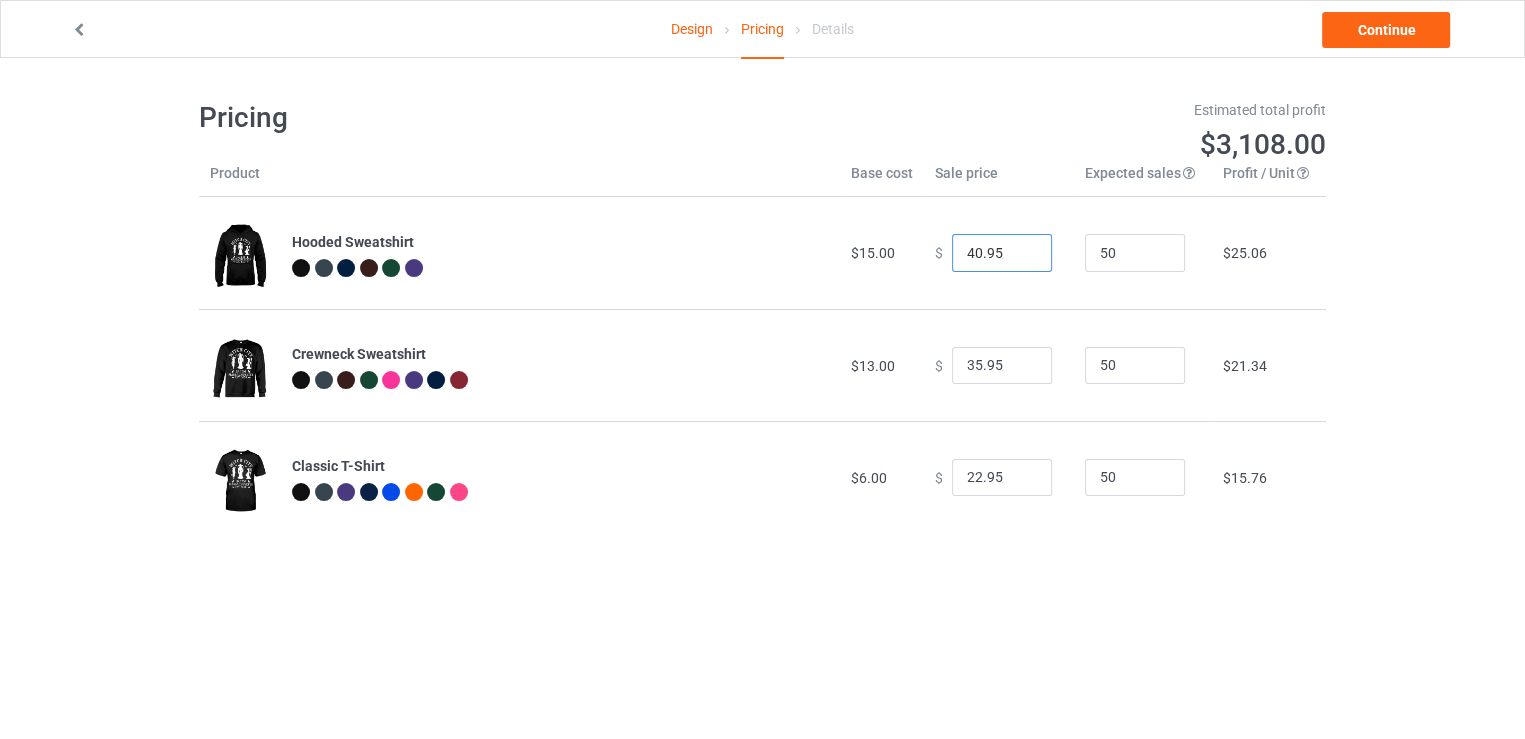 click on "40.95" at bounding box center (1002, 253) 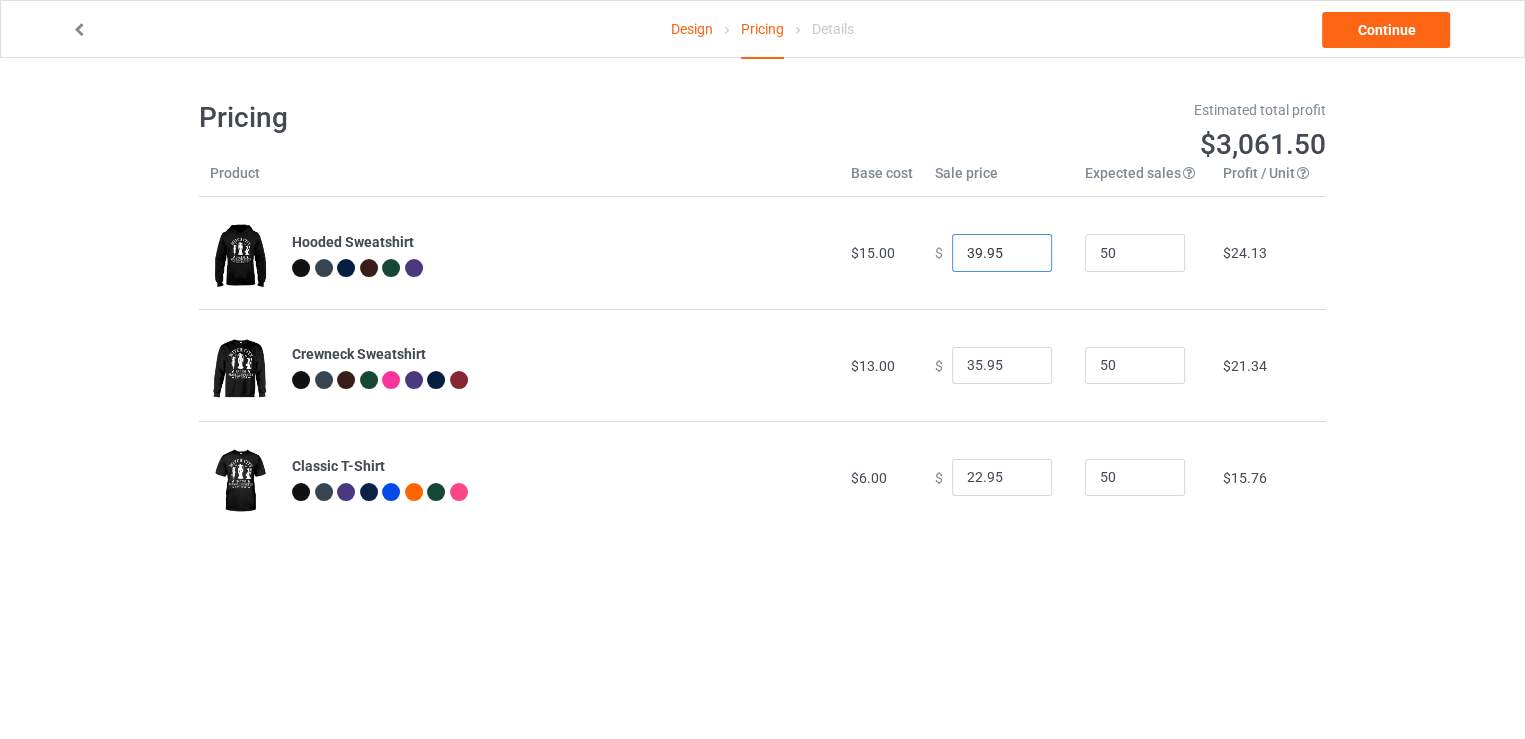 click on "39.95" at bounding box center [1002, 253] 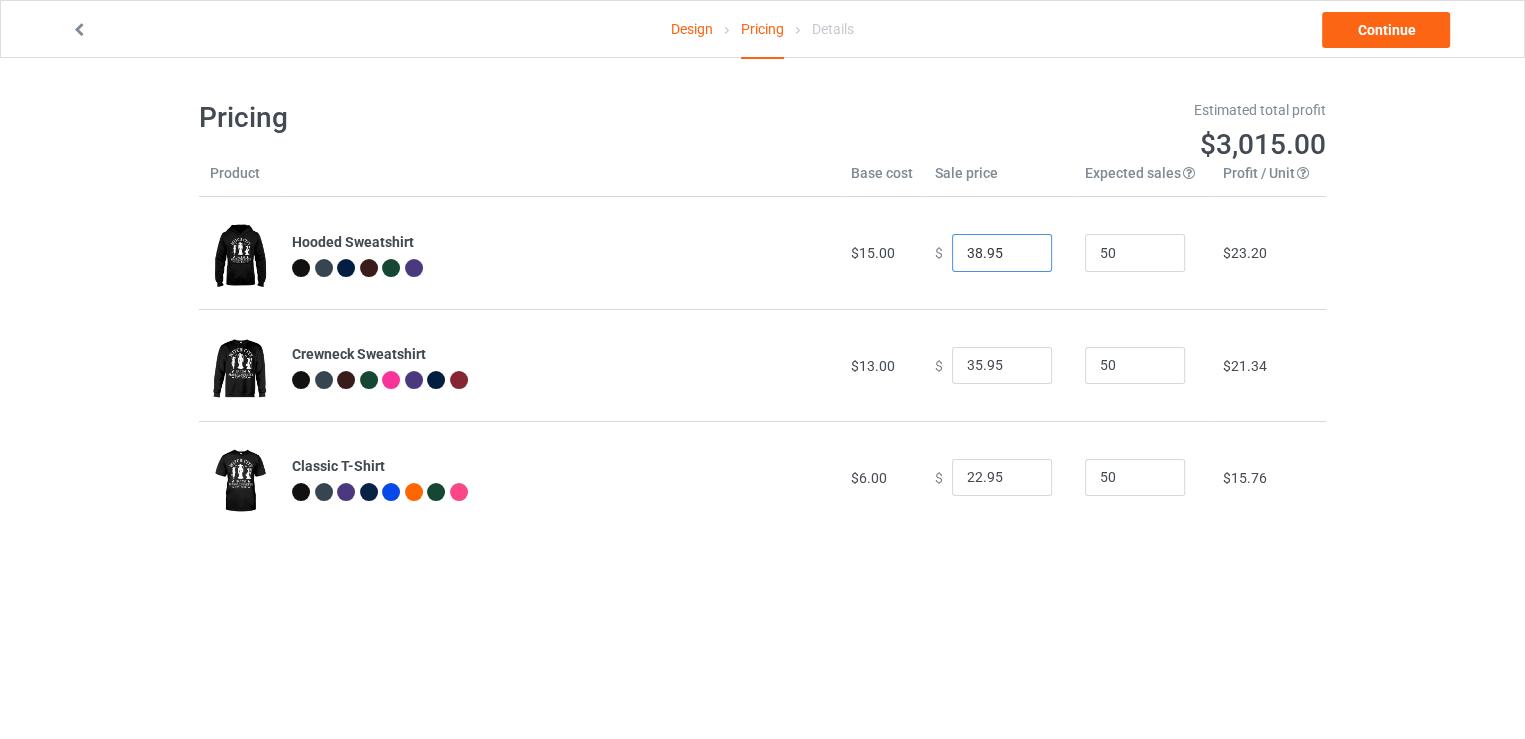 click on "38.95" at bounding box center [1002, 253] 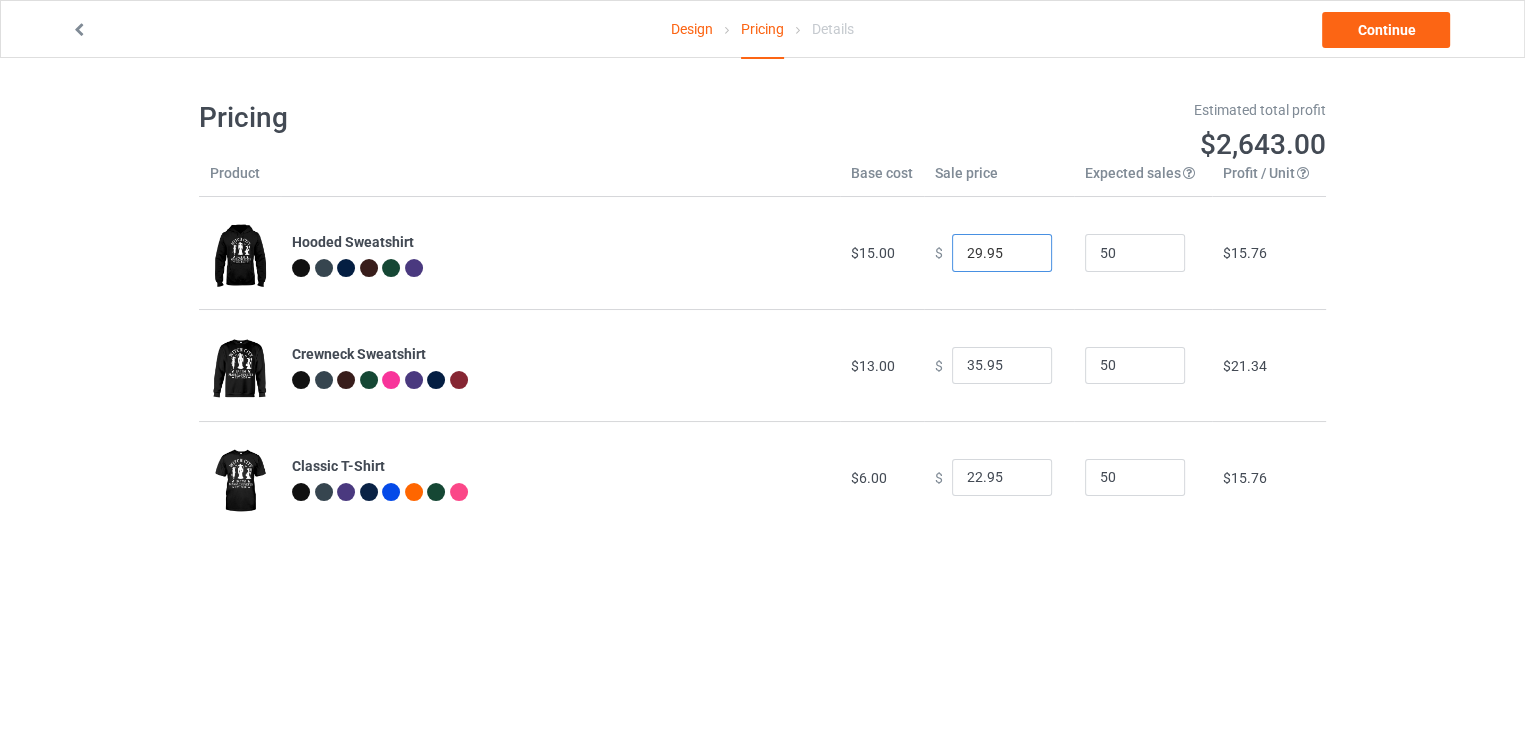 click on "29.95" at bounding box center (1002, 253) 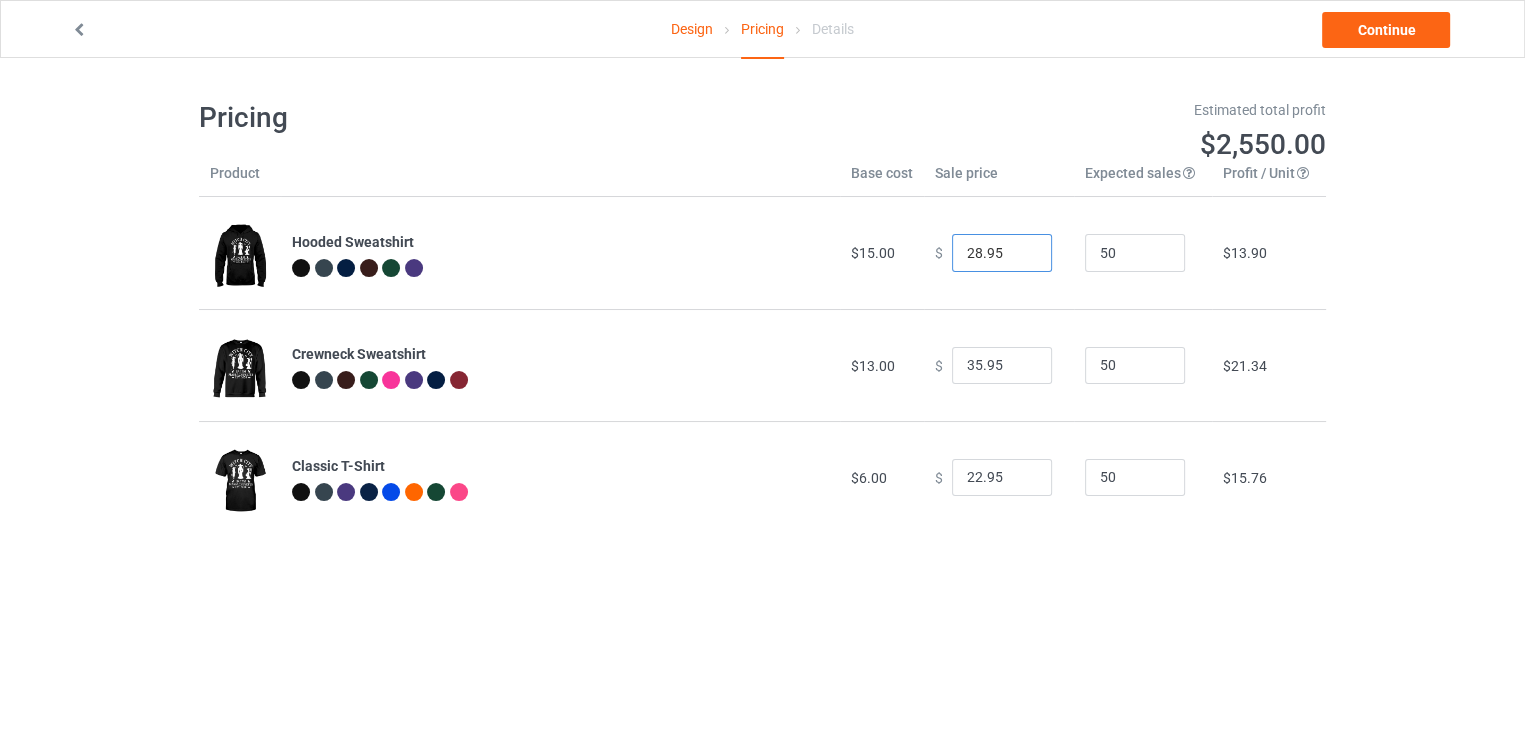 click on "28.95" at bounding box center [1002, 253] 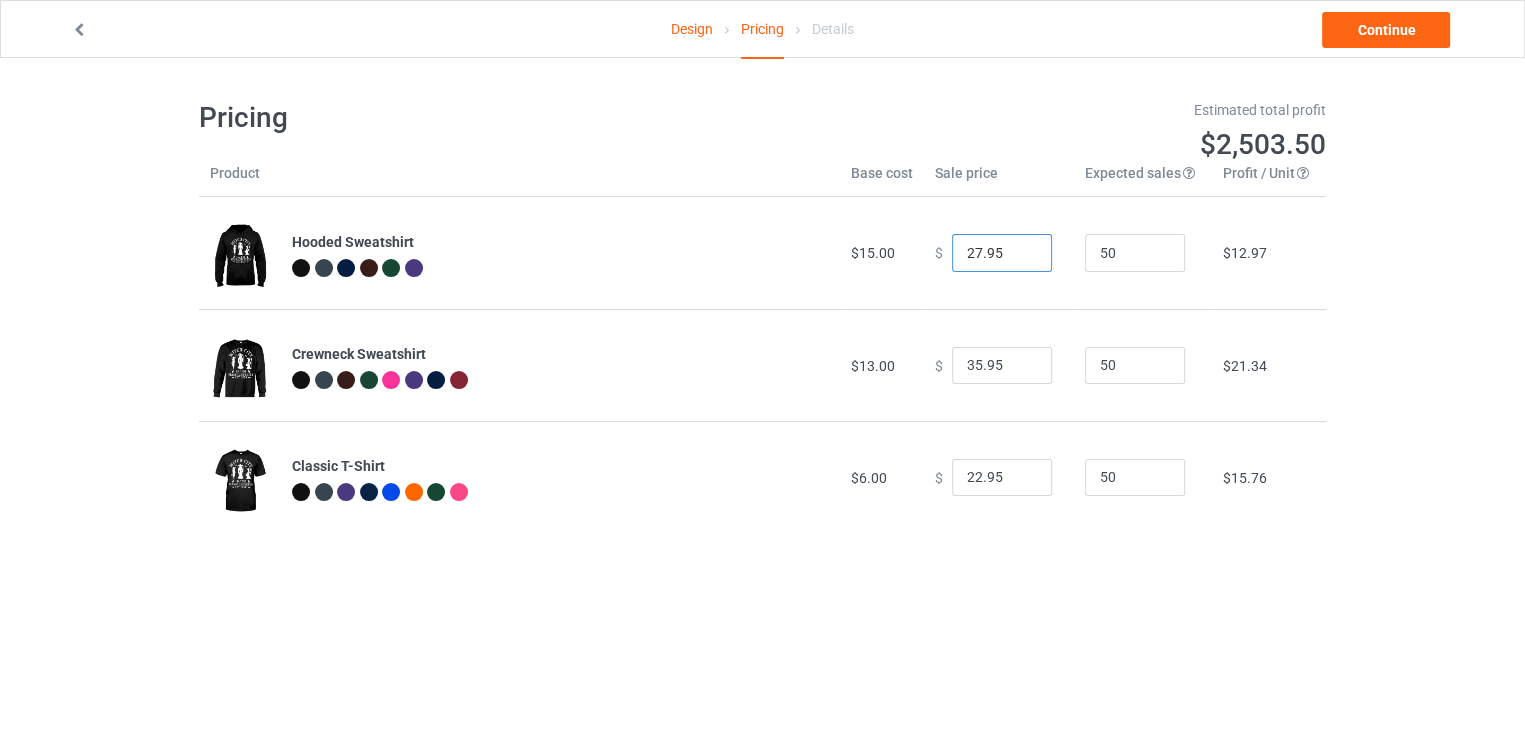 click on "27.95" at bounding box center [1002, 253] 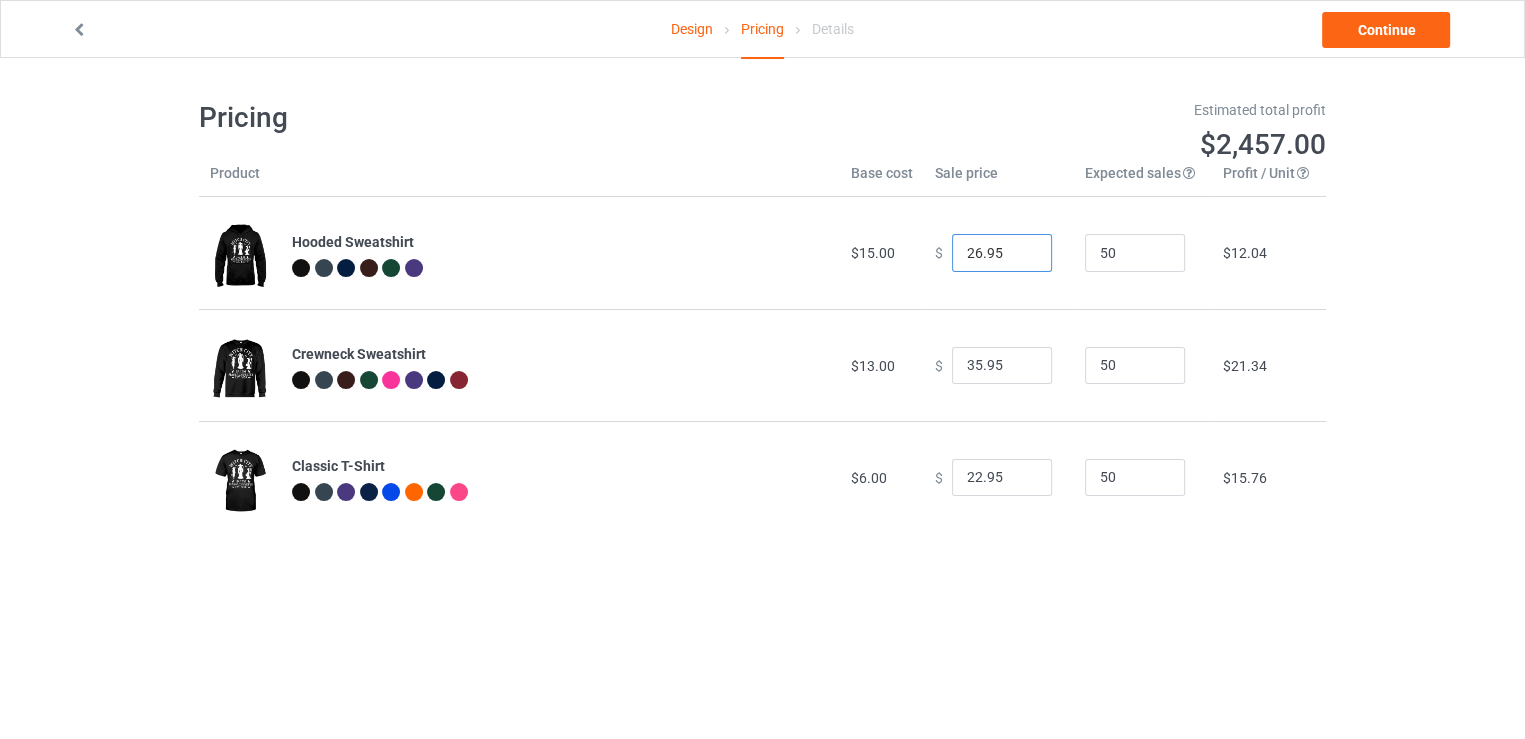 click on "26.95" at bounding box center (1002, 253) 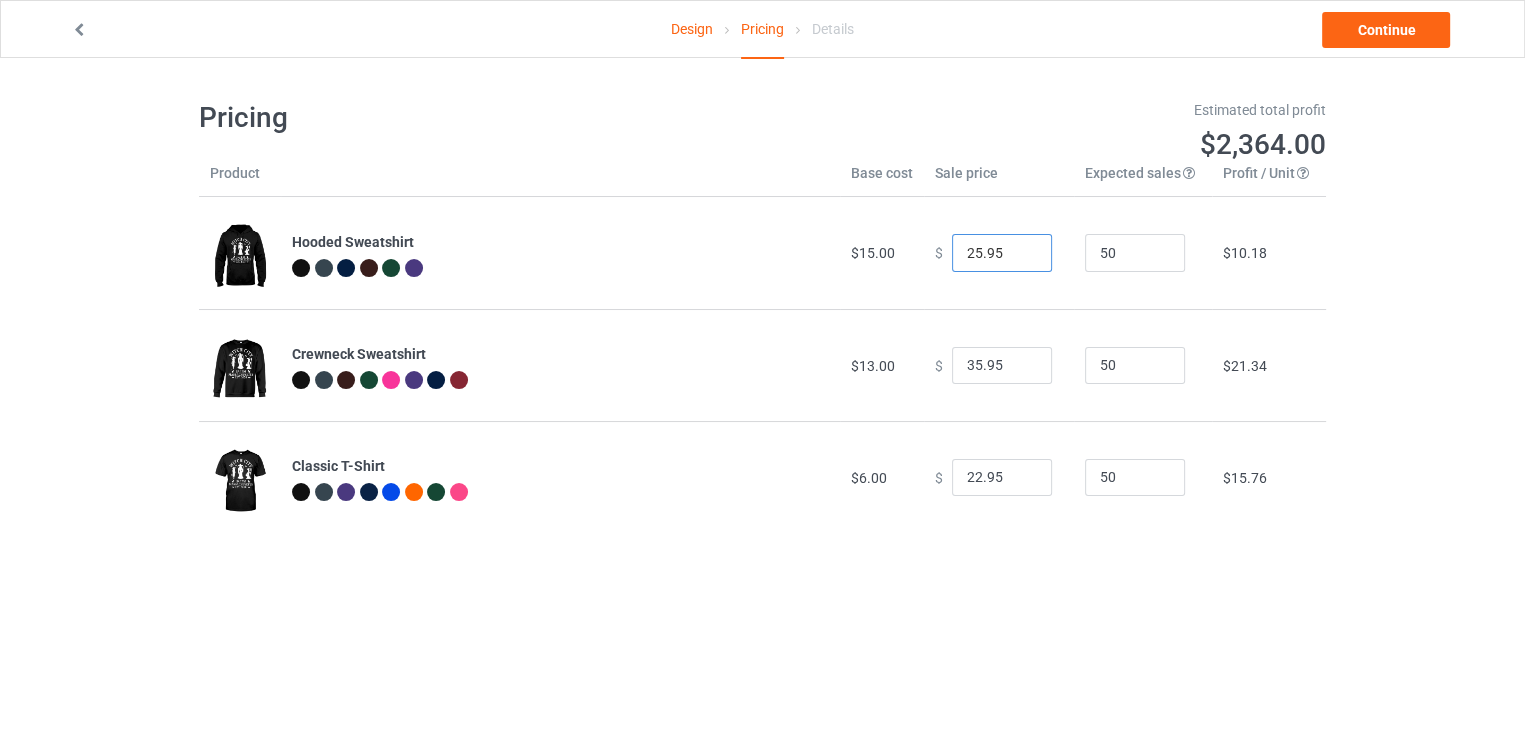 type on "25.95" 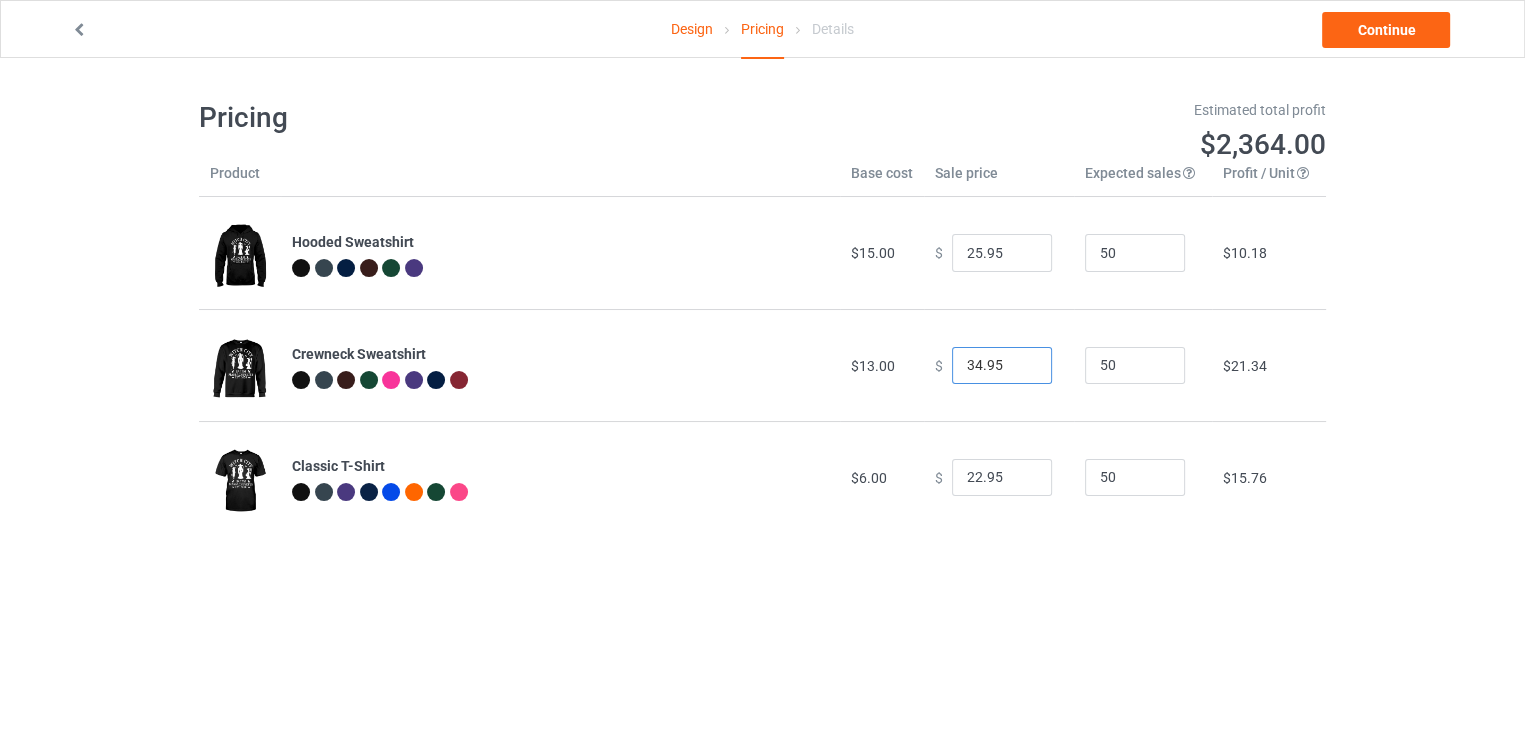 click on "34.95" at bounding box center [1002, 366] 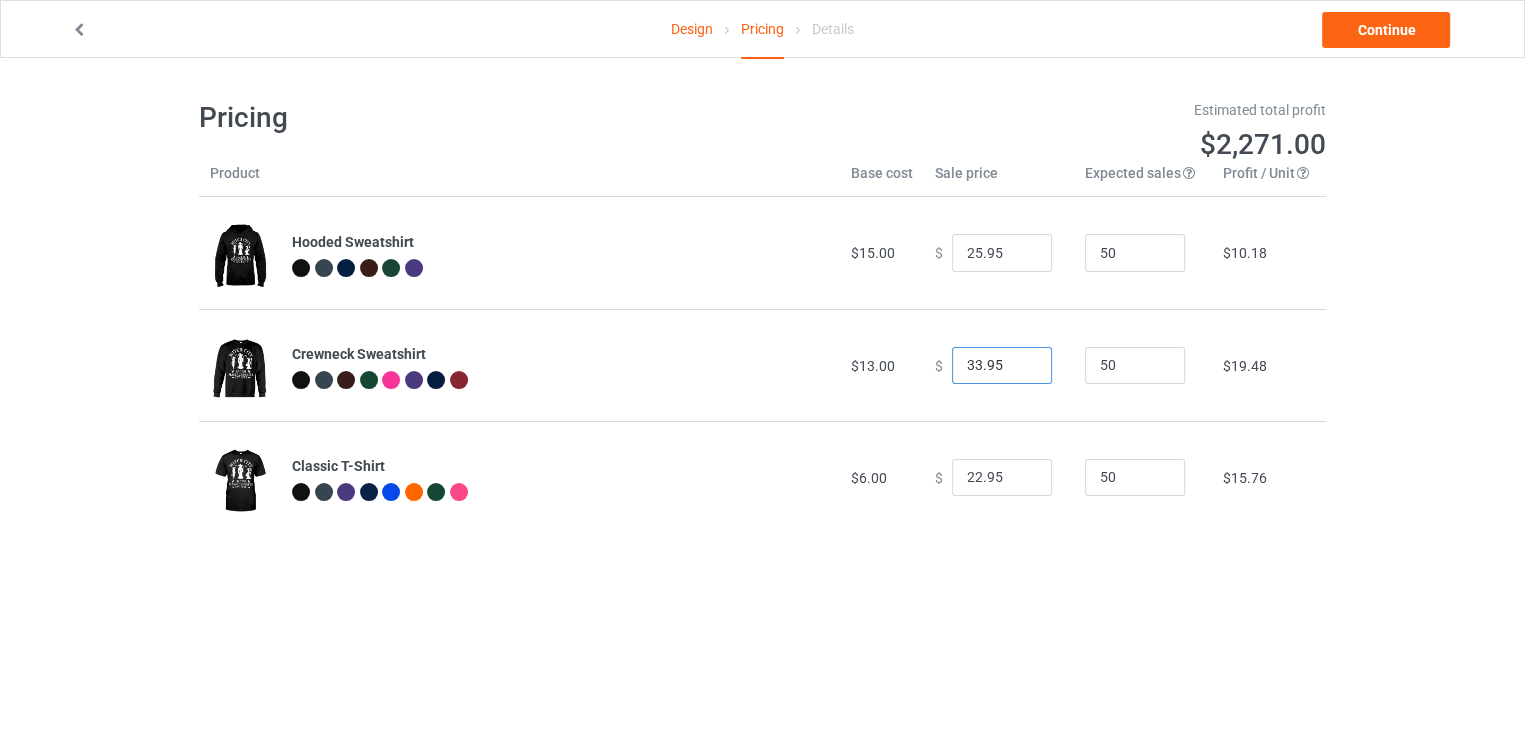 click on "33.95" at bounding box center (1002, 366) 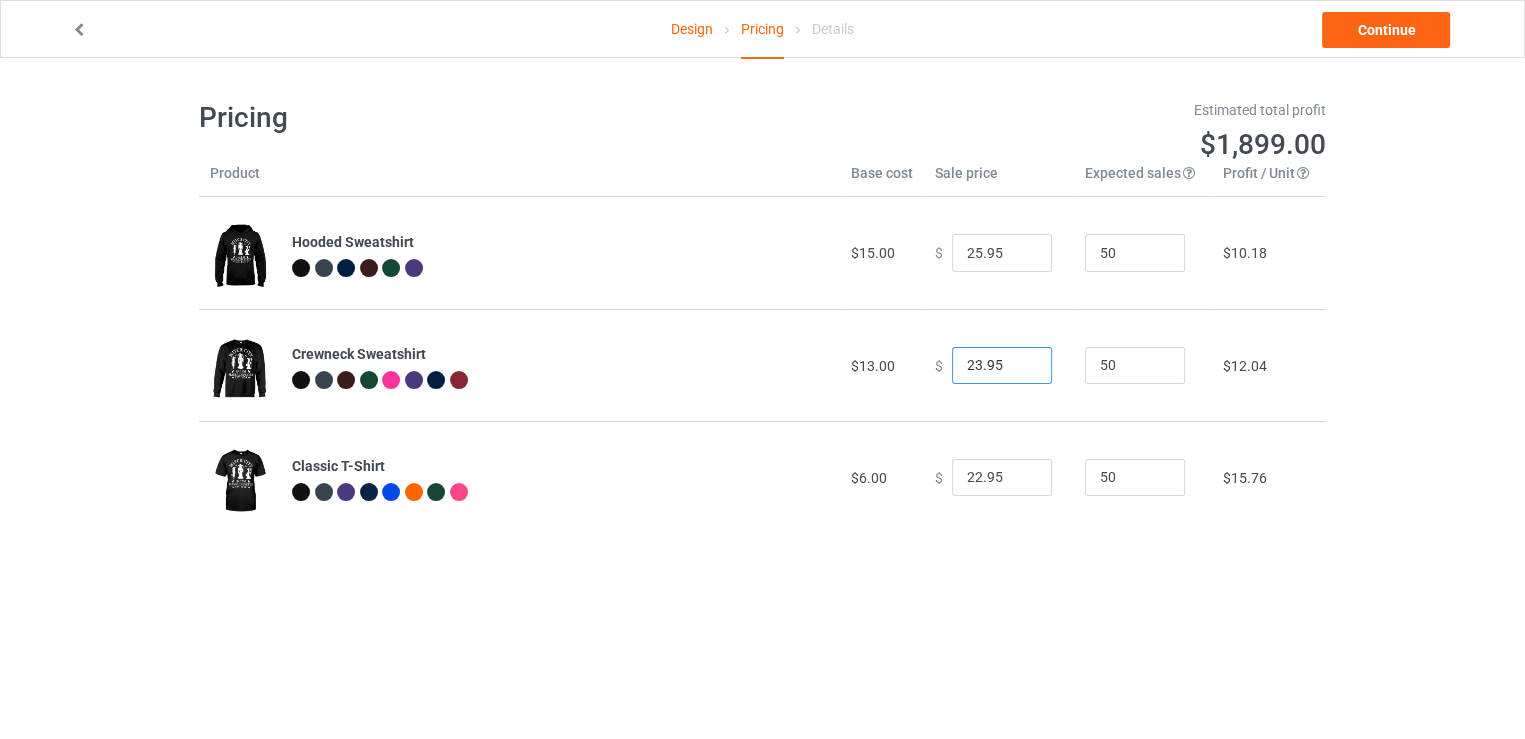type on "23.95" 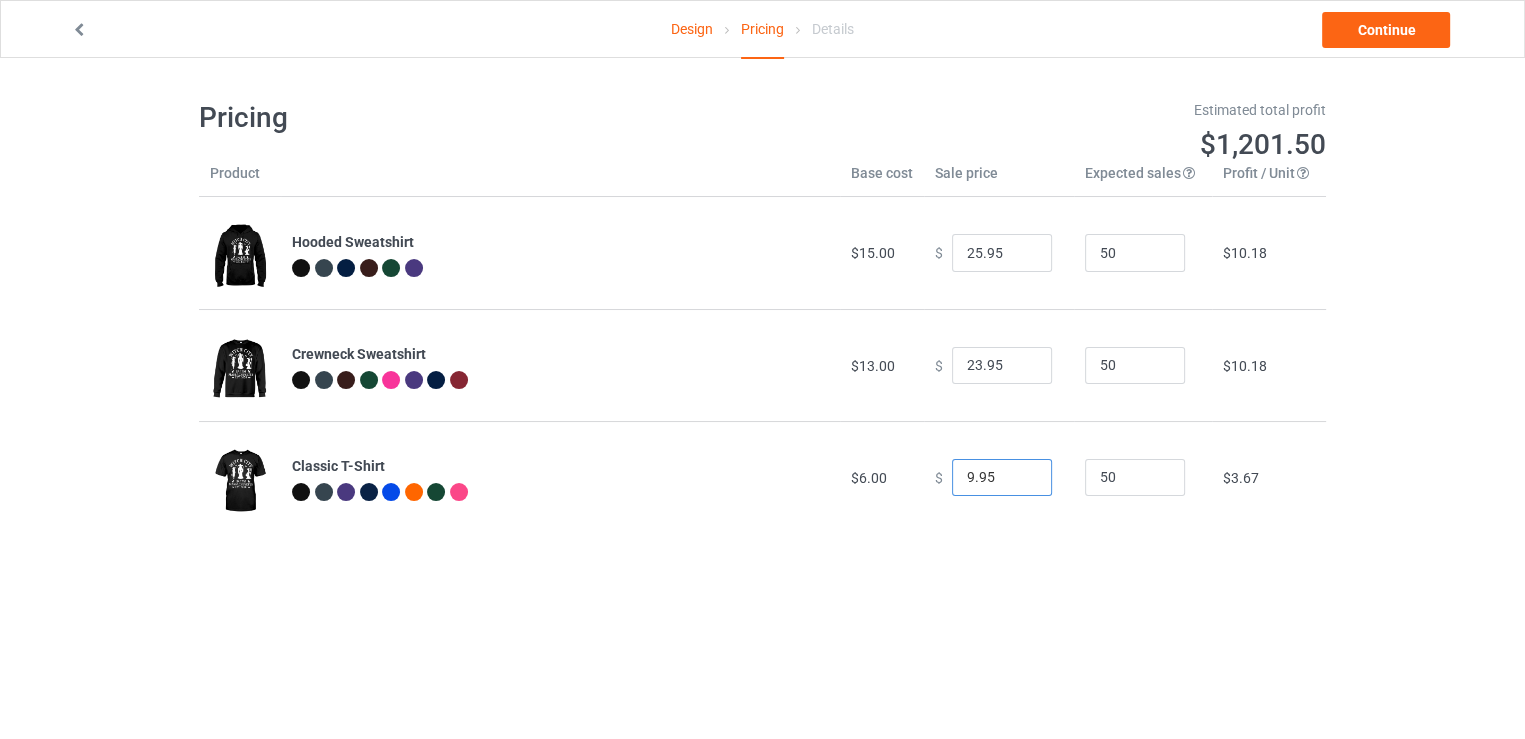 click on "9.95" at bounding box center [1002, 478] 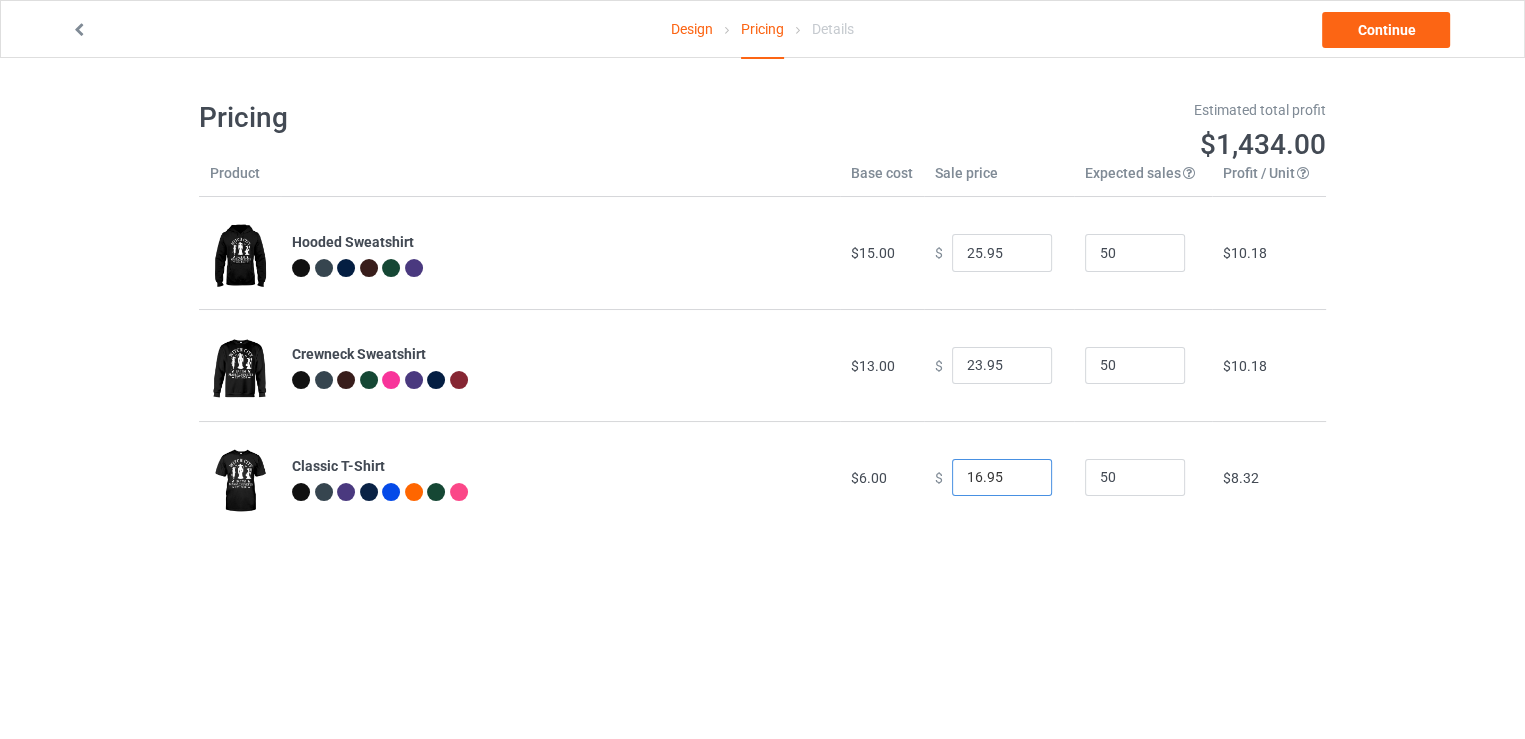 type on "16.95" 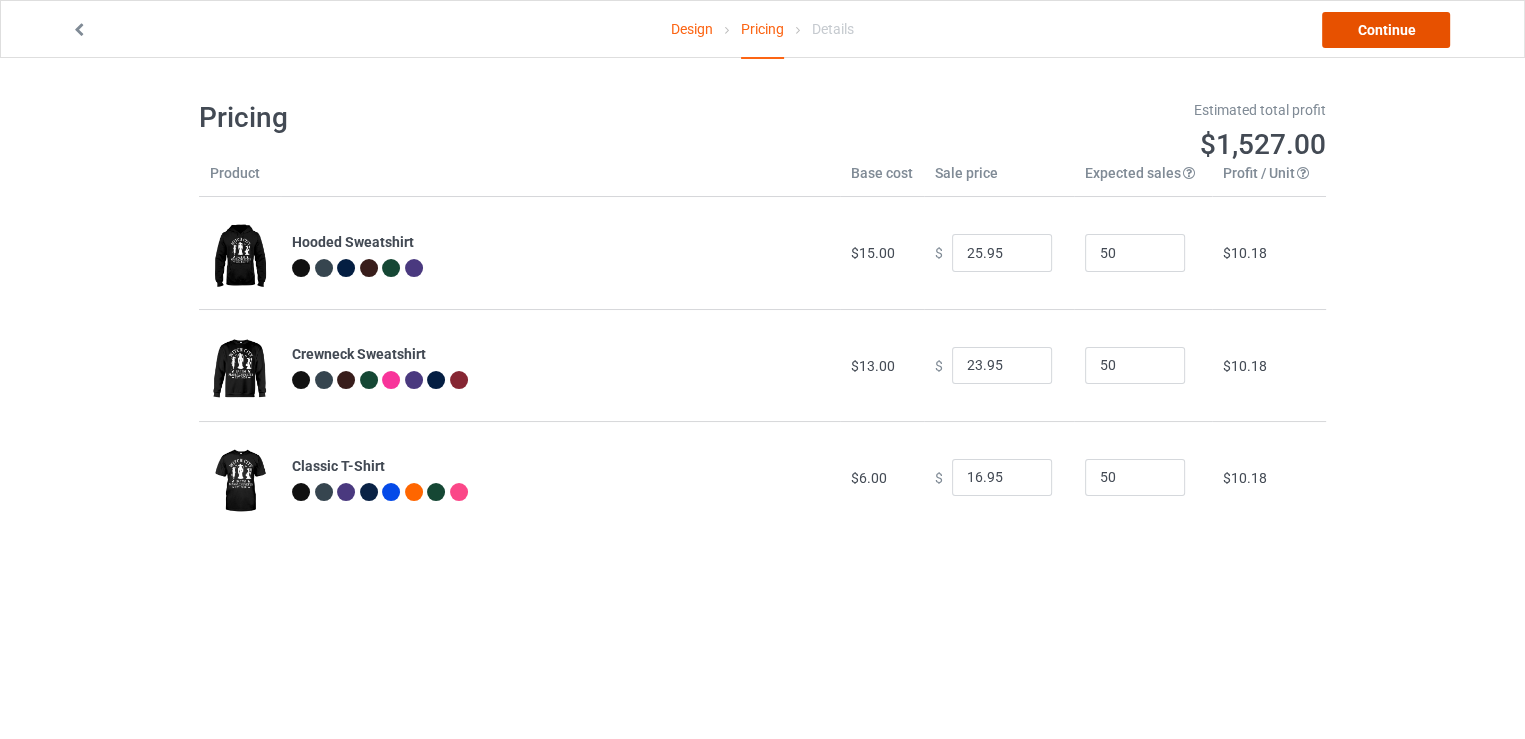 click on "Continue" at bounding box center (1386, 30) 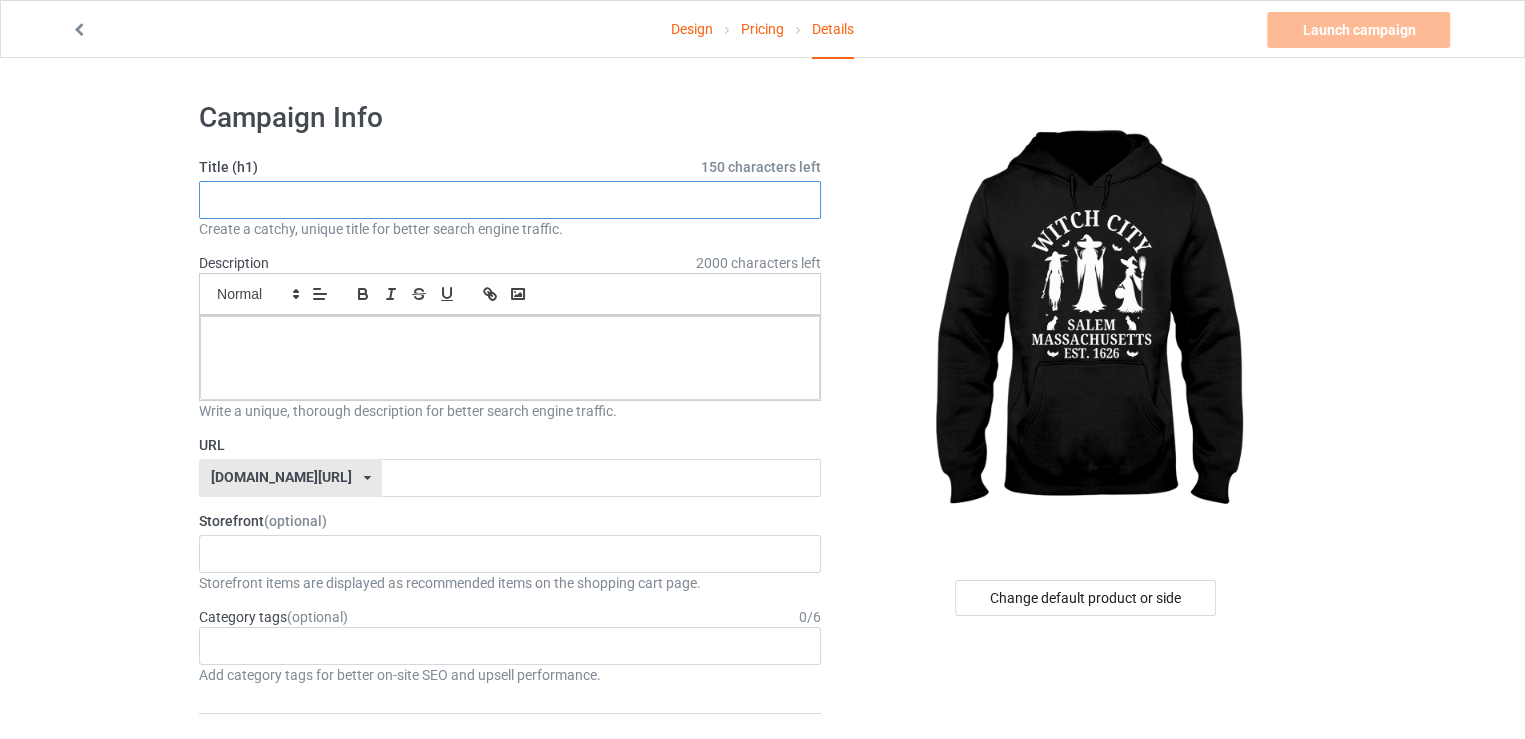 click at bounding box center [510, 200] 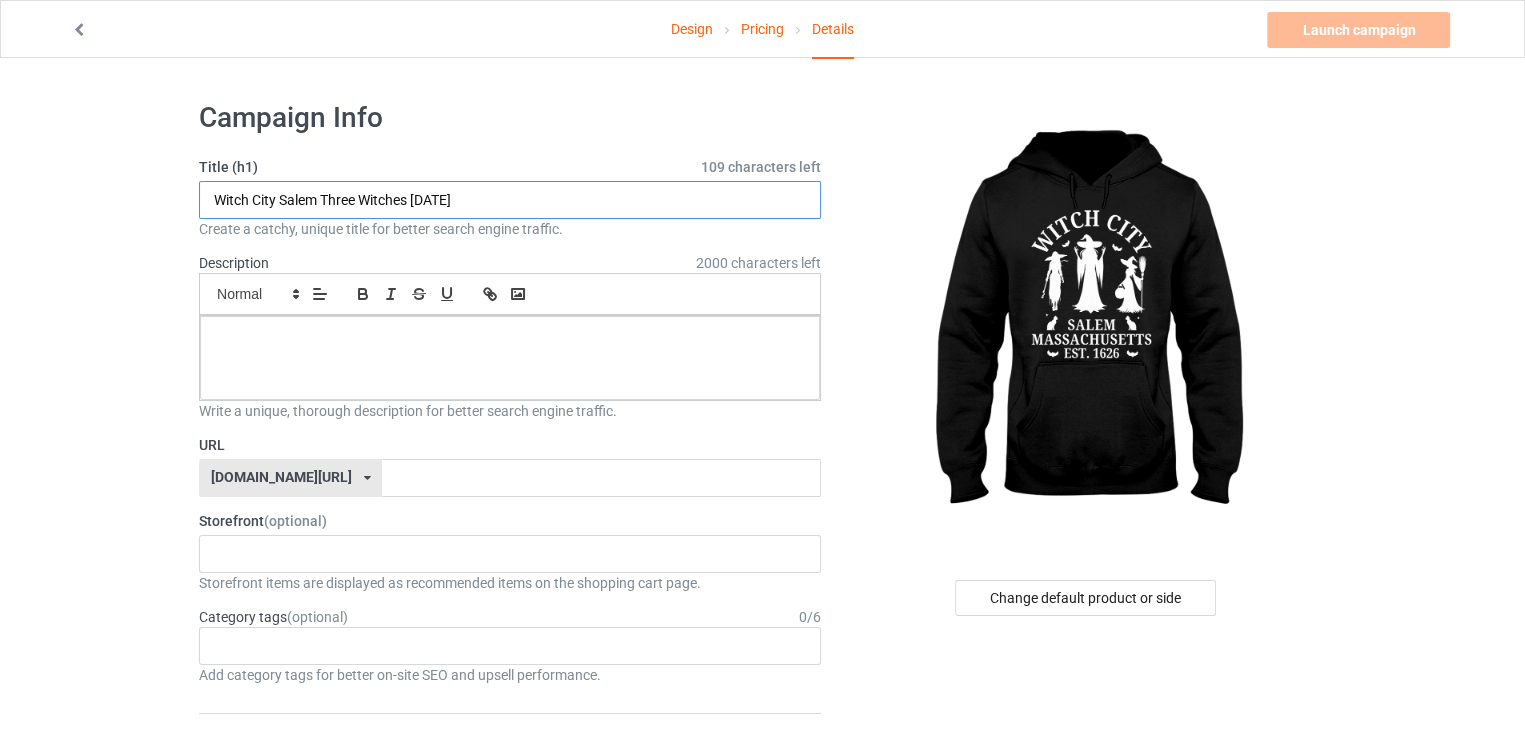 type on "Witch City Salem Three Witches Halloween" 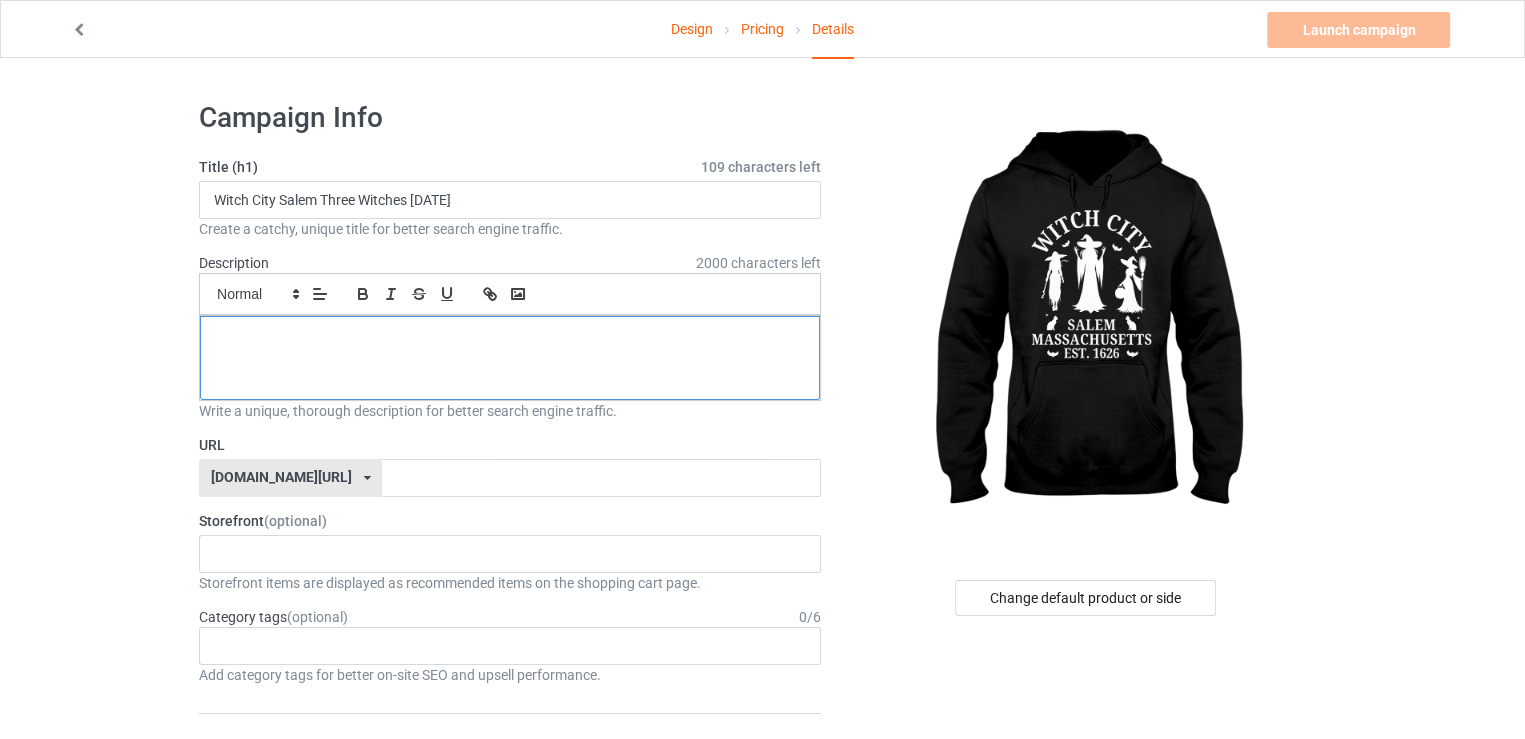 click at bounding box center [510, 358] 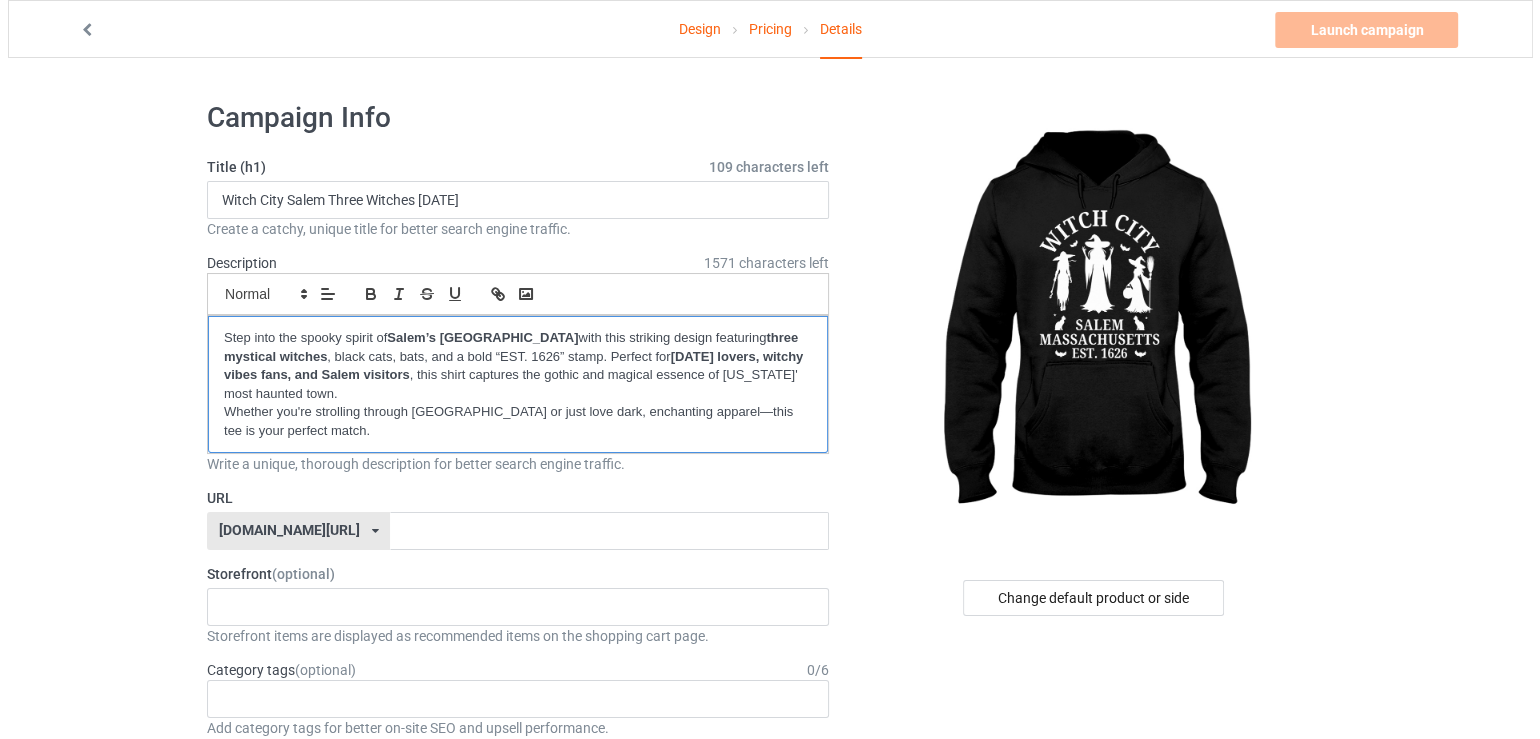 scroll, scrollTop: 0, scrollLeft: 0, axis: both 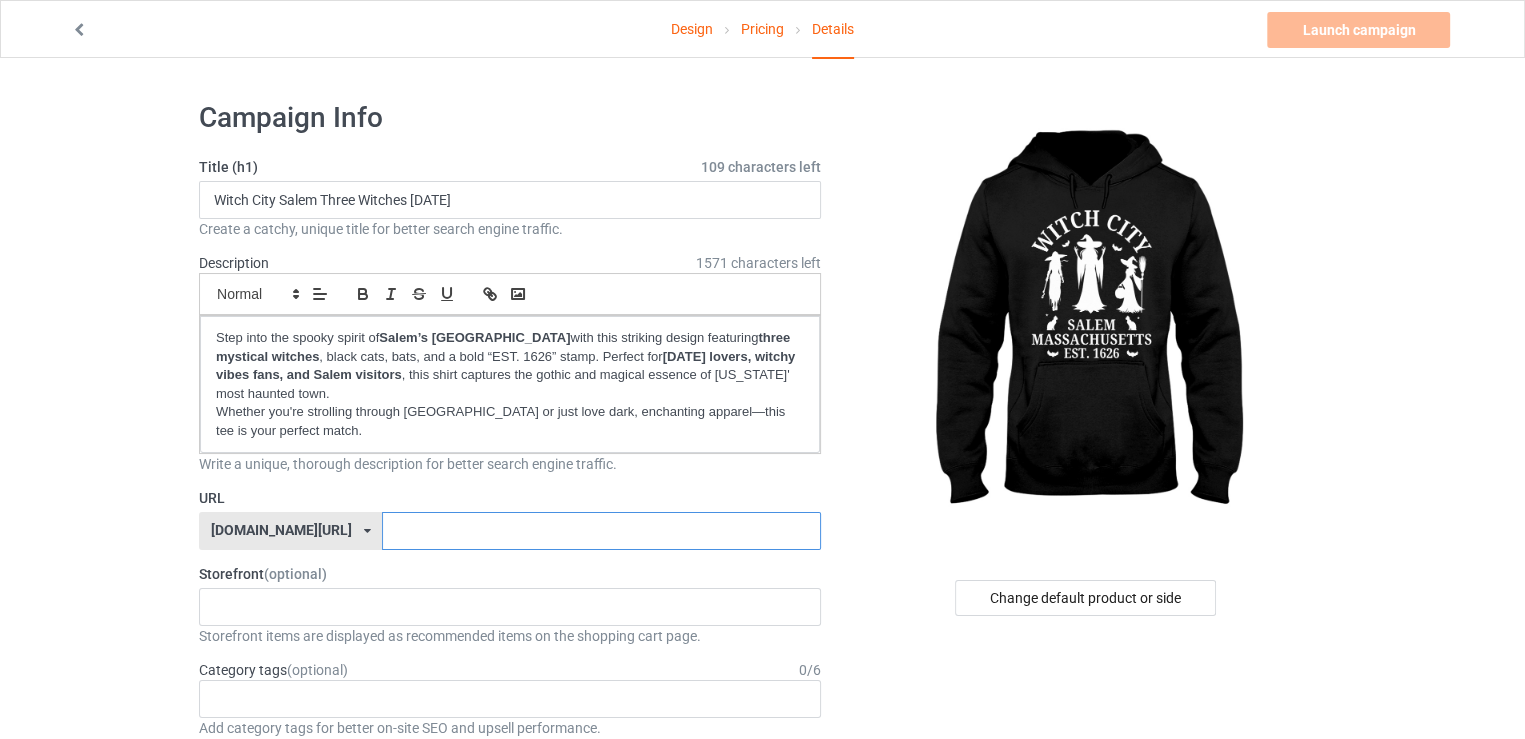 click at bounding box center (601, 531) 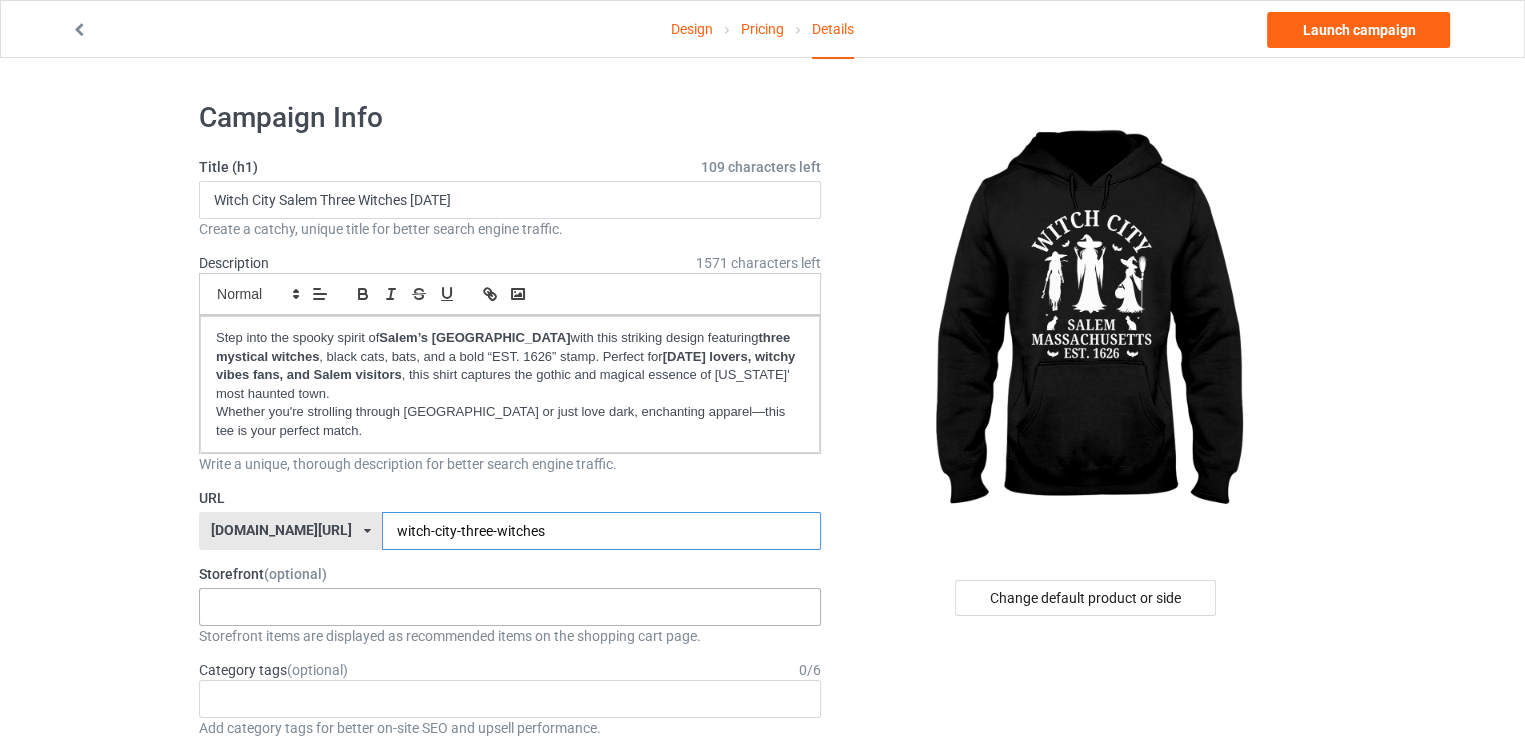 type on "witch-city-three-witches" 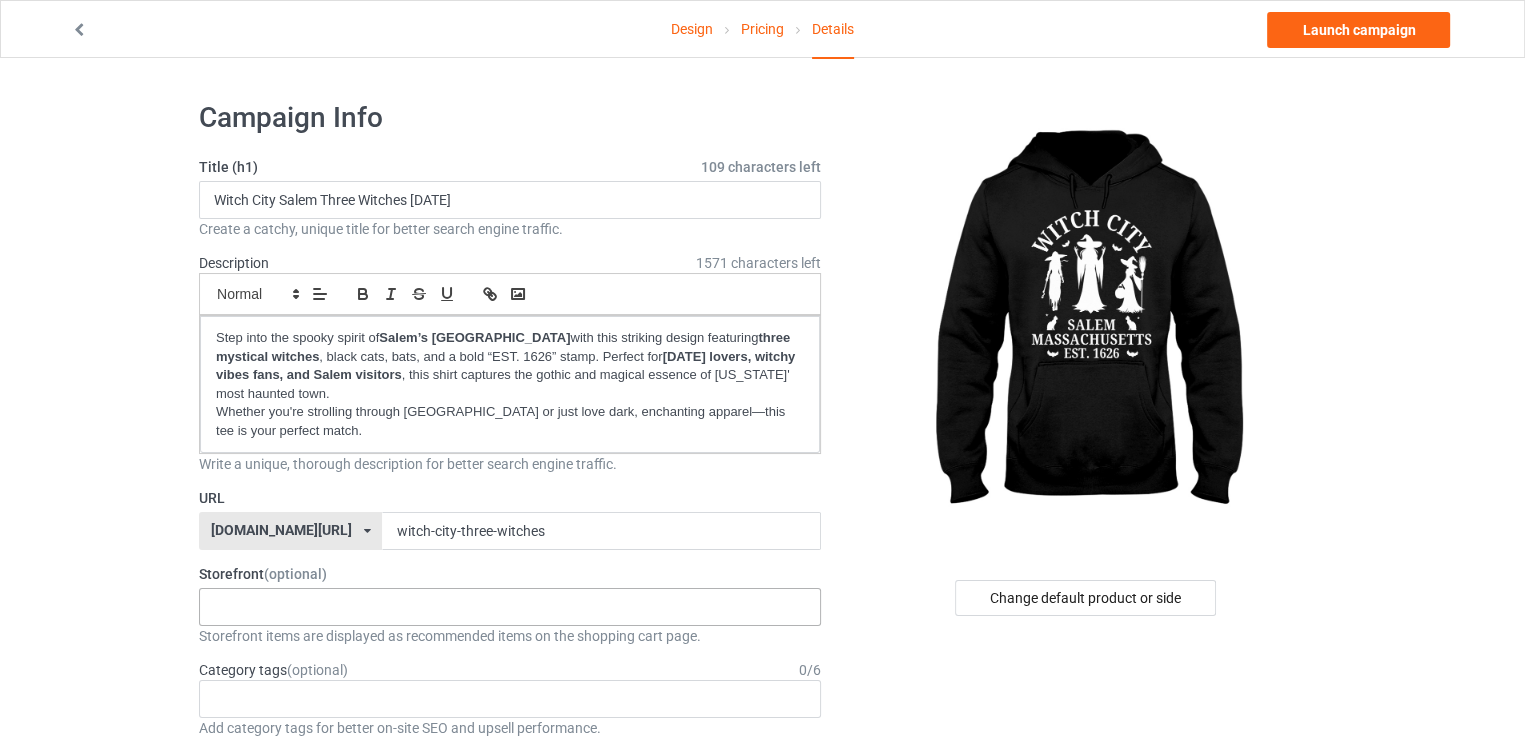click on "halloweenhype385 684707eebaa9dc0035f9edac" at bounding box center (510, 607) 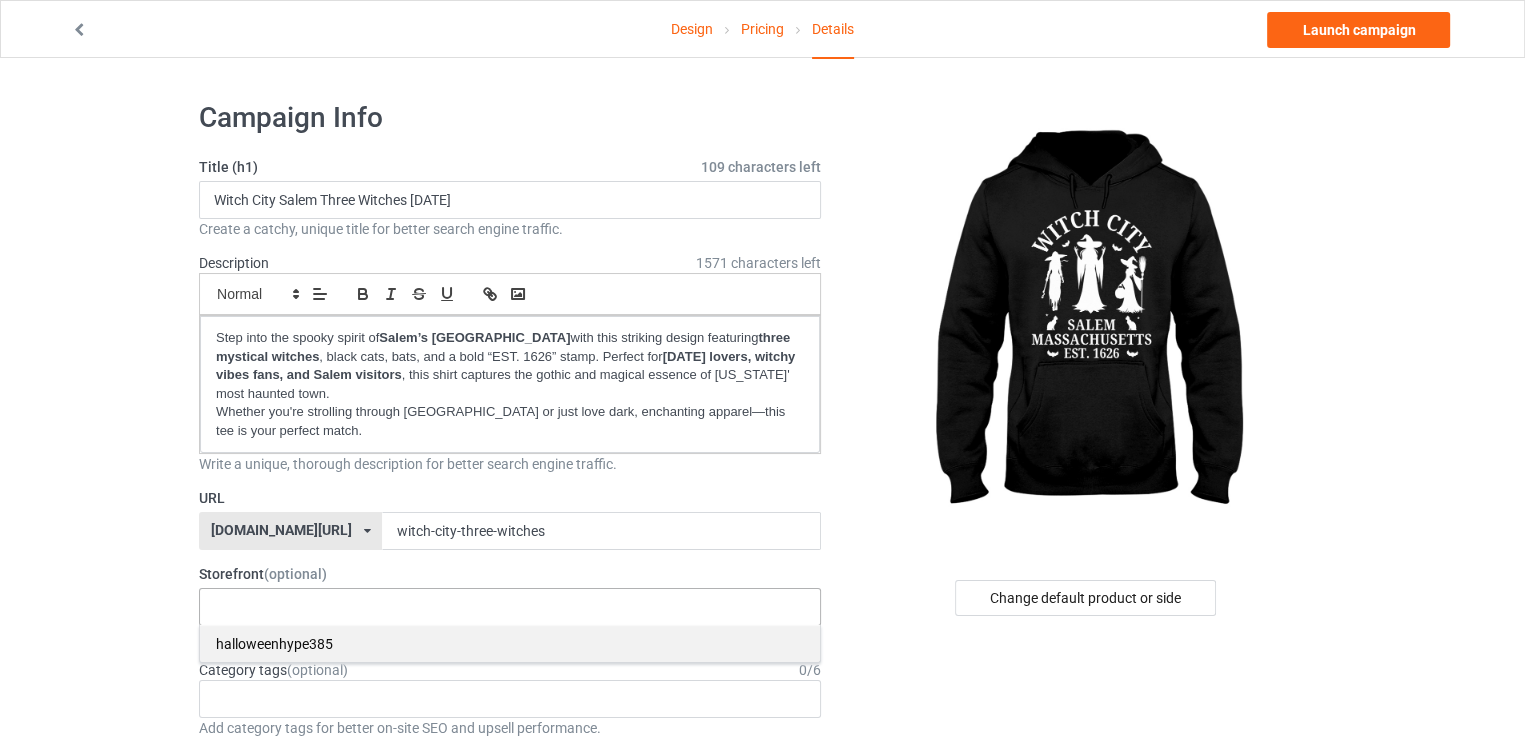 click on "halloweenhype385" at bounding box center [510, 643] 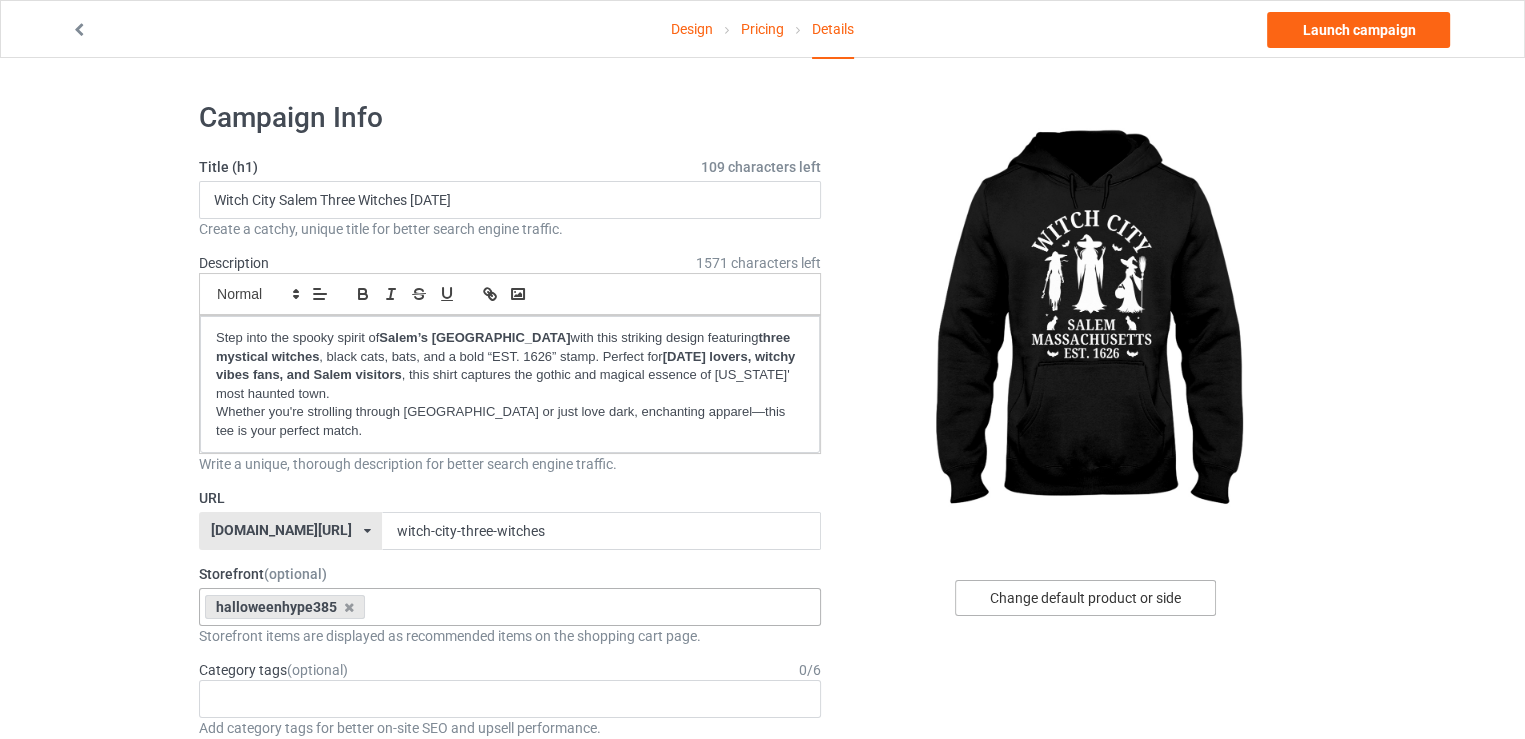 click on "Change default product or side" at bounding box center [1085, 598] 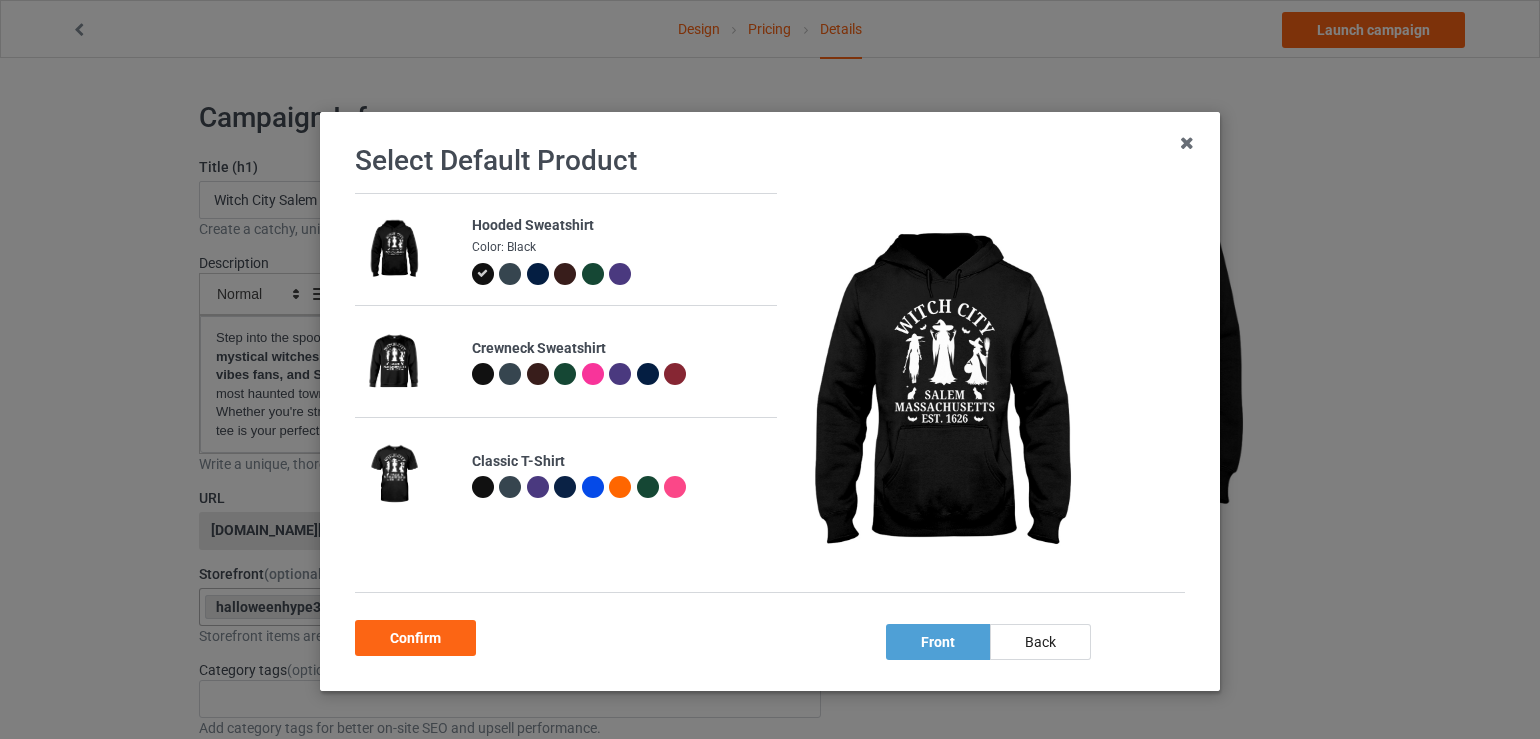 click at bounding box center (483, 374) 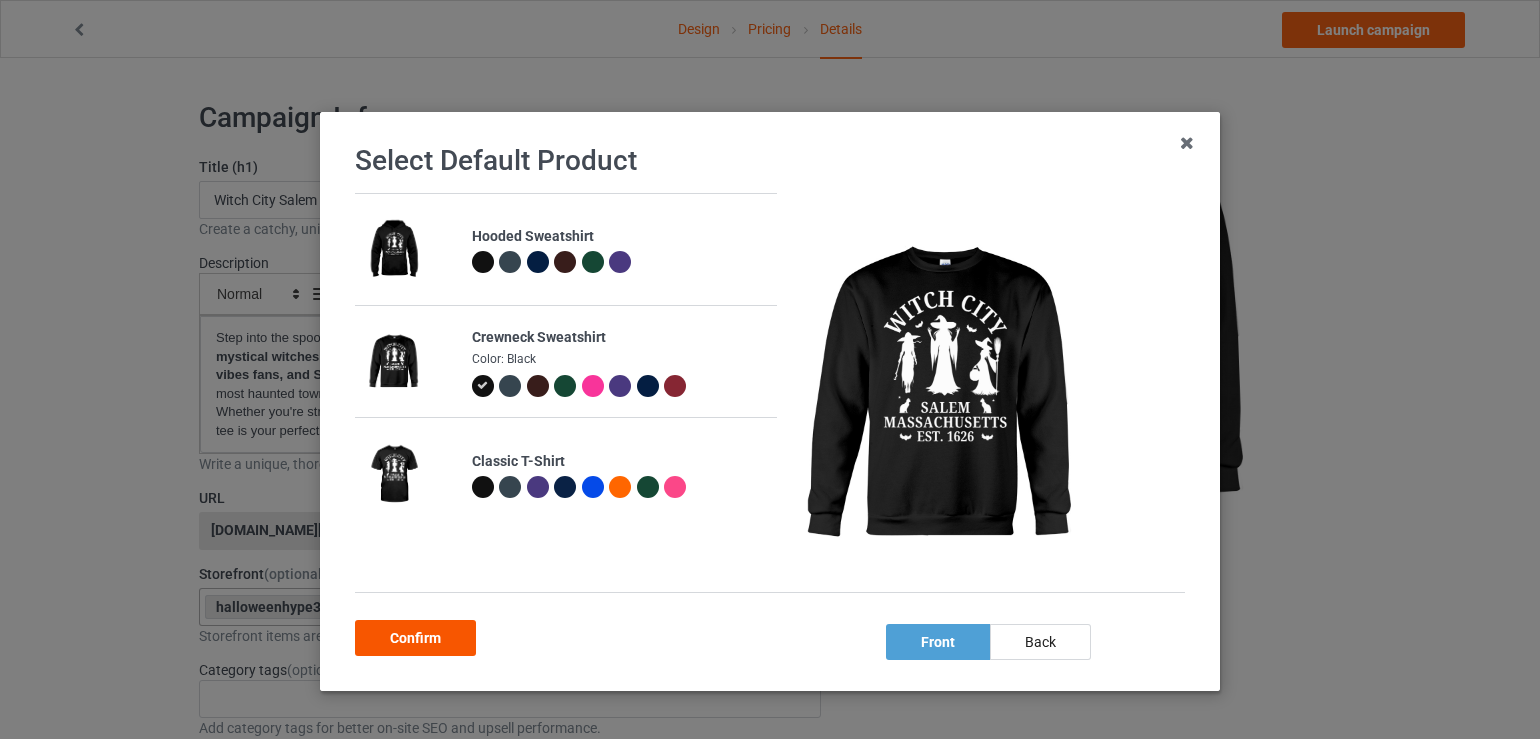 click on "Confirm" at bounding box center [415, 638] 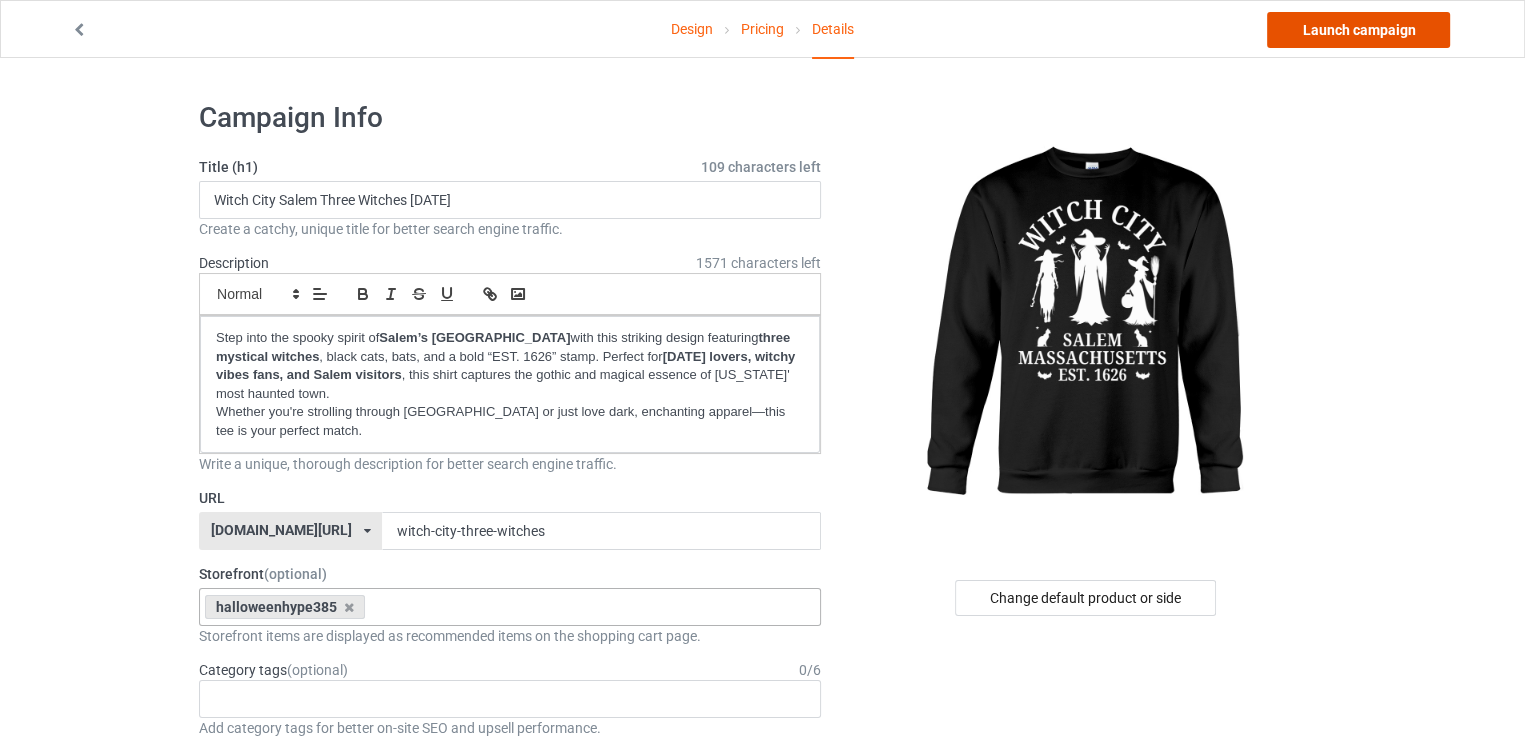 click on "Launch campaign" at bounding box center [1358, 30] 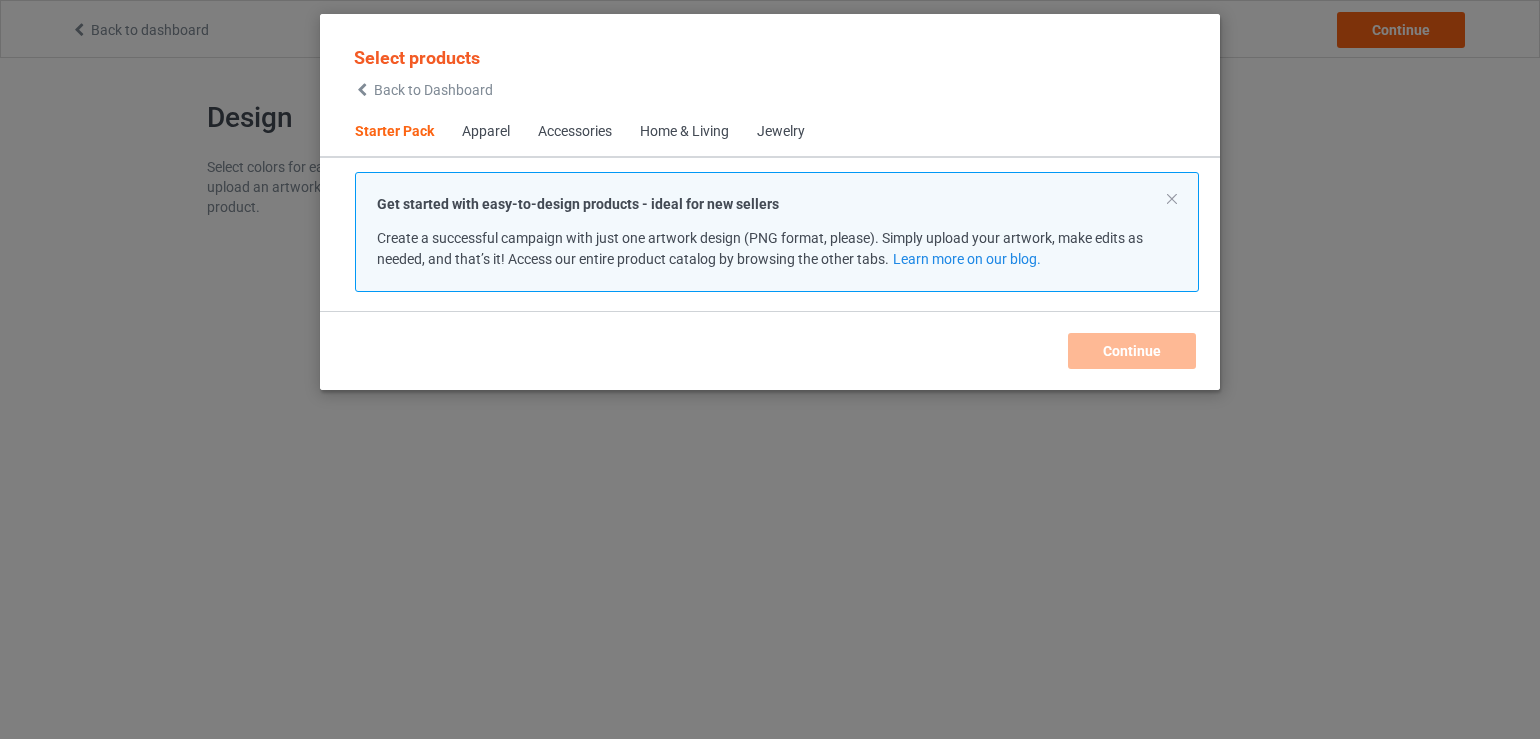 scroll, scrollTop: 0, scrollLeft: 0, axis: both 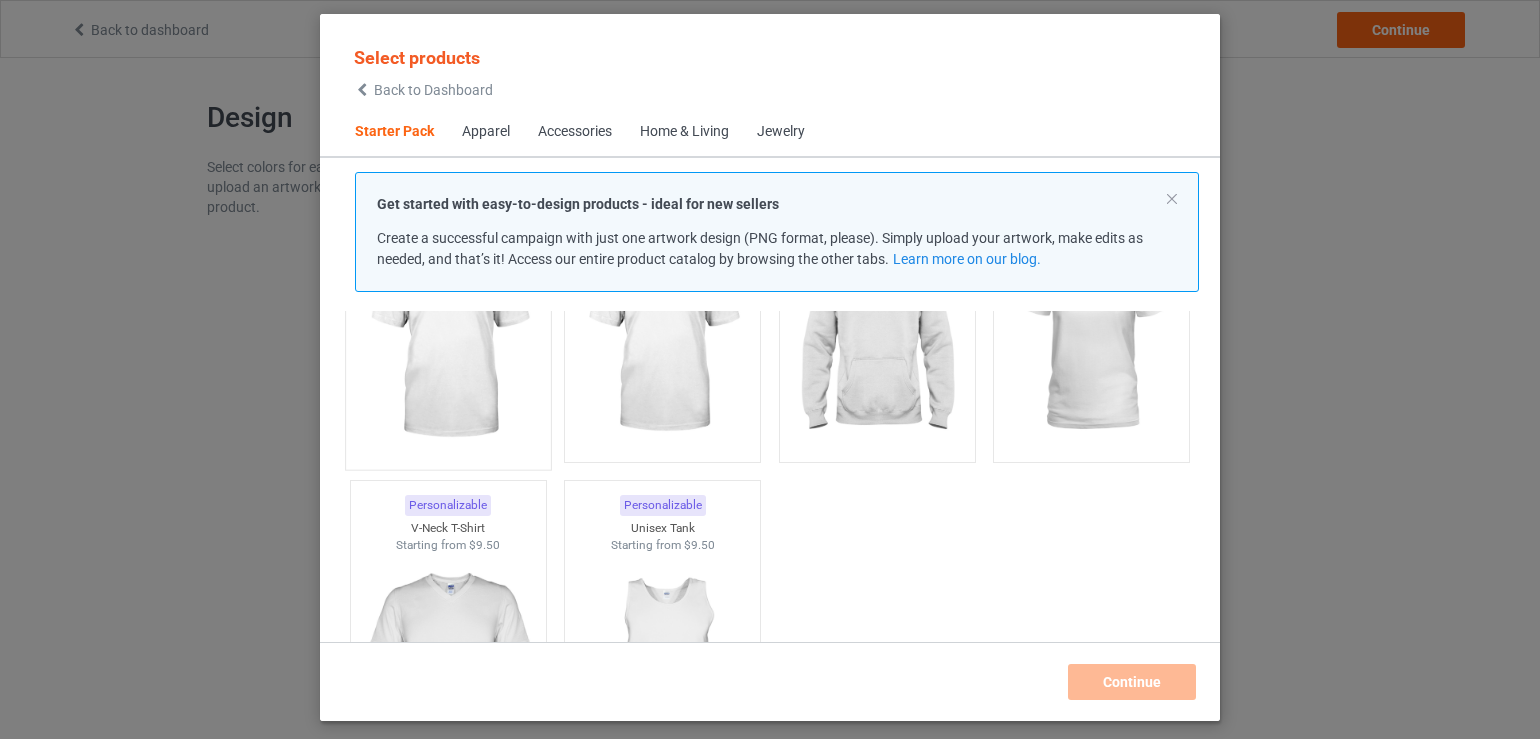 click at bounding box center [448, 341] 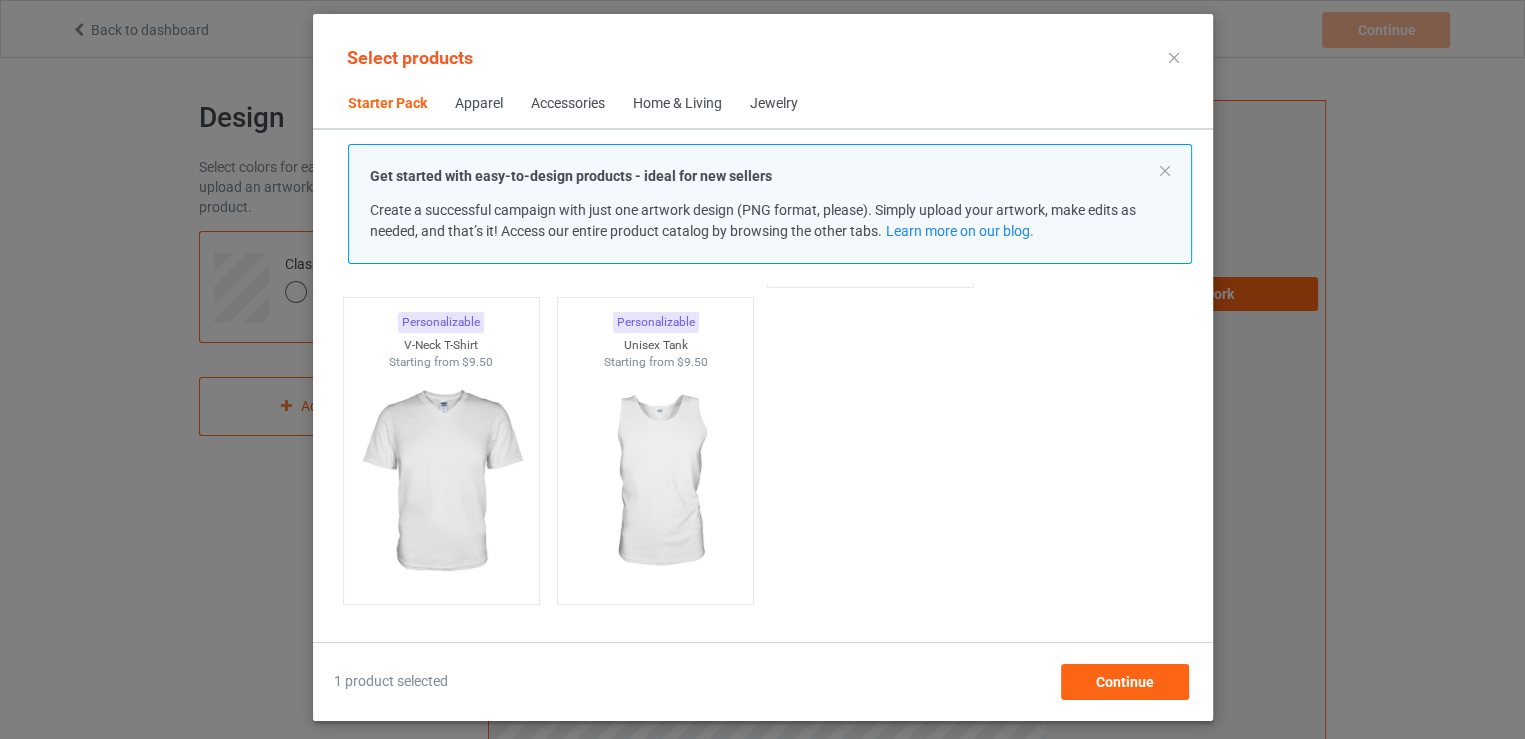 scroll, scrollTop: 26, scrollLeft: 0, axis: vertical 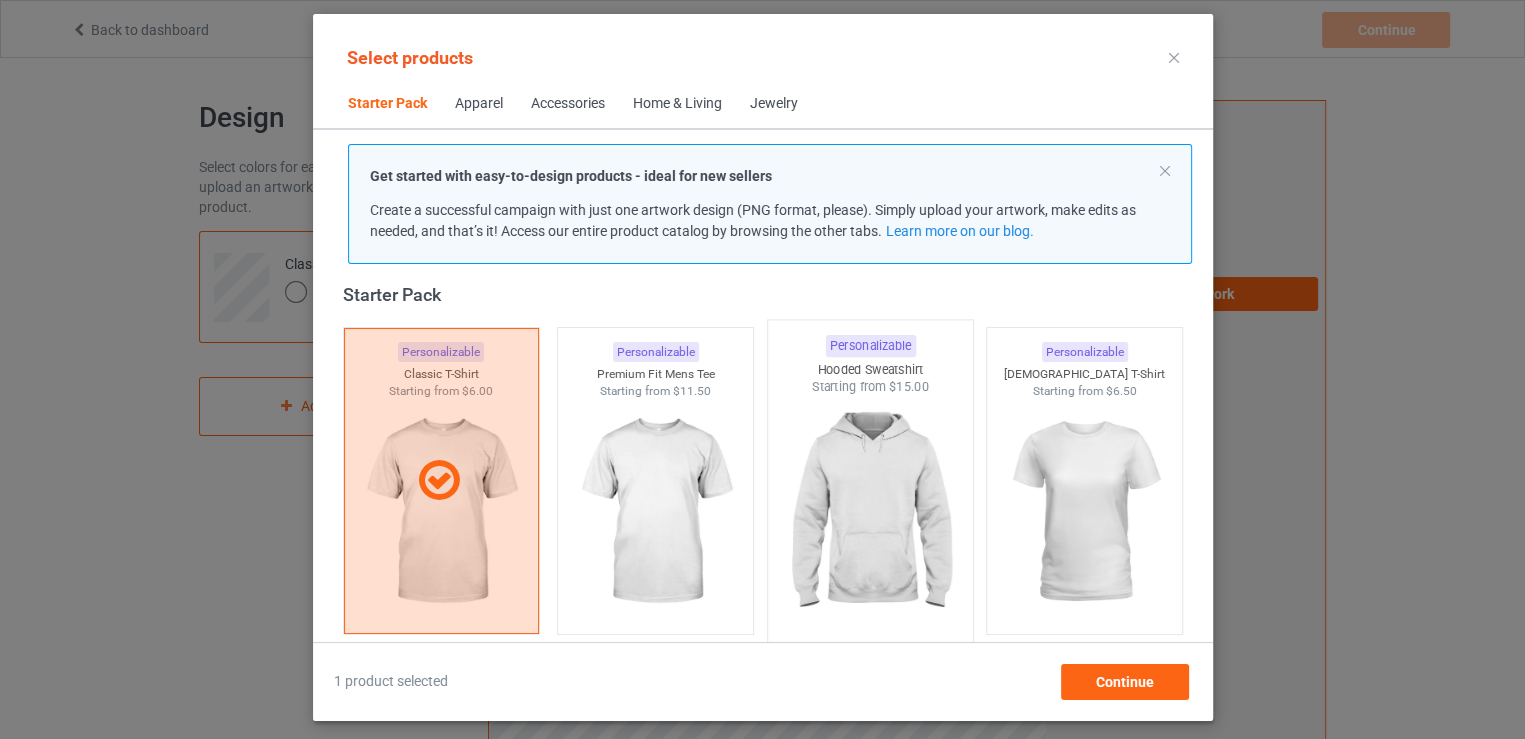 click at bounding box center (870, 513) 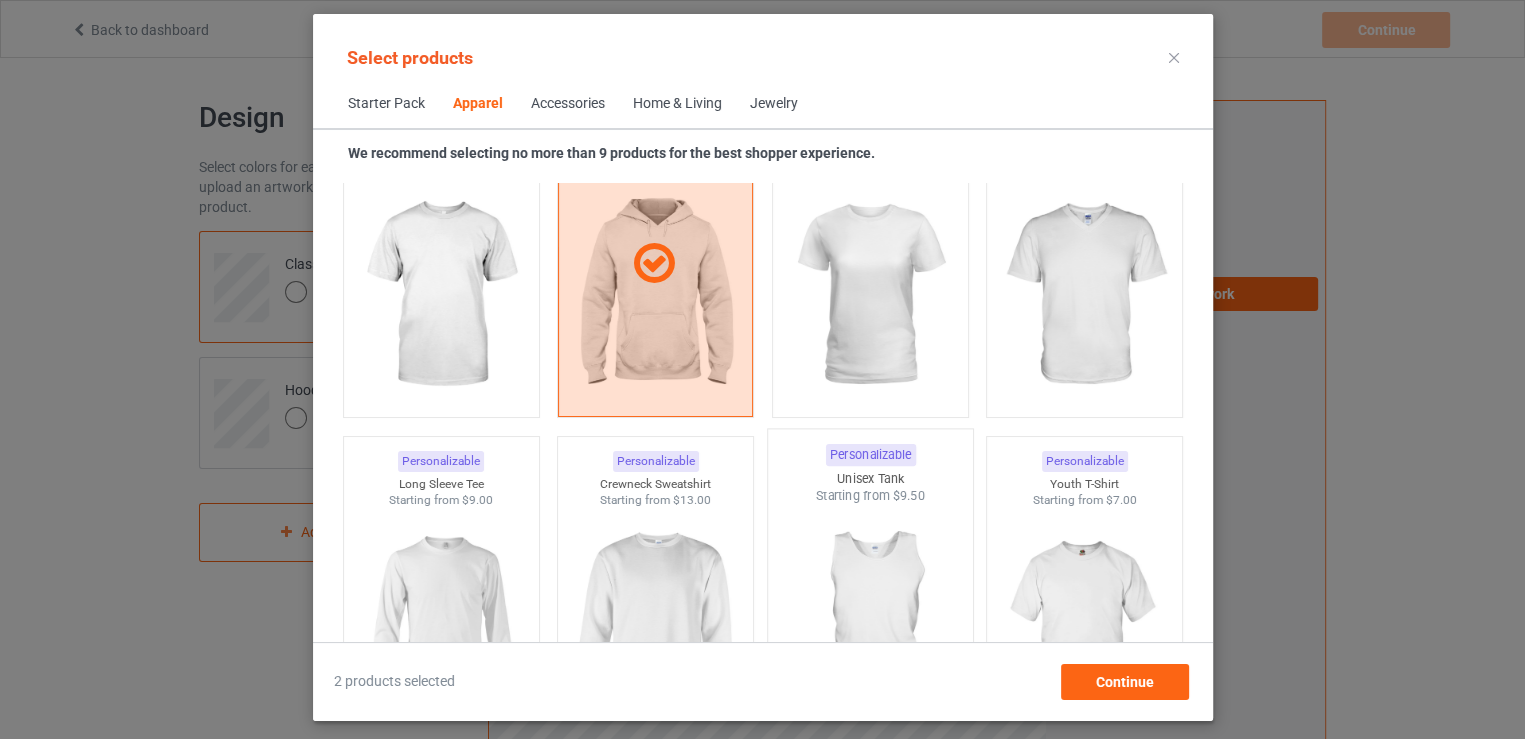 scroll, scrollTop: 1426, scrollLeft: 0, axis: vertical 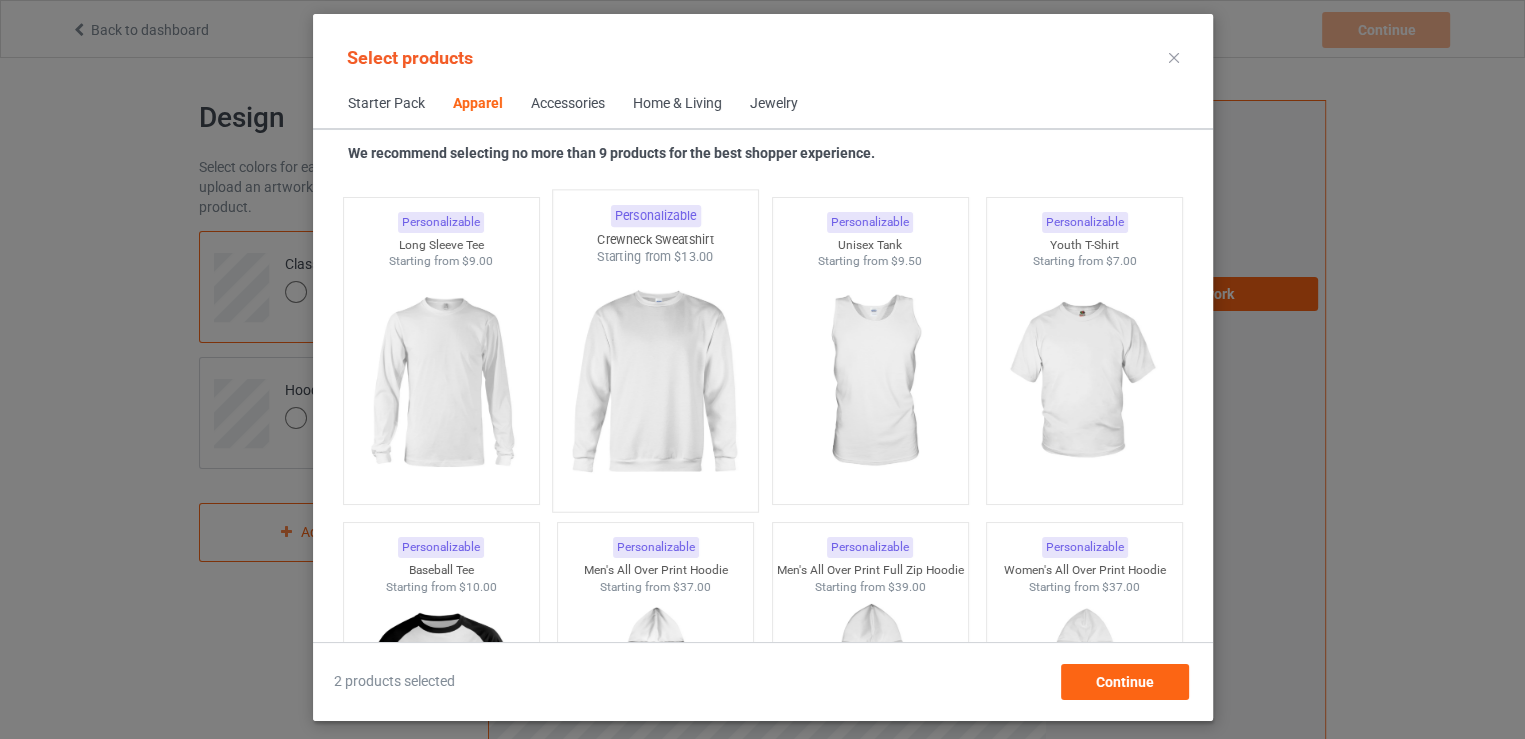 click at bounding box center (655, 383) 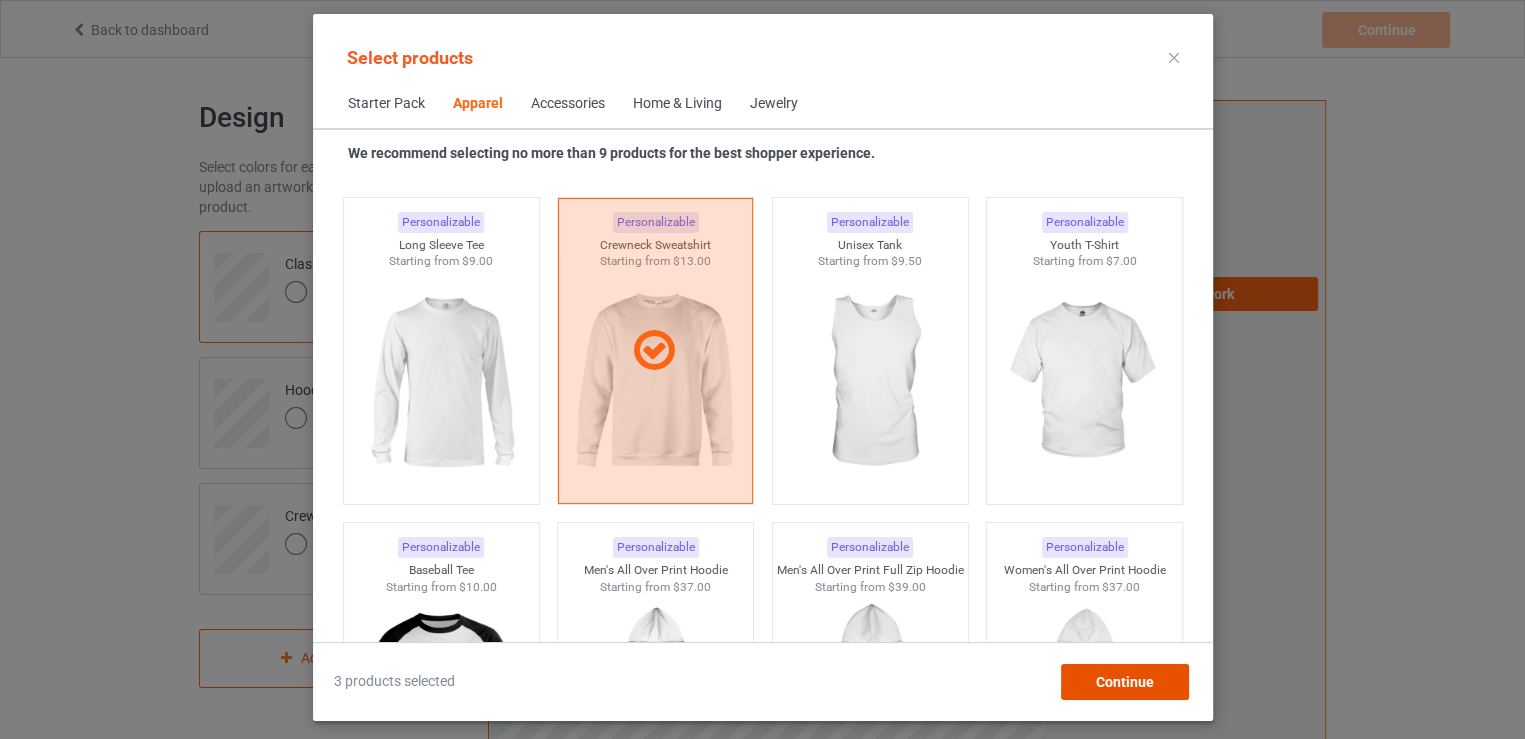 click on "Continue" at bounding box center (1124, 682) 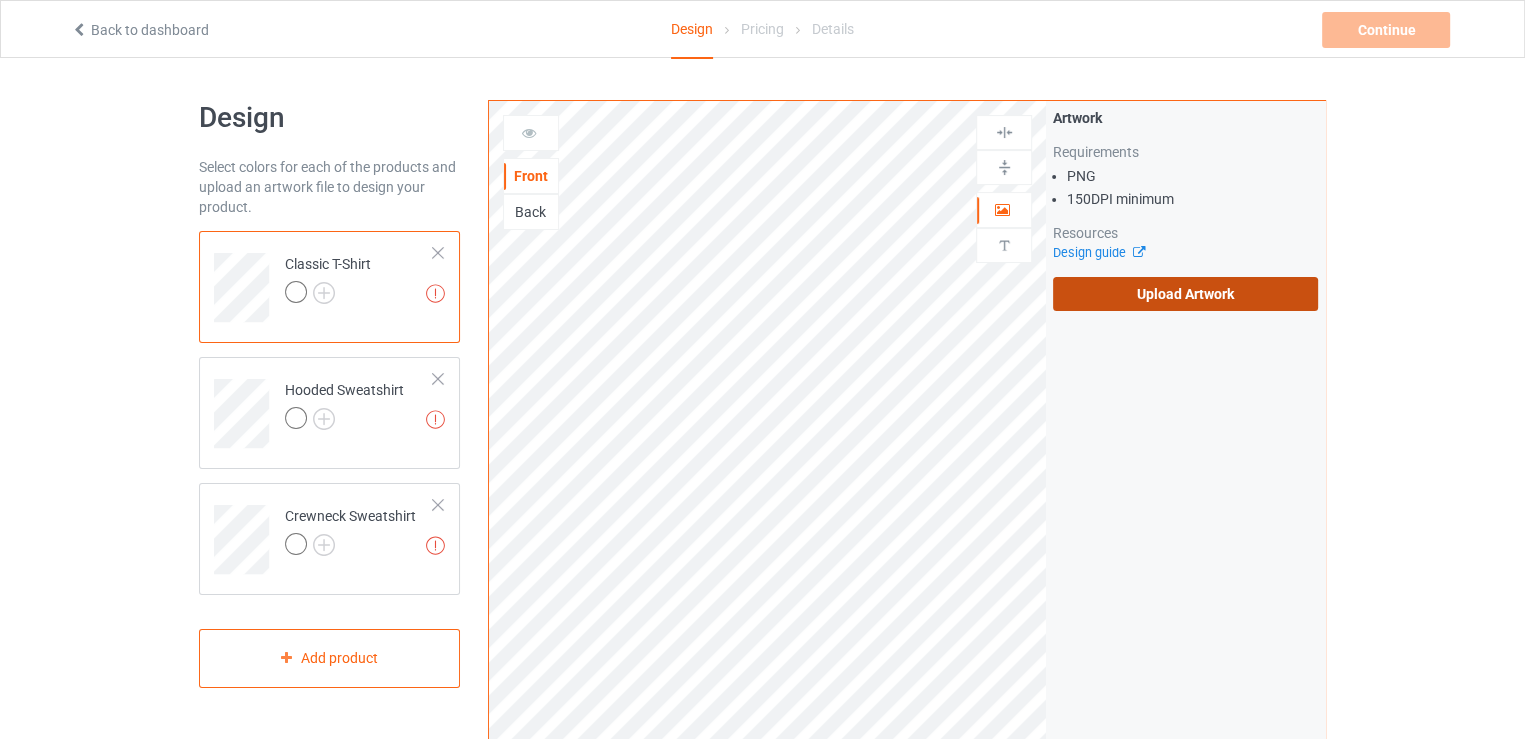 click on "Upload Artwork" at bounding box center [1185, 294] 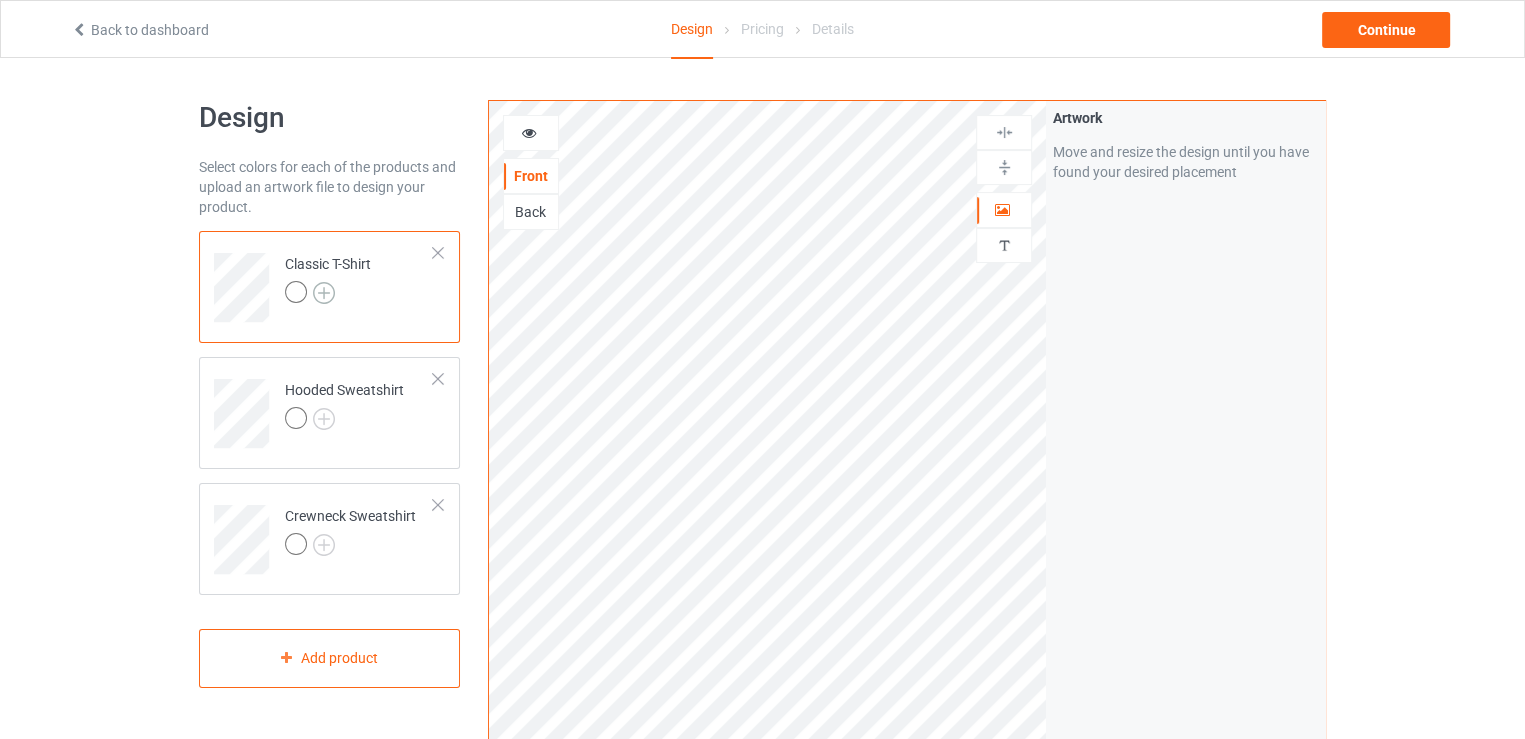 click at bounding box center [324, 293] 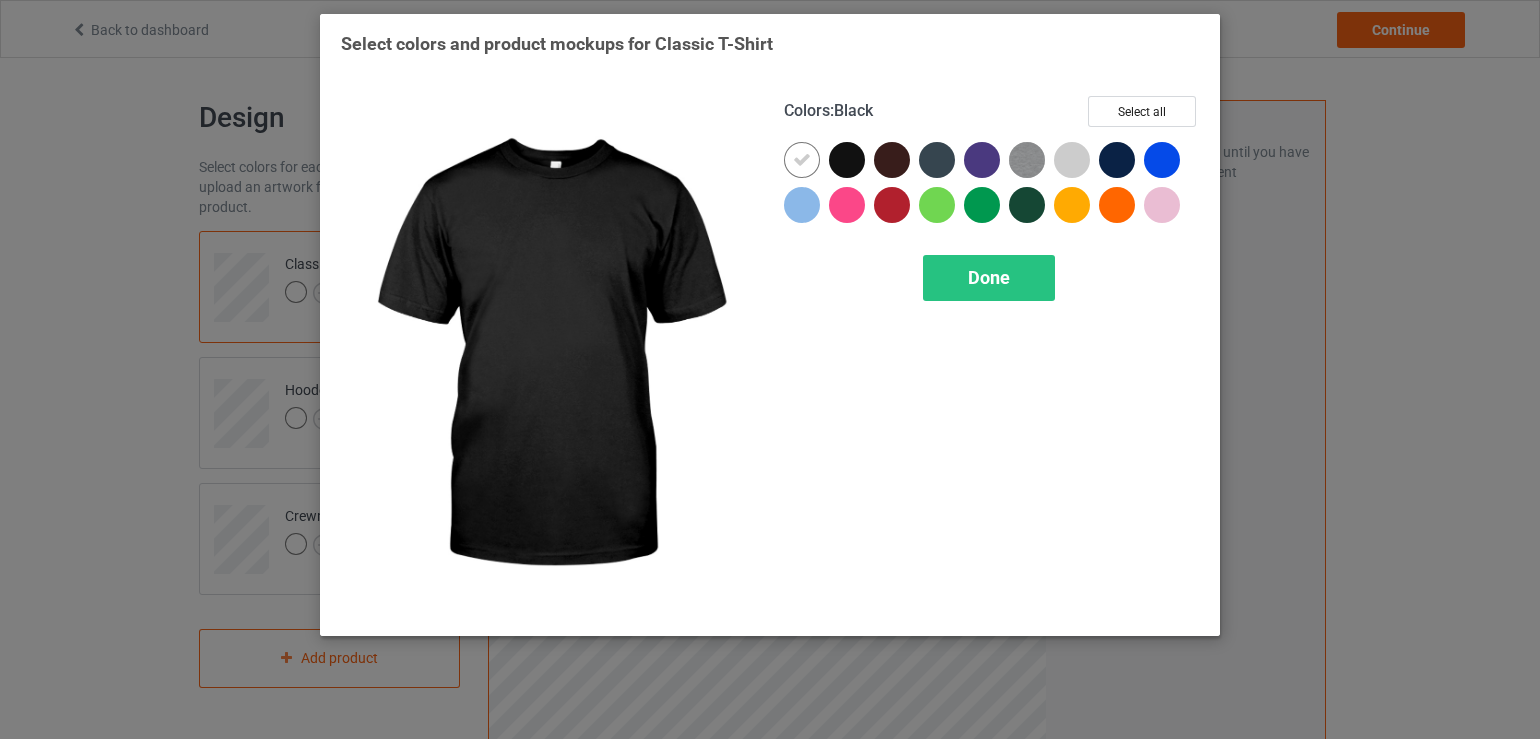 click at bounding box center (847, 160) 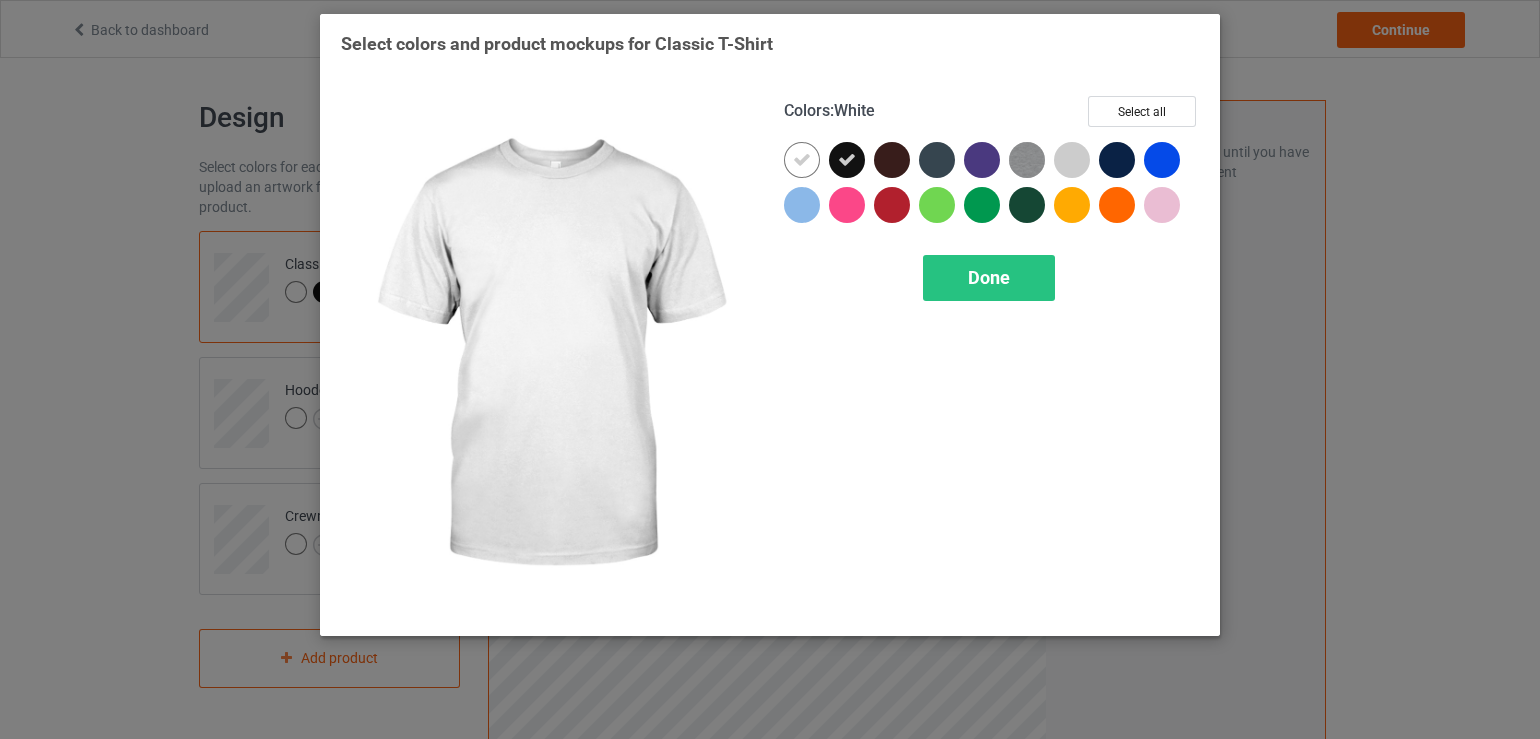 click at bounding box center (802, 160) 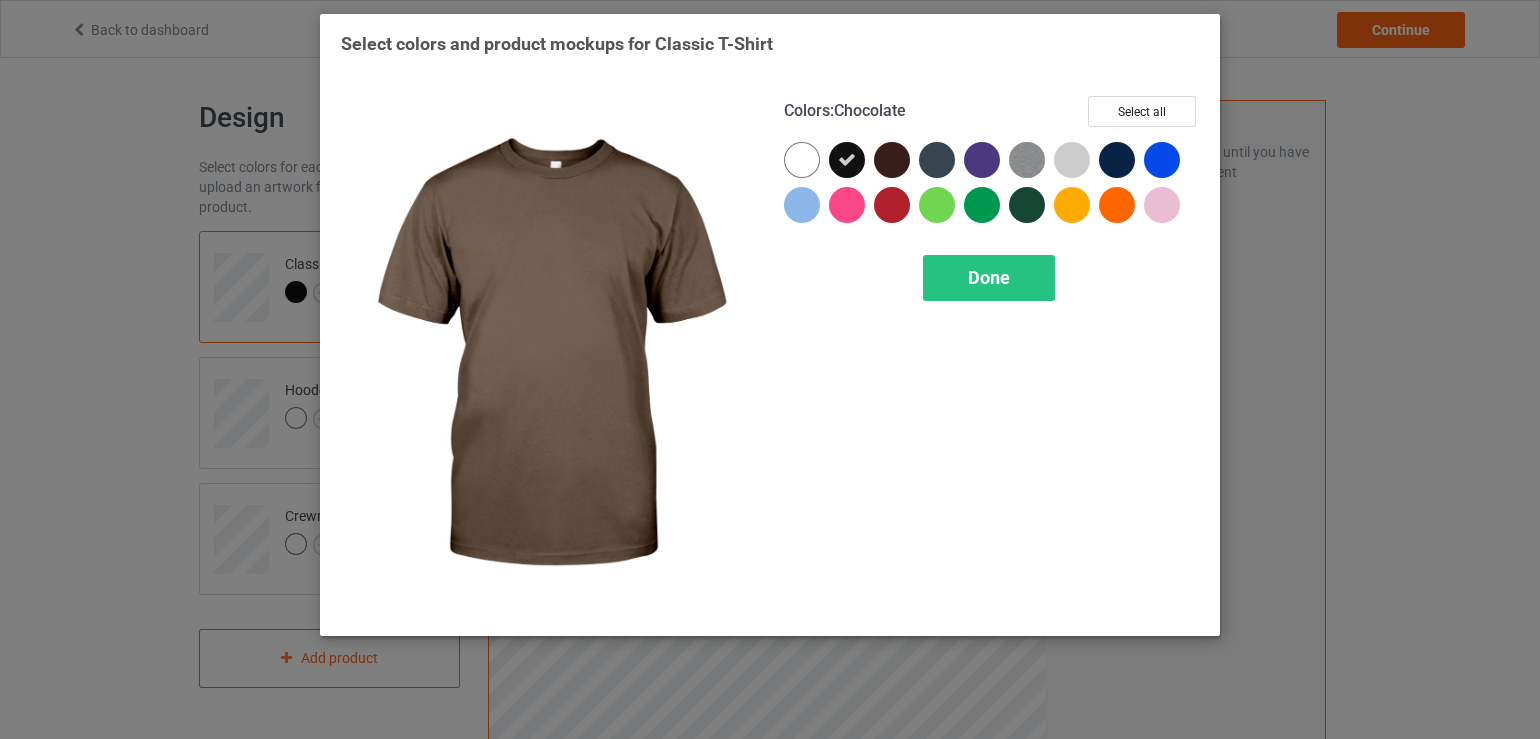 click at bounding box center (892, 160) 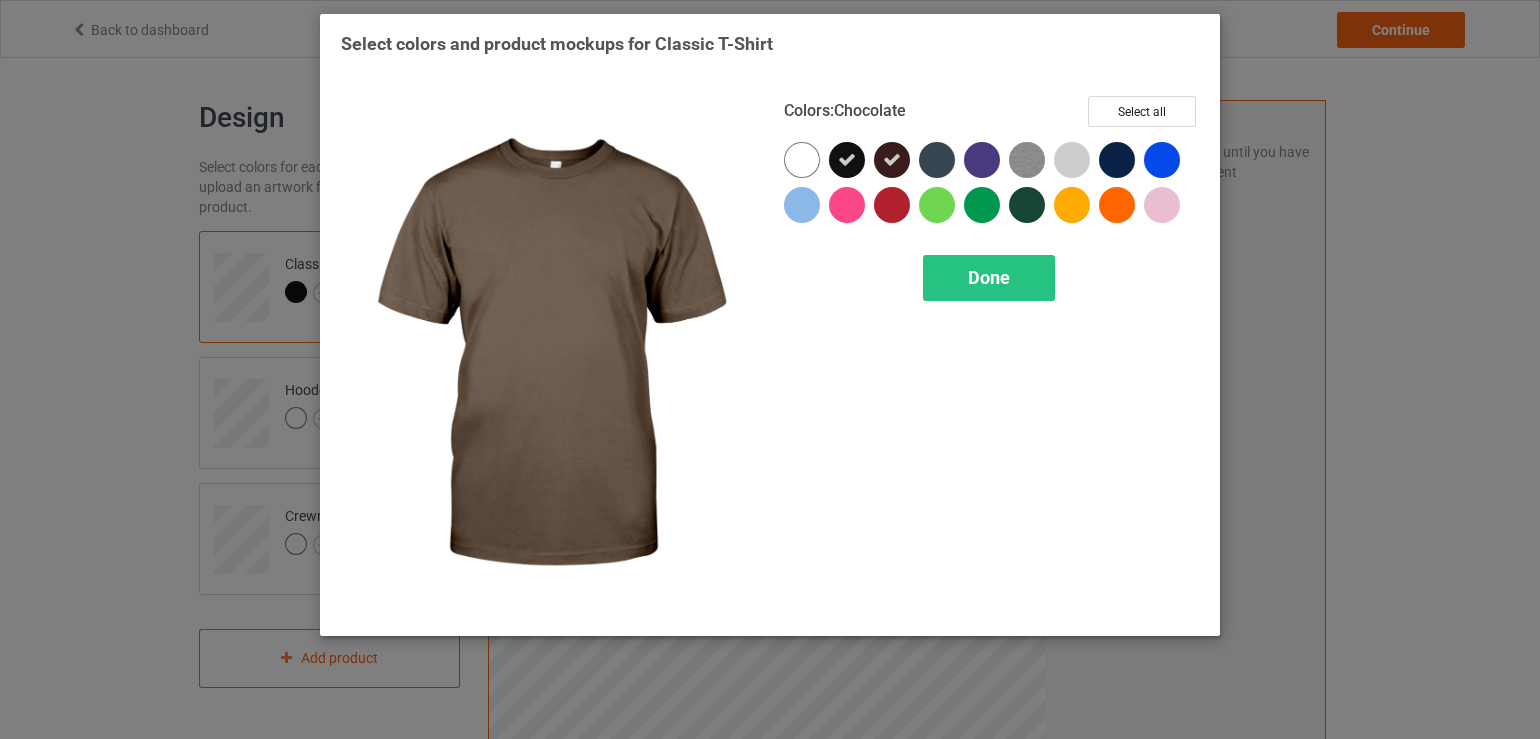 click at bounding box center (892, 160) 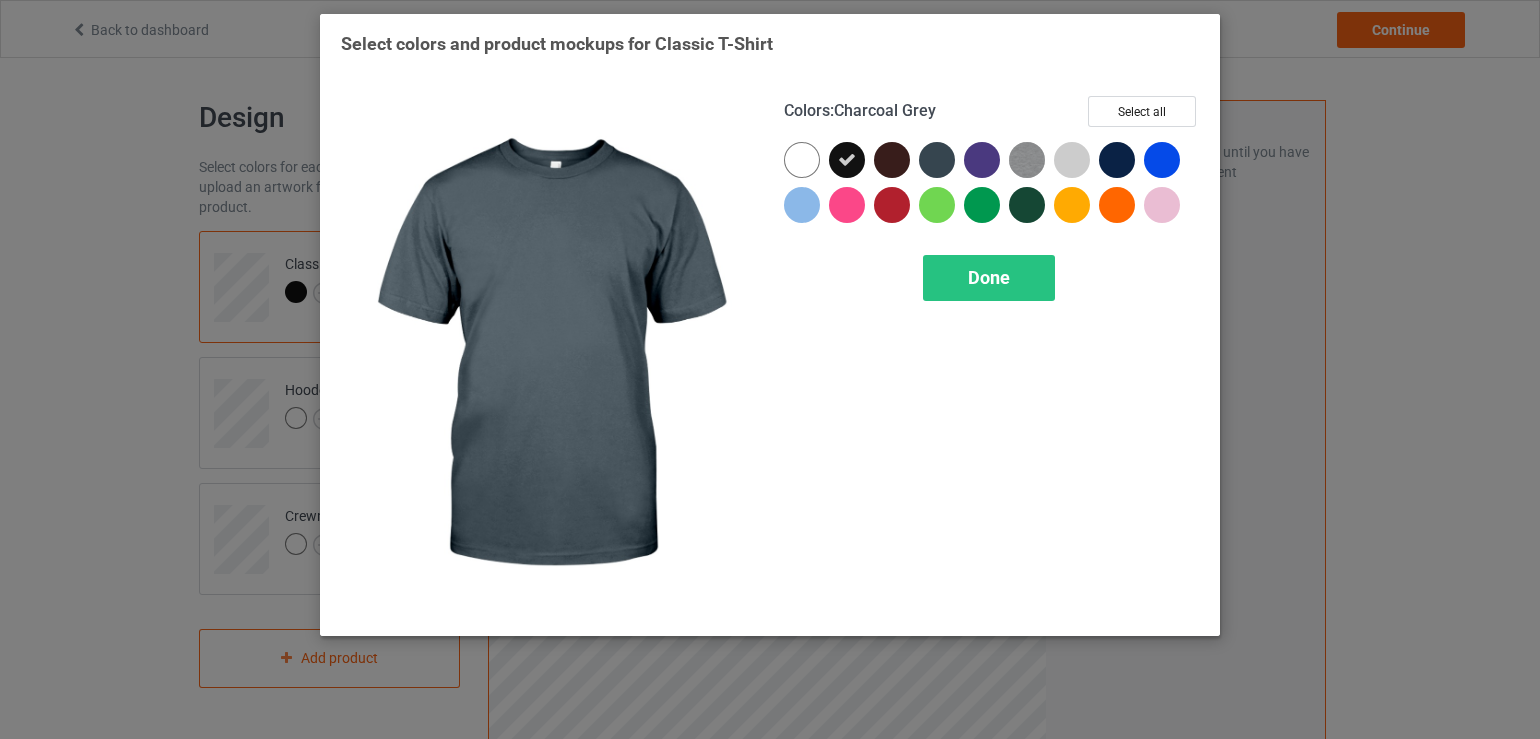 click at bounding box center (937, 160) 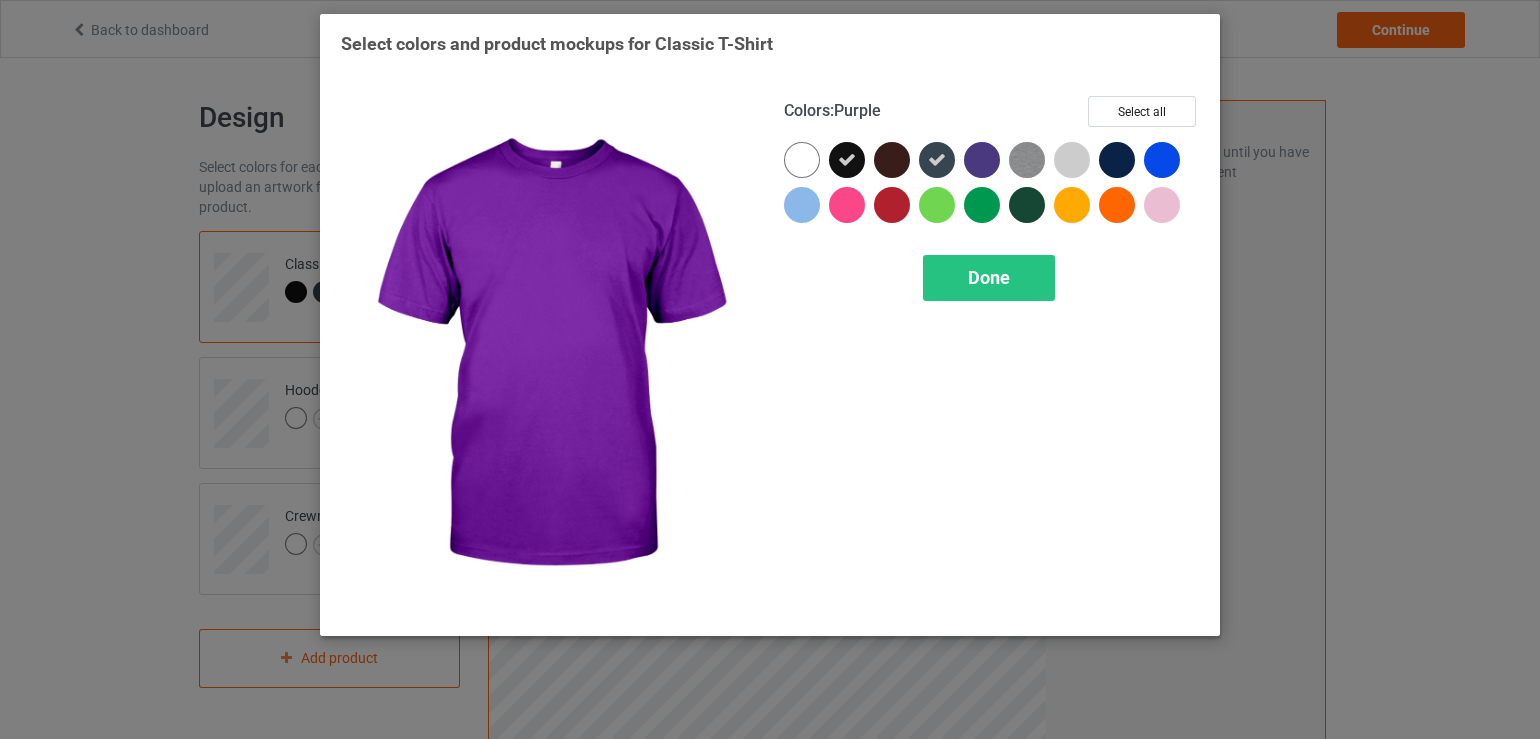 click at bounding box center [982, 160] 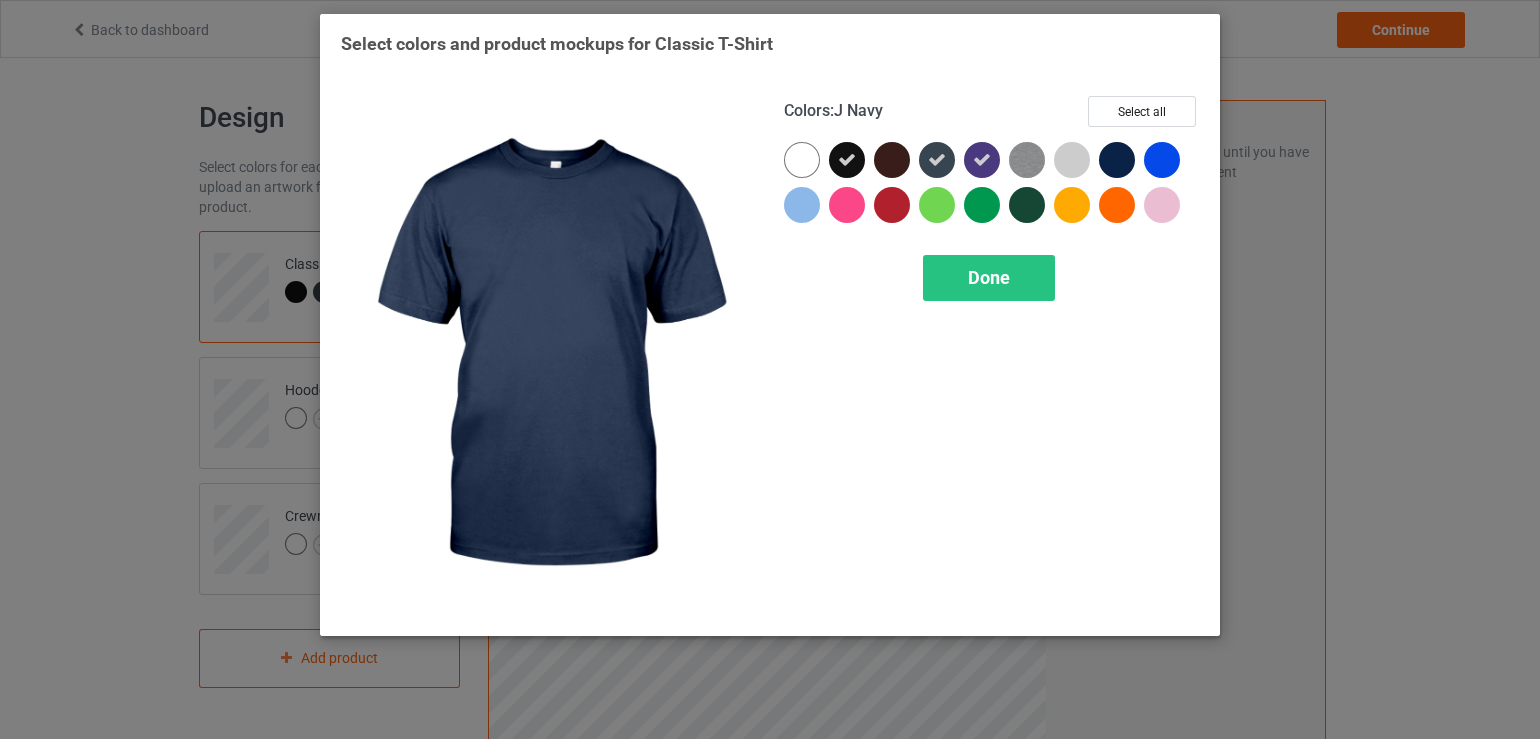 click at bounding box center (1117, 160) 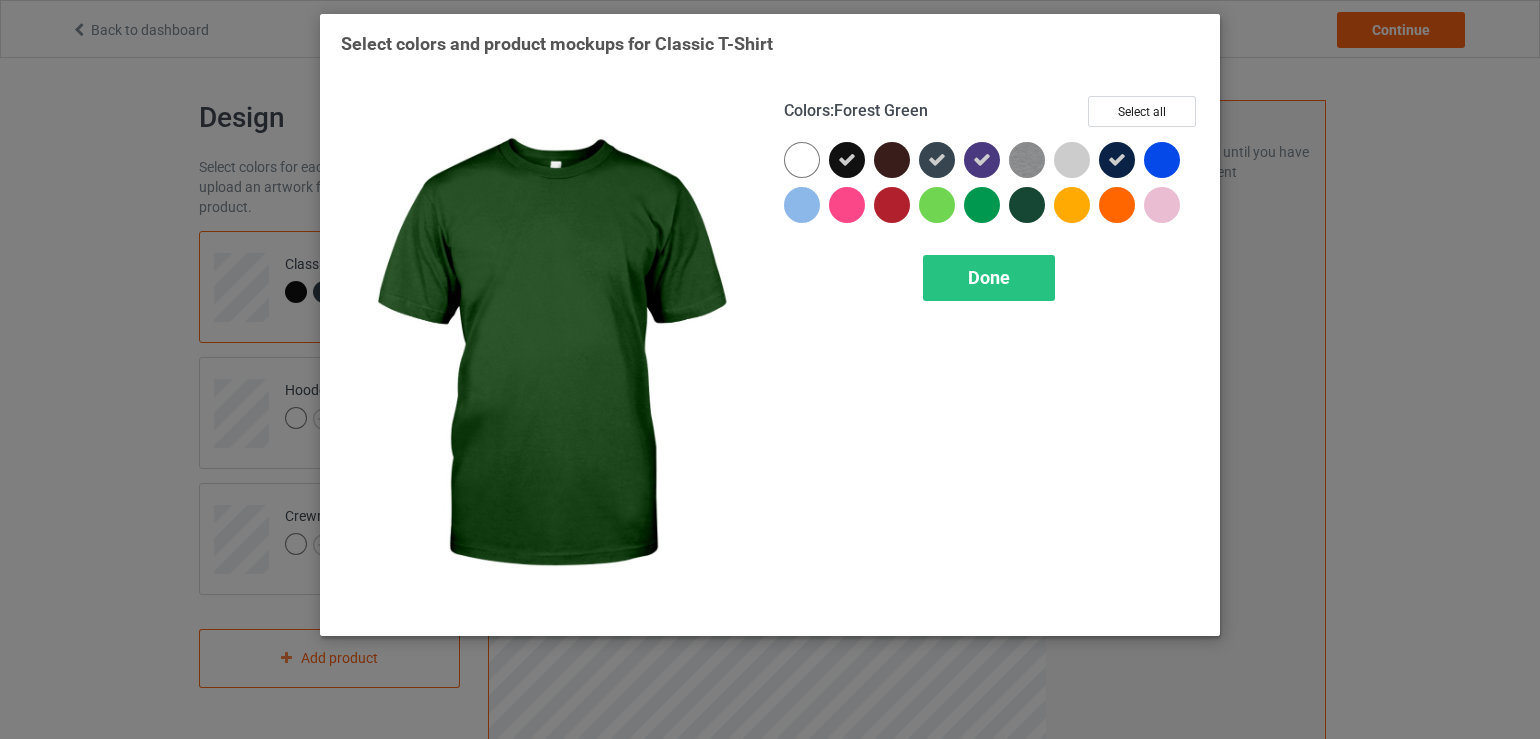 click at bounding box center [1027, 205] 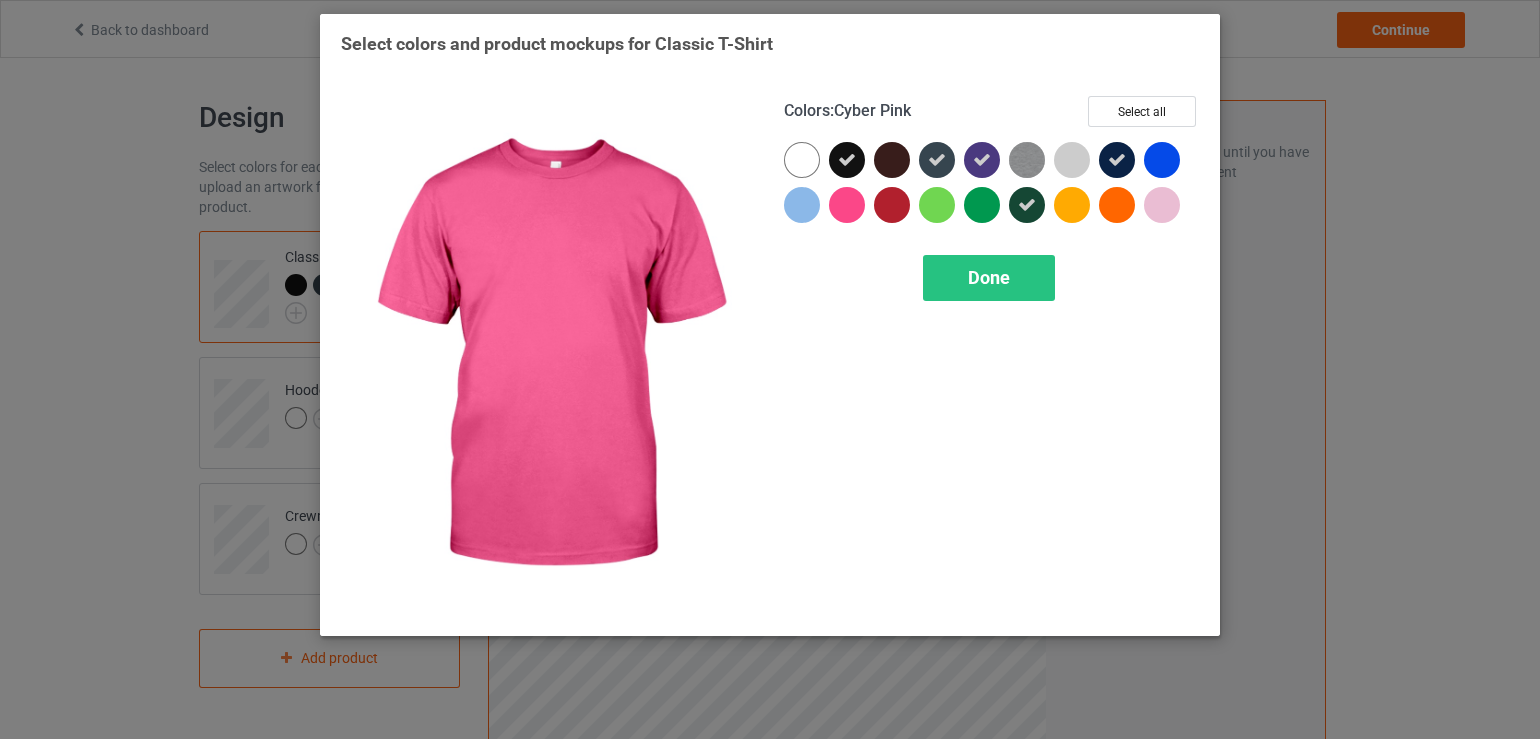 click at bounding box center (847, 205) 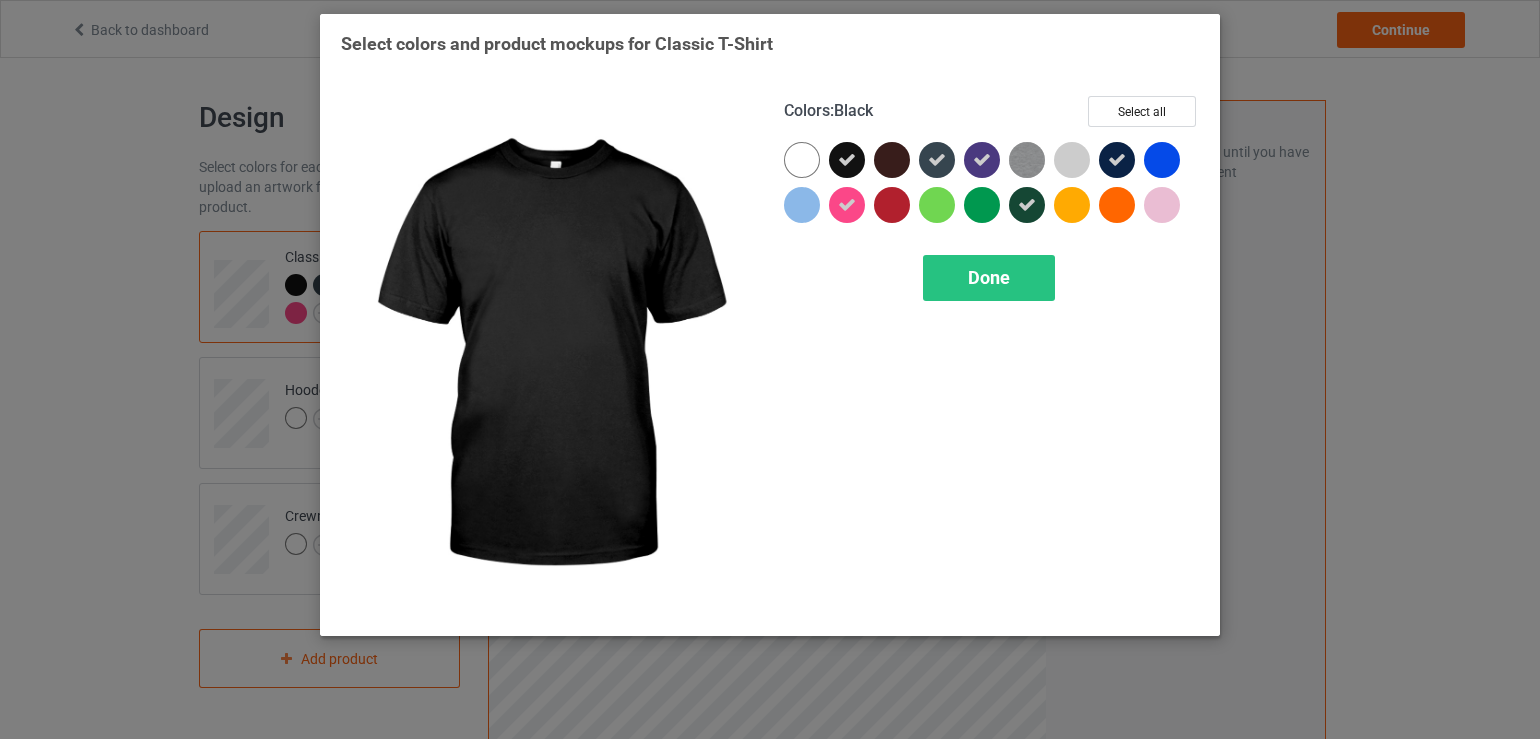 click at bounding box center [847, 160] 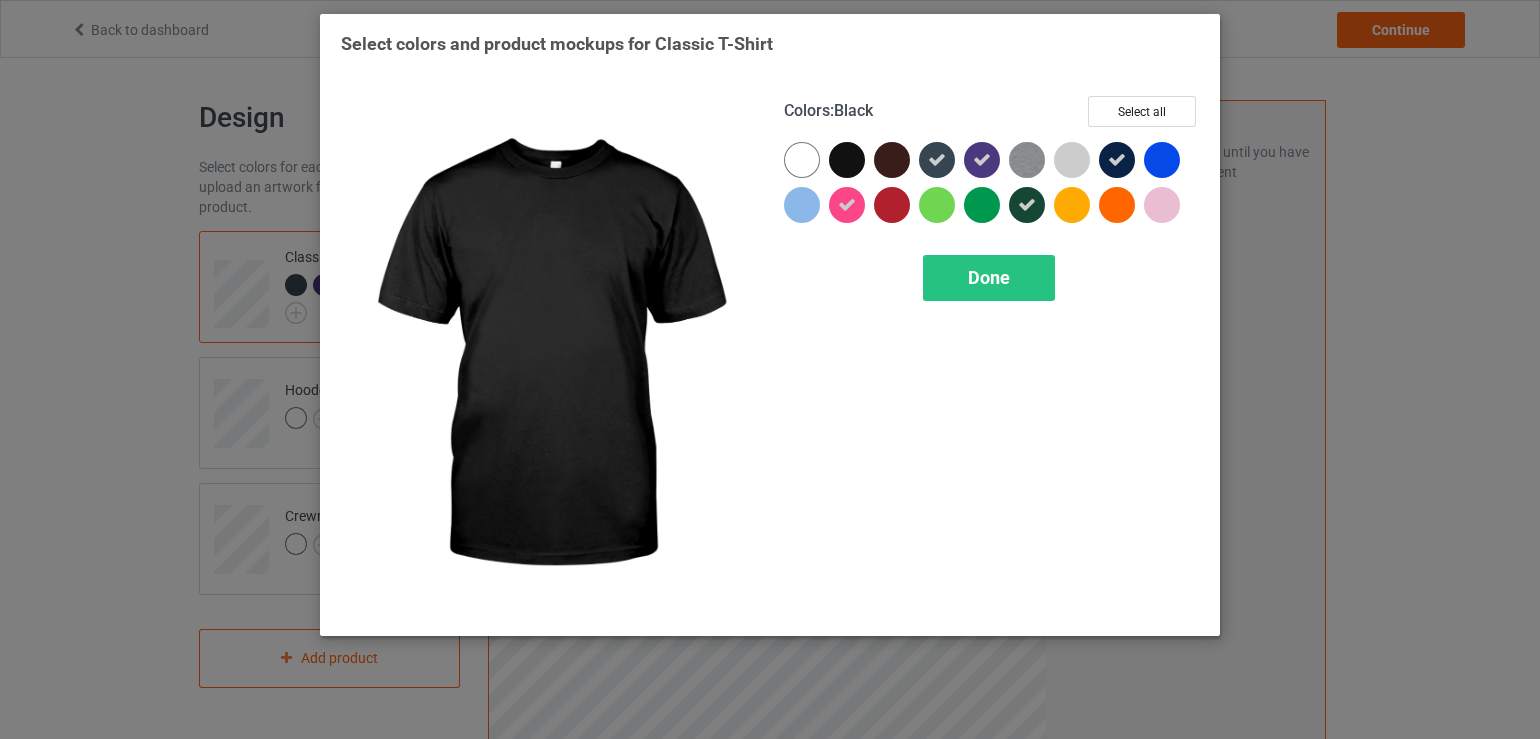 click at bounding box center [847, 160] 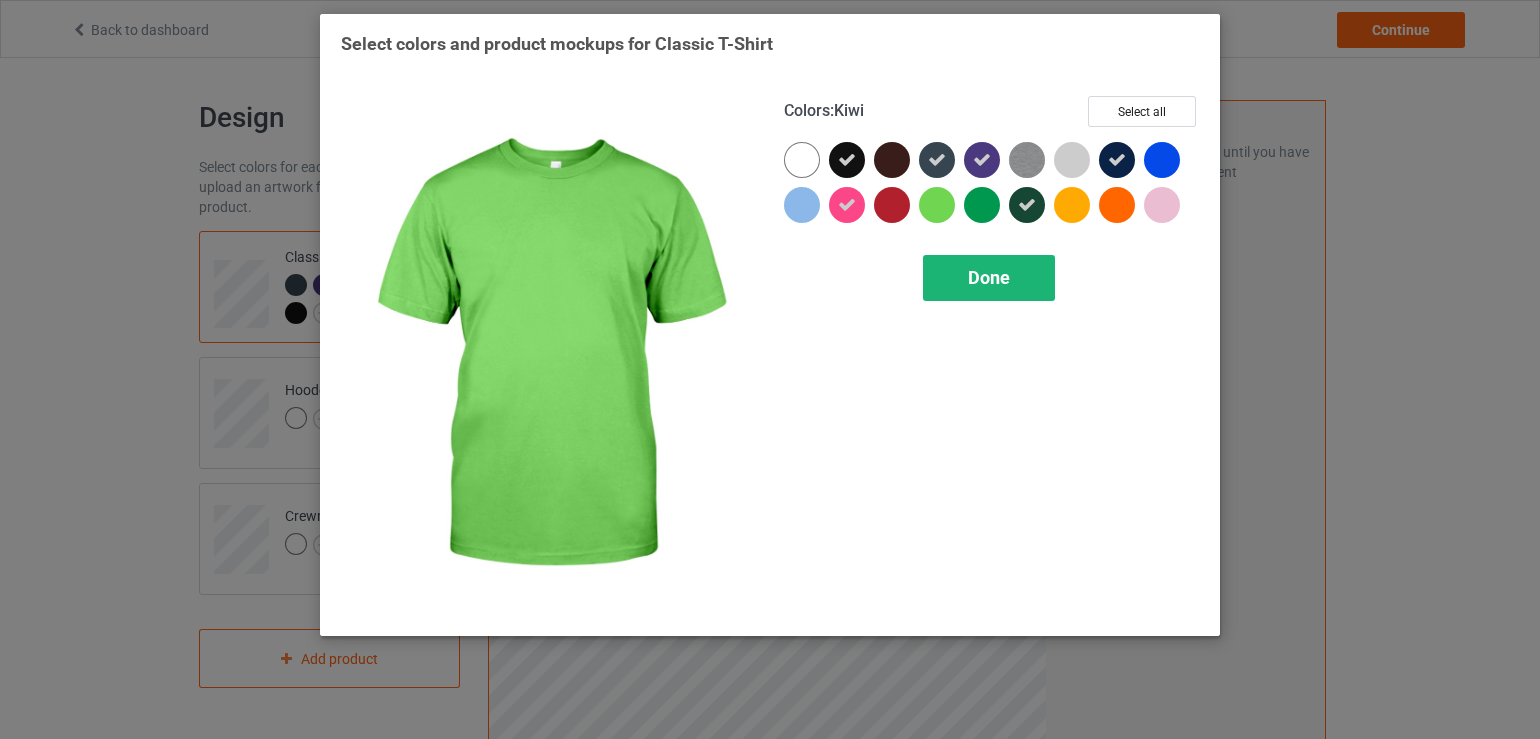 click on "Done" at bounding box center [989, 277] 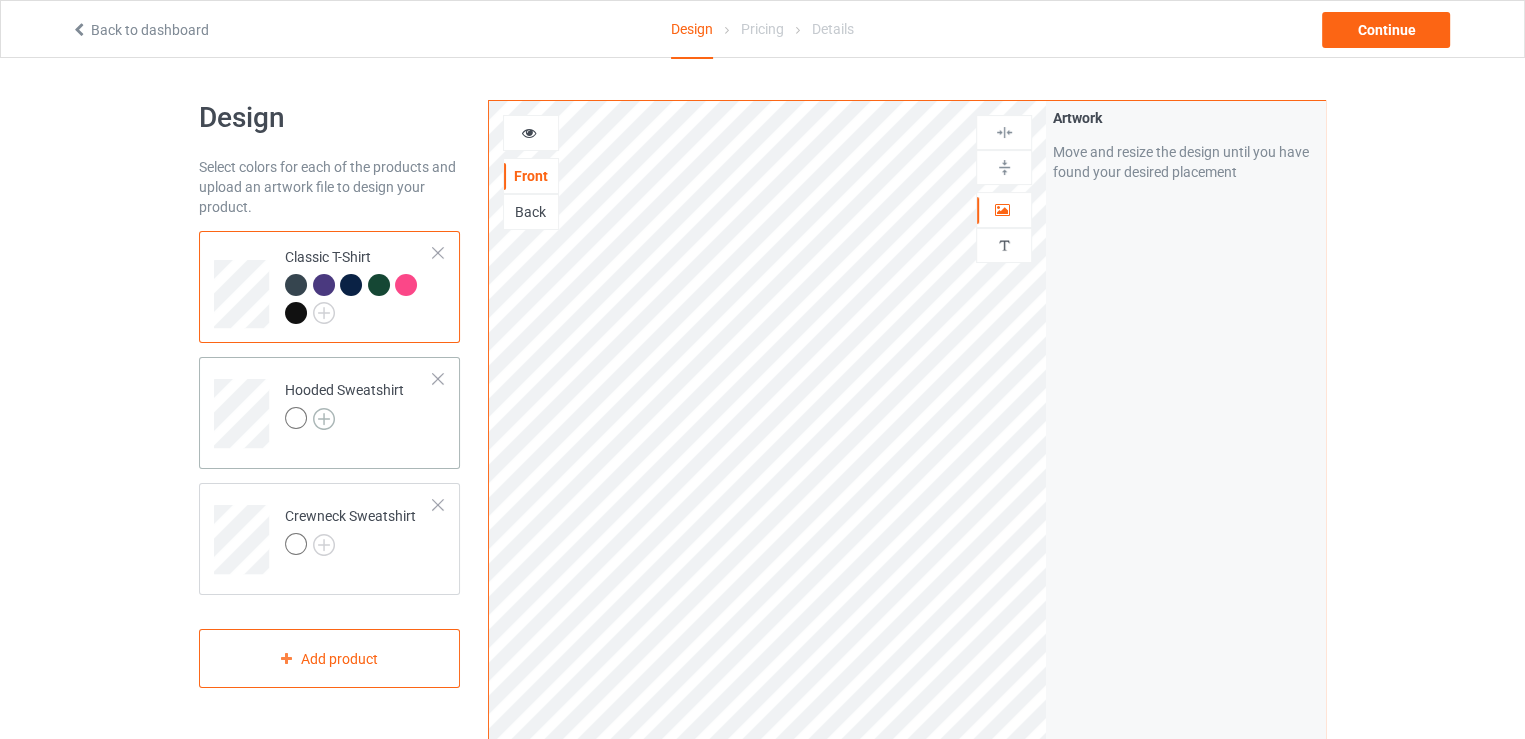 click at bounding box center (324, 419) 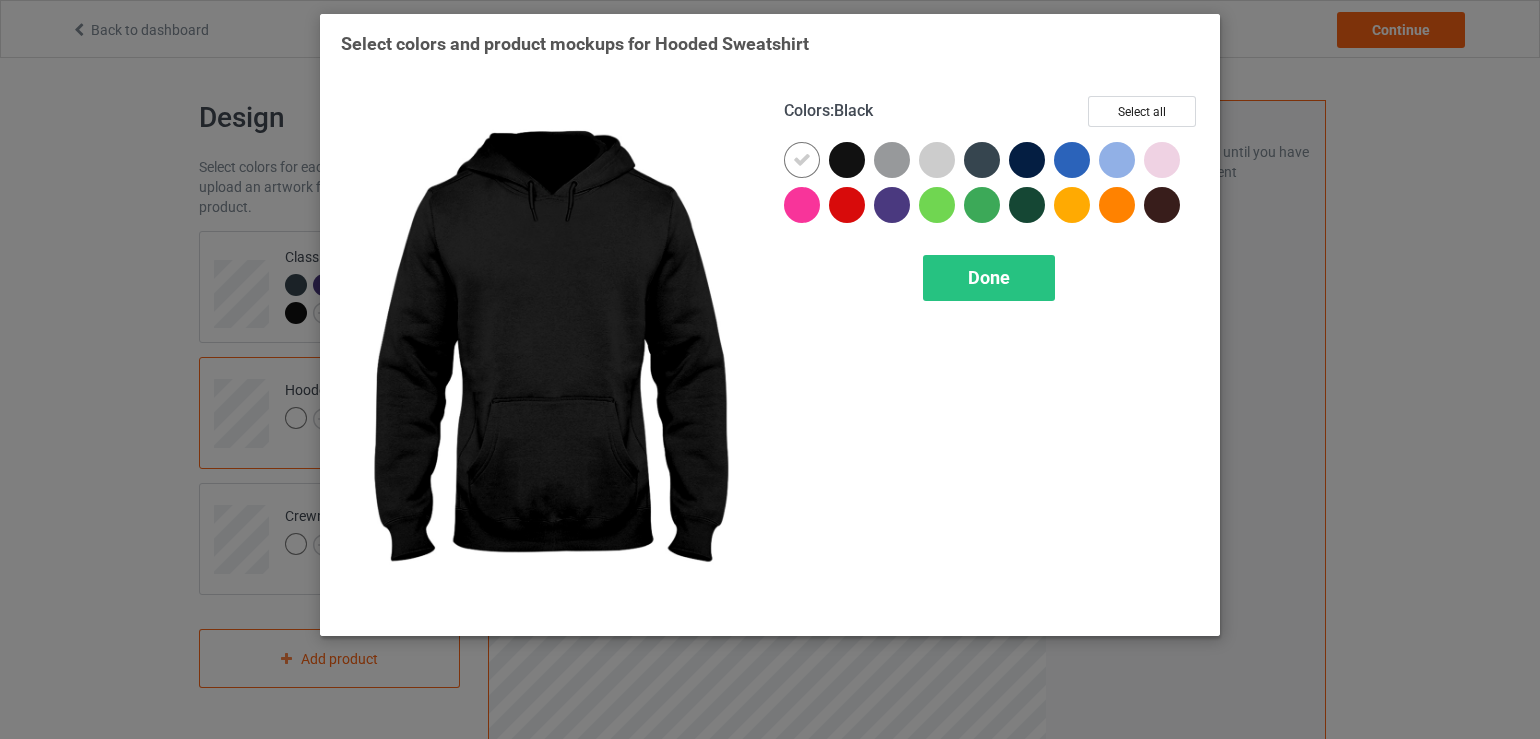 click at bounding box center [847, 160] 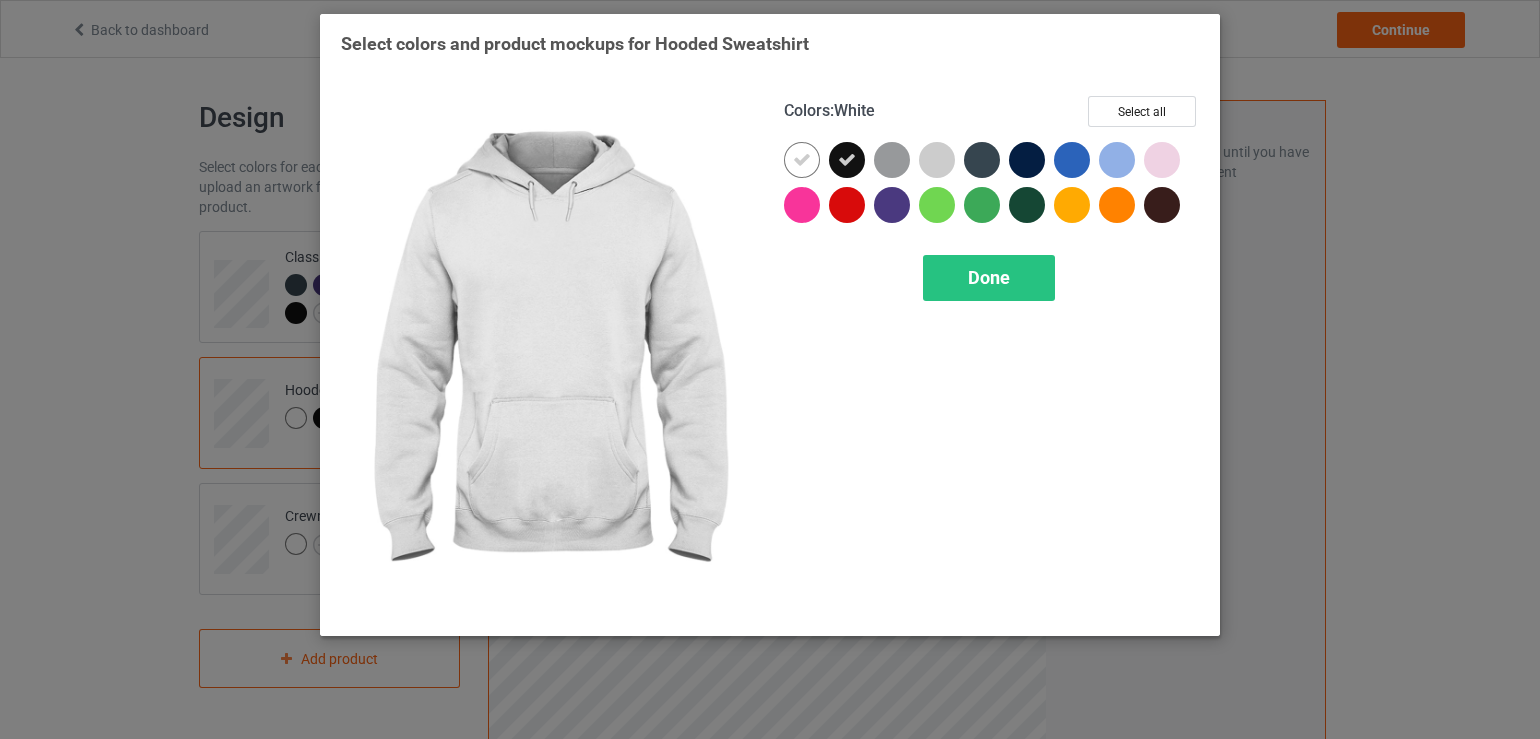 click at bounding box center [802, 160] 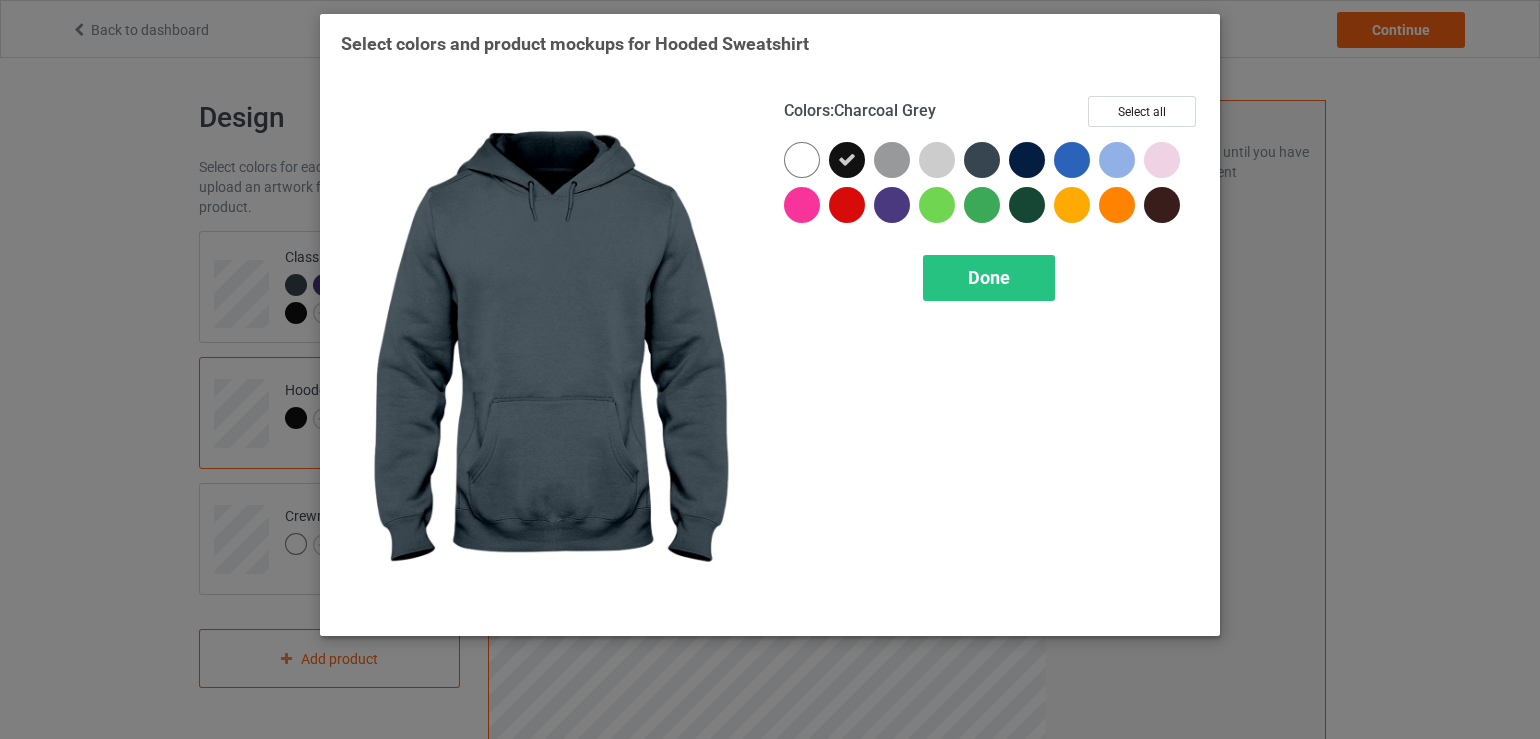 click at bounding box center (982, 160) 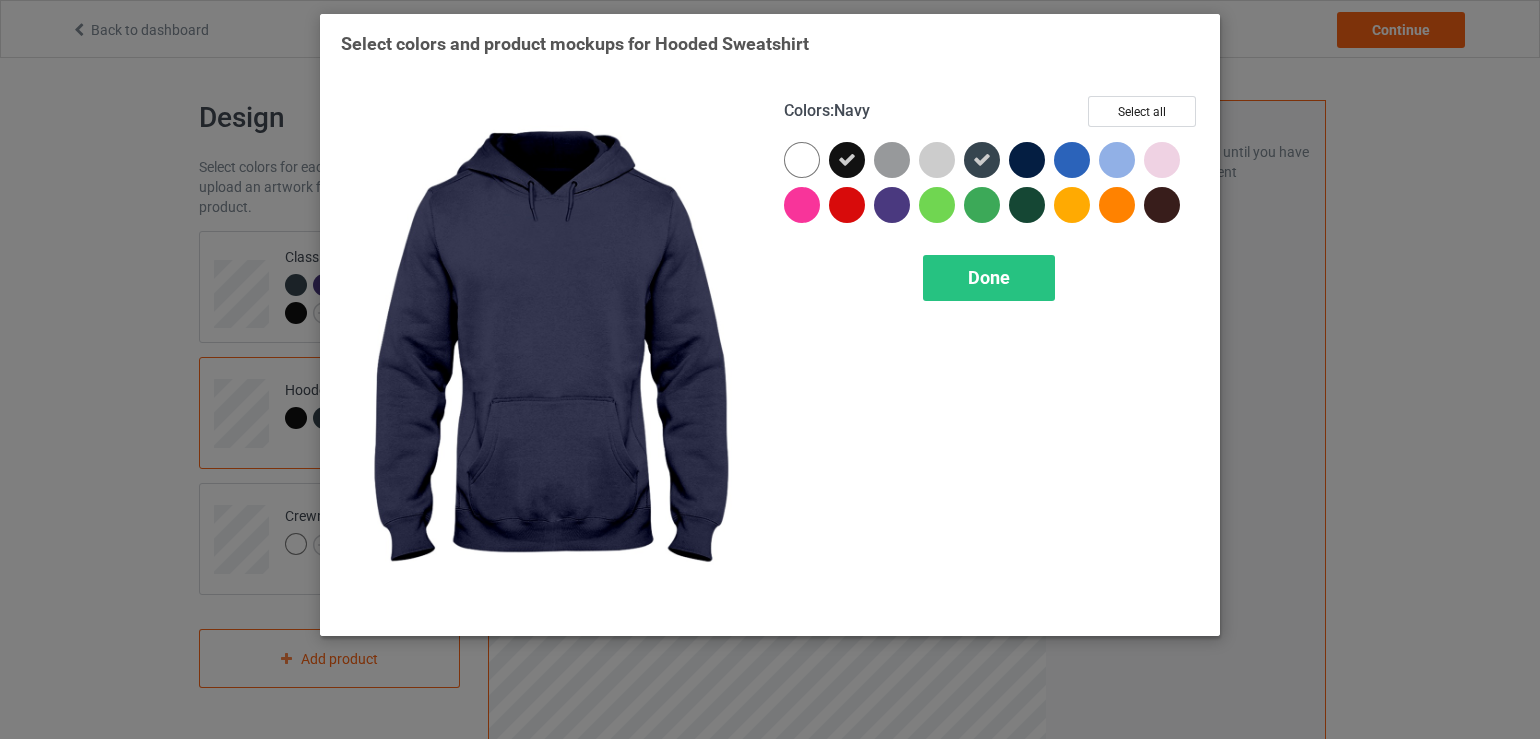 click at bounding box center (1027, 160) 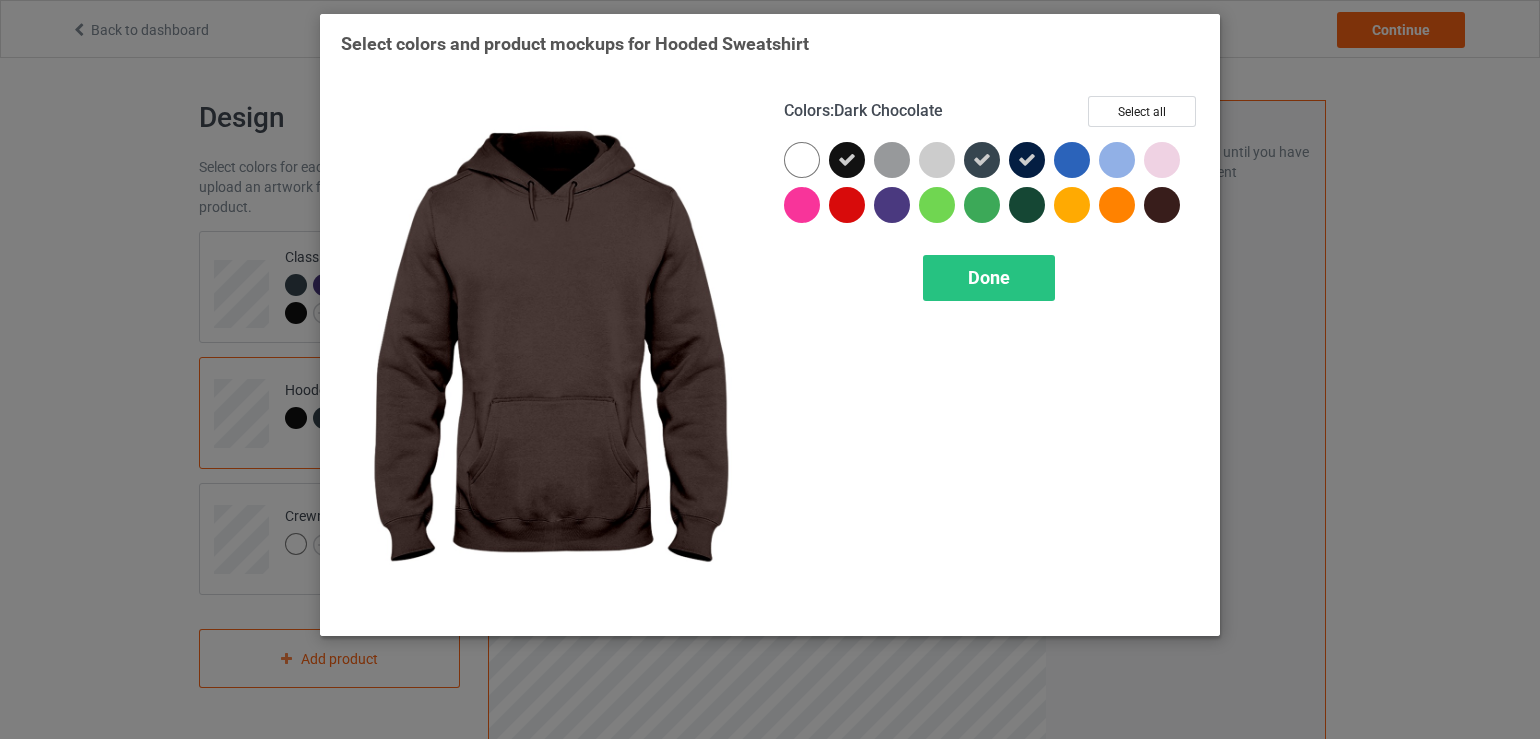 click at bounding box center (1162, 205) 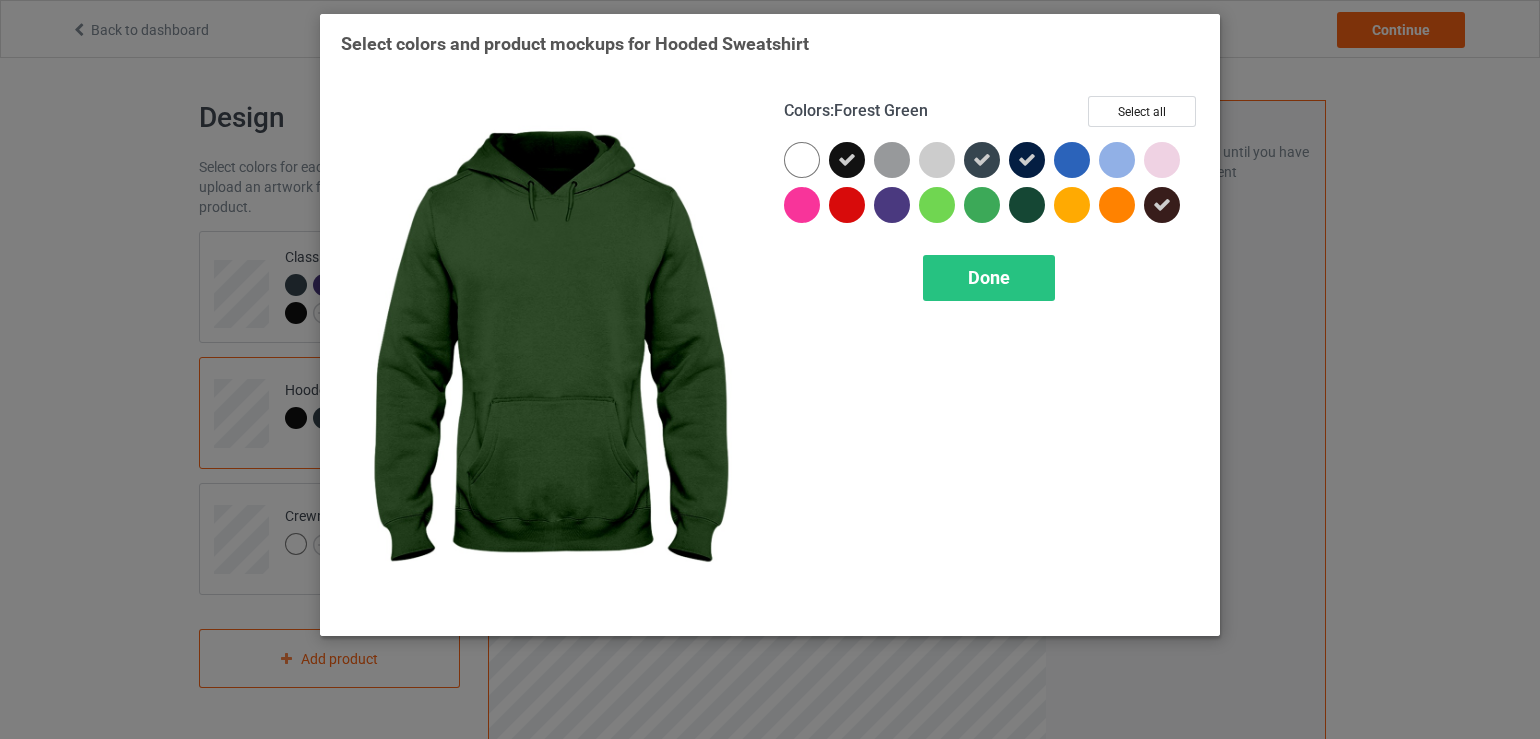 click at bounding box center (1027, 205) 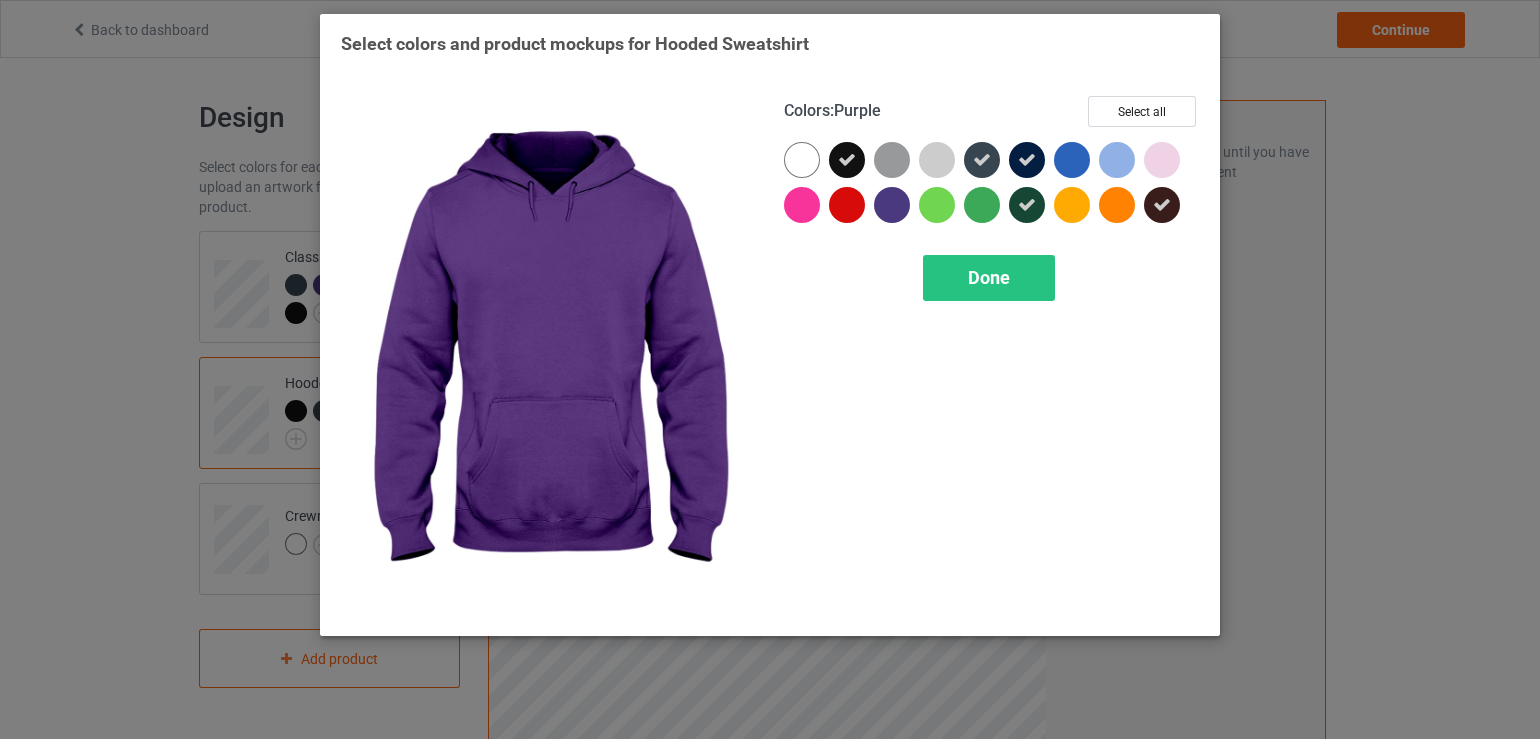 click at bounding box center [892, 205] 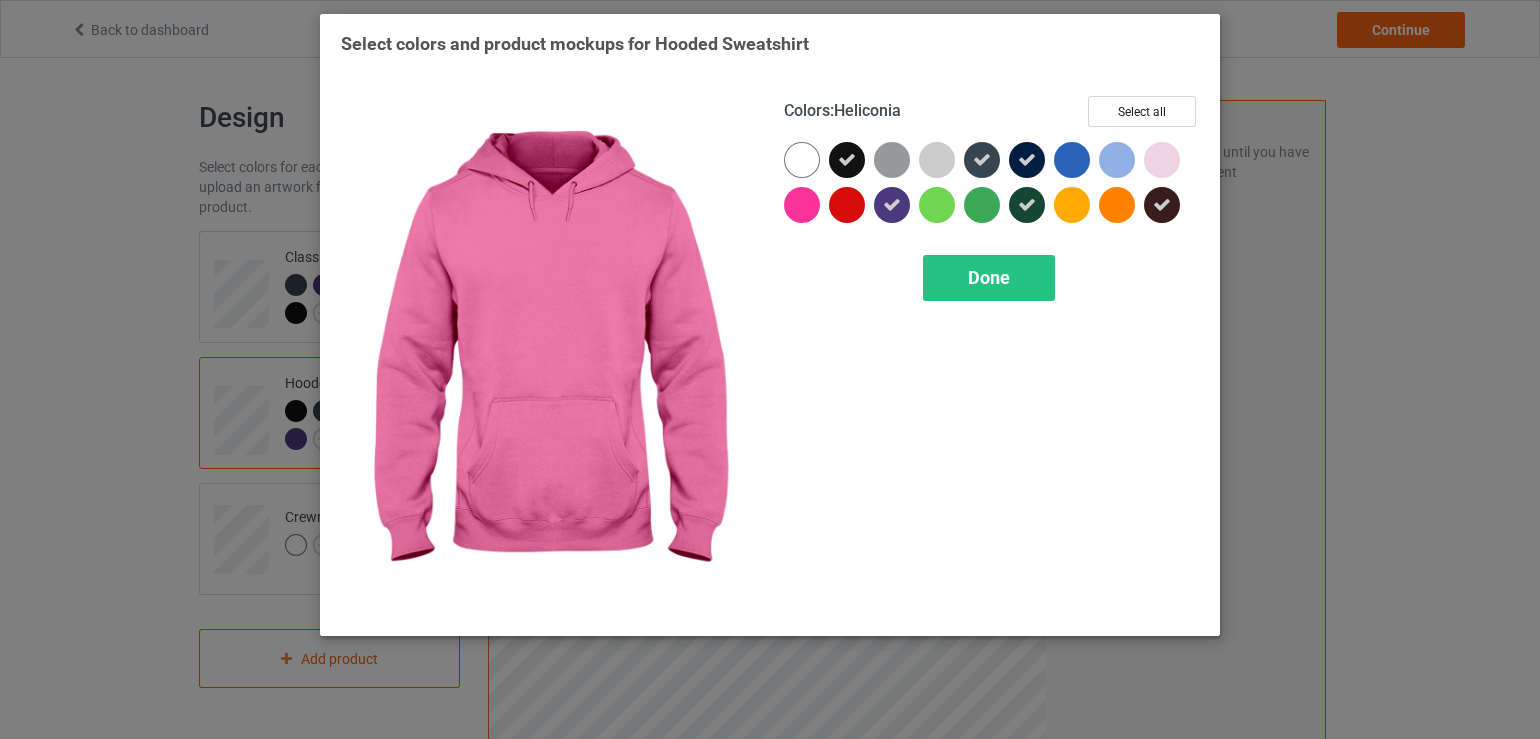 click at bounding box center [802, 205] 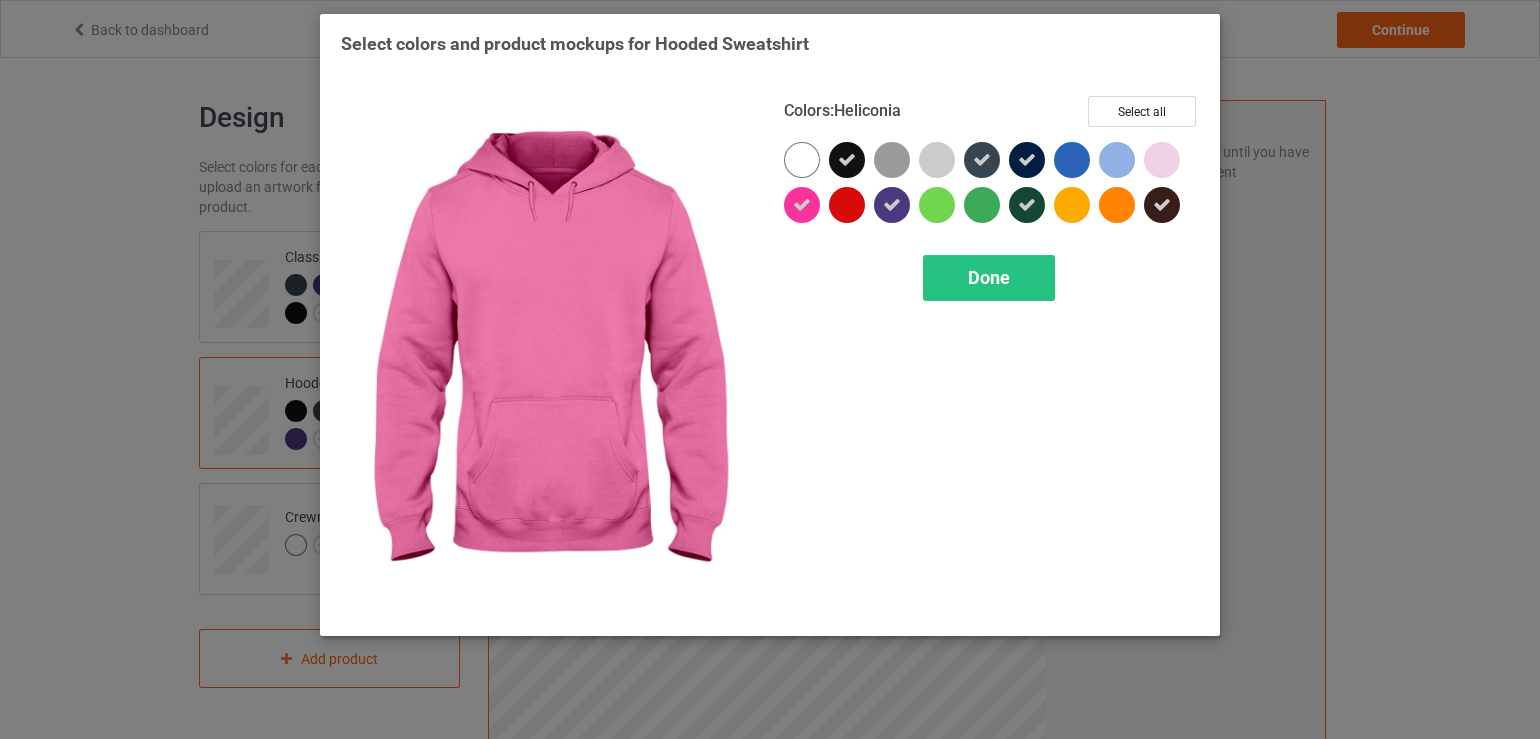 click at bounding box center [802, 205] 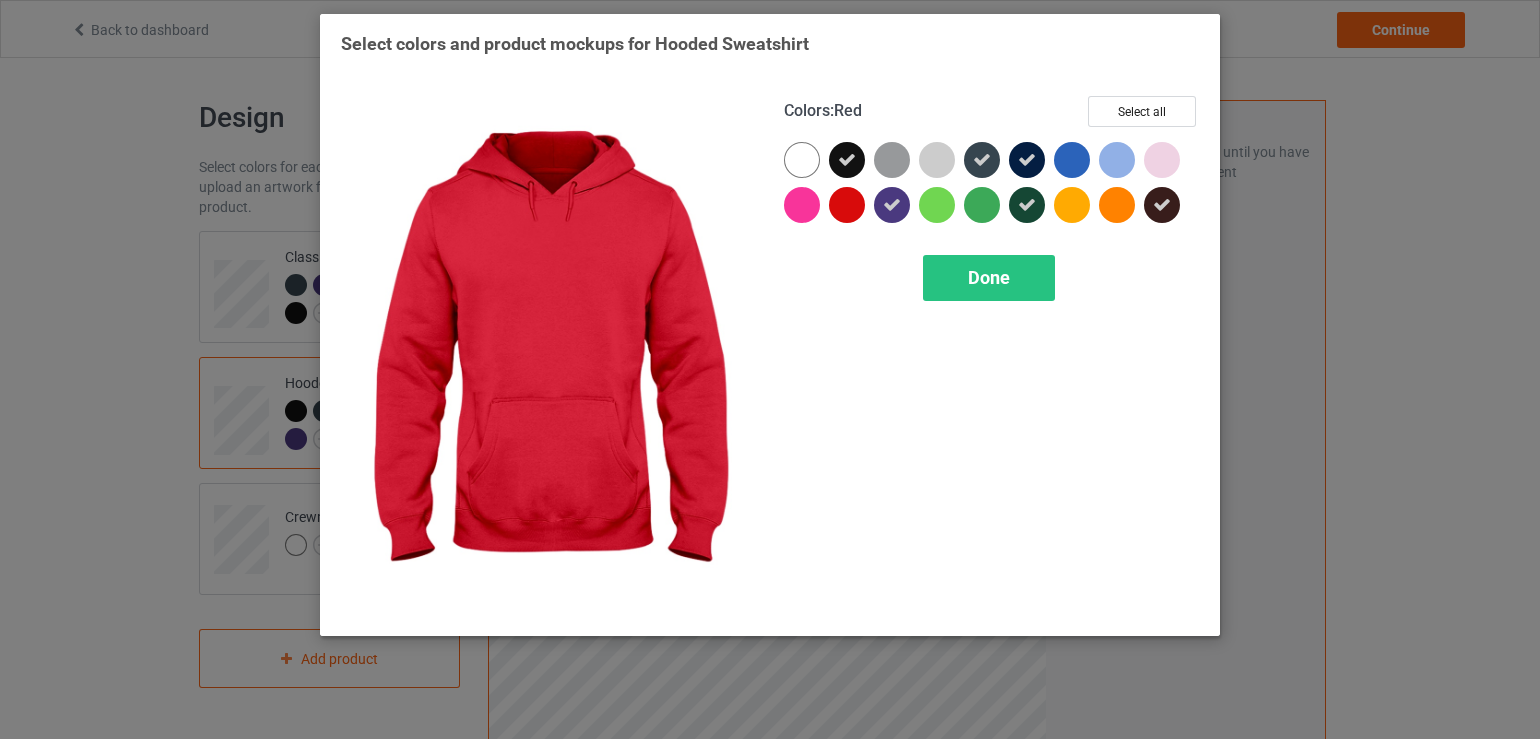 click at bounding box center (847, 205) 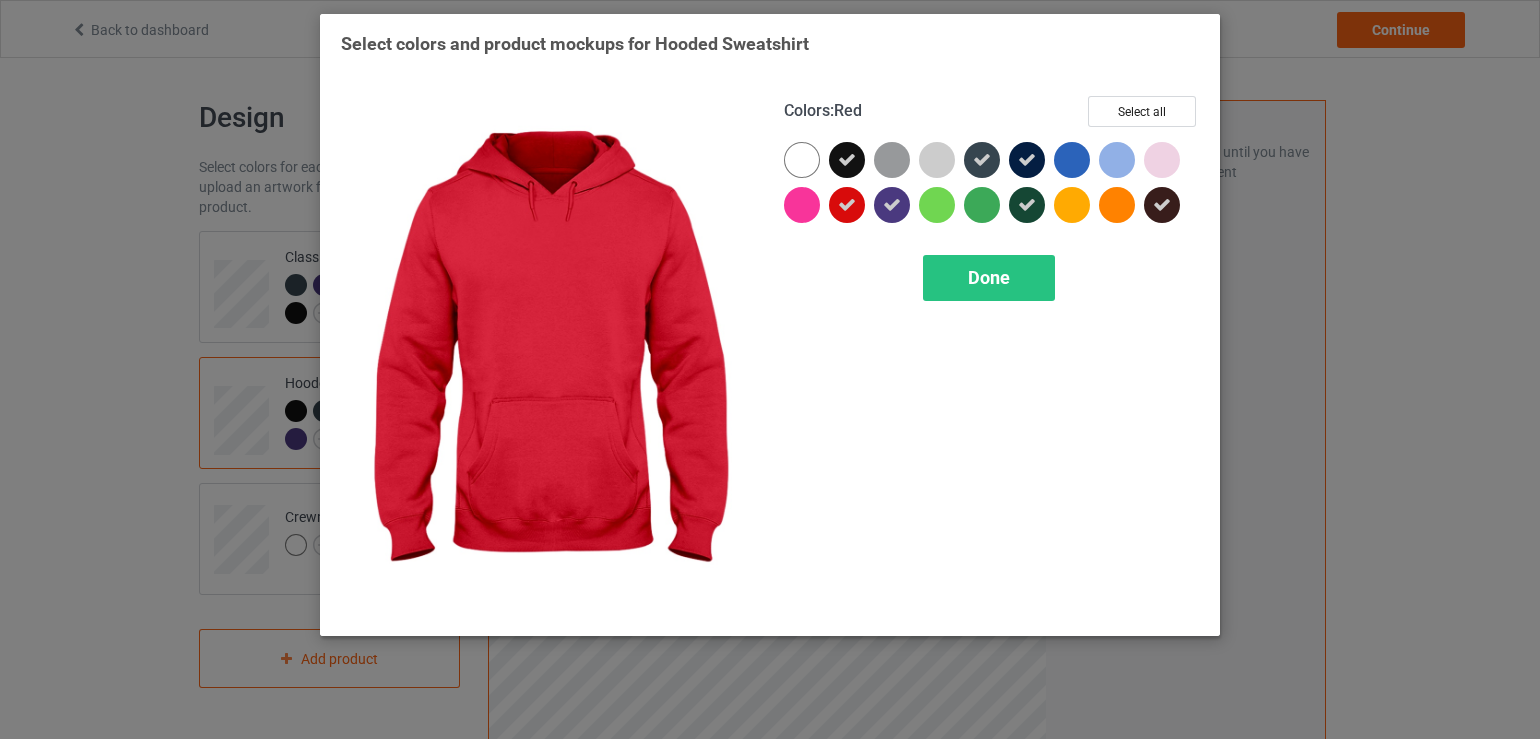 click at bounding box center (847, 205) 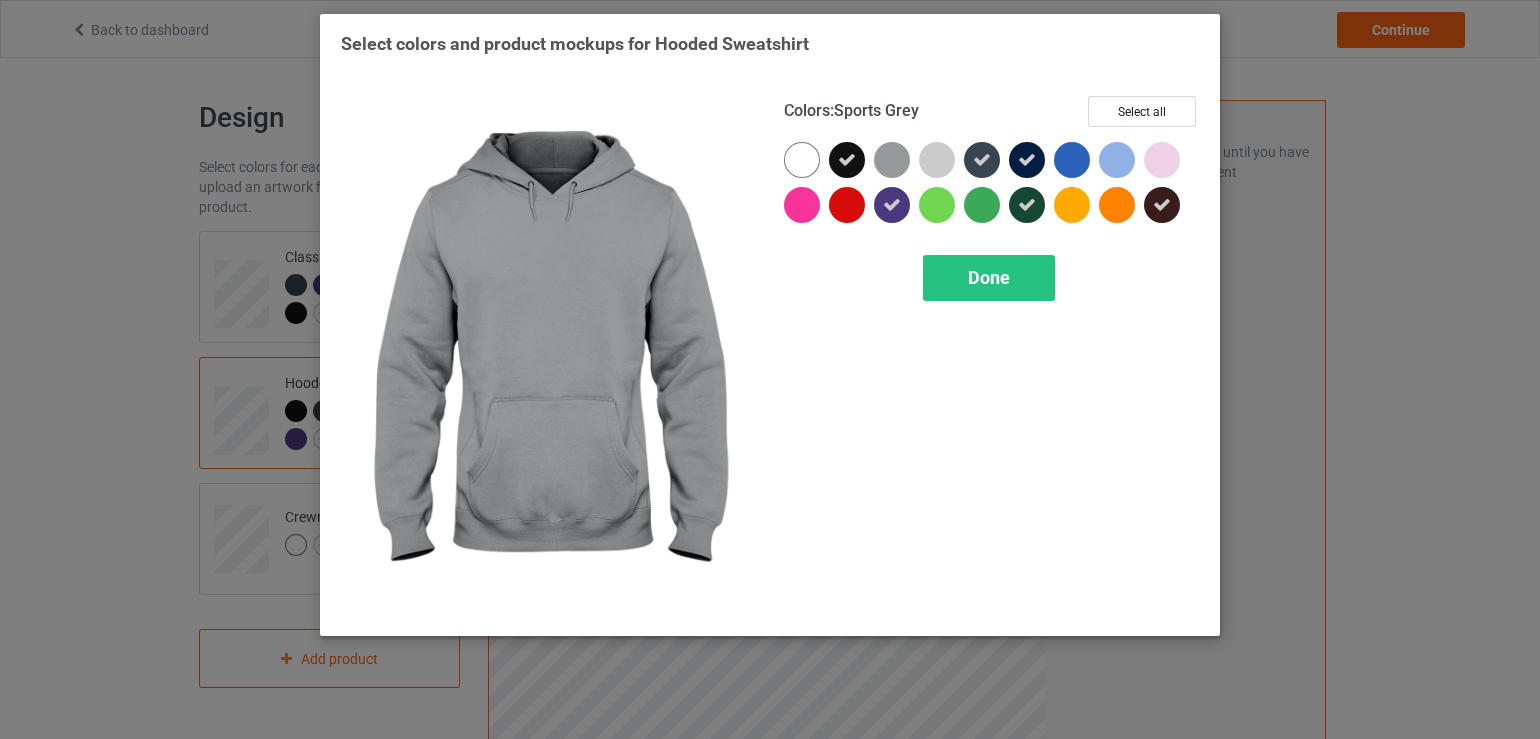 click at bounding box center [892, 160] 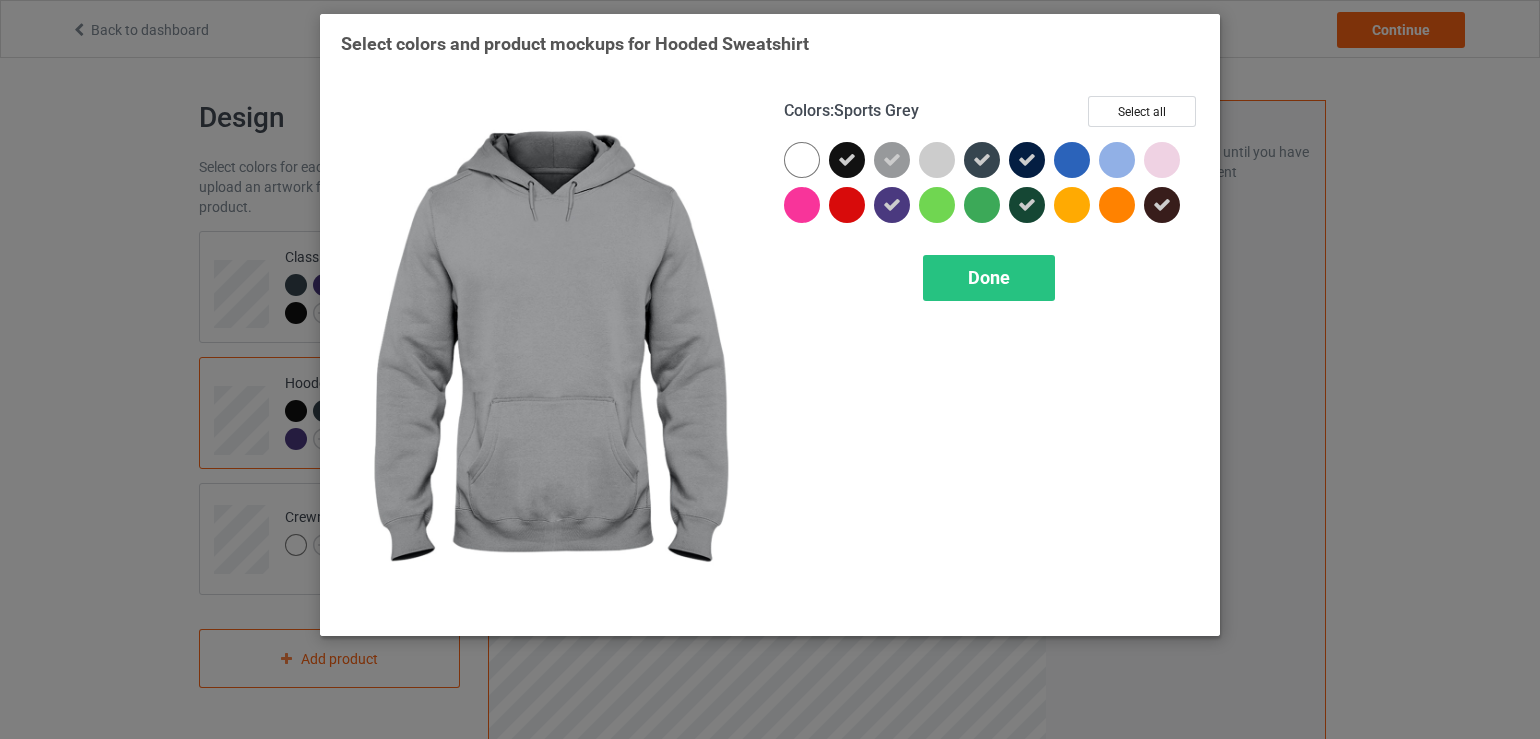 click at bounding box center [892, 160] 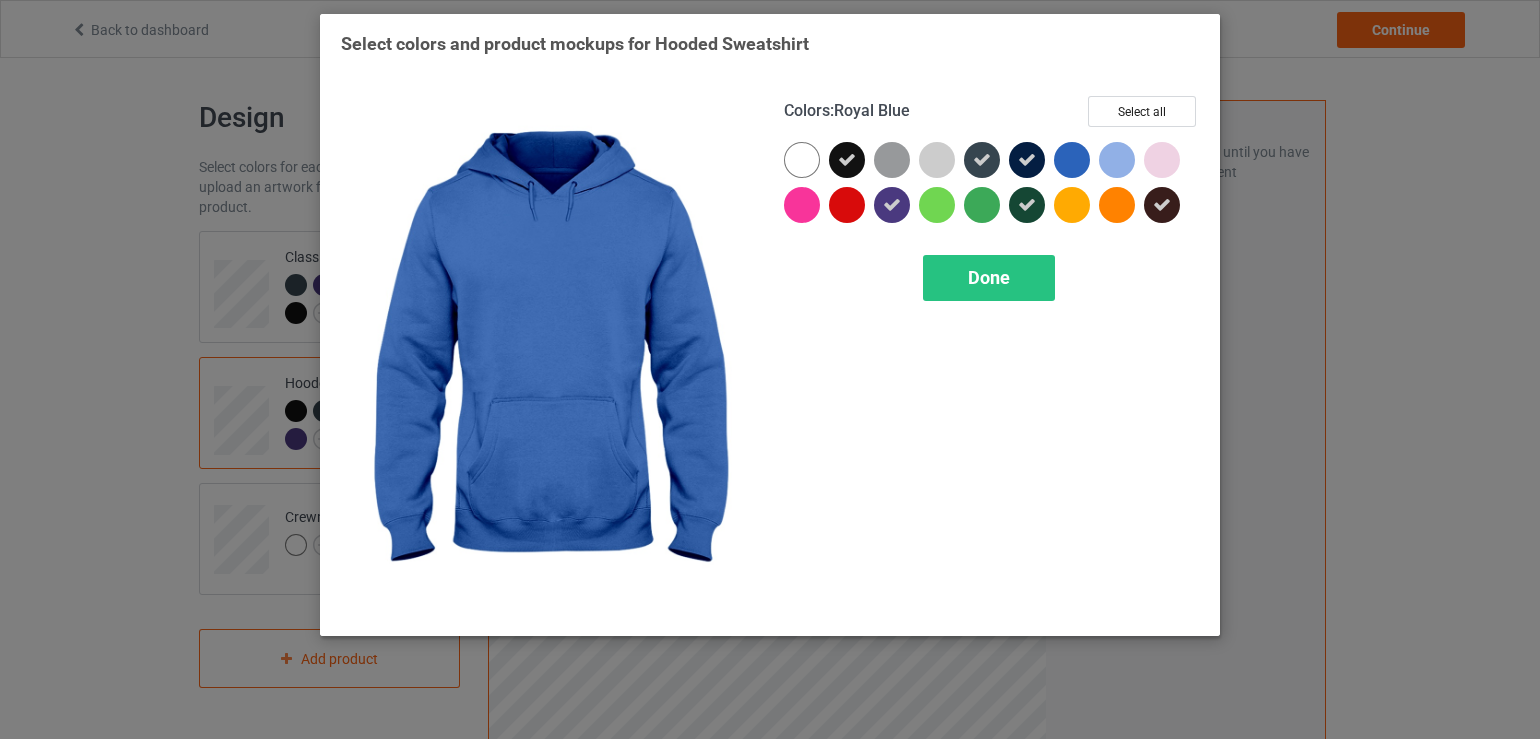 click at bounding box center (1072, 160) 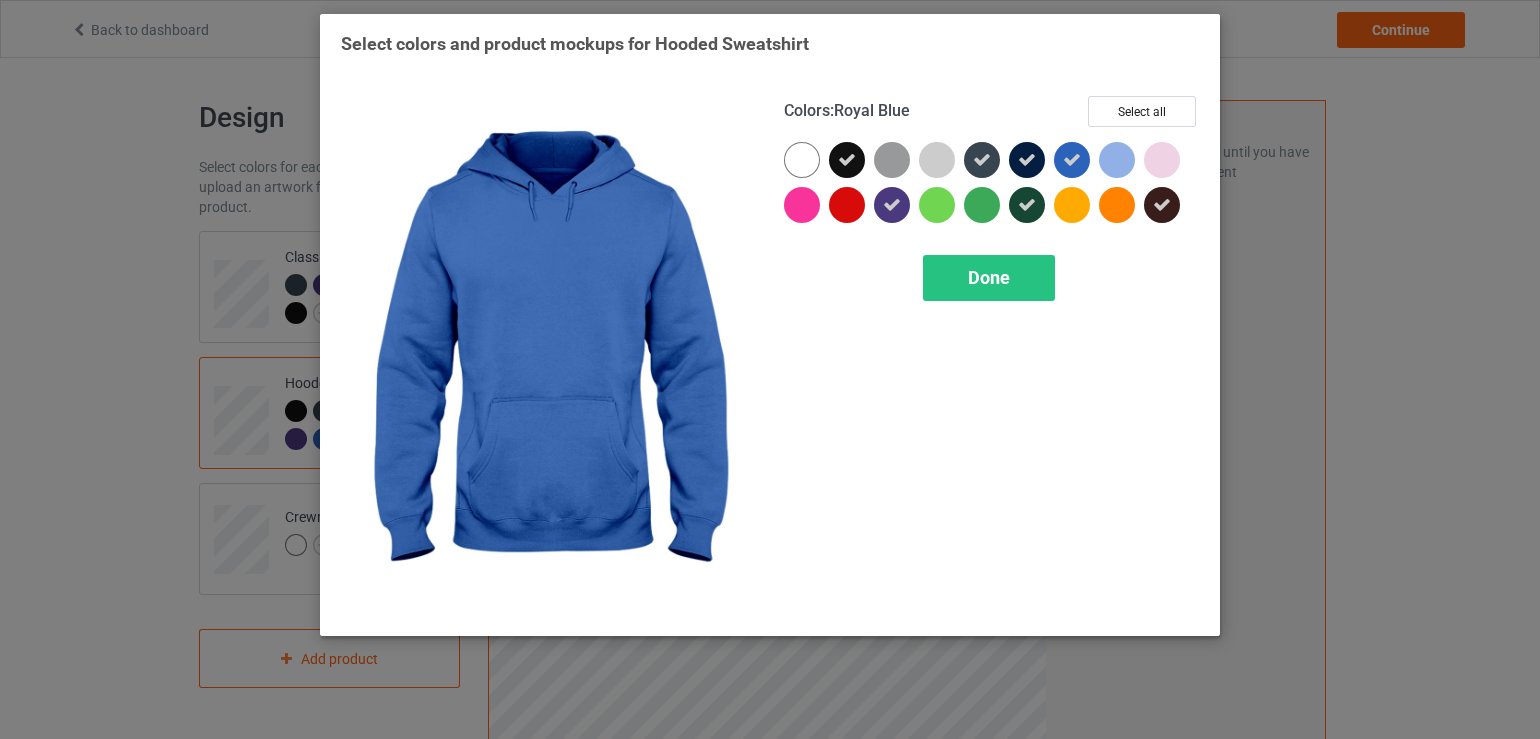 click at bounding box center [1072, 160] 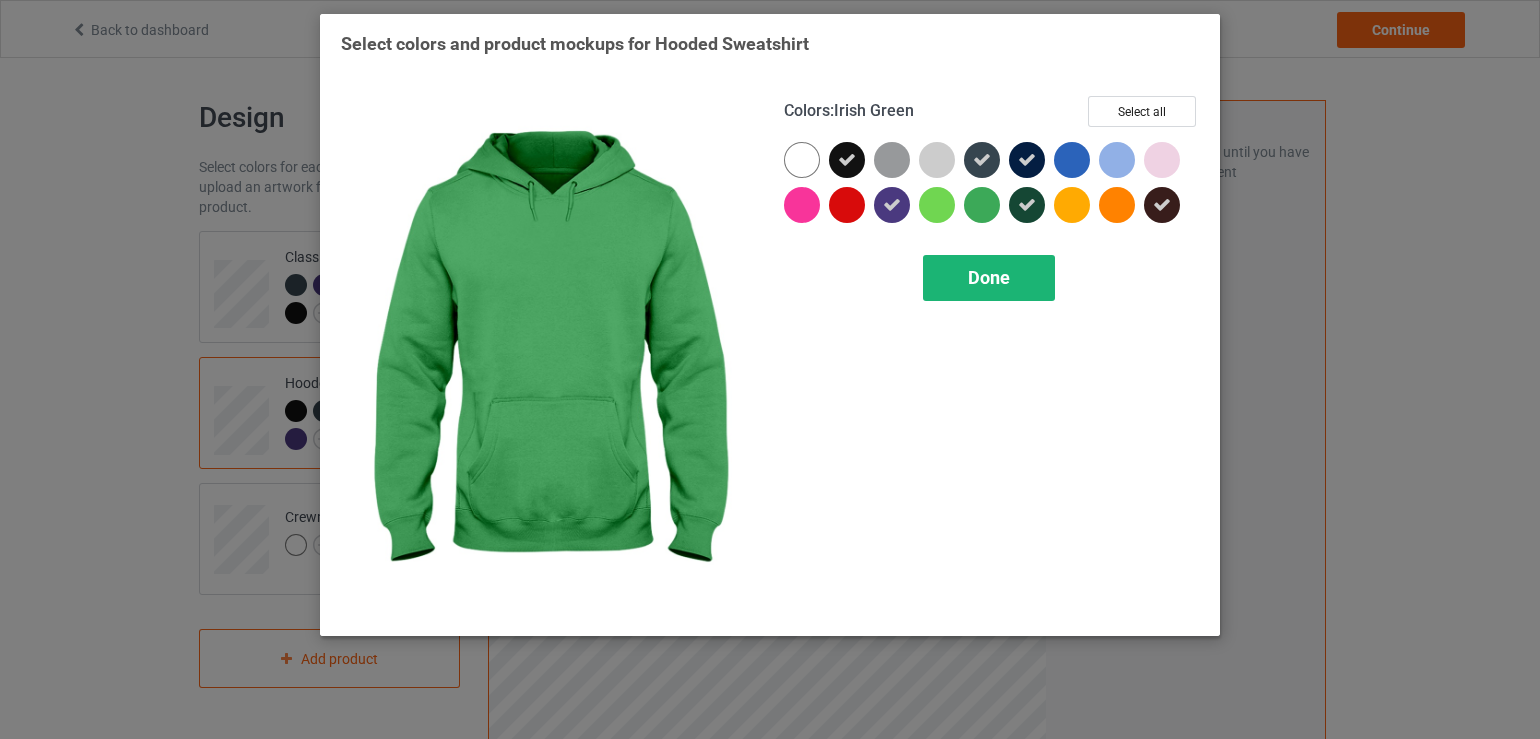 click on "Done" at bounding box center (989, 277) 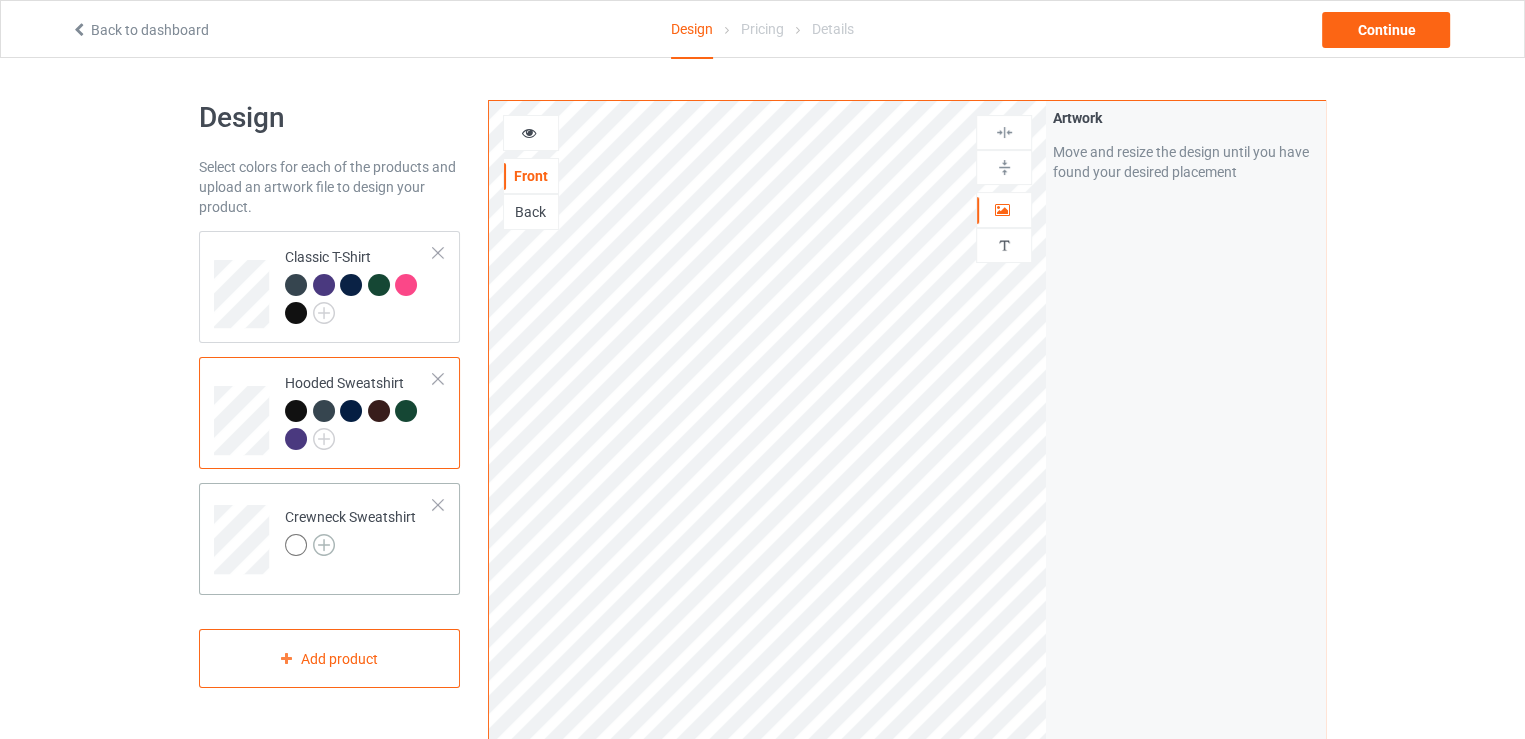 click at bounding box center [324, 545] 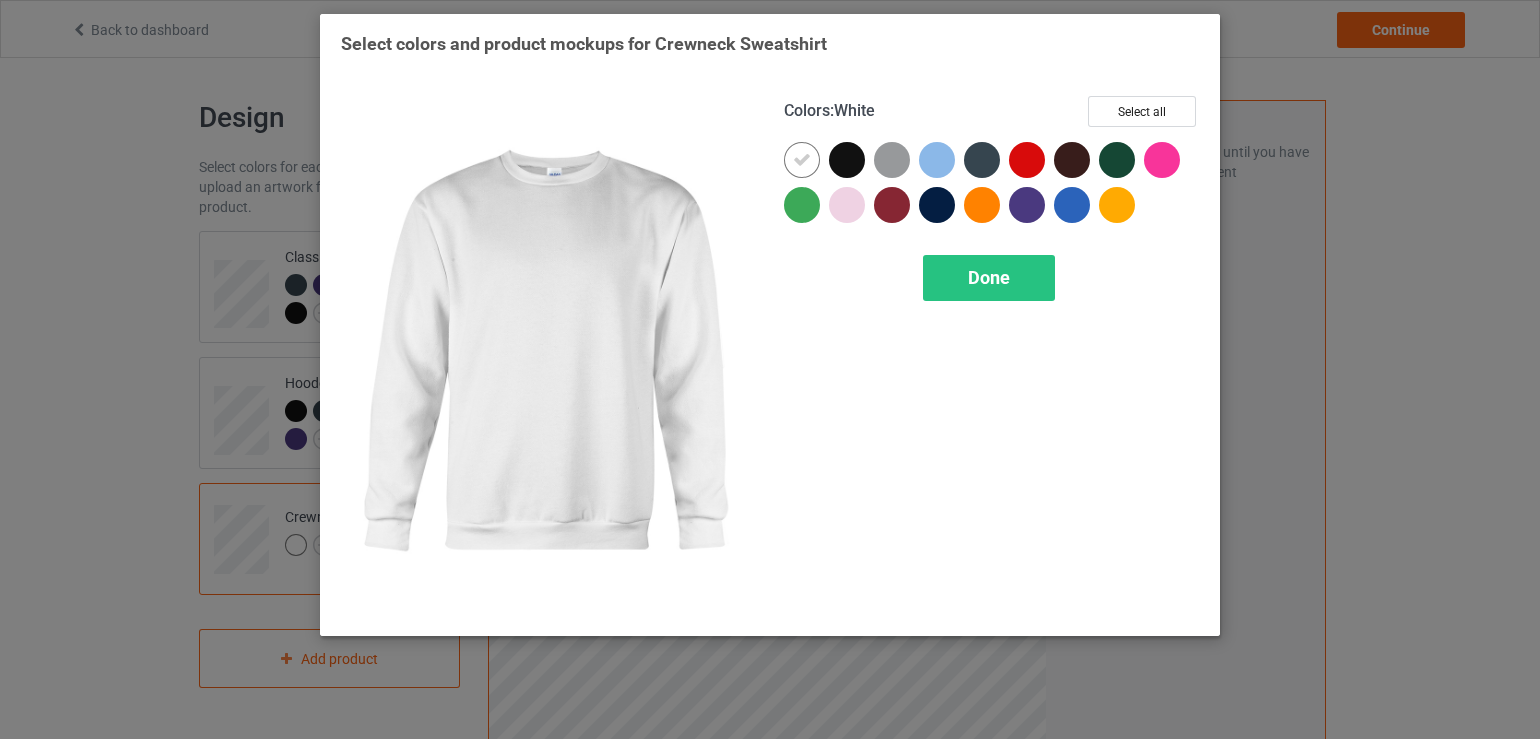click at bounding box center (806, 164) 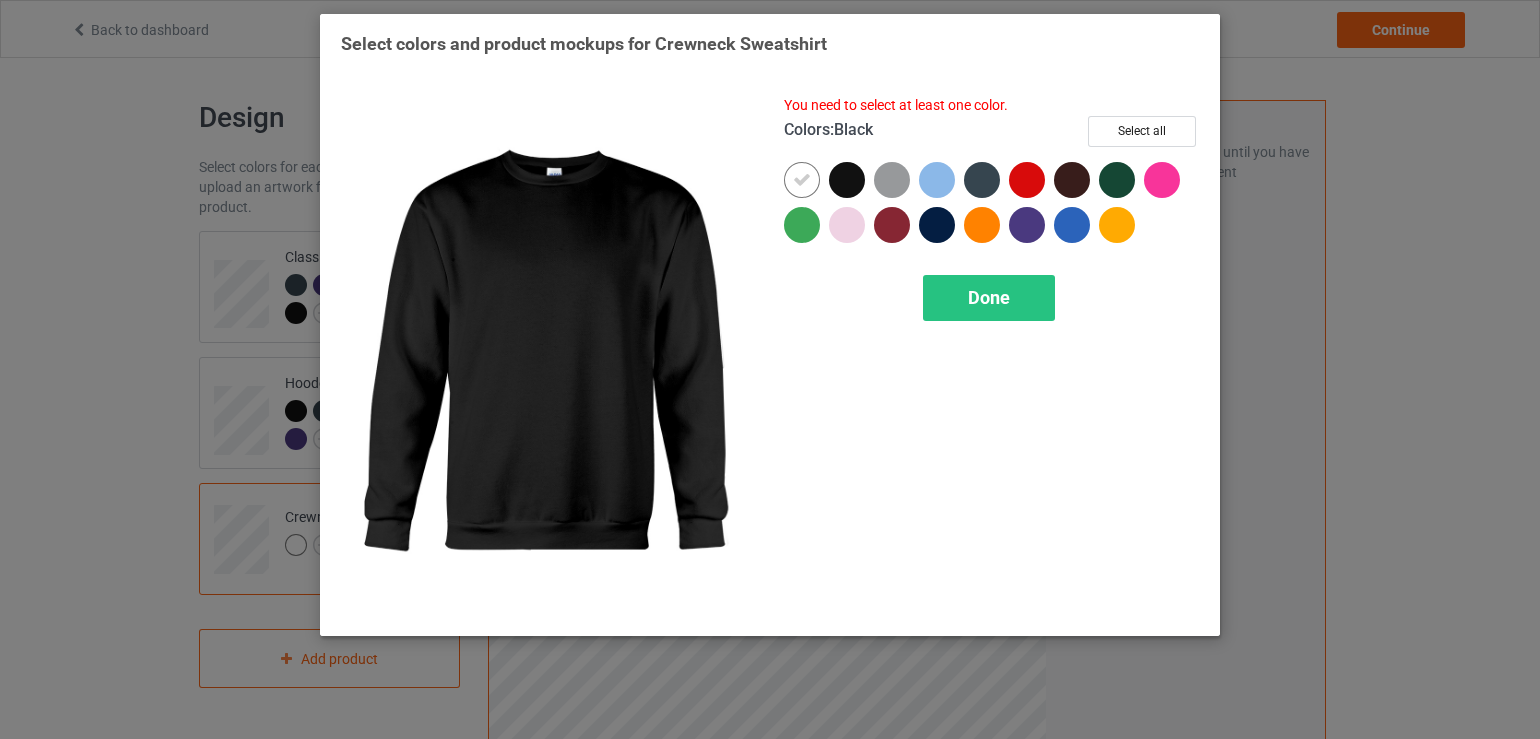 drag, startPoint x: 848, startPoint y: 190, endPoint x: 820, endPoint y: 190, distance: 28 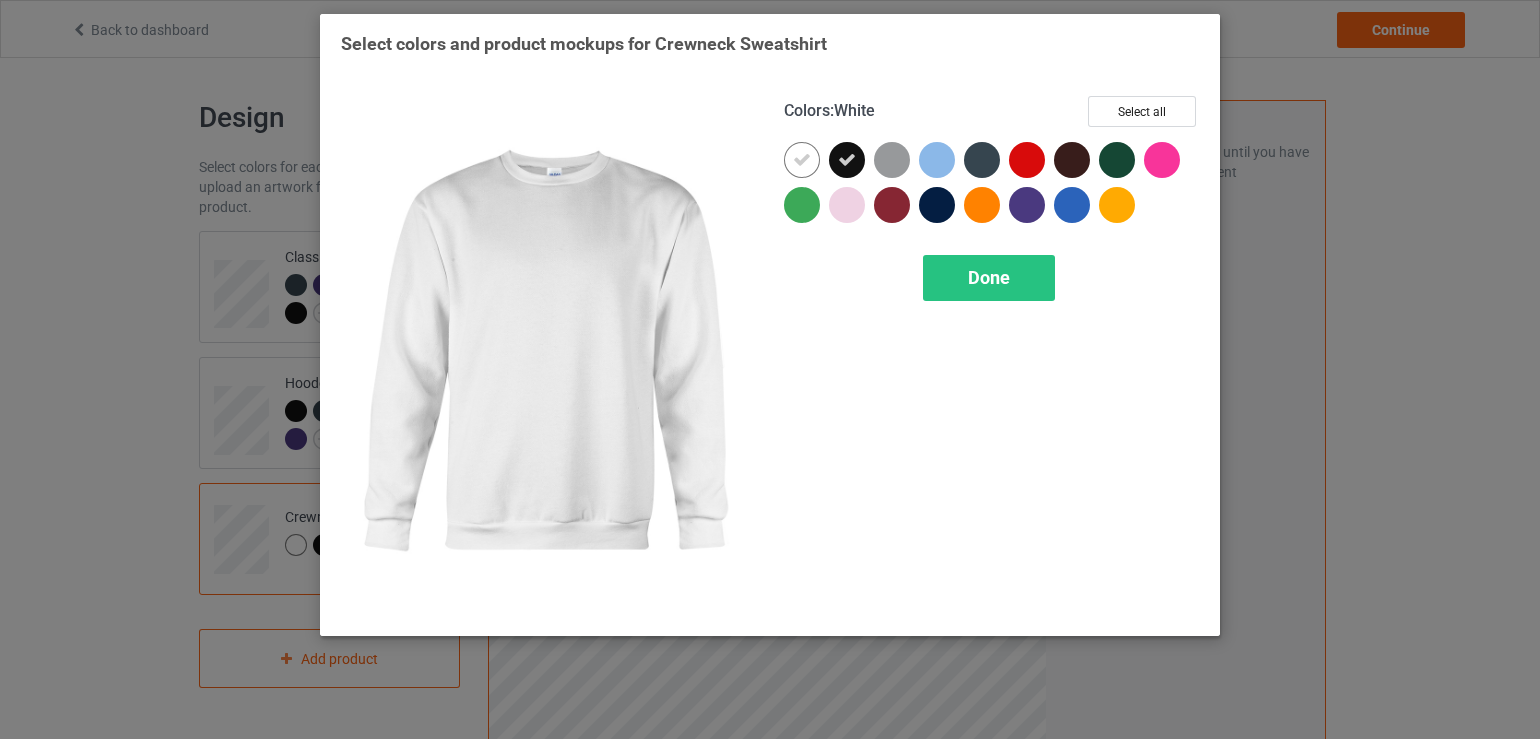 drag, startPoint x: 805, startPoint y: 161, endPoint x: 848, endPoint y: 151, distance: 44.14748 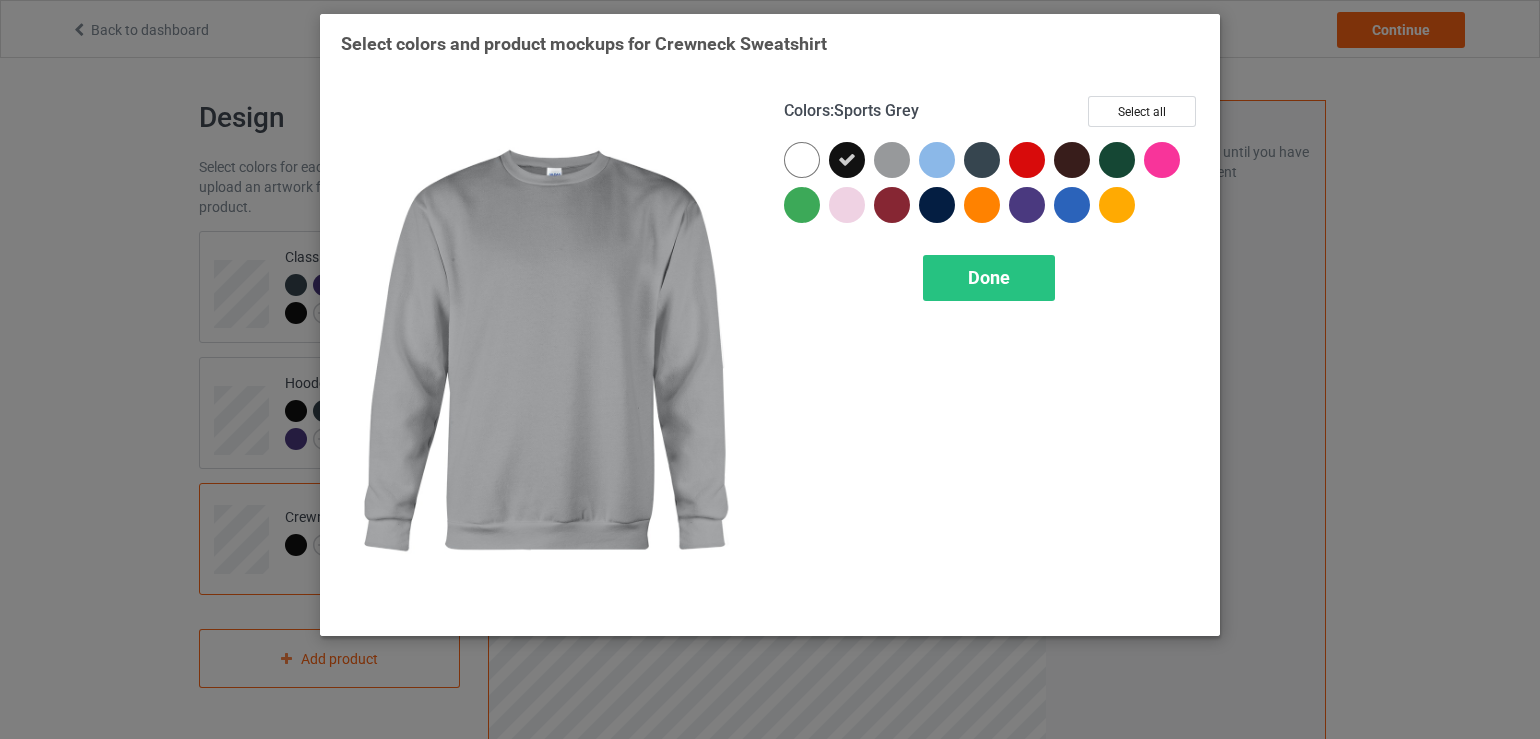 drag, startPoint x: 888, startPoint y: 173, endPoint x: 895, endPoint y: 163, distance: 12.206555 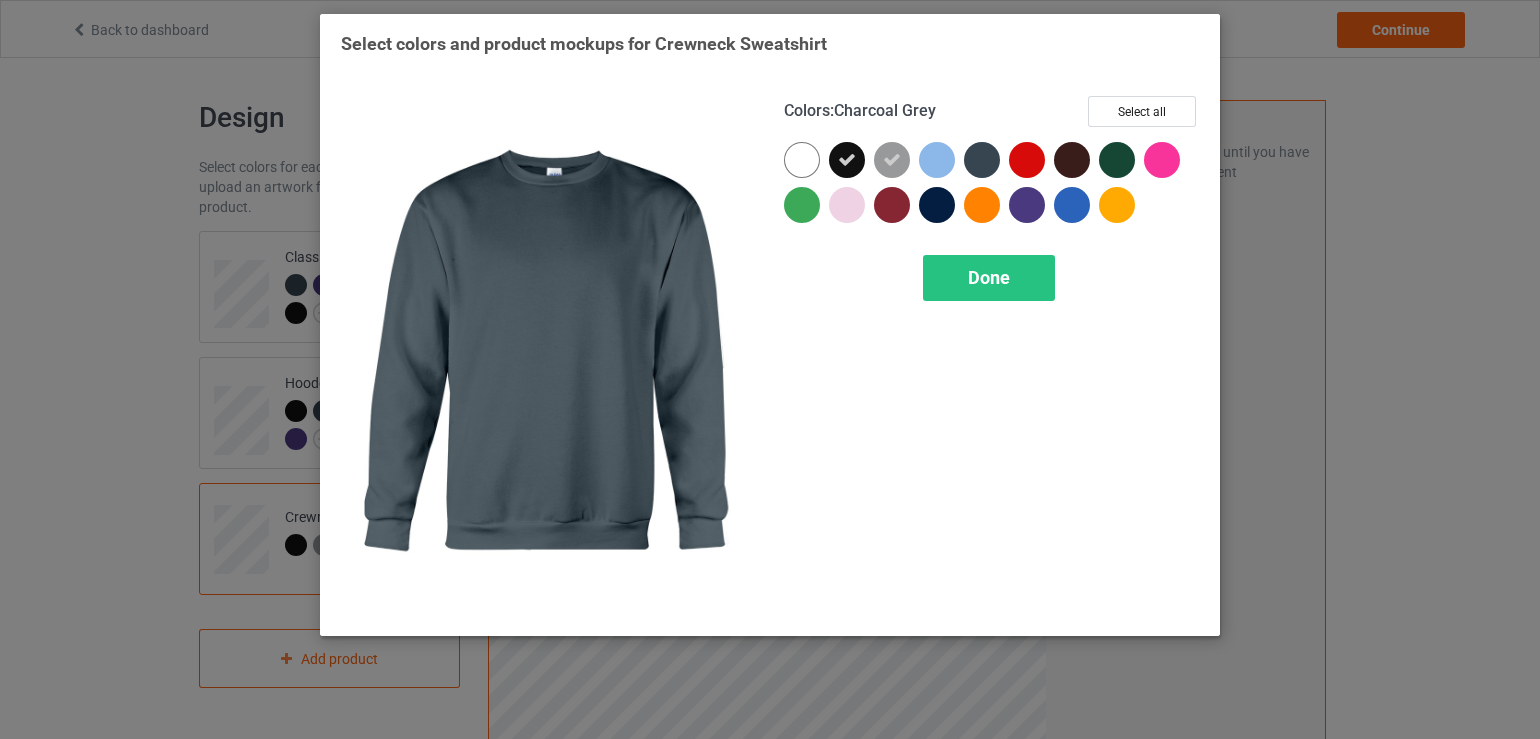 drag, startPoint x: 983, startPoint y: 167, endPoint x: 996, endPoint y: 161, distance: 14.3178215 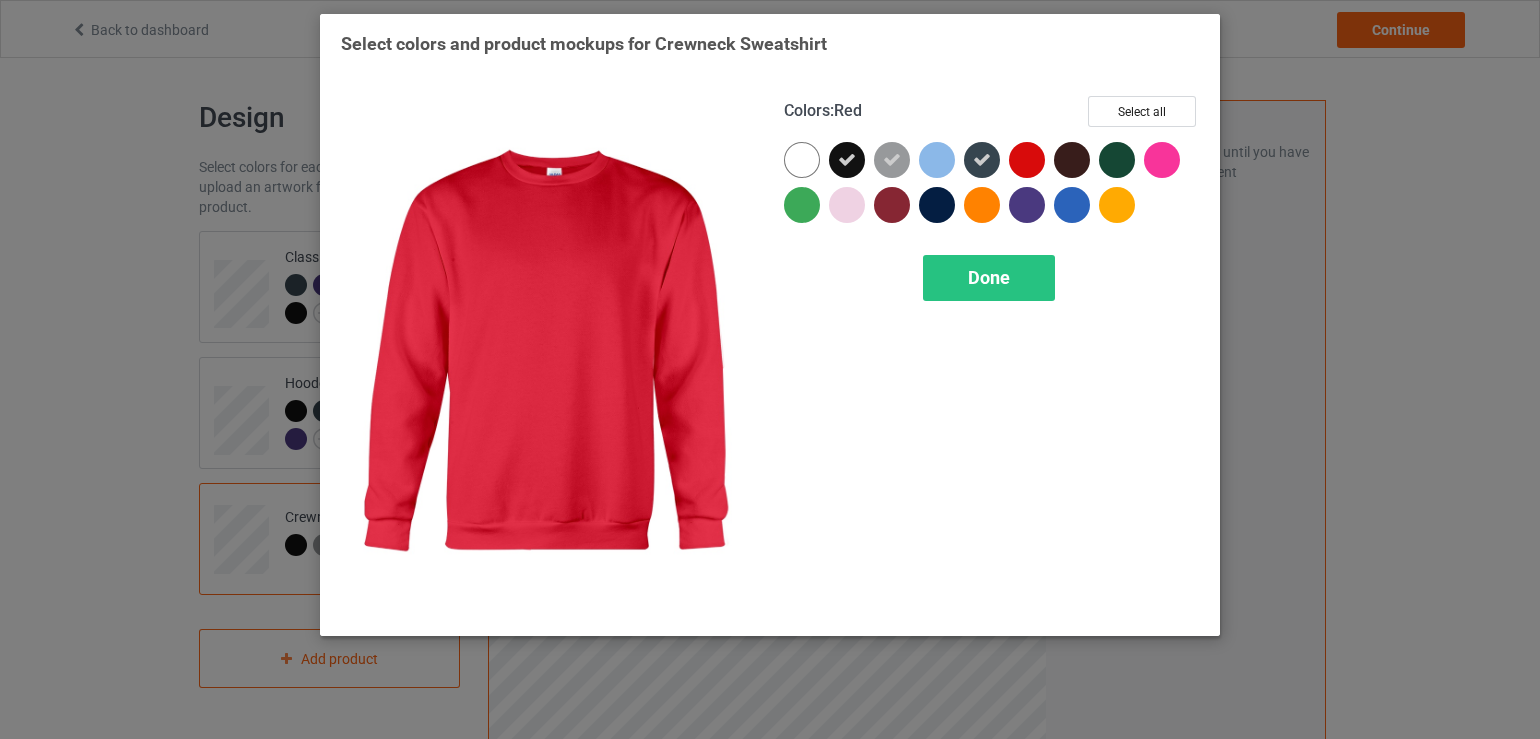 drag, startPoint x: 1024, startPoint y: 161, endPoint x: 1057, endPoint y: 158, distance: 33.13608 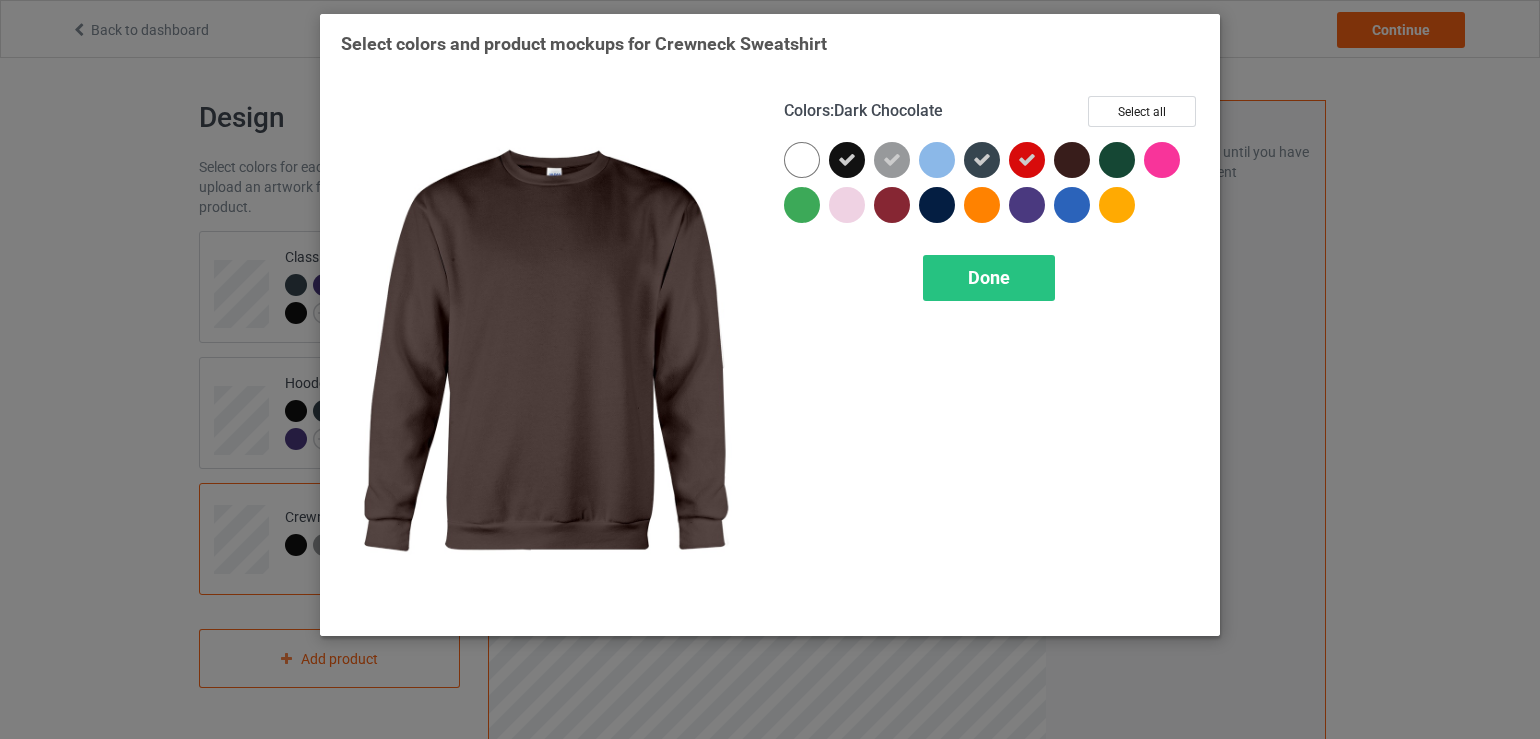 drag, startPoint x: 1072, startPoint y: 157, endPoint x: 1112, endPoint y: 157, distance: 40 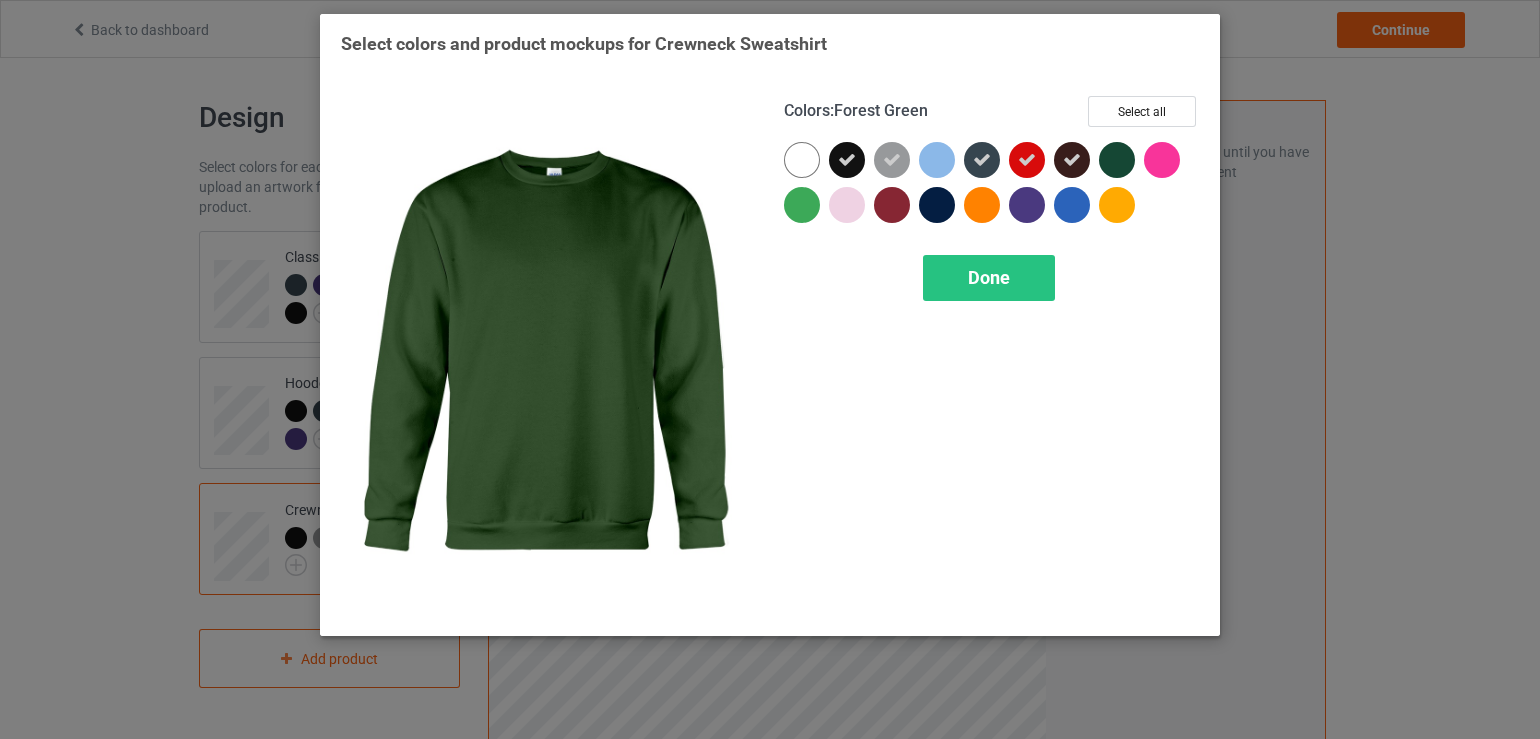 click at bounding box center (1117, 160) 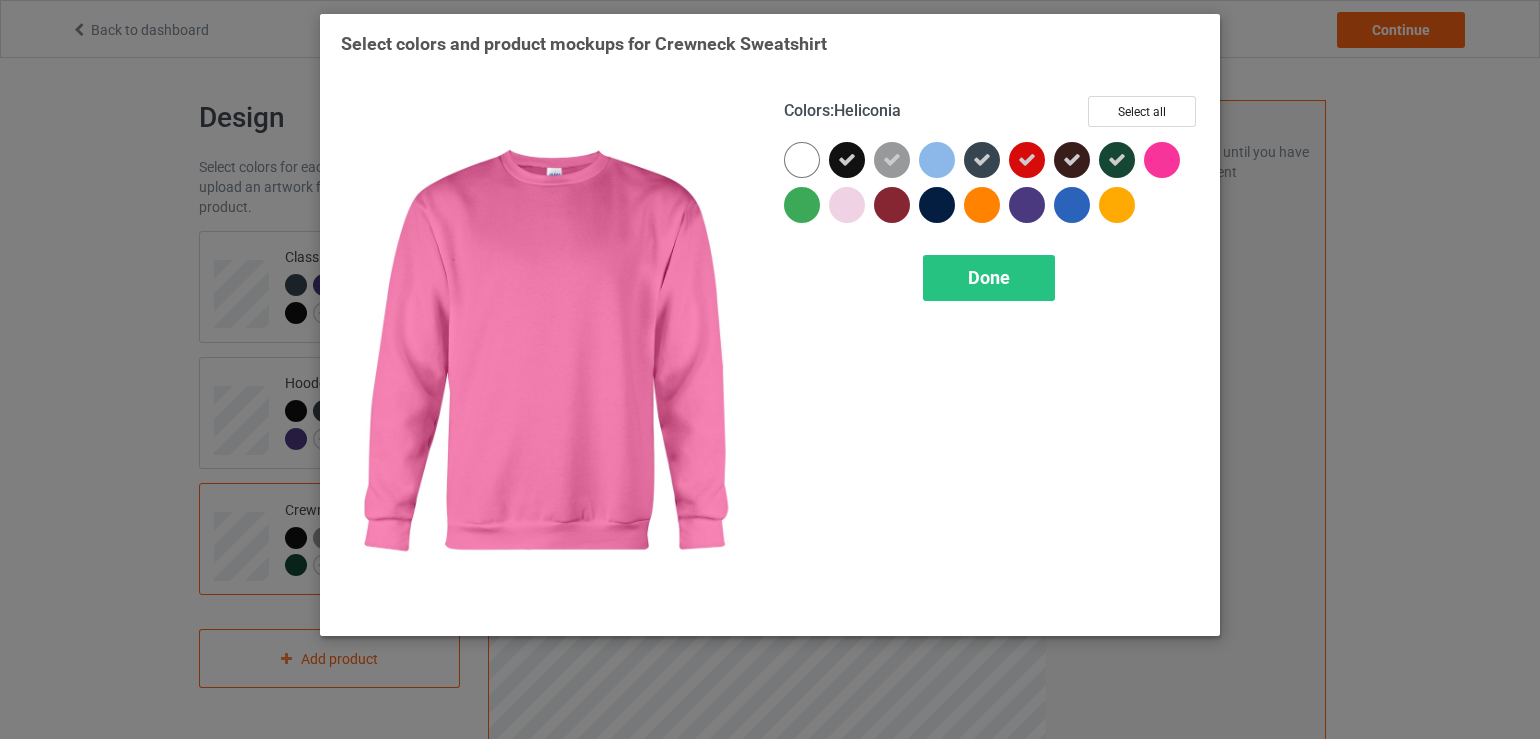 click at bounding box center [1162, 160] 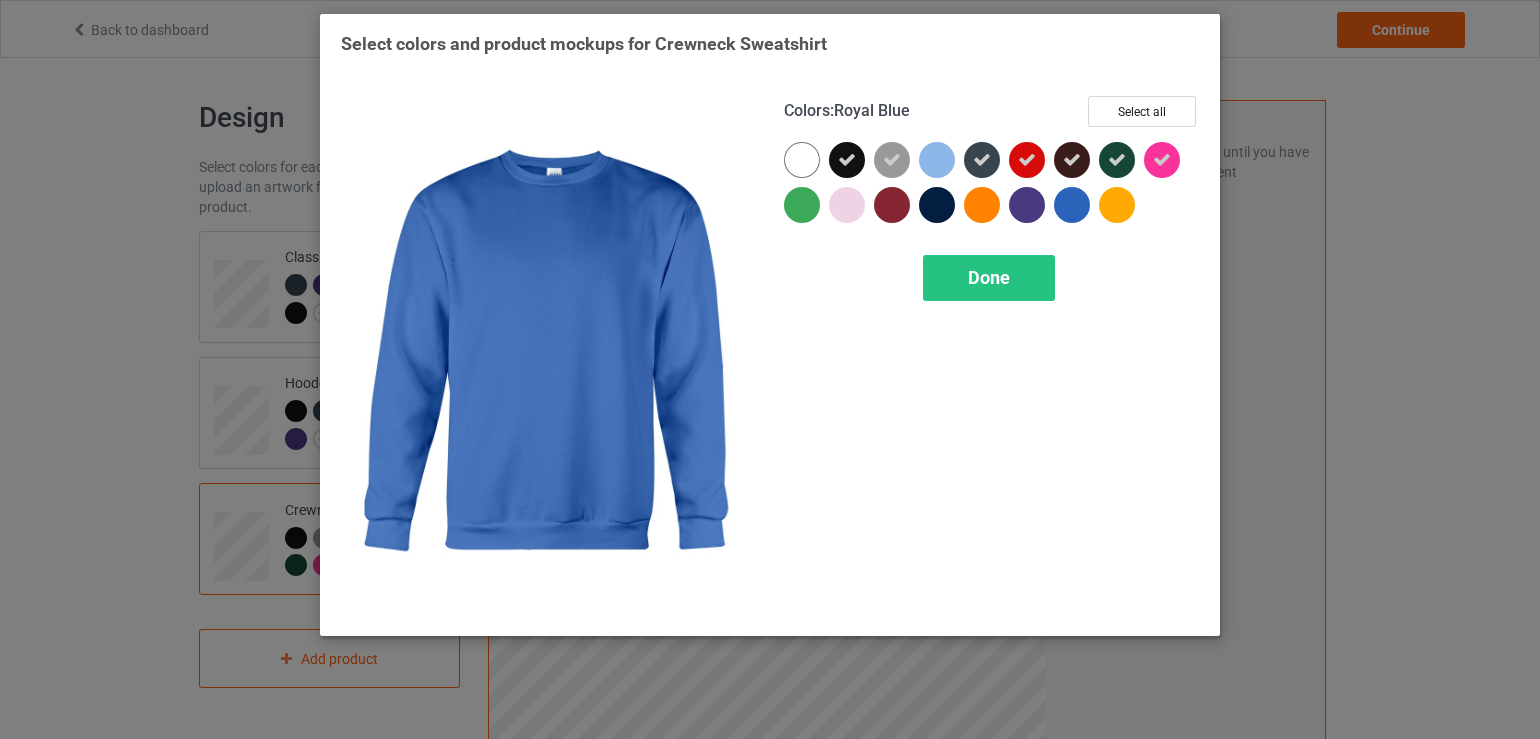 click at bounding box center [1072, 205] 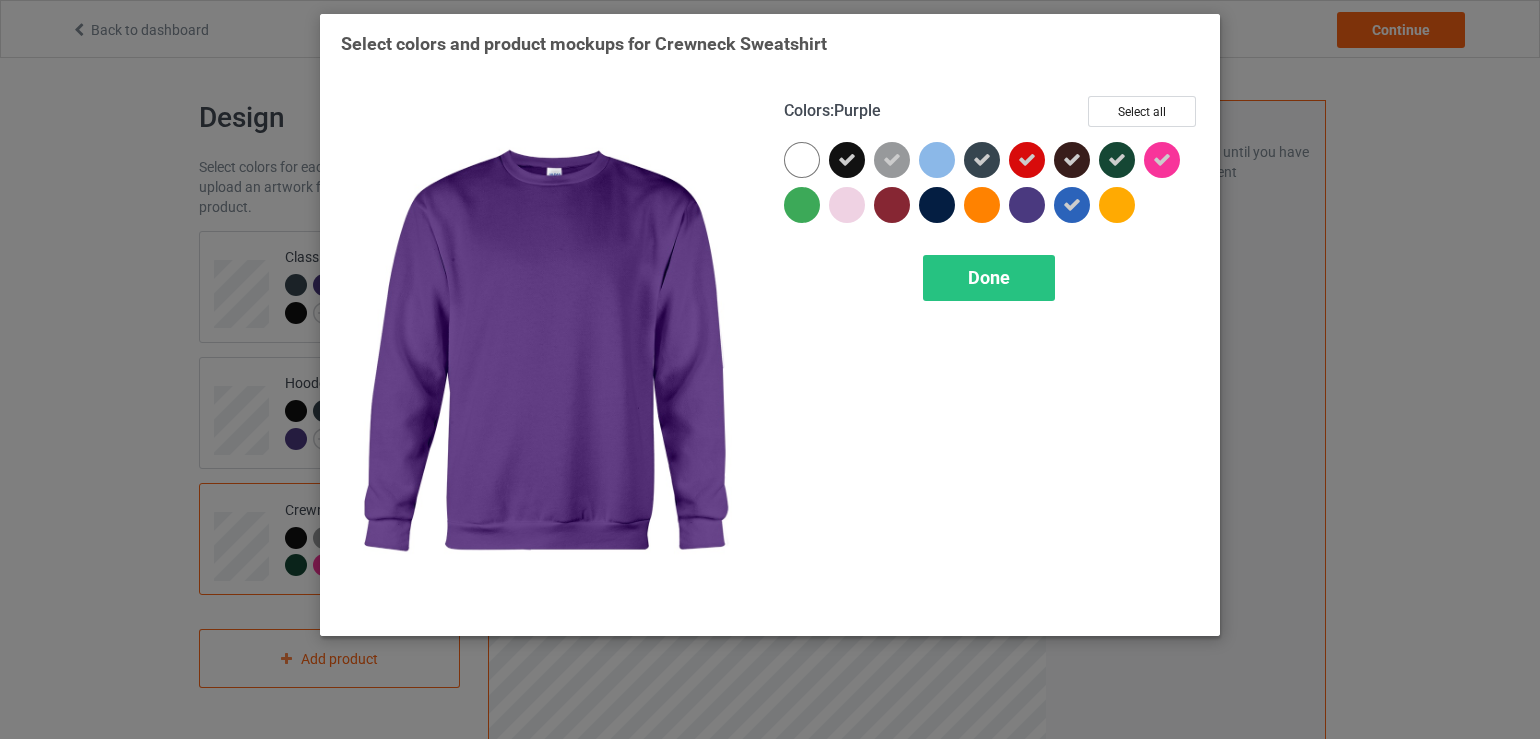 click at bounding box center (1027, 205) 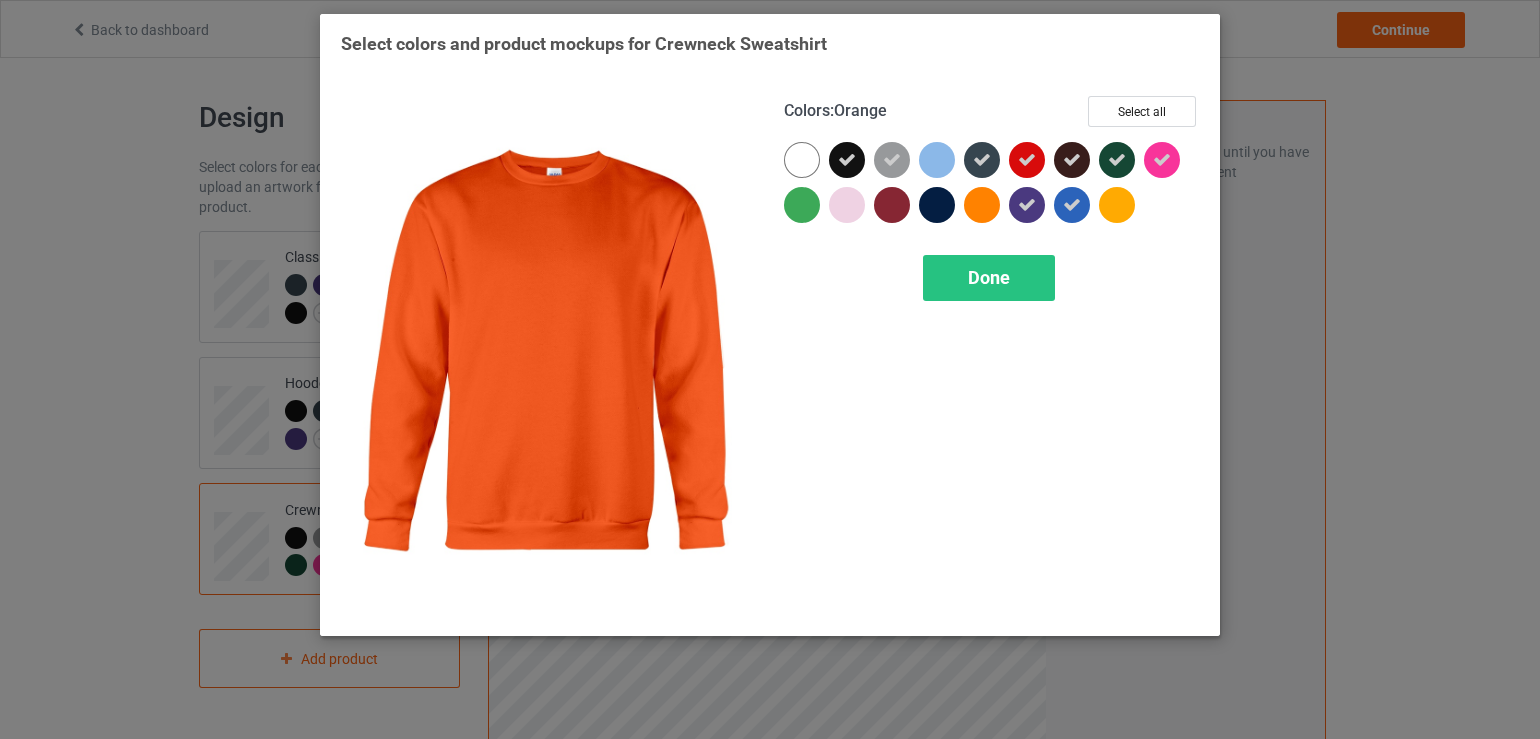 click at bounding box center (982, 205) 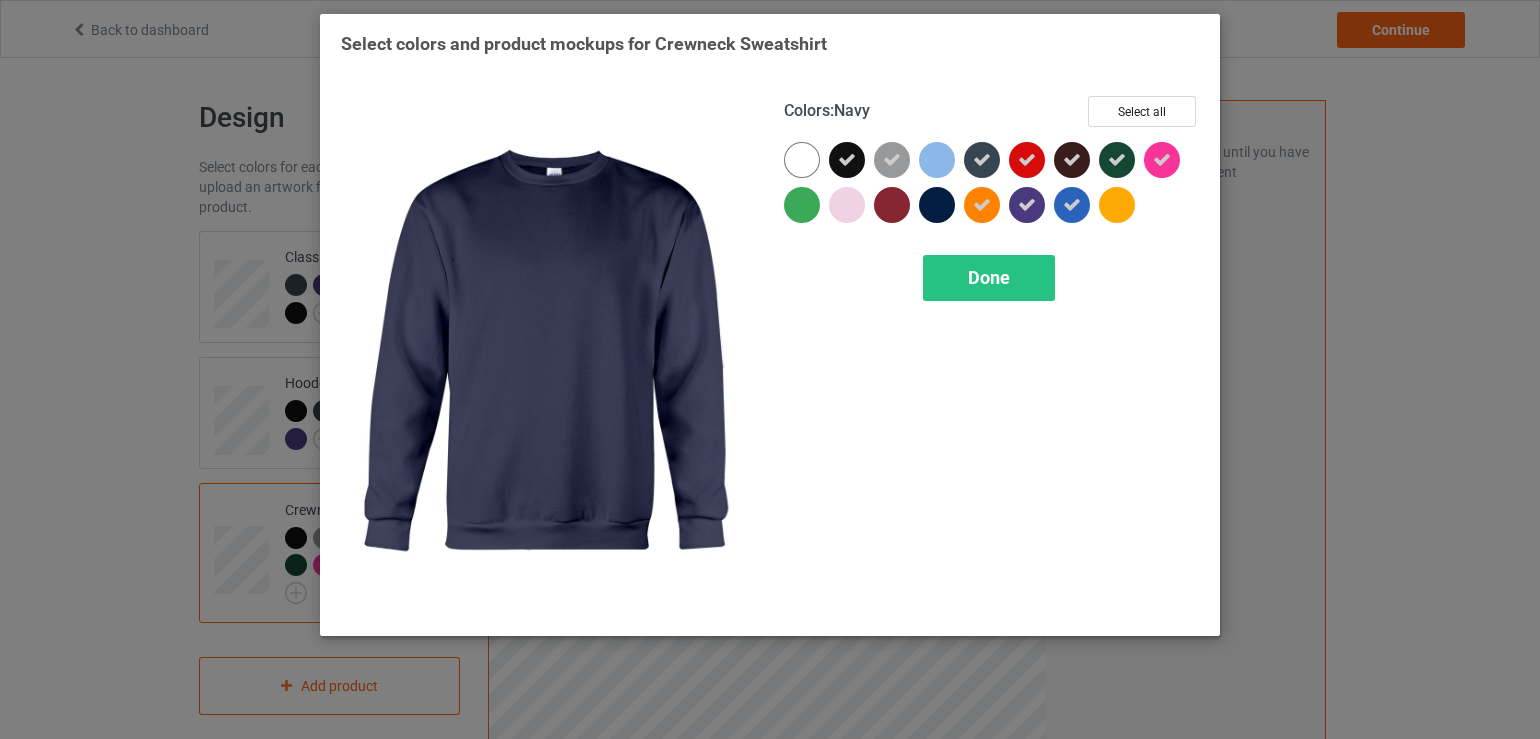 click at bounding box center (937, 205) 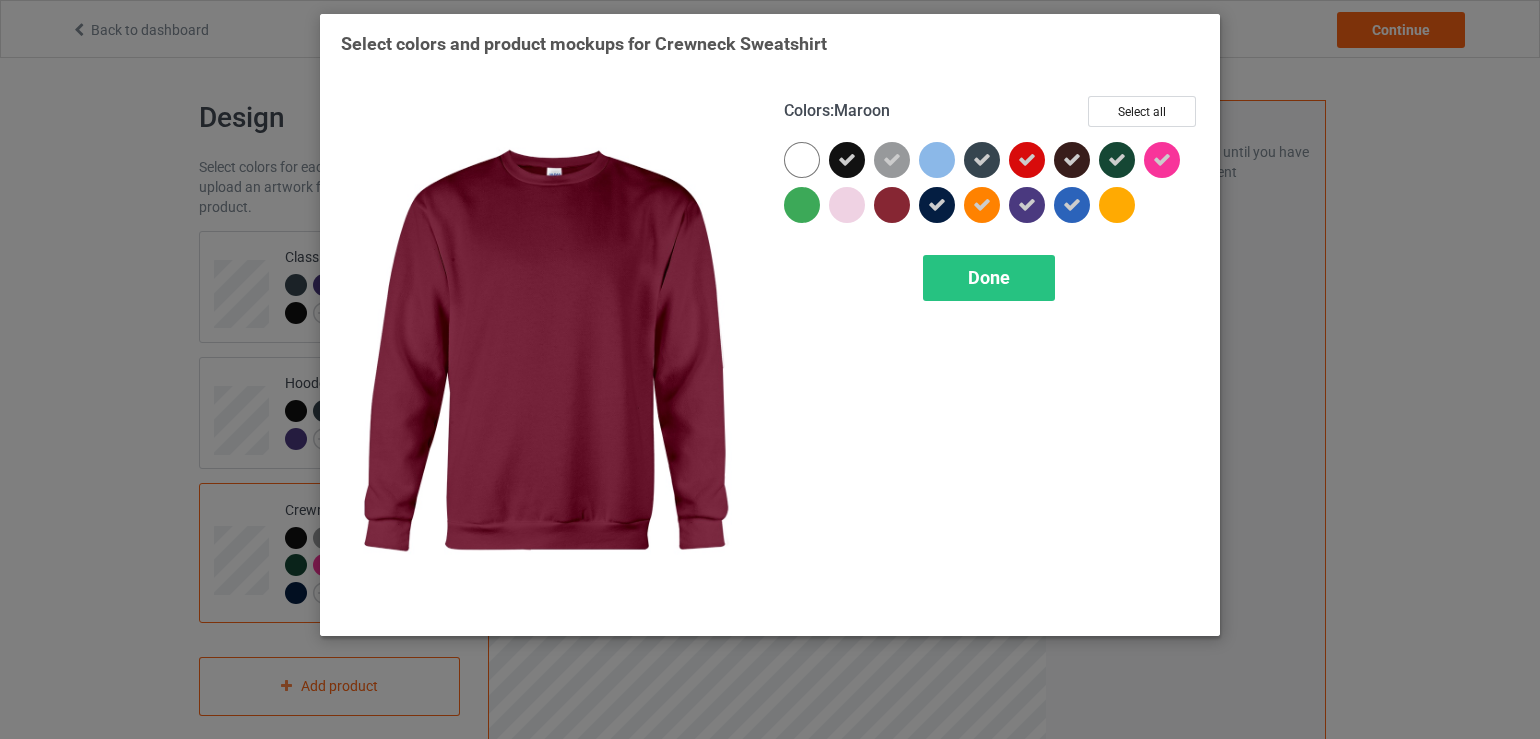 click at bounding box center [892, 205] 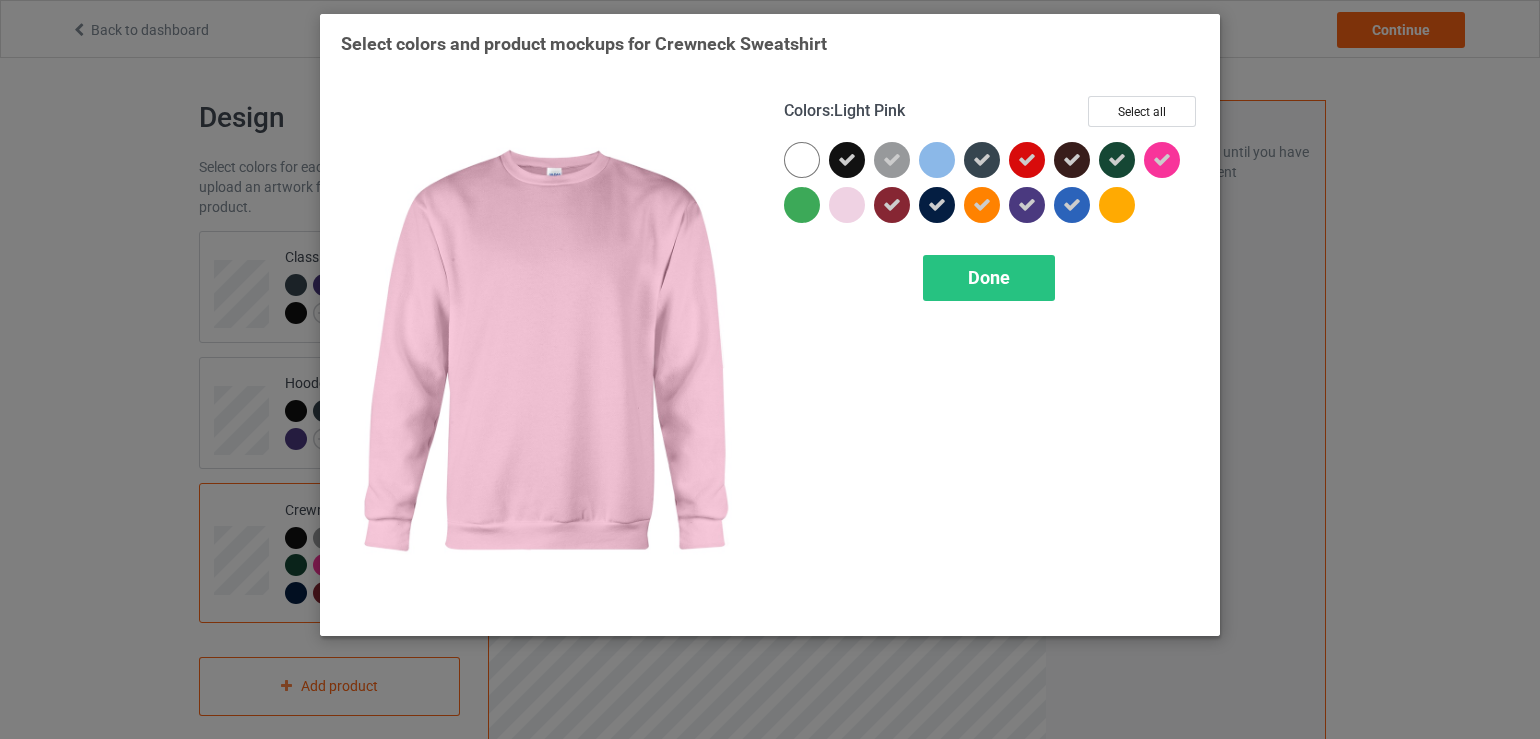click at bounding box center (847, 205) 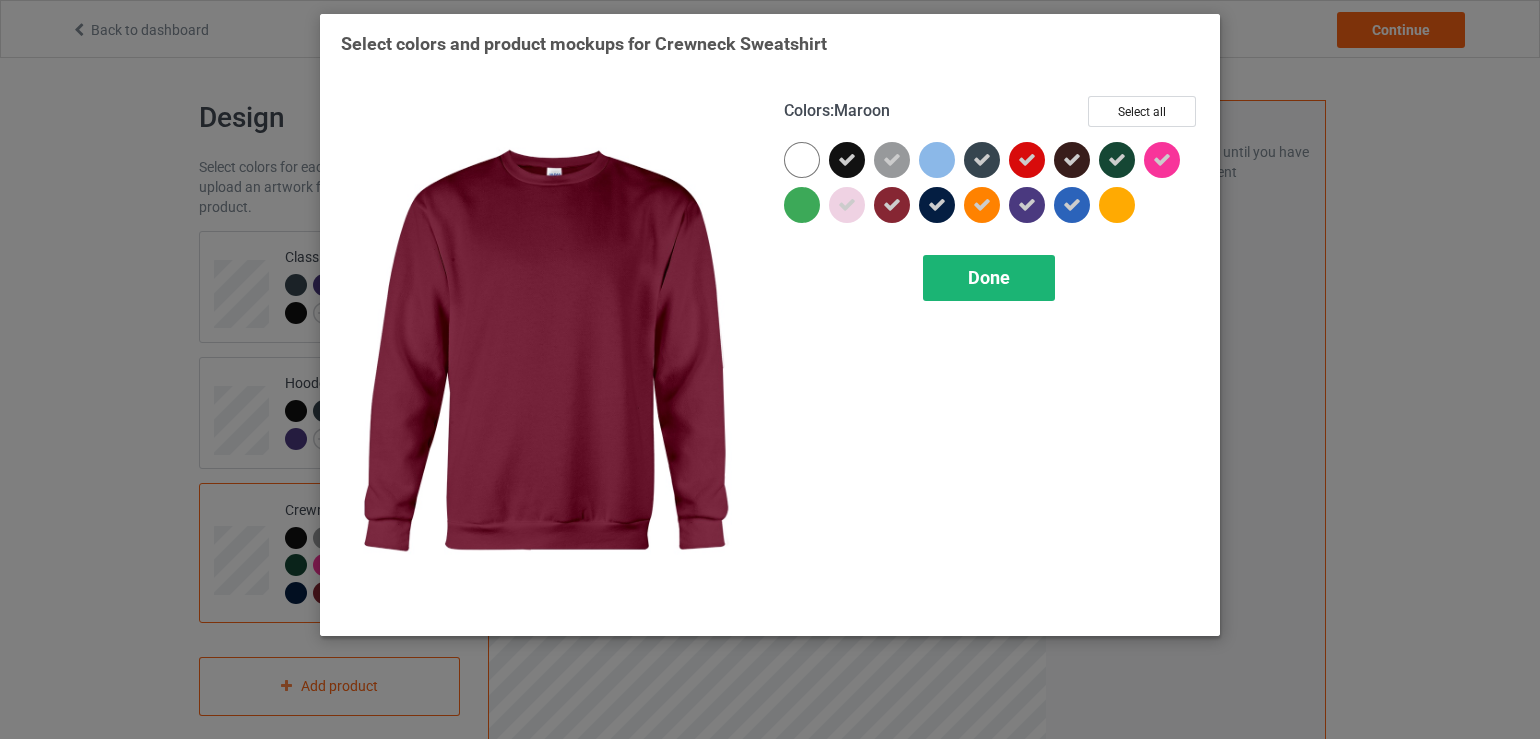 click on "Done" at bounding box center [989, 278] 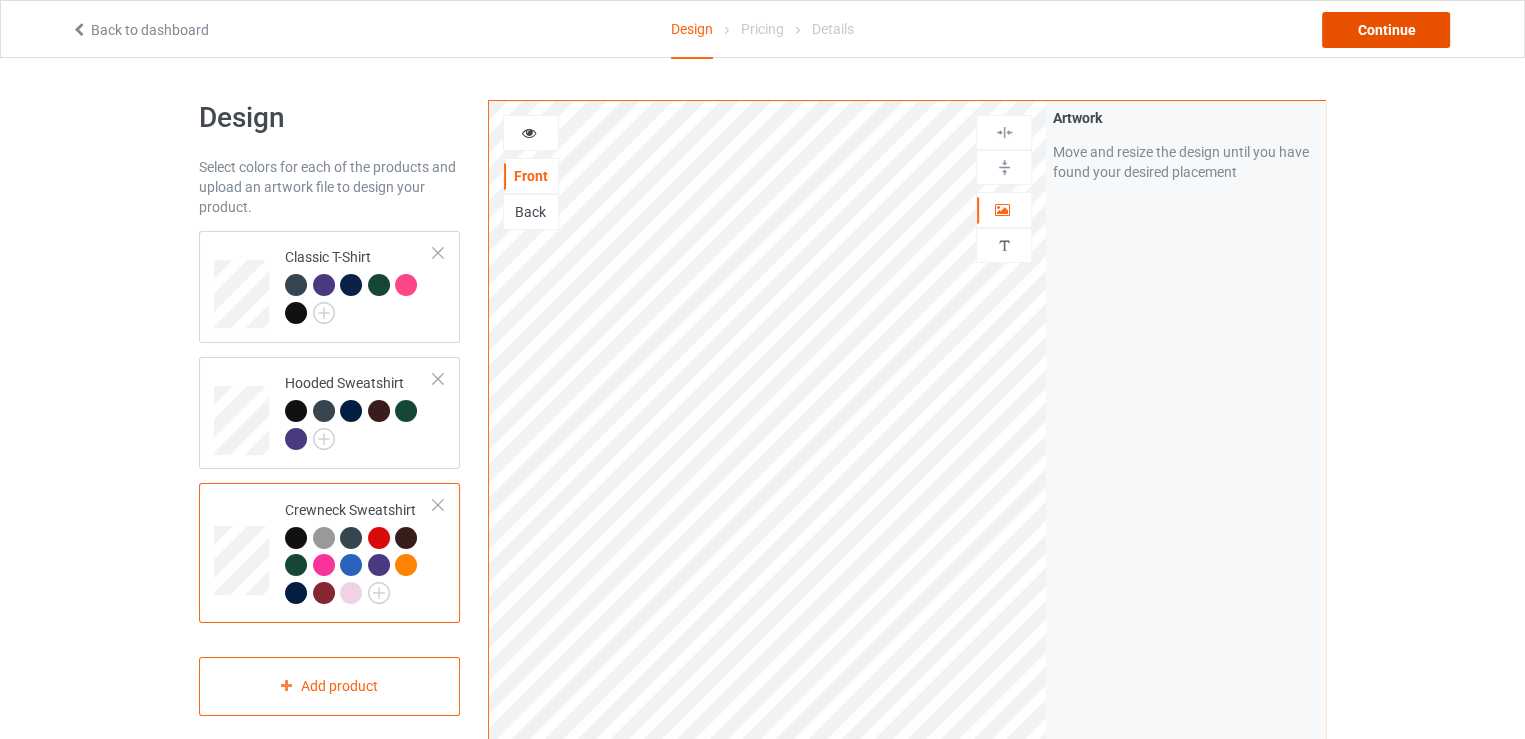 click on "Continue" at bounding box center (1386, 30) 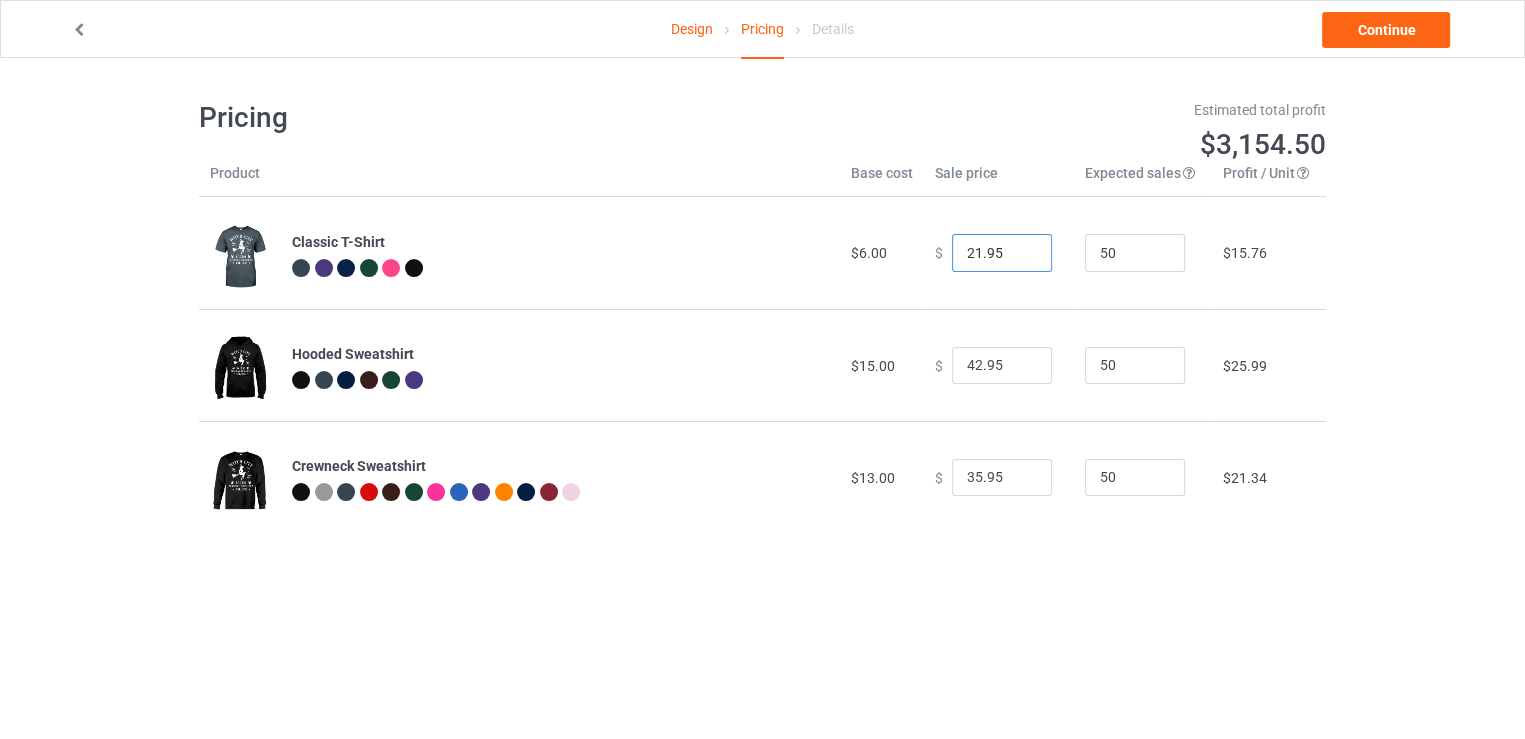click on "21.95" at bounding box center [1002, 253] 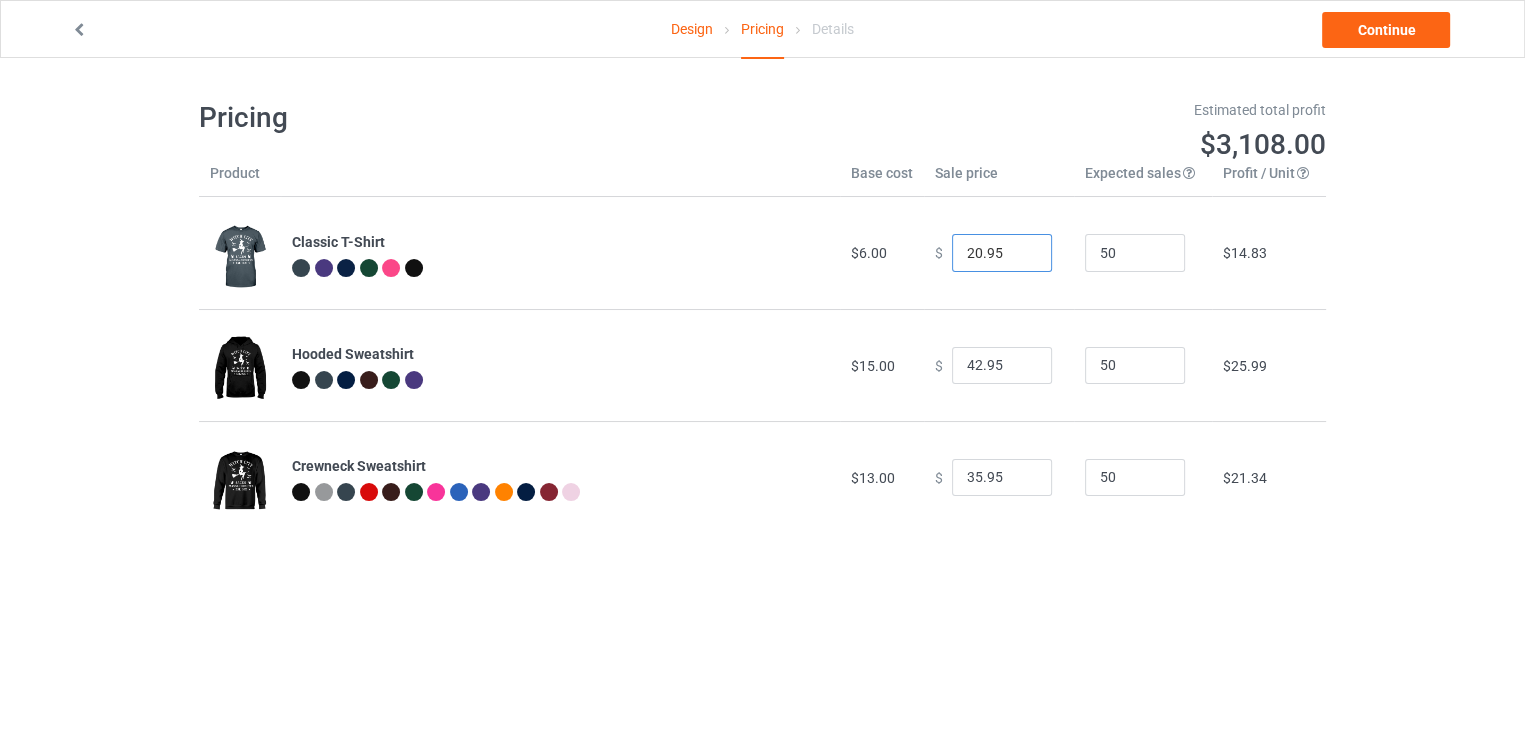 click on "20.95" at bounding box center (1002, 253) 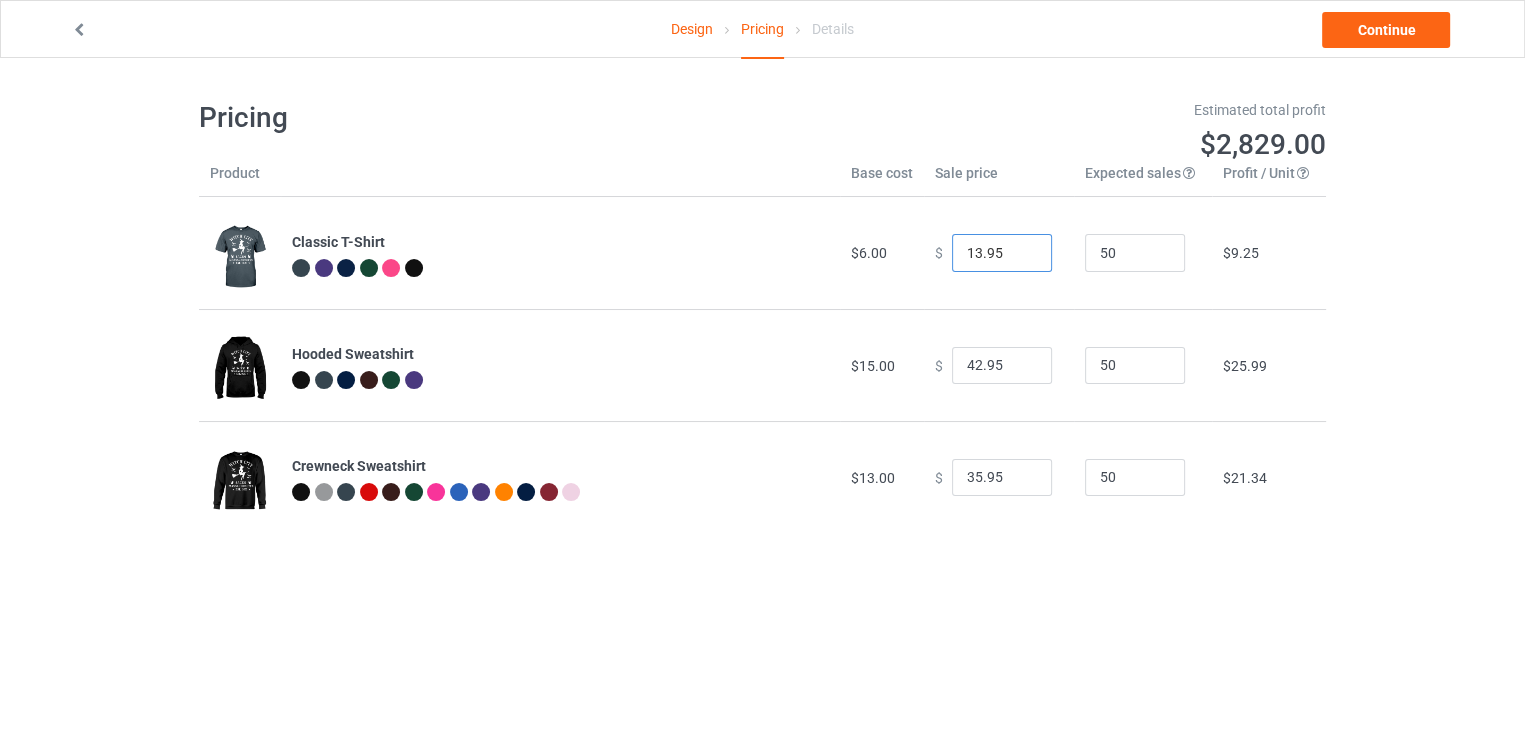 click on "12.95" at bounding box center [1002, 253] 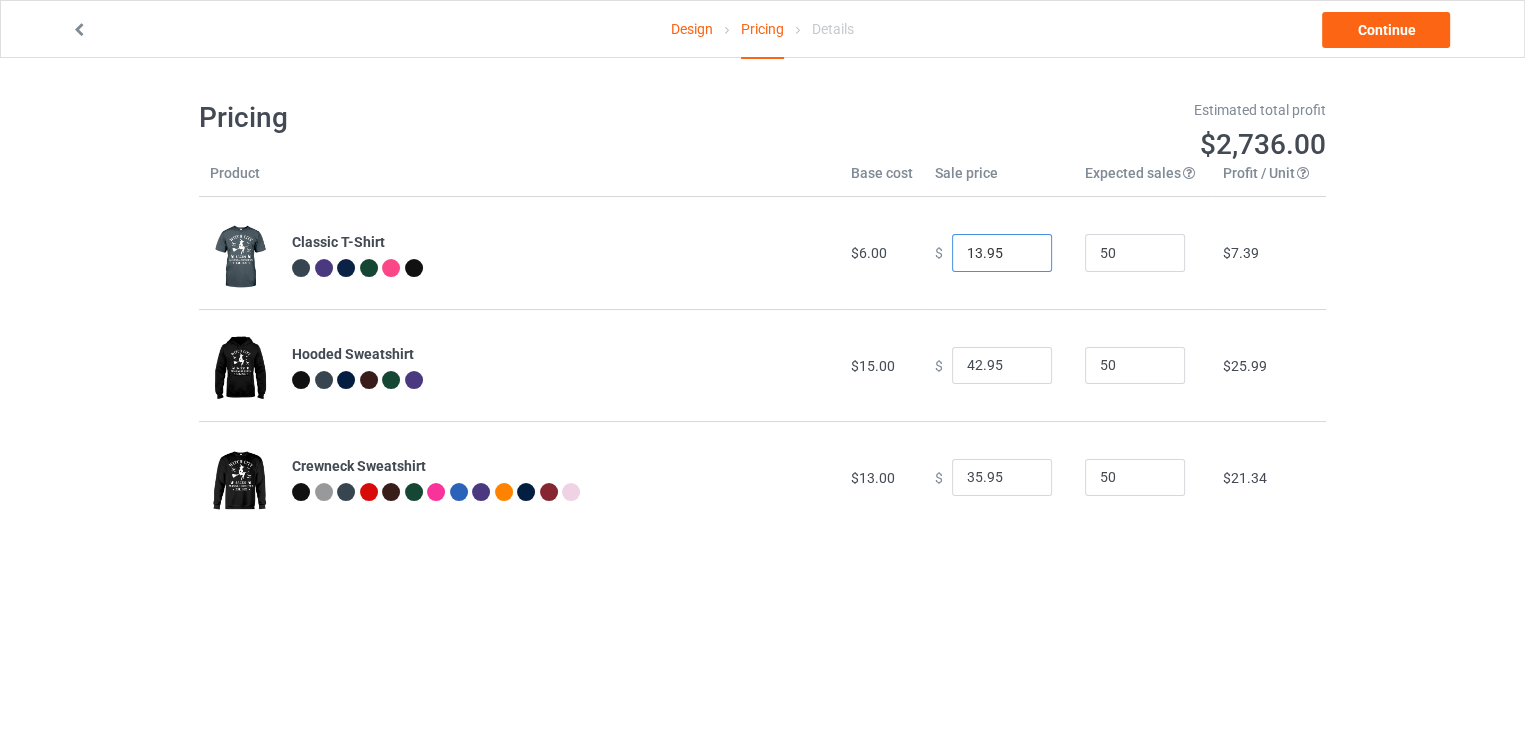 click on "13.95" at bounding box center [1002, 253] 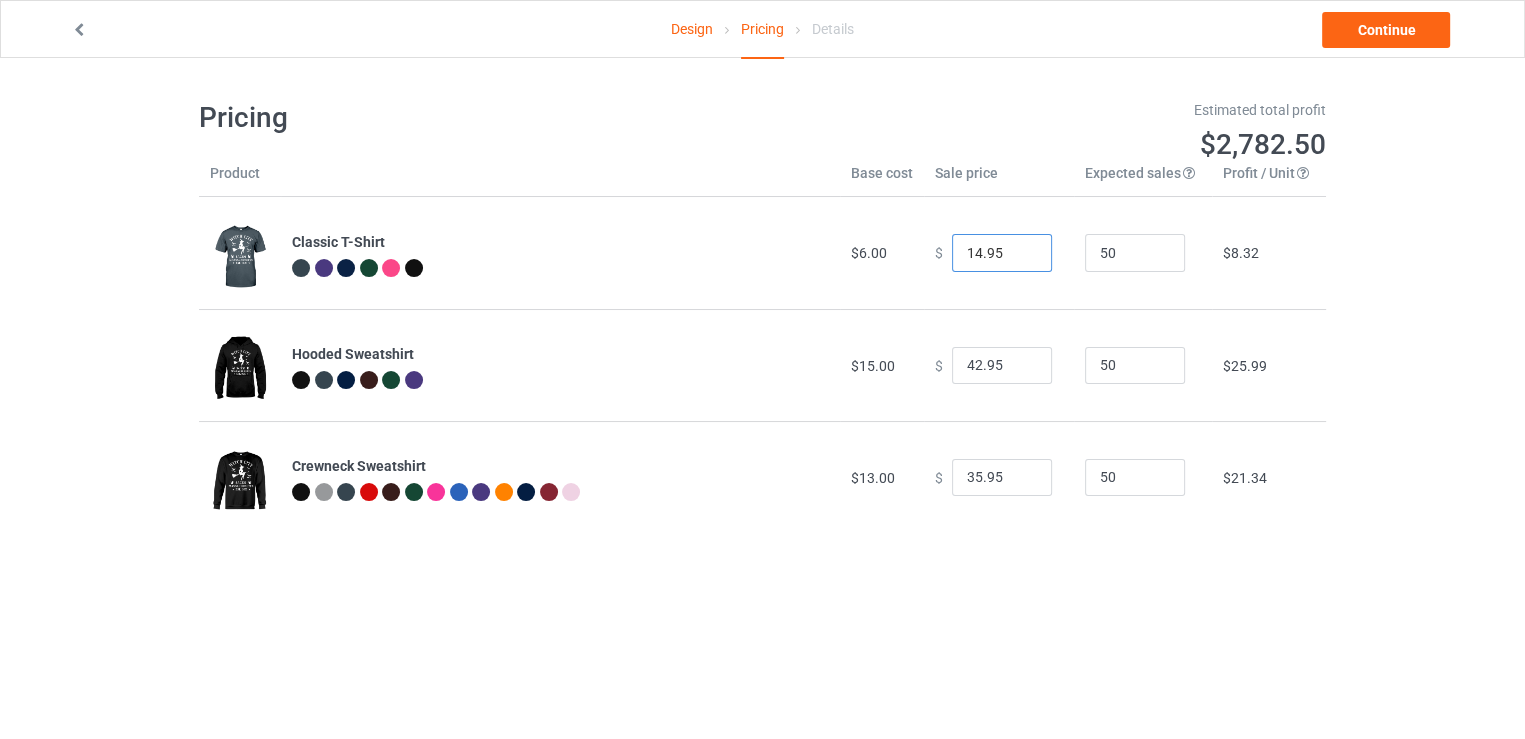 click on "14.95" at bounding box center (1002, 253) 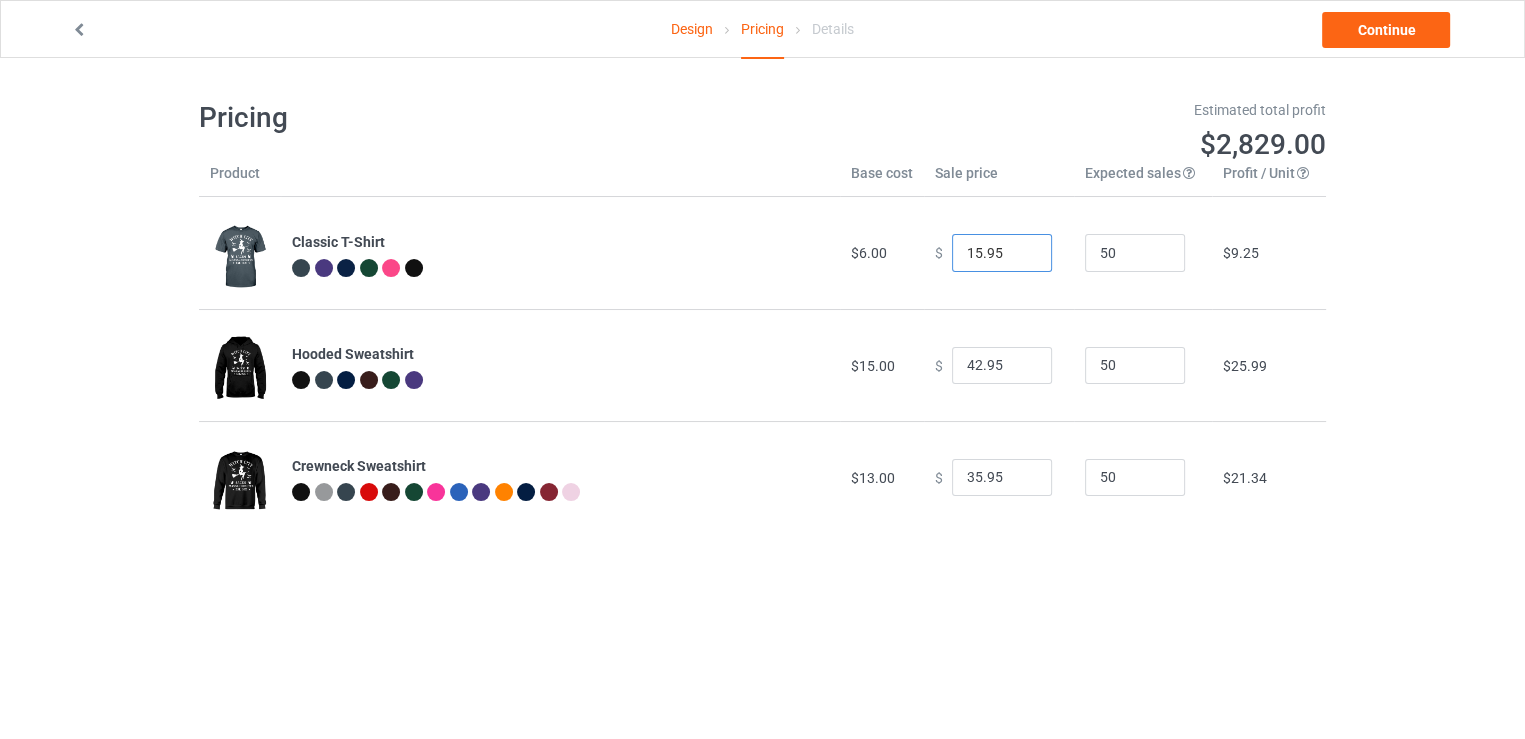 click on "15.95" at bounding box center [1002, 253] 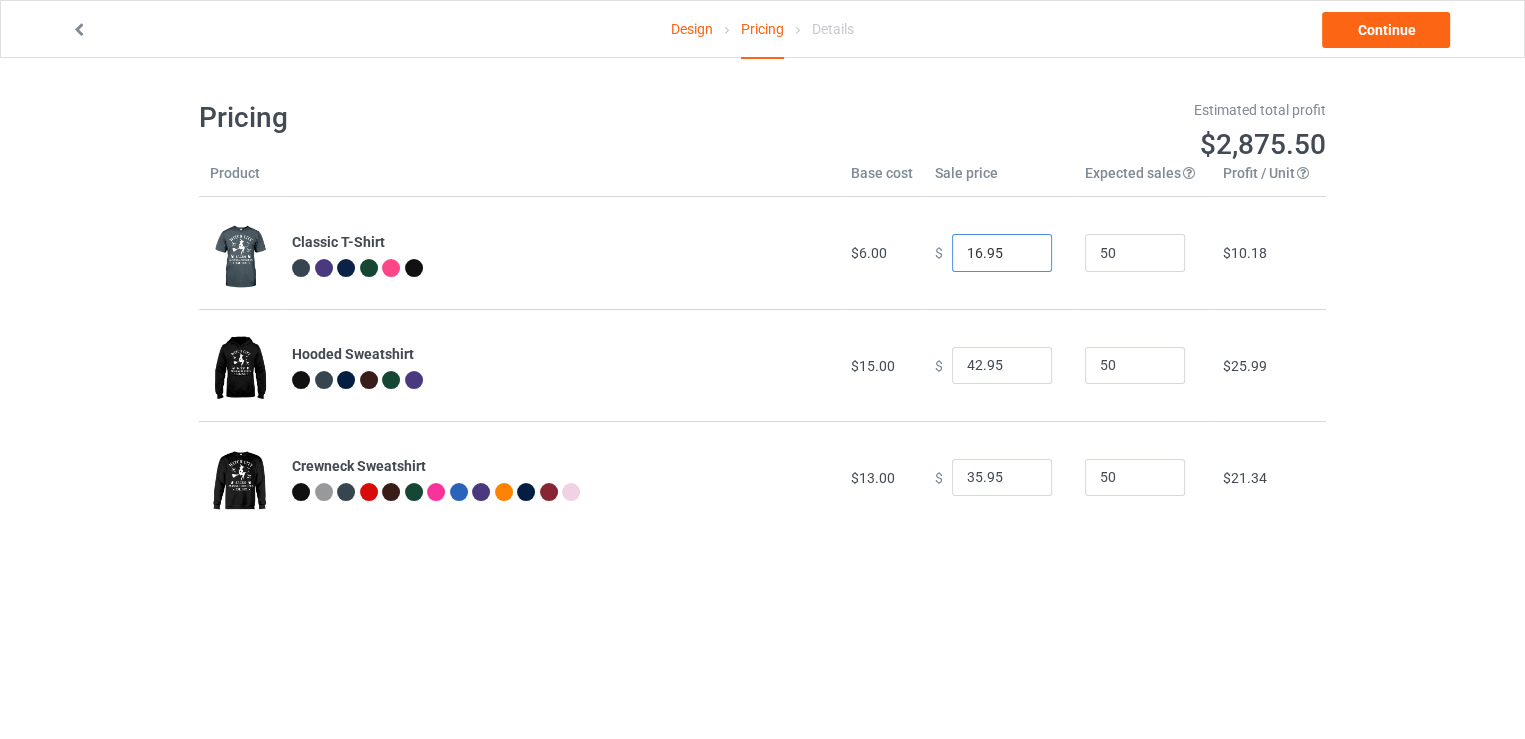 type on "16.95" 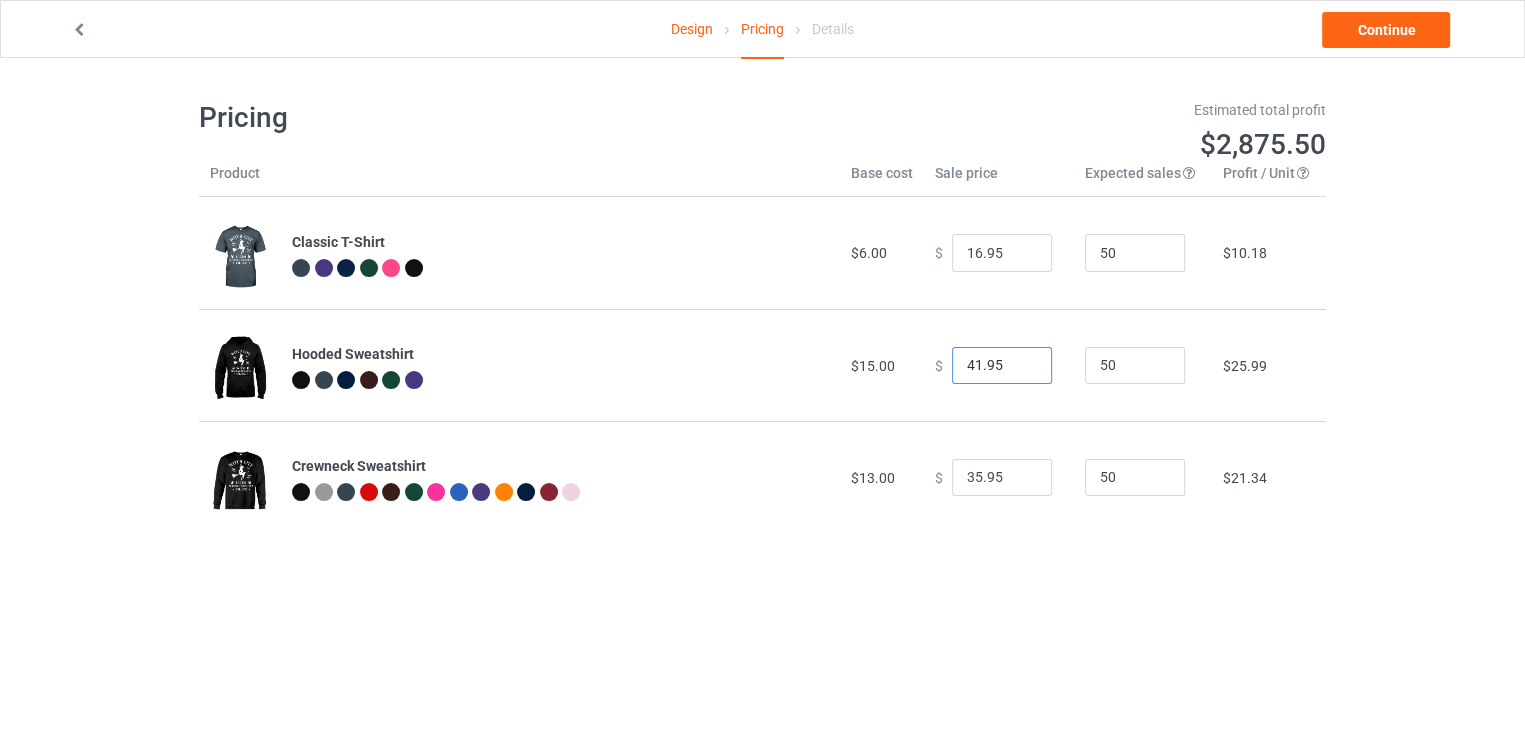 click on "41.95" at bounding box center [1002, 366] 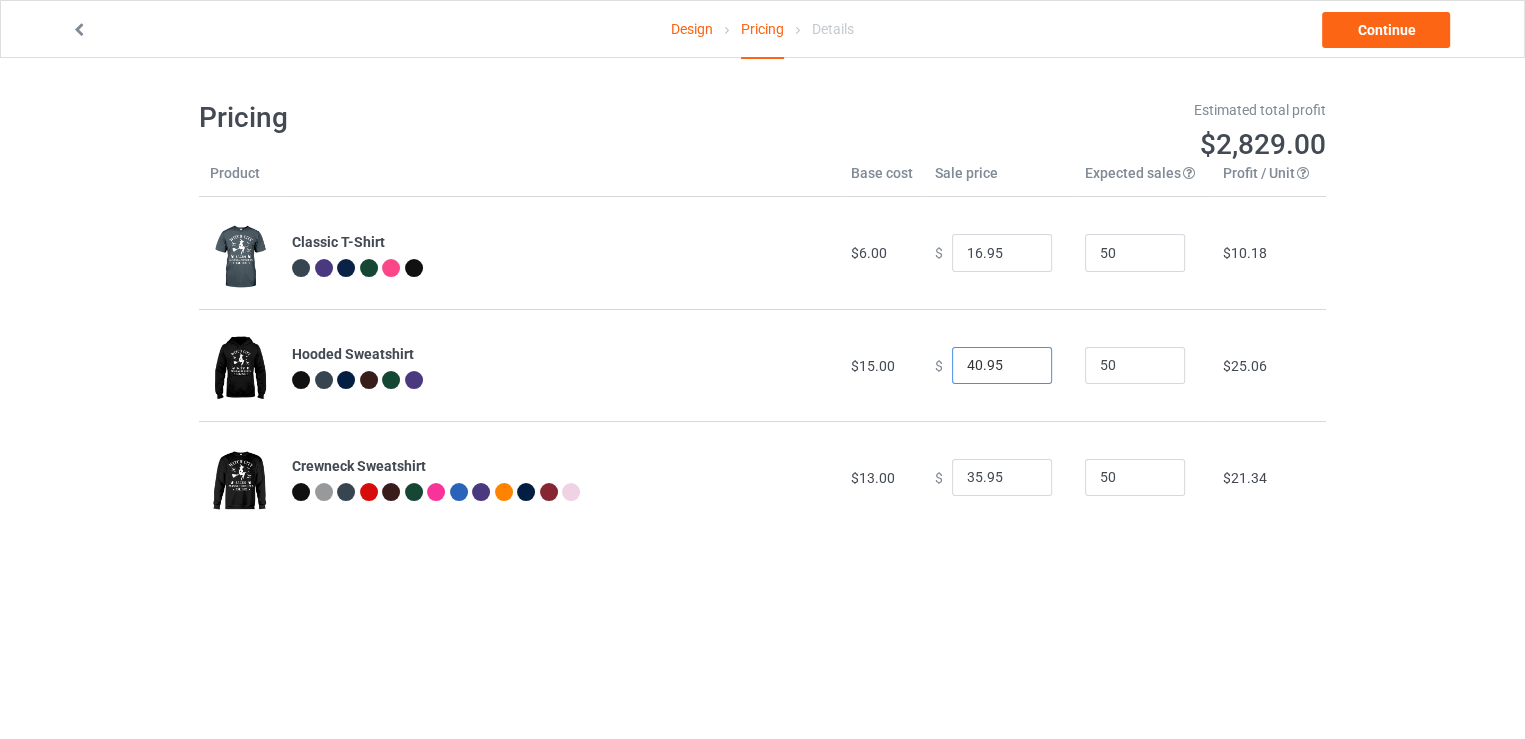 click on "40.95" at bounding box center (1002, 366) 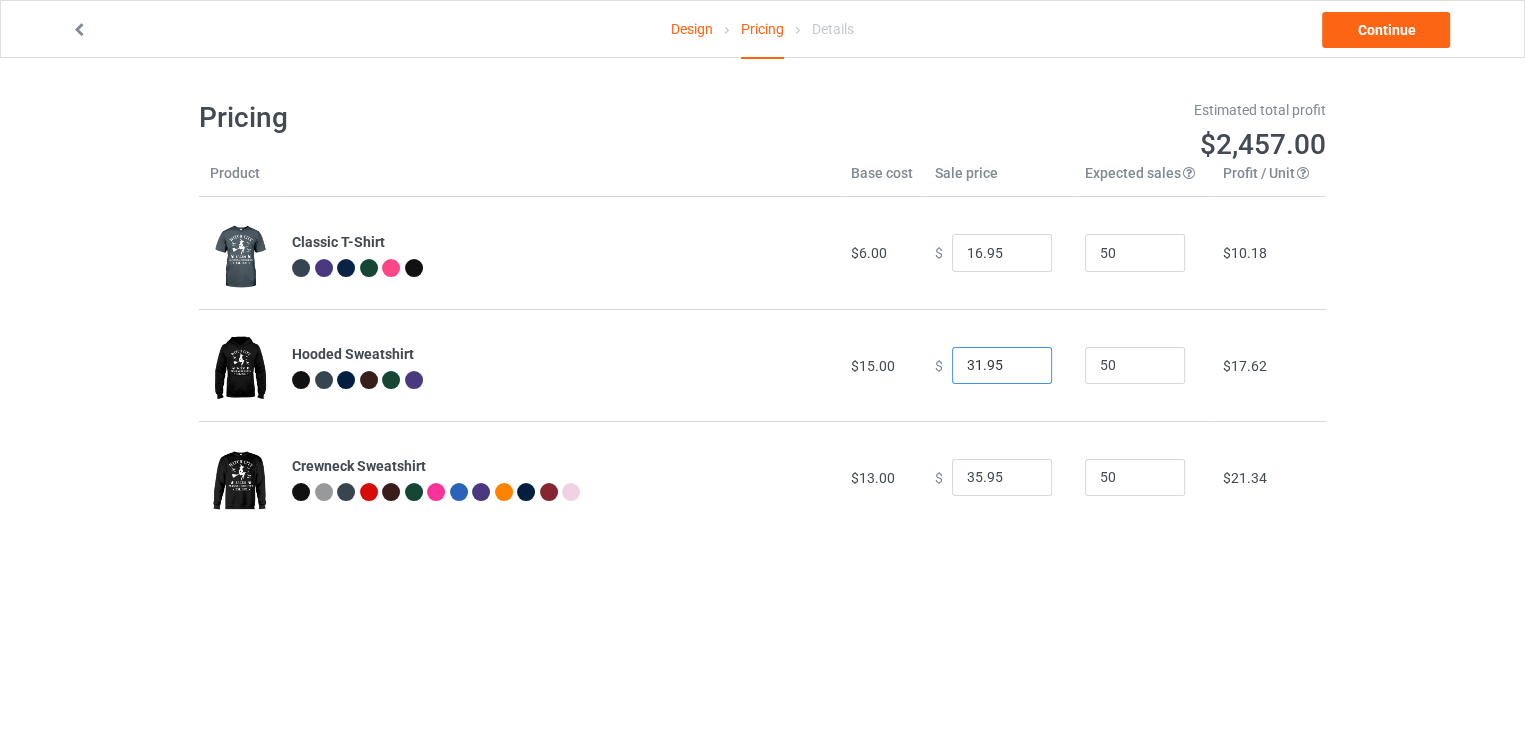 click on "31.95" at bounding box center (1002, 366) 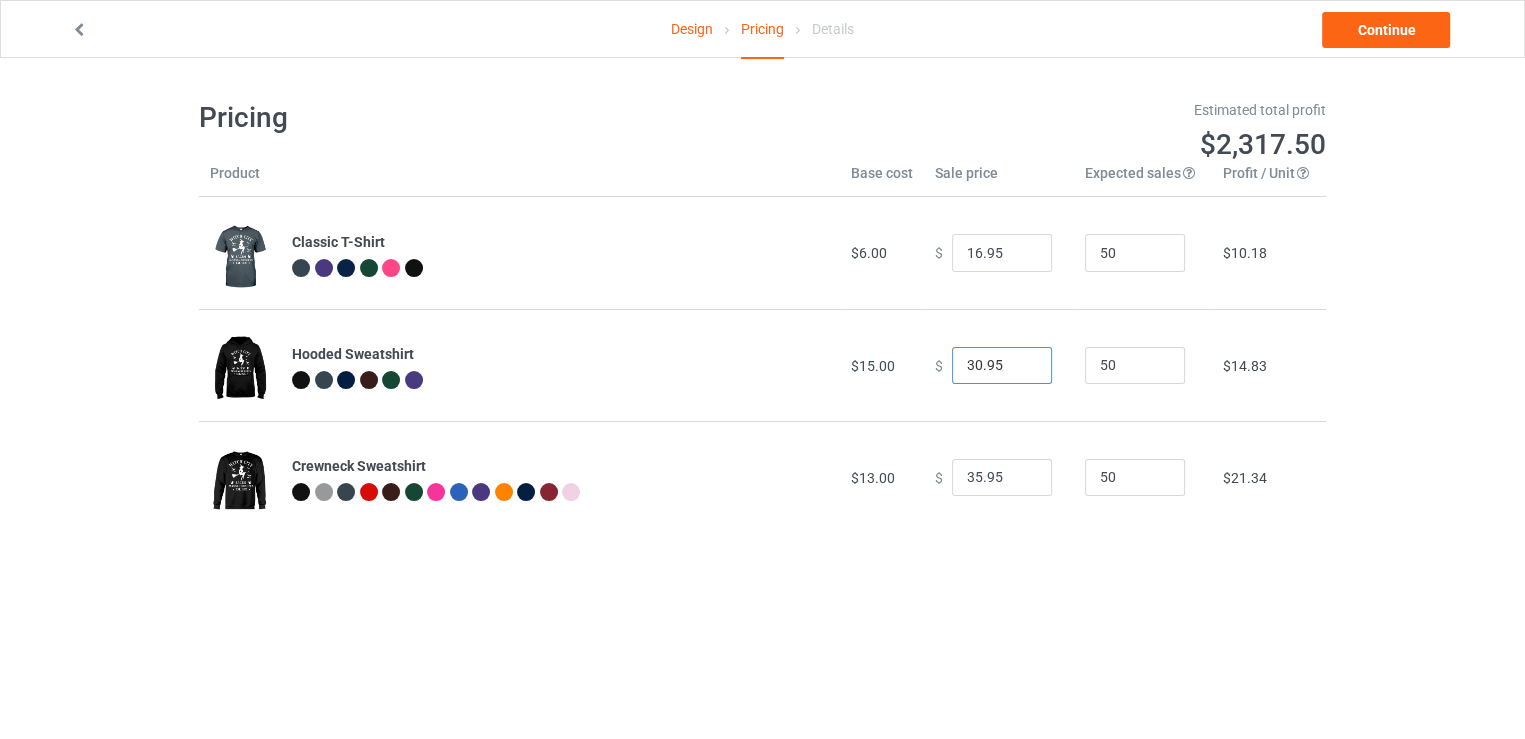 click on "30.95" at bounding box center (1002, 366) 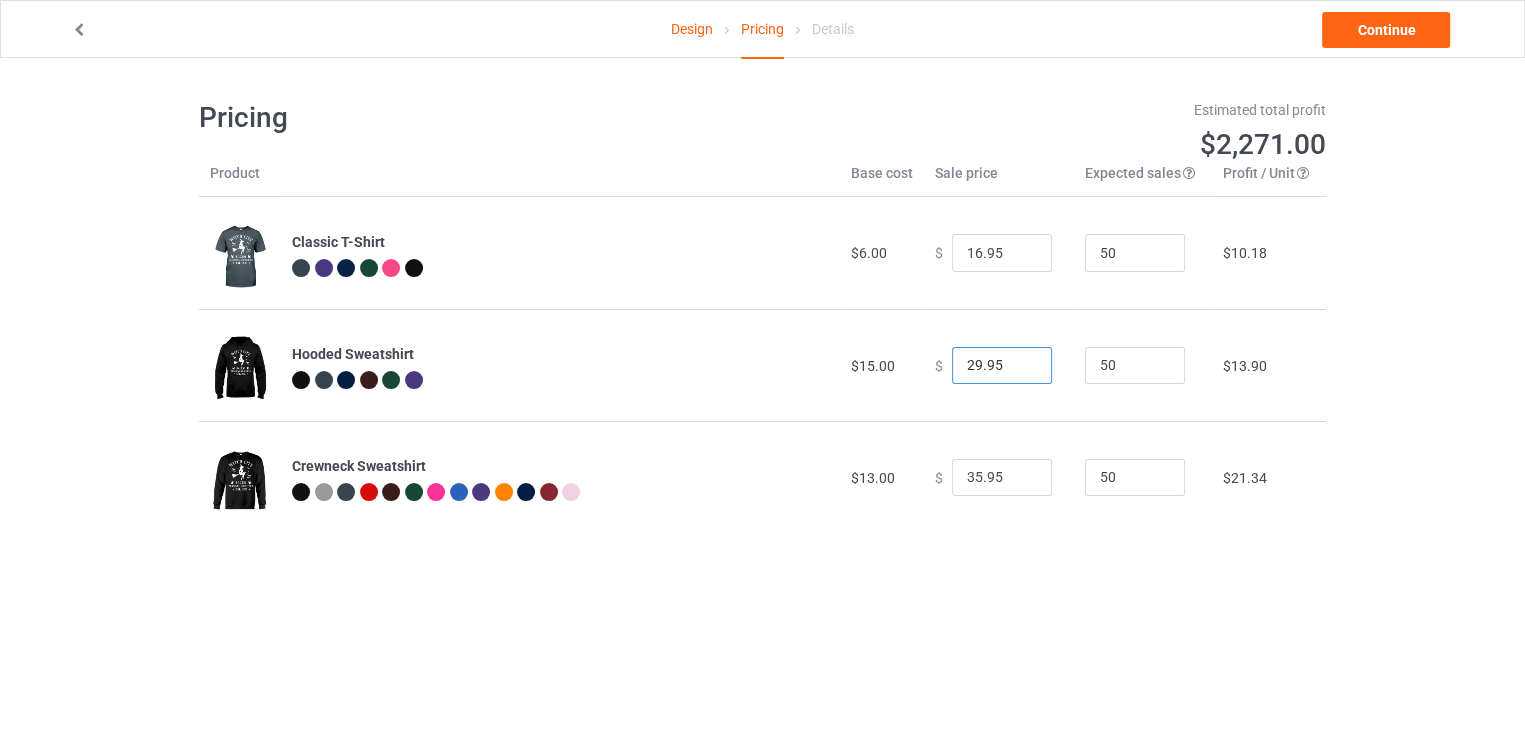 click on "29.95" at bounding box center [1002, 366] 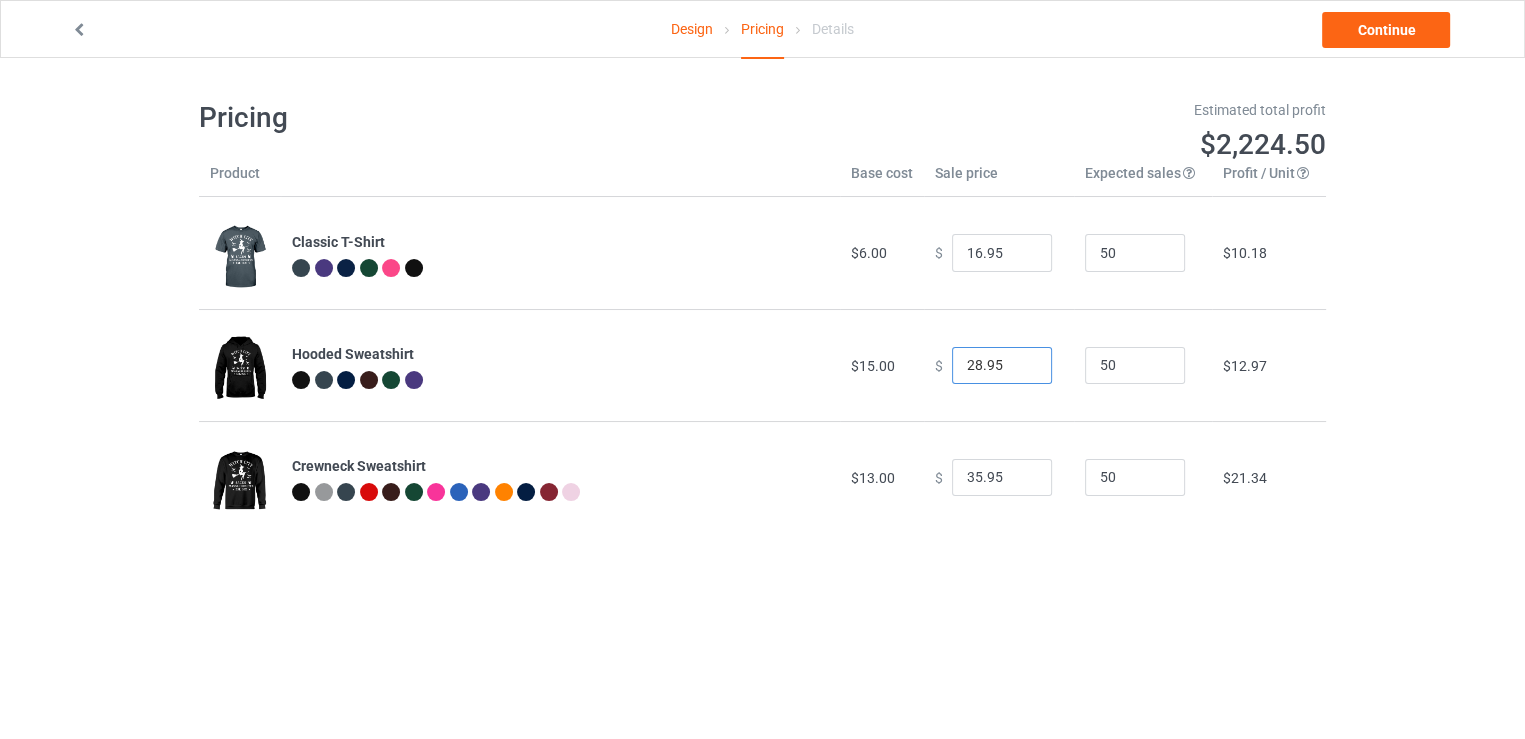 click on "28.95" at bounding box center [1002, 366] 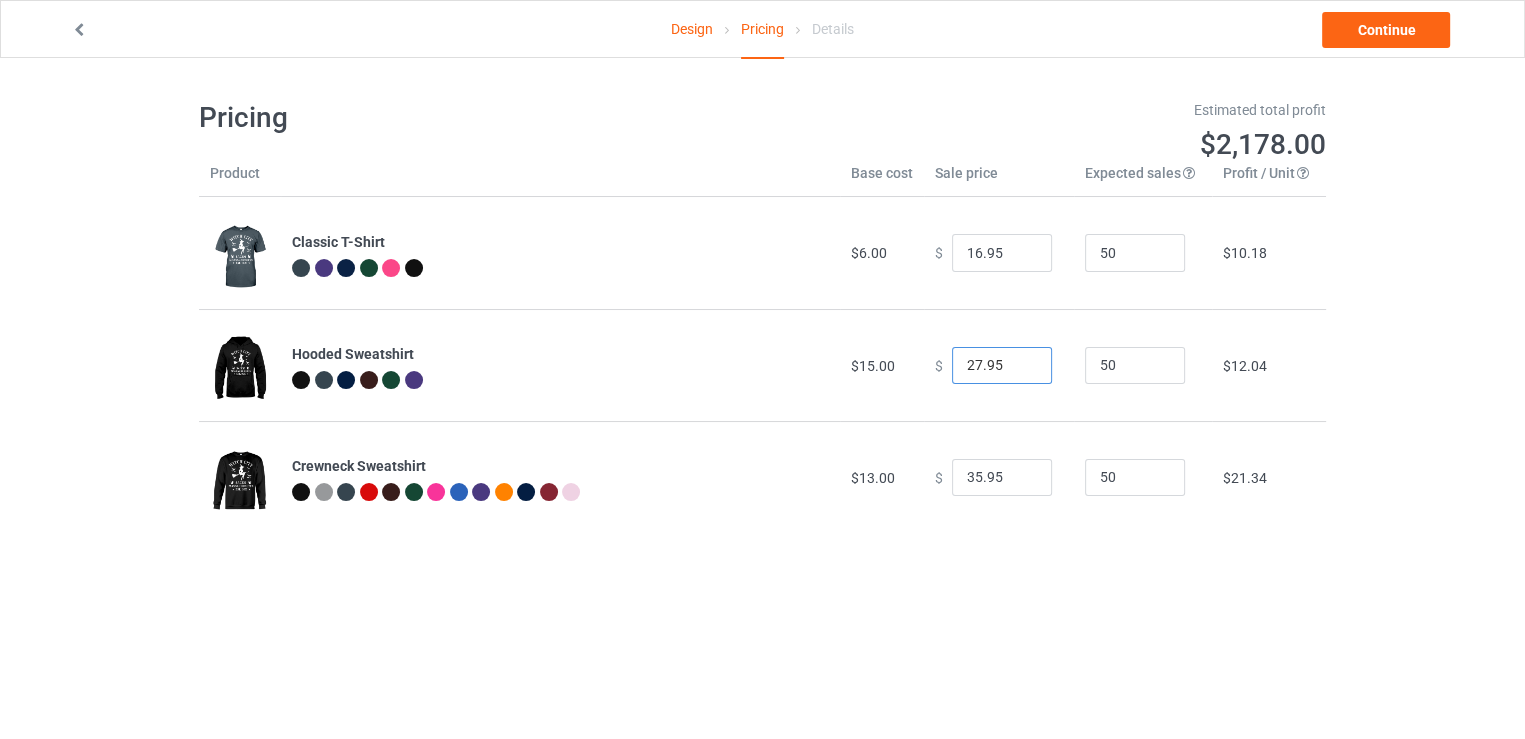 click on "27.95" at bounding box center (1002, 366) 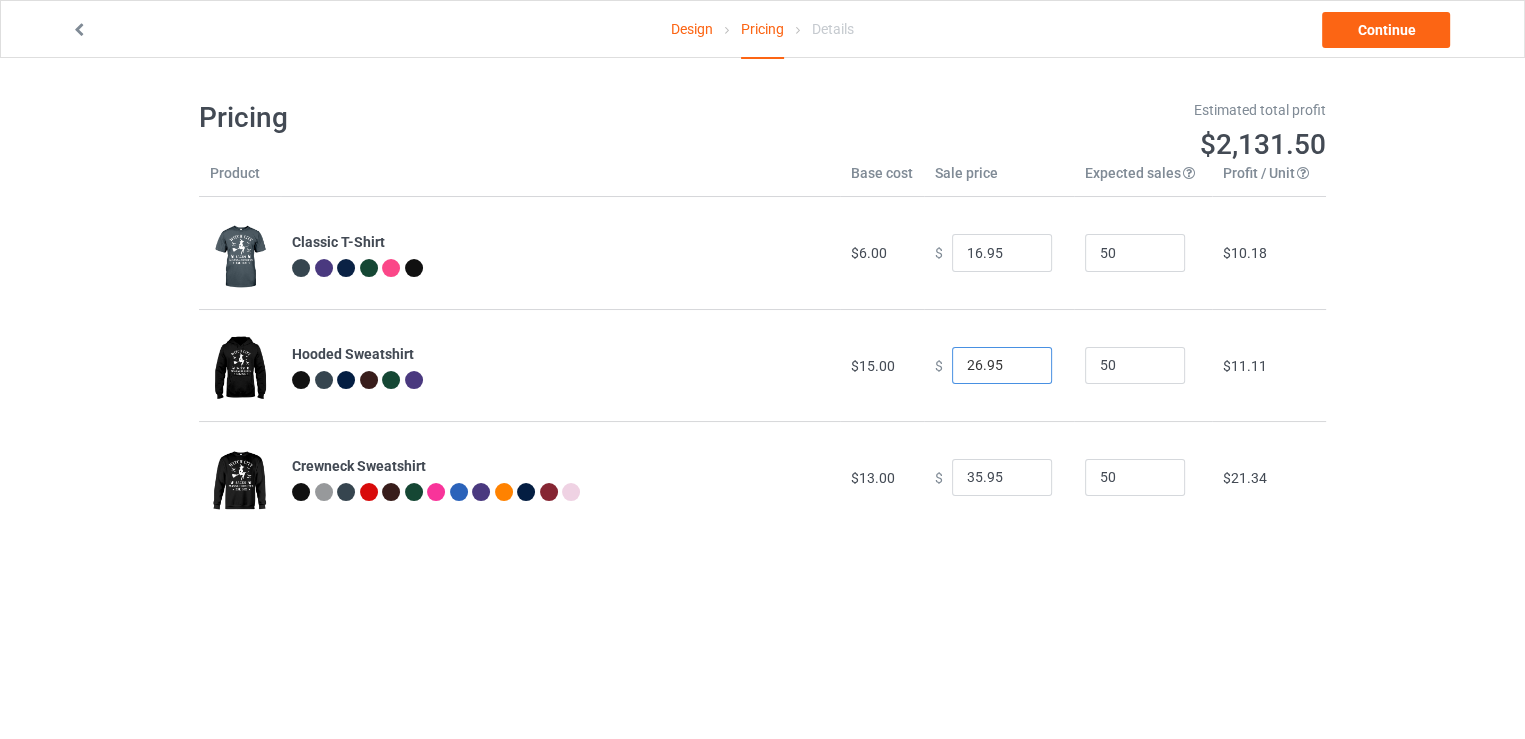 click on "26.95" at bounding box center (1002, 366) 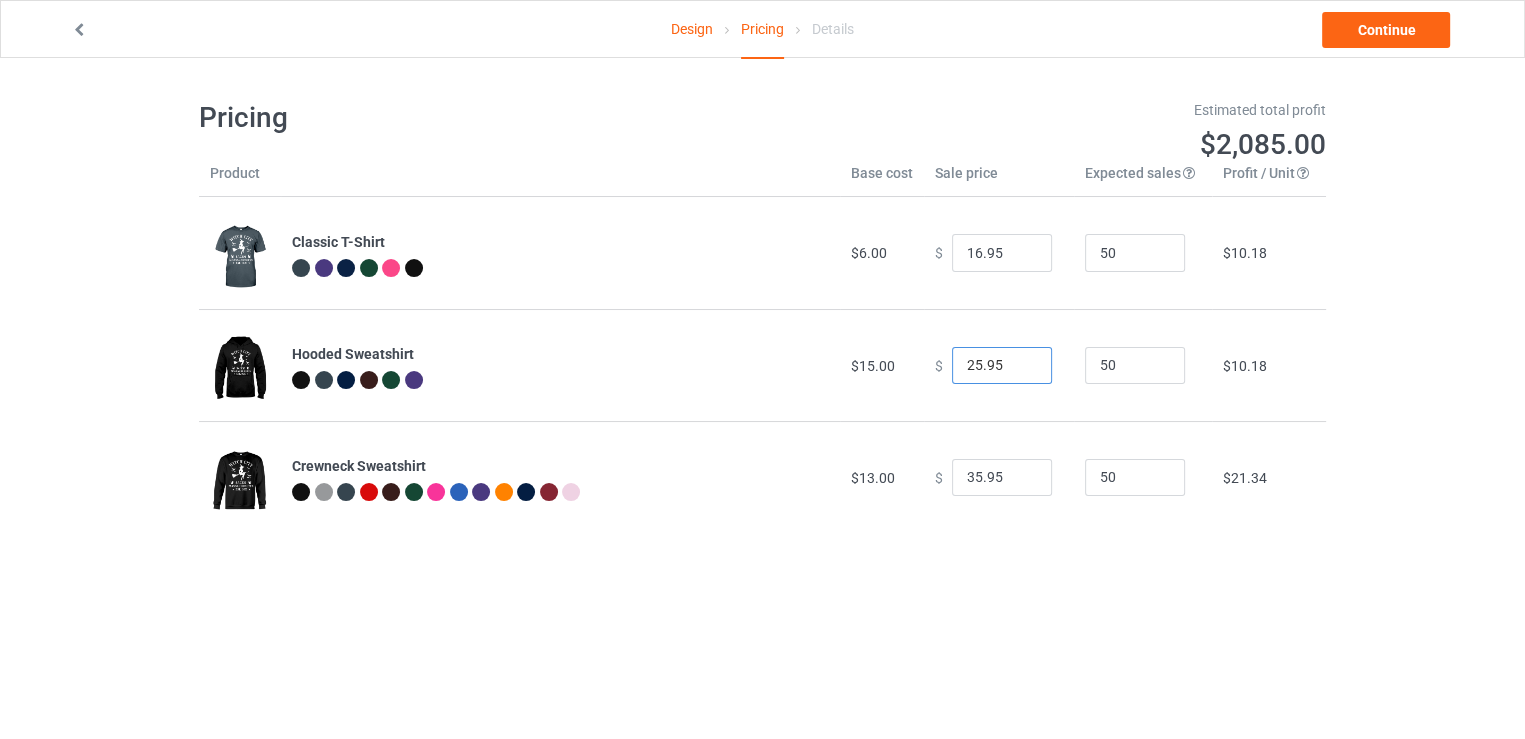 type on "25.95" 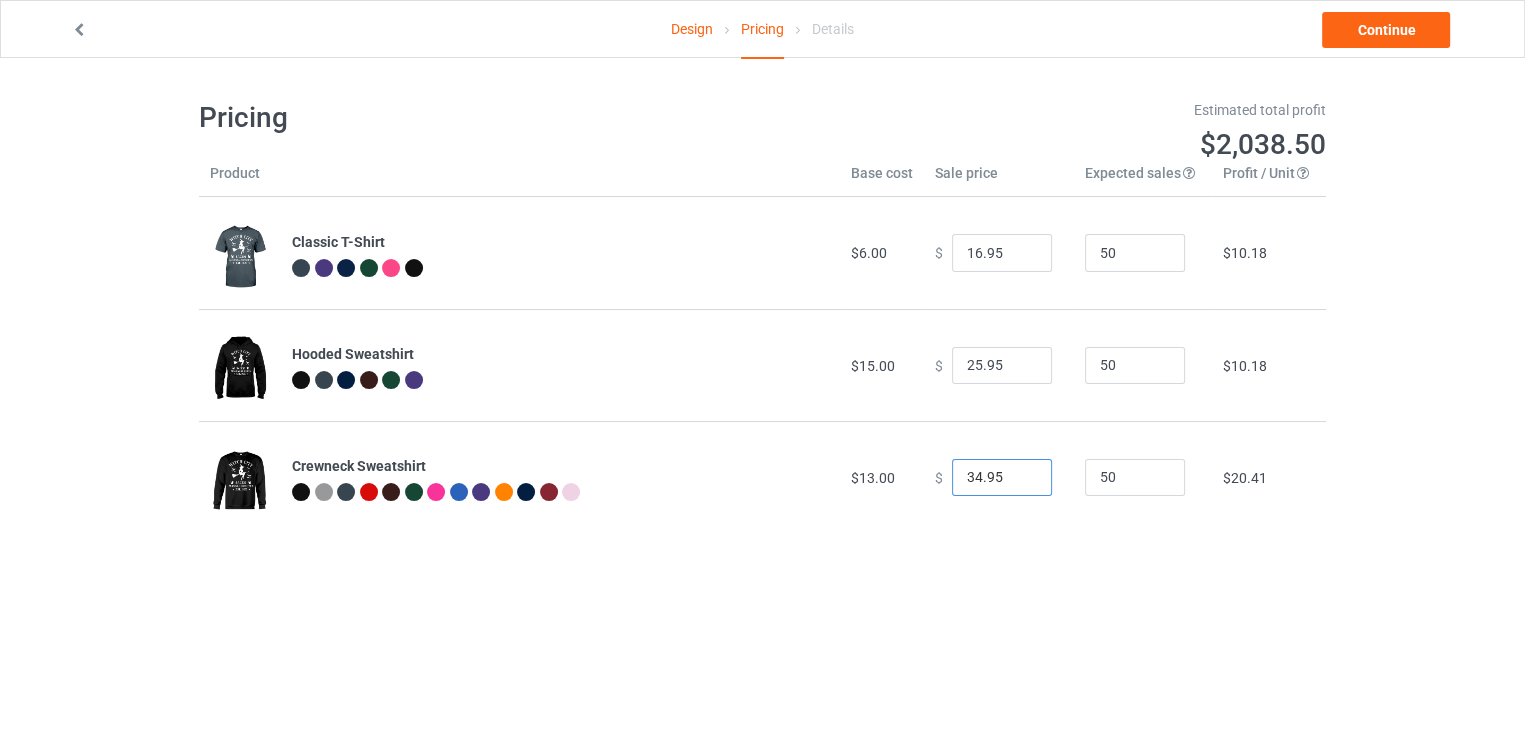 click on "34.95" at bounding box center [1002, 478] 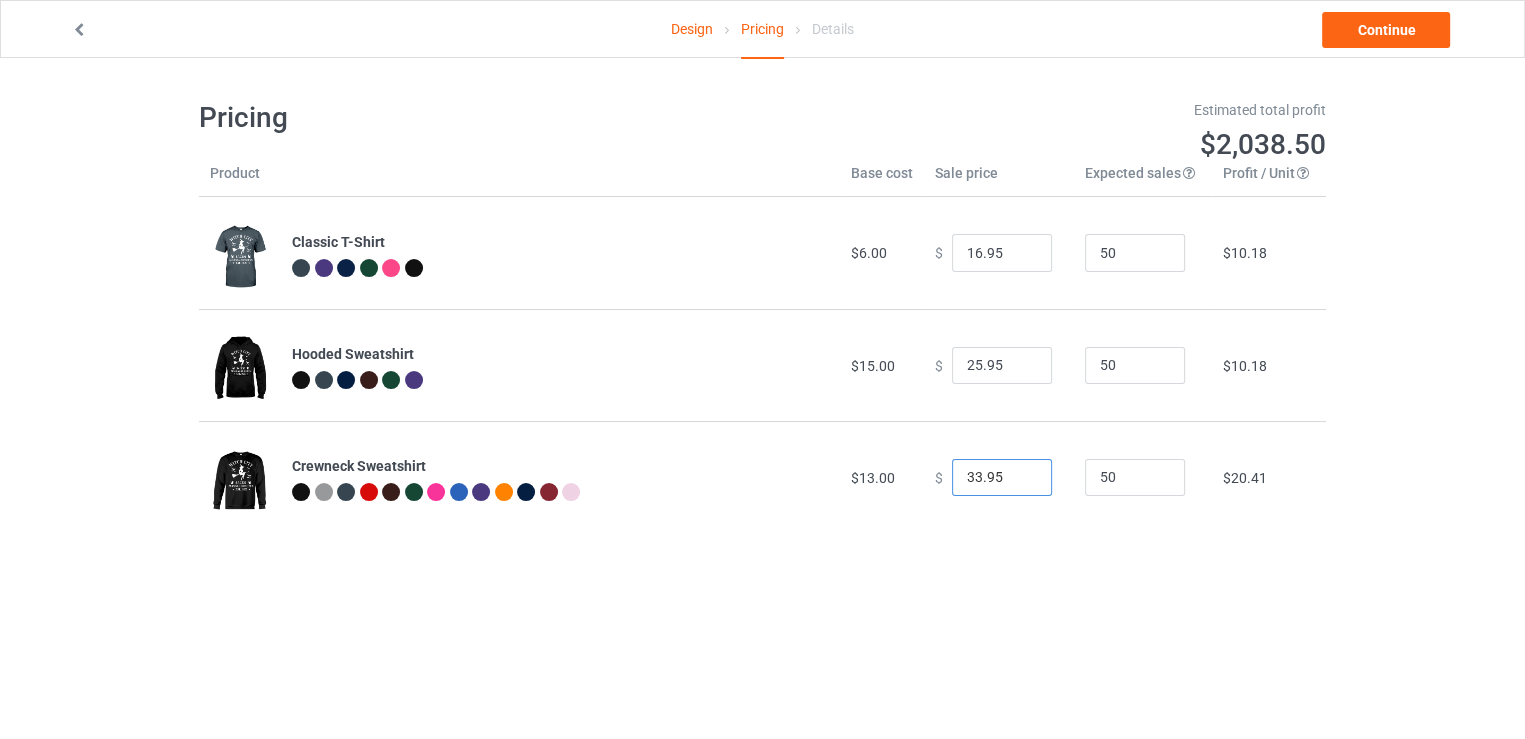 click on "33.95" at bounding box center (1002, 478) 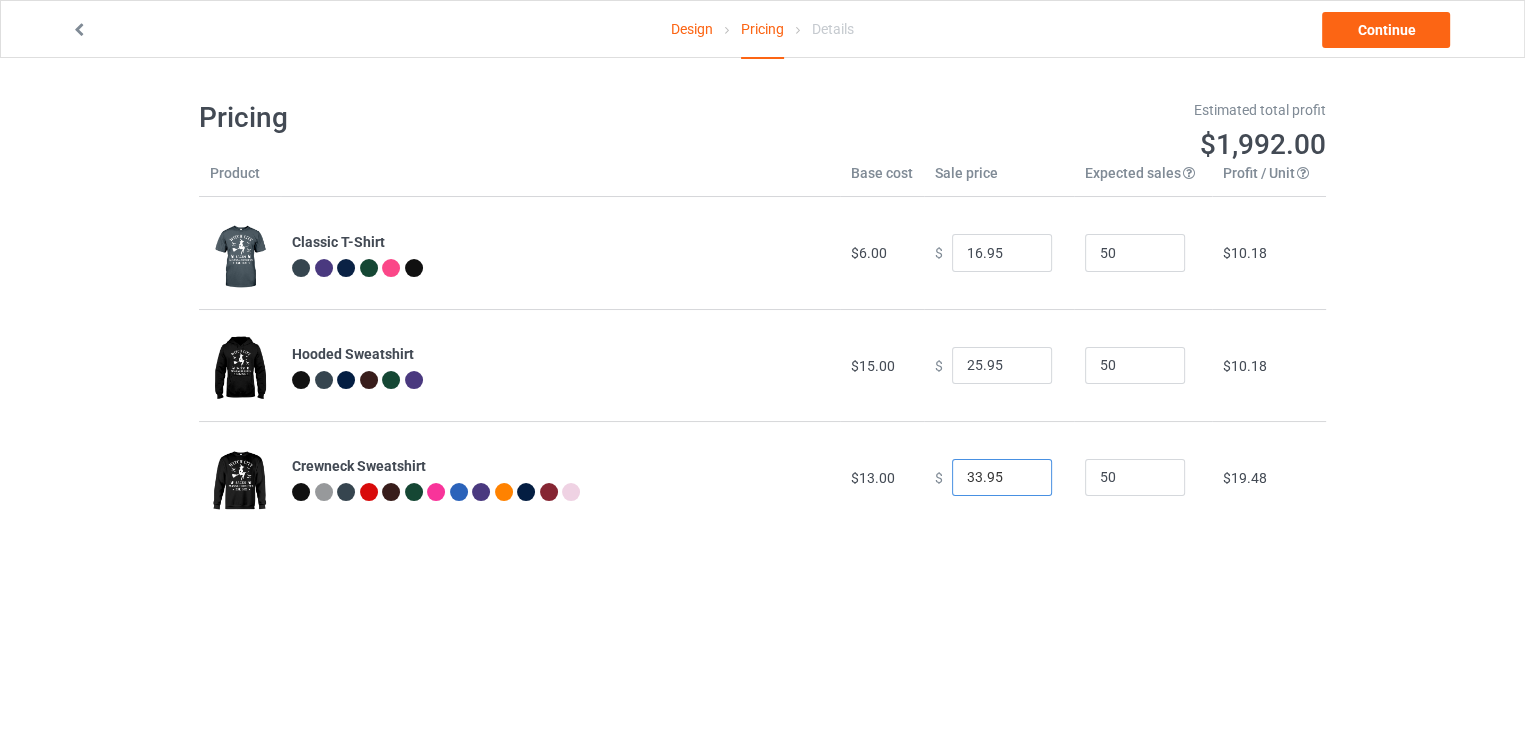 click on "33.95" at bounding box center [1002, 478] 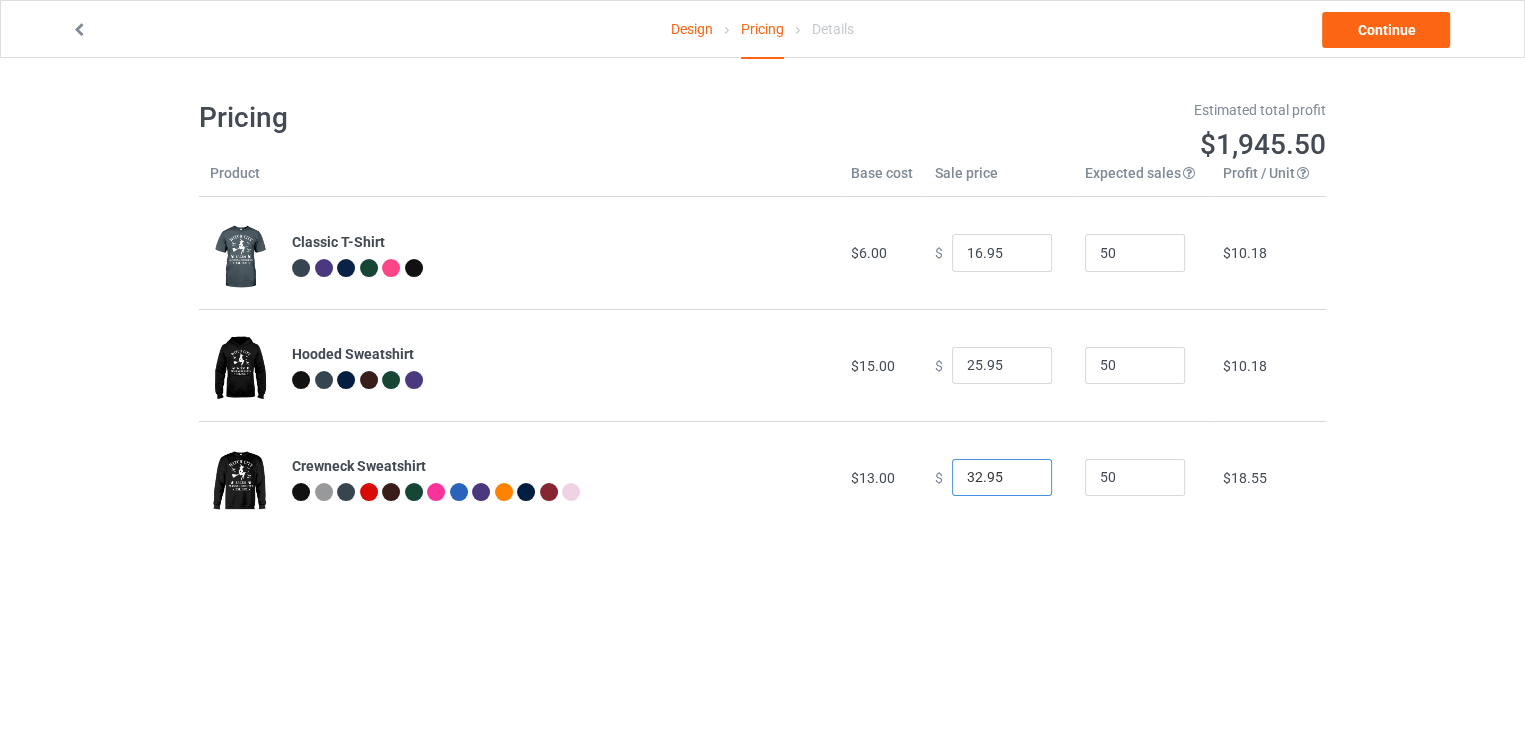 click on "32.95" at bounding box center [1002, 478] 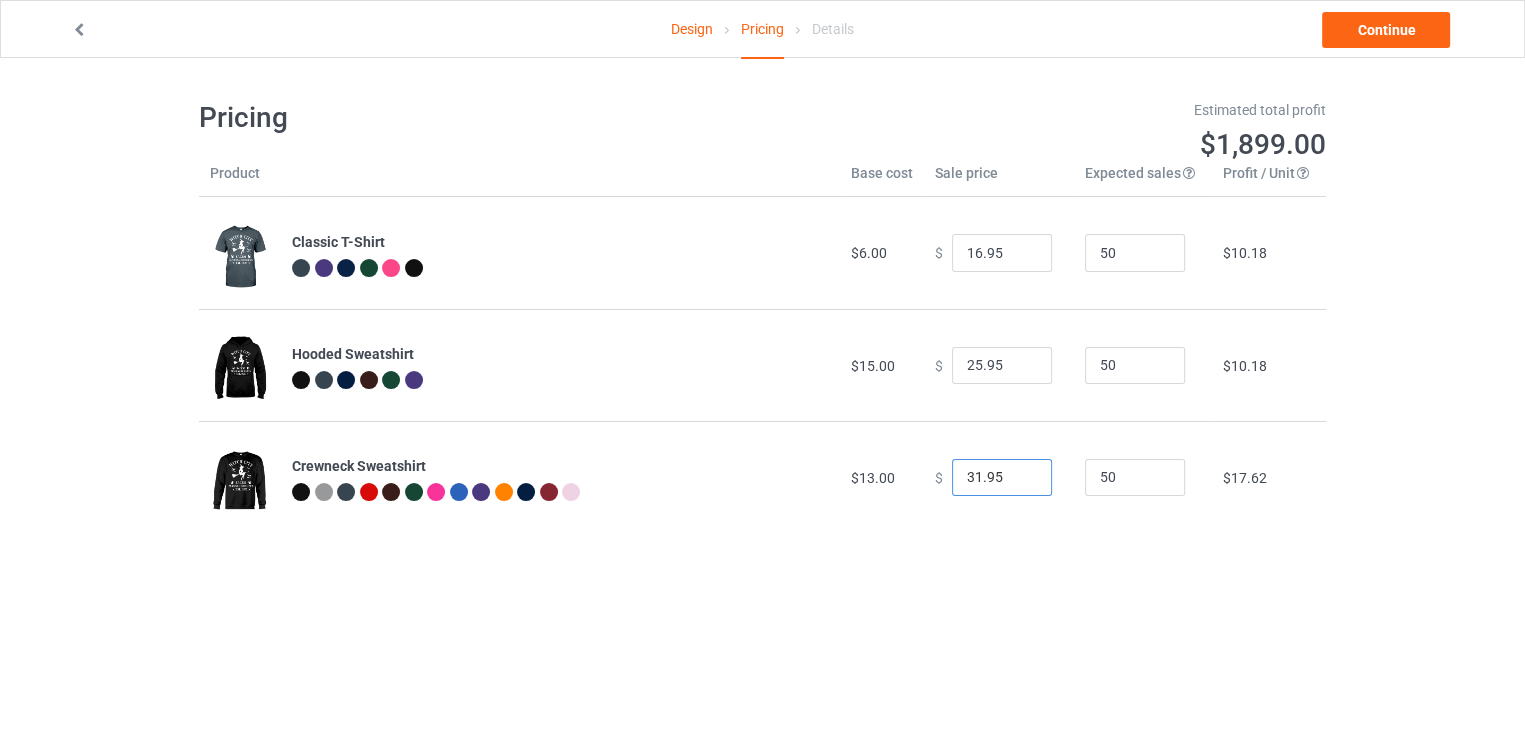 click on "31.95" at bounding box center [1002, 478] 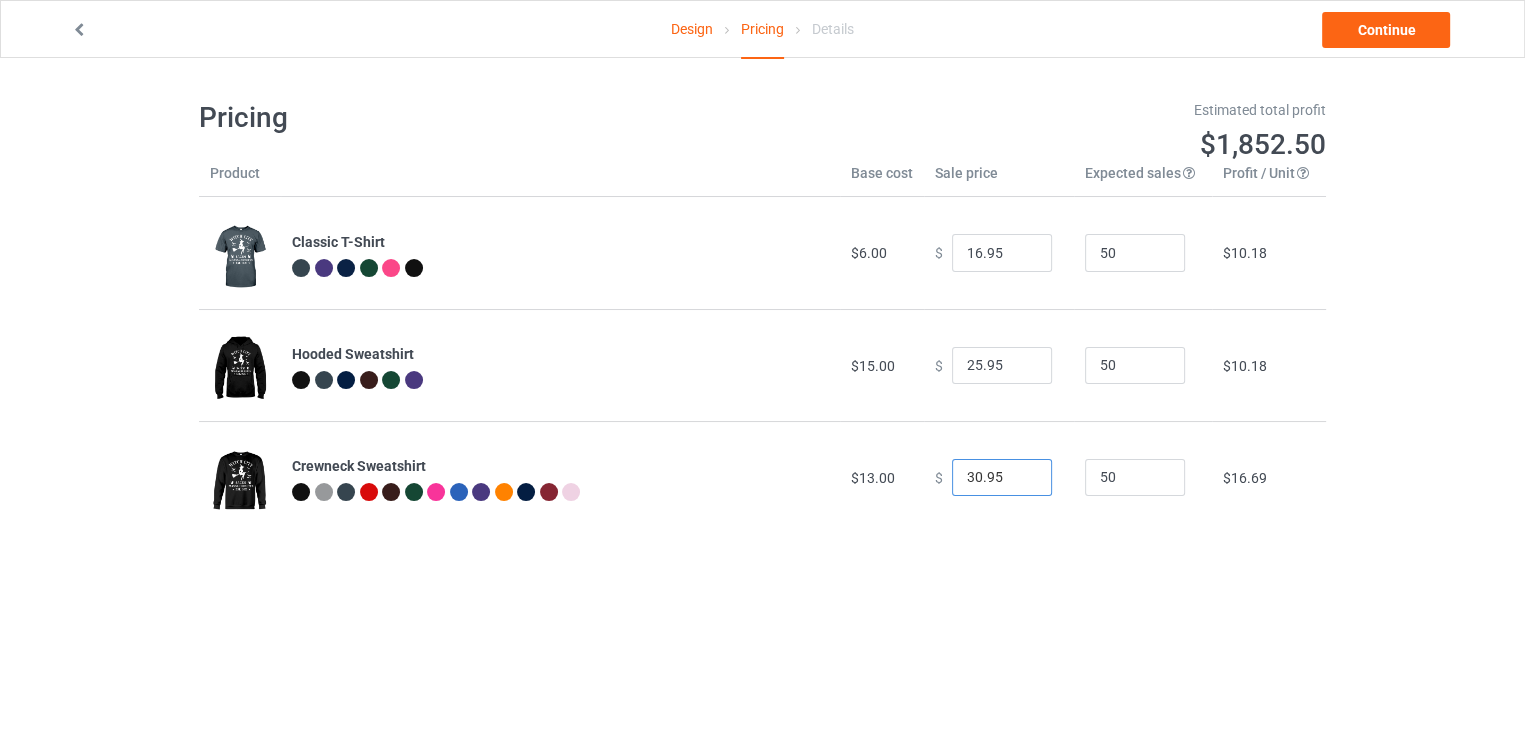 click on "30.95" at bounding box center (1002, 478) 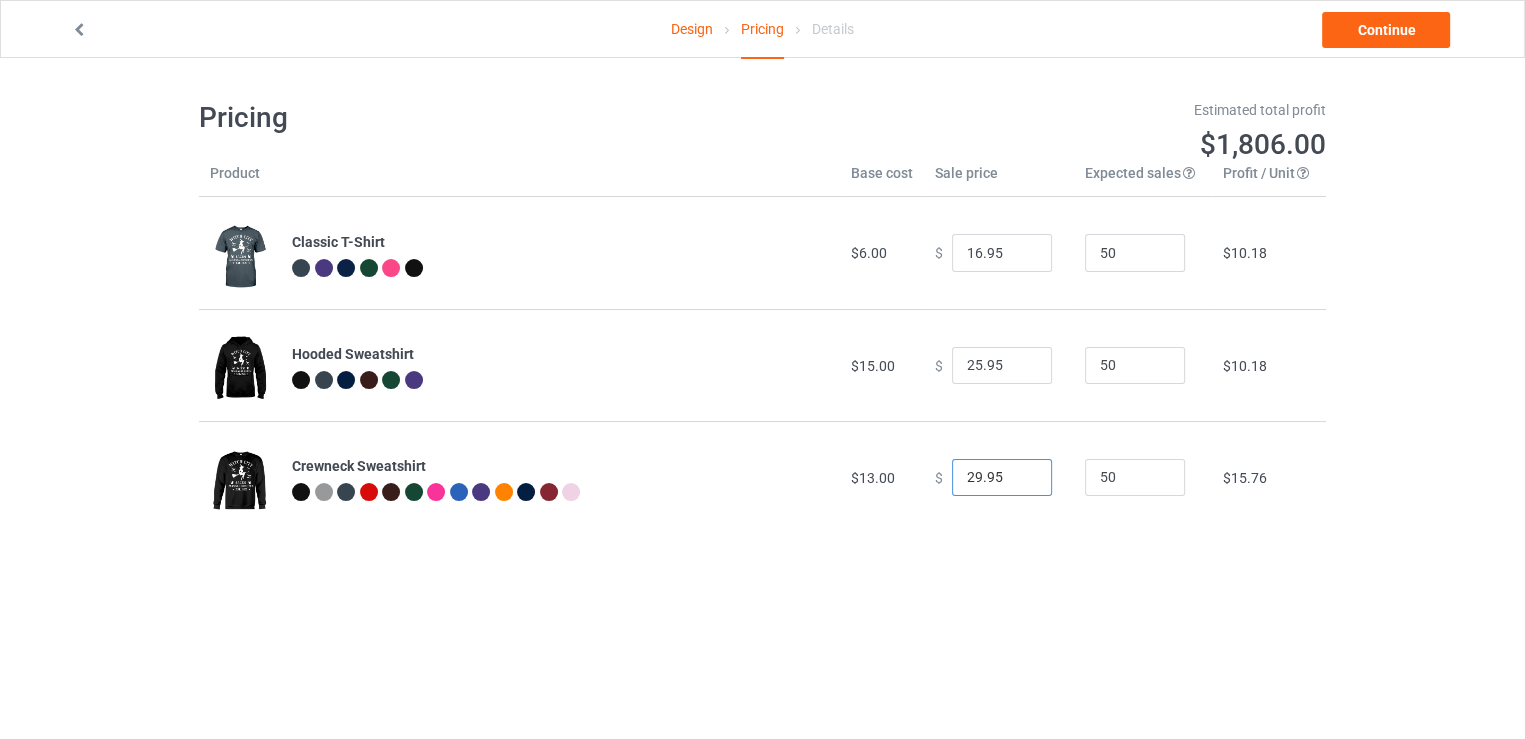 click on "29.95" at bounding box center (1002, 478) 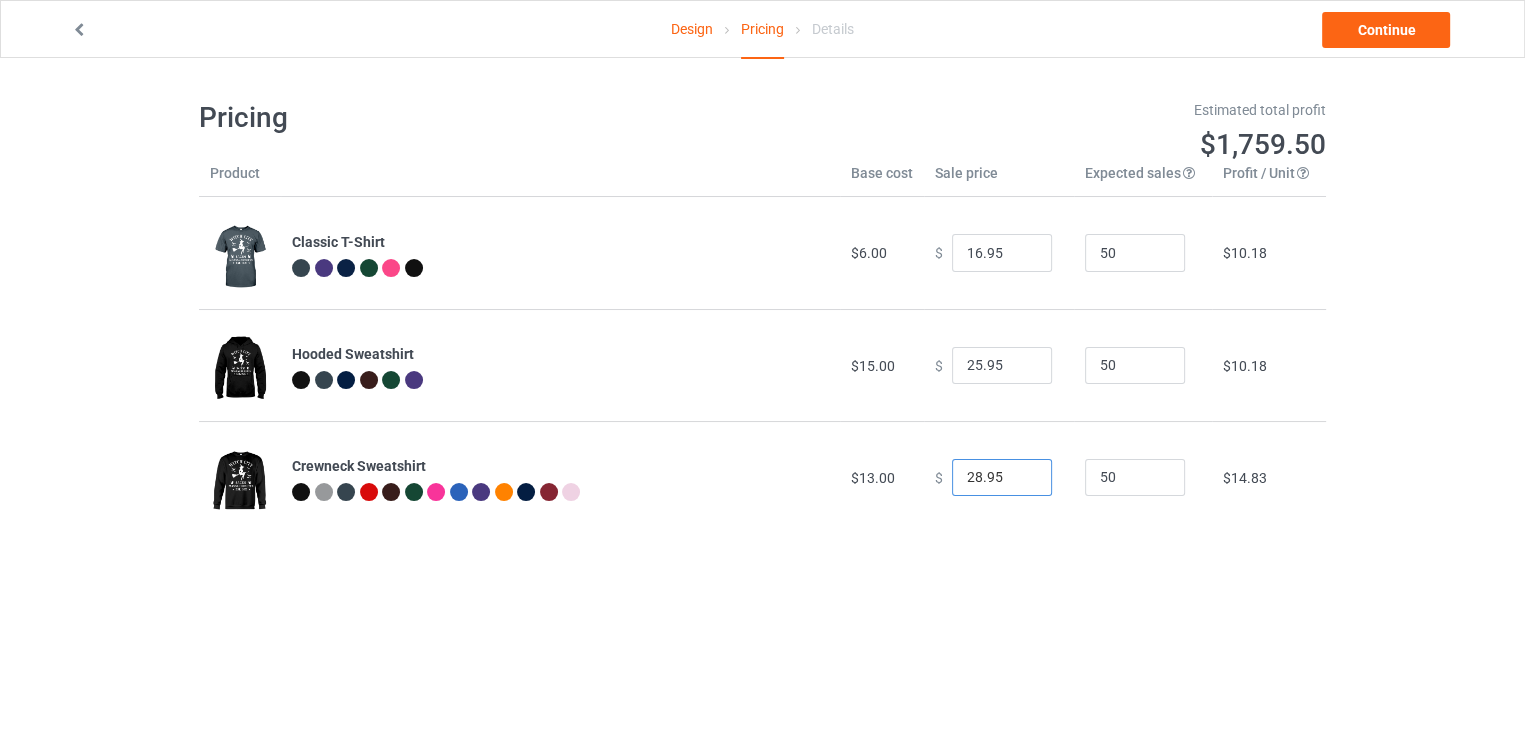 click on "28.95" at bounding box center (1002, 478) 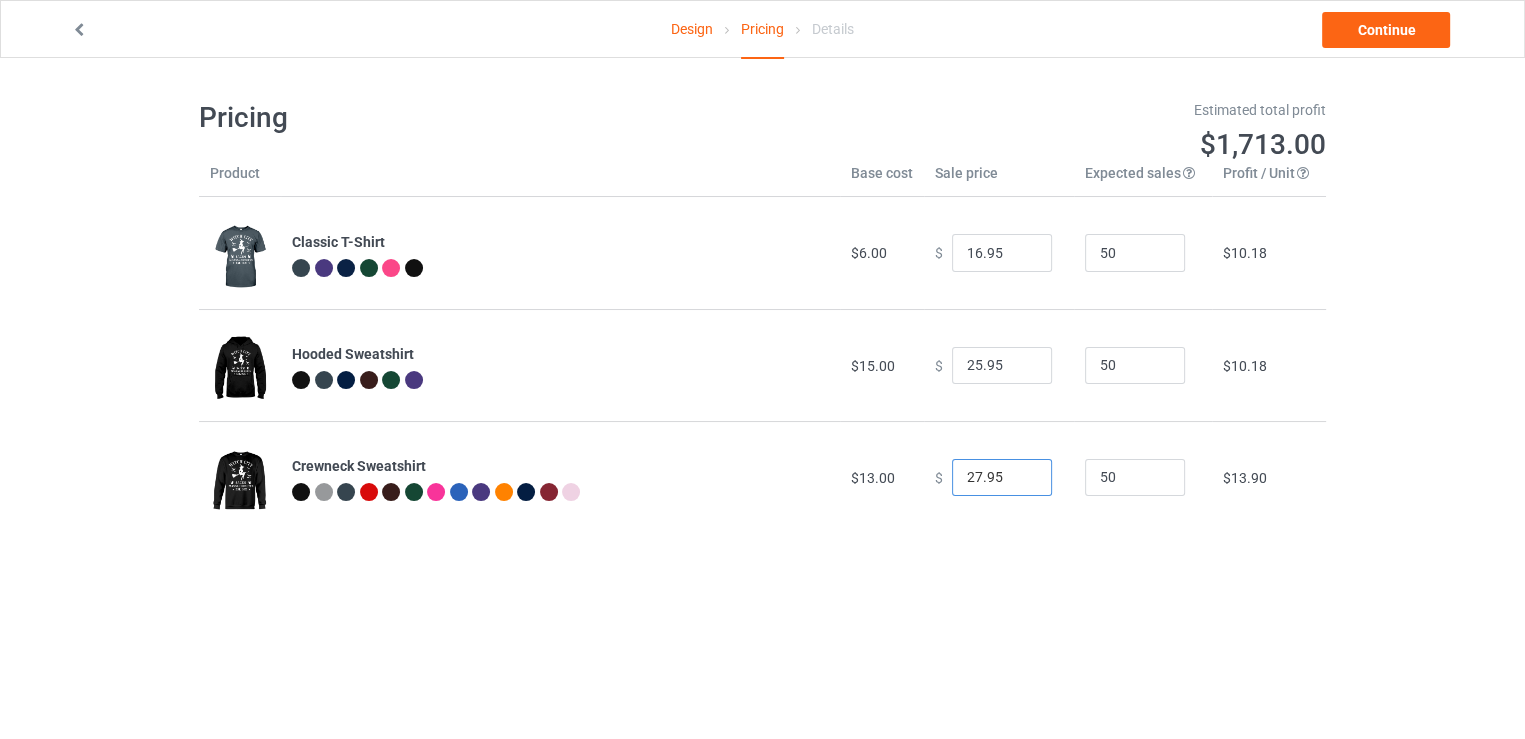 click on "27.95" at bounding box center (1002, 478) 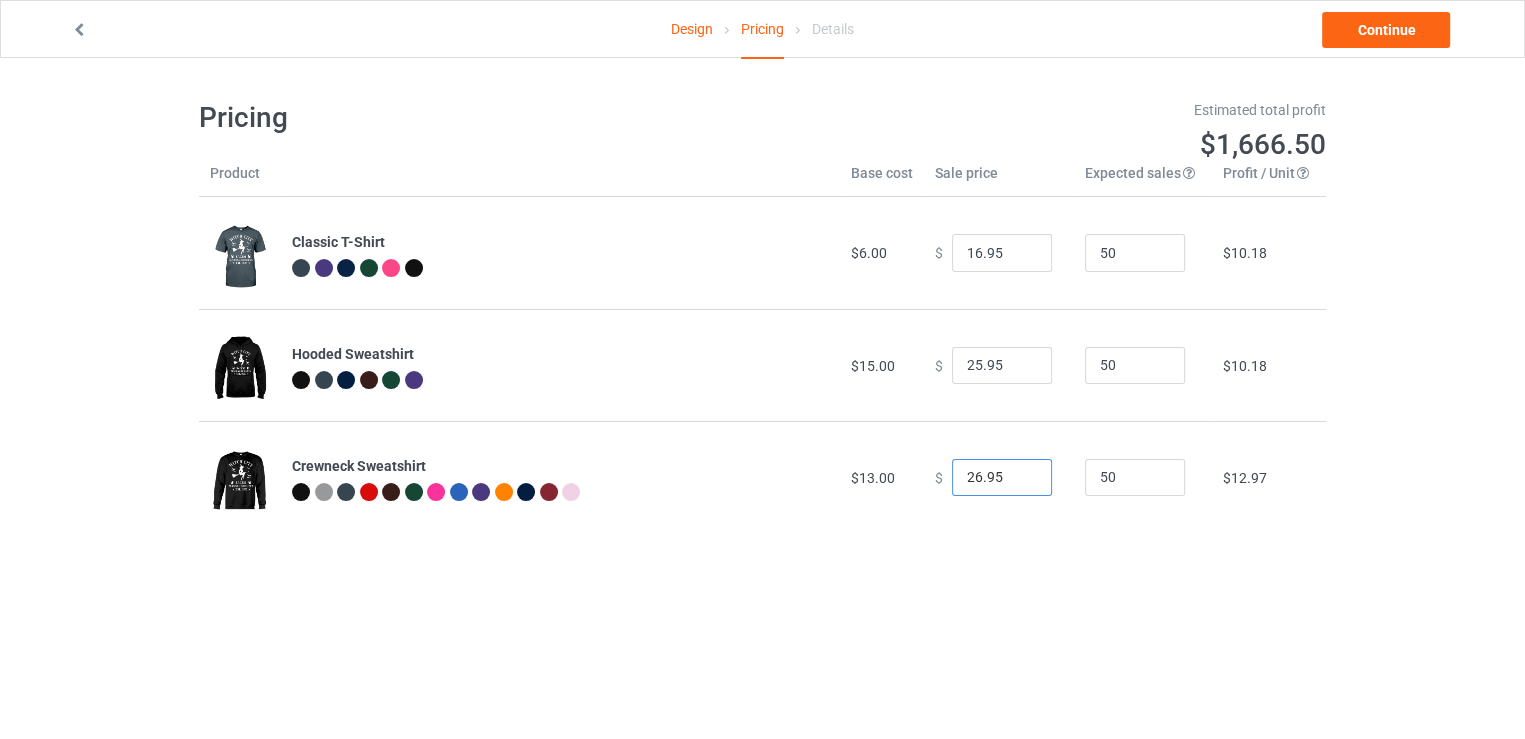 click on "26.95" at bounding box center (1002, 478) 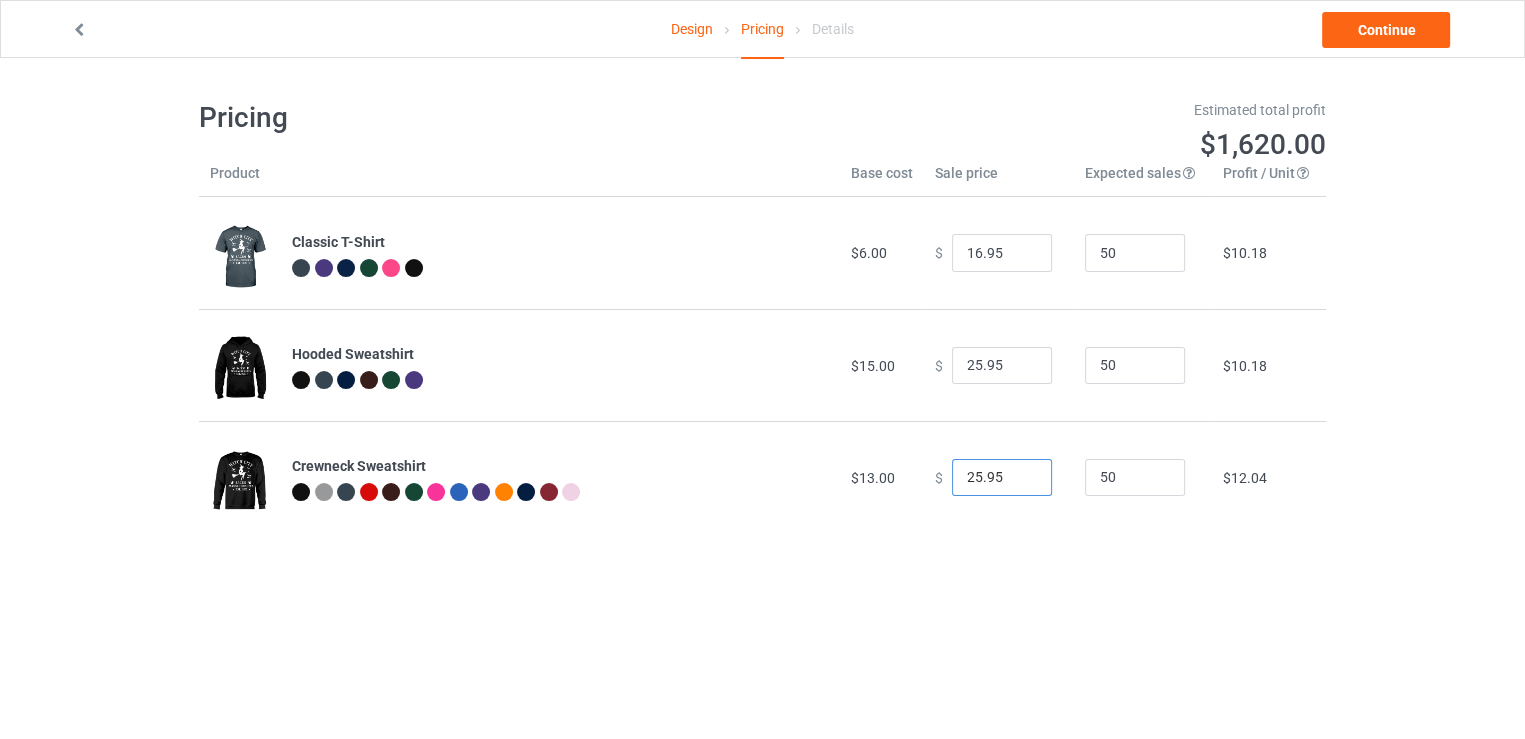 click on "25.95" at bounding box center [1002, 478] 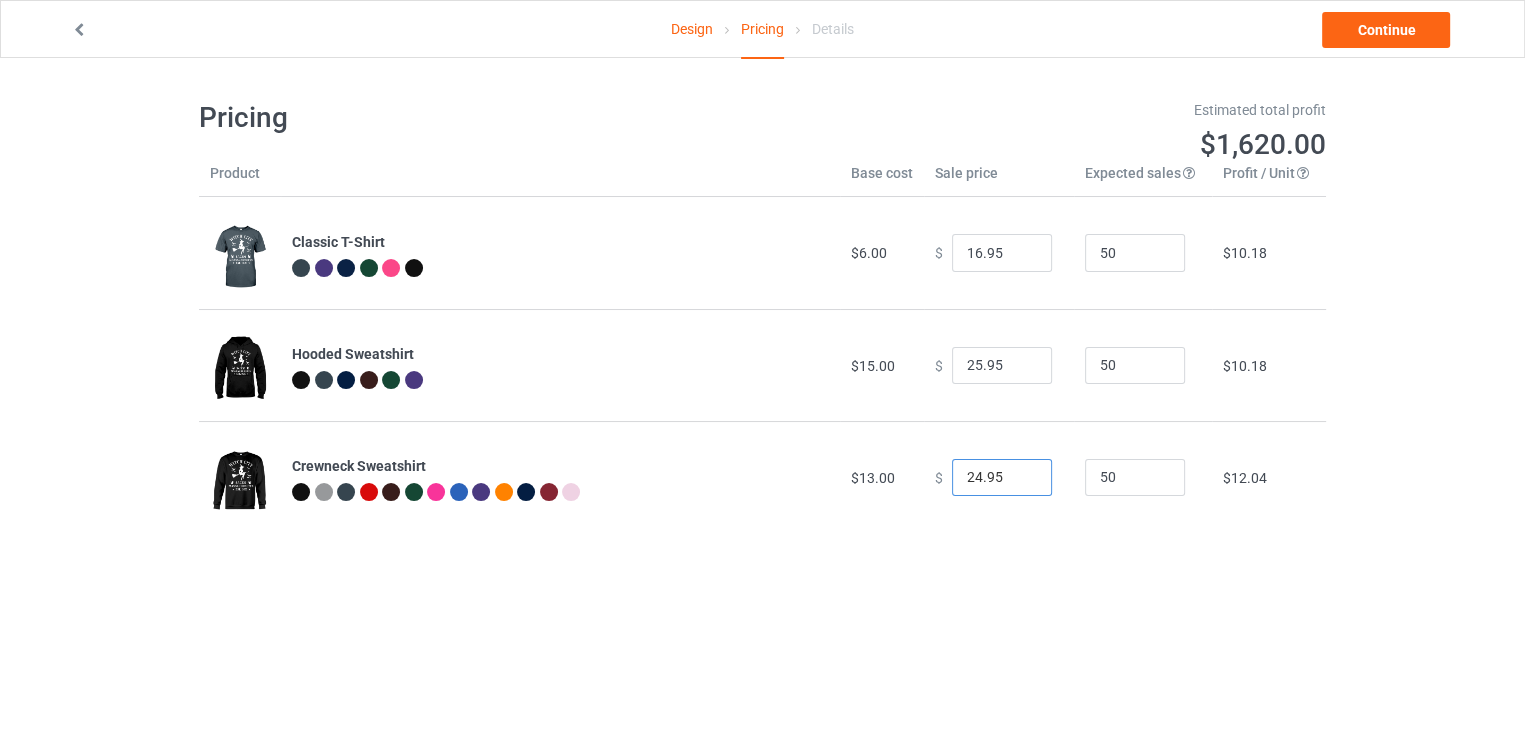 click on "24.95" at bounding box center (1002, 478) 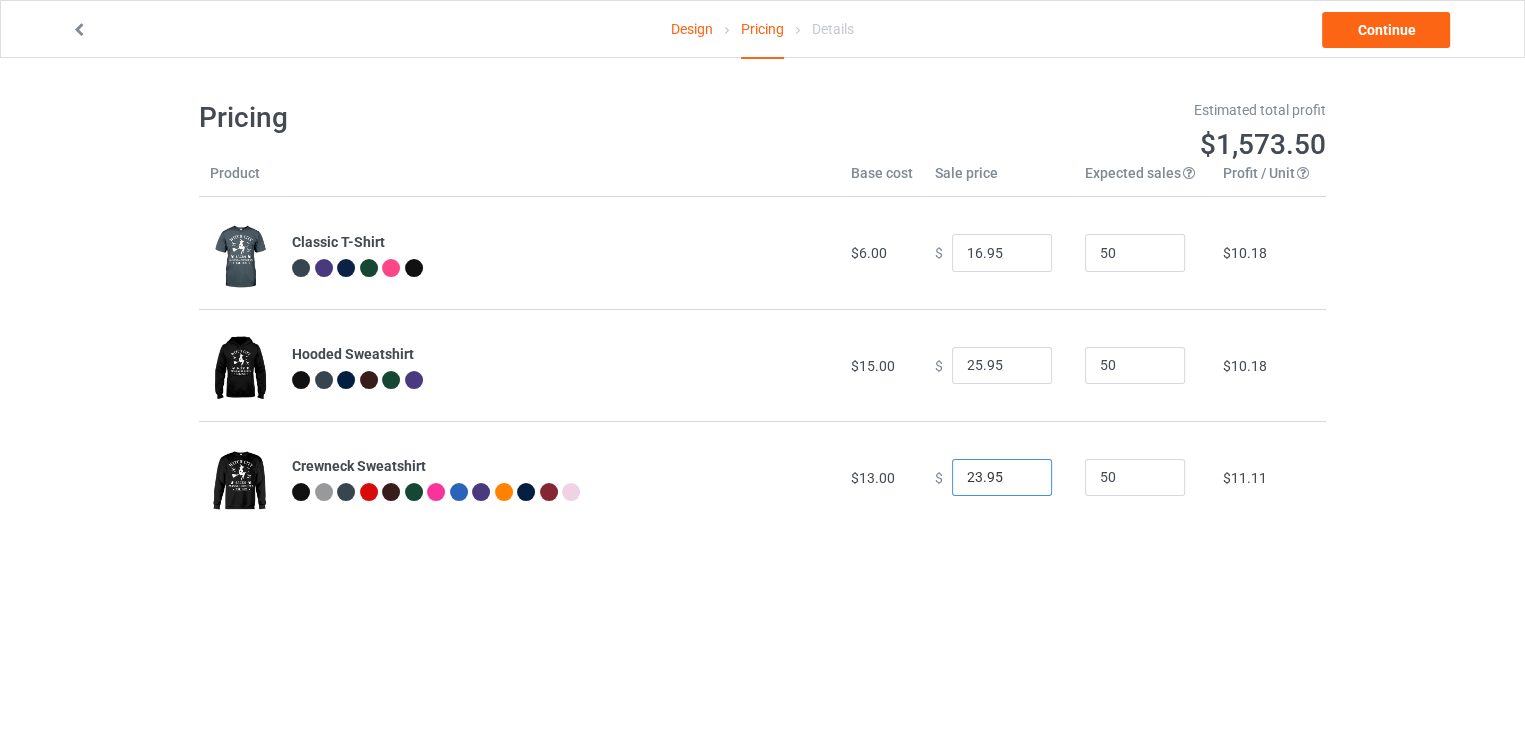 type on "23.95" 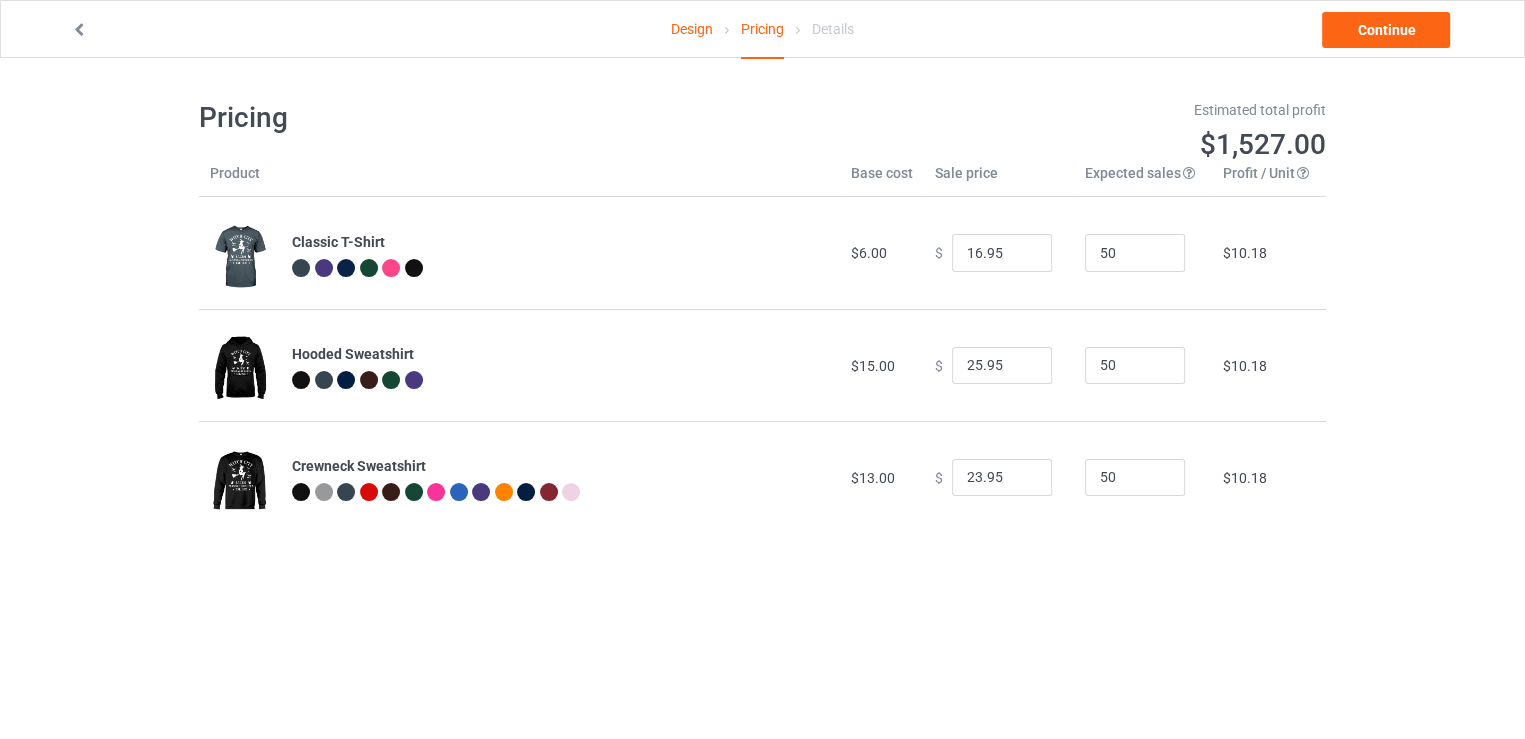 click on "Design" at bounding box center [692, 29] 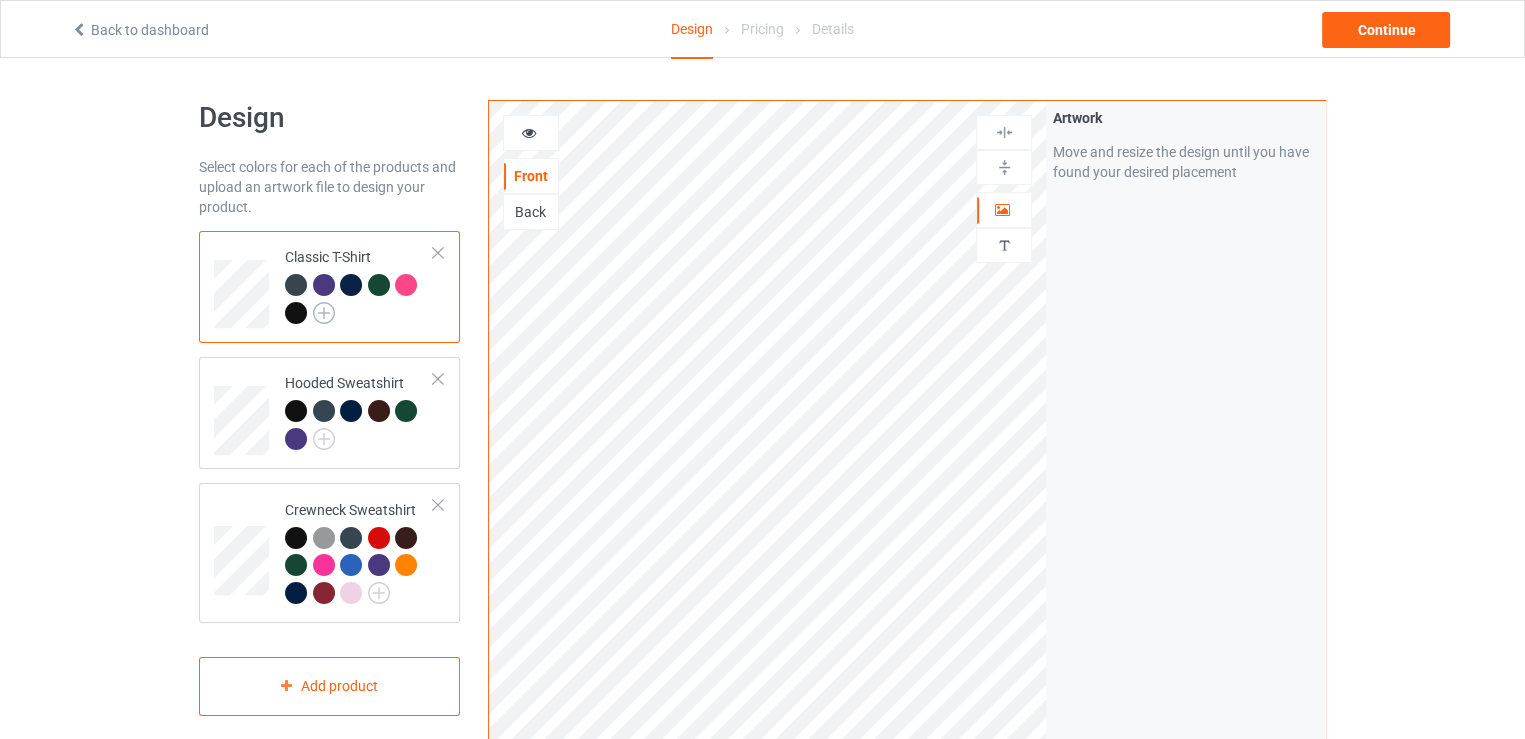 click at bounding box center [324, 313] 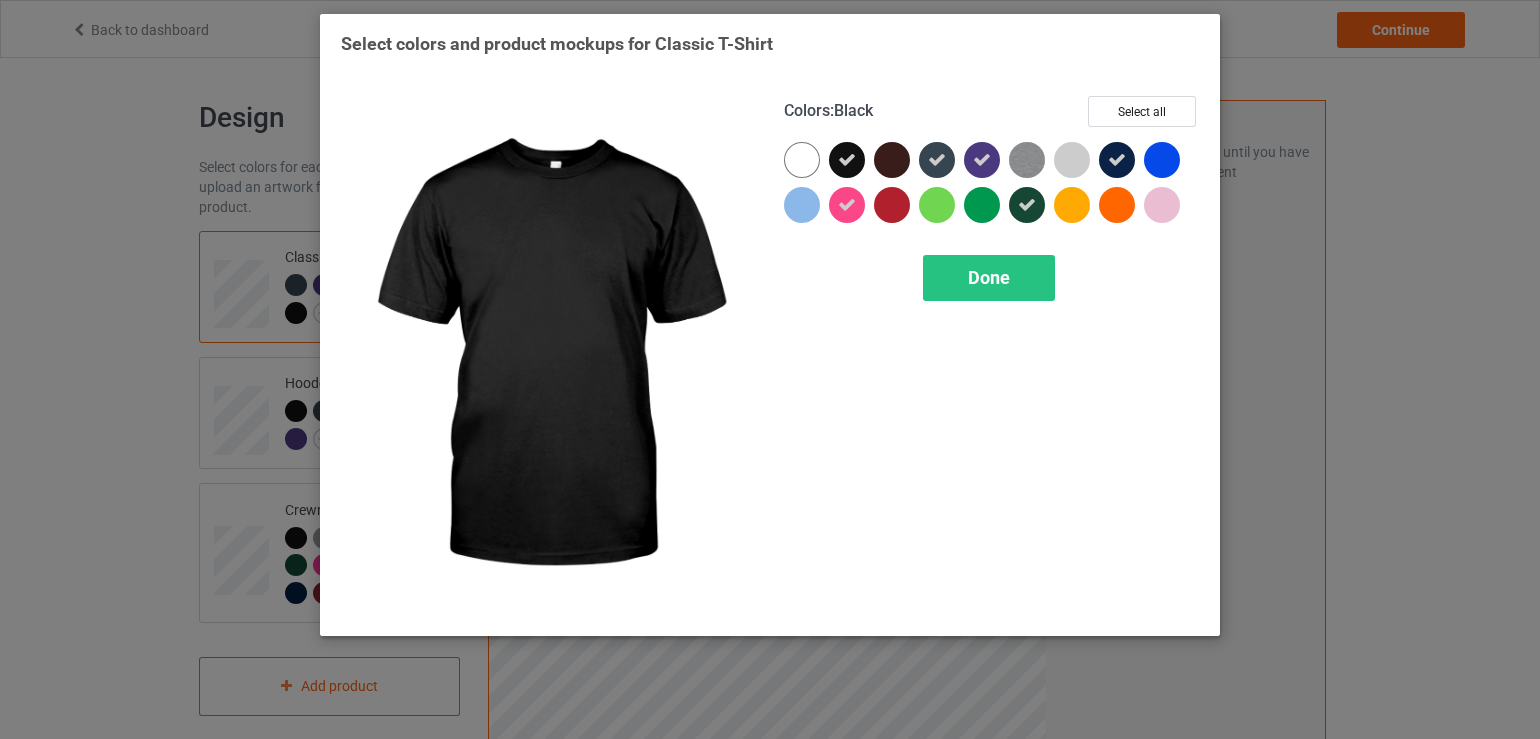 click at bounding box center [847, 160] 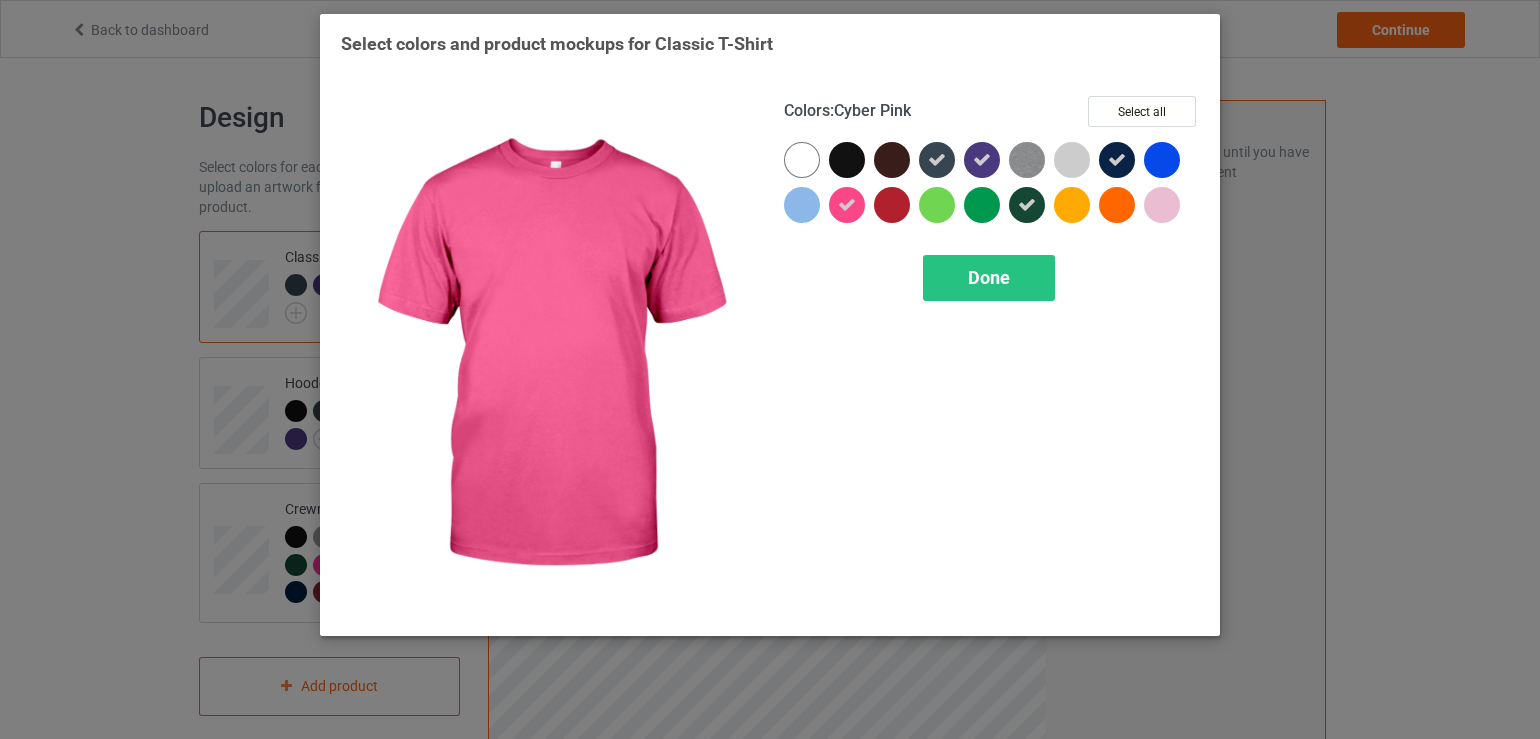 drag, startPoint x: 855, startPoint y: 205, endPoint x: 876, endPoint y: 201, distance: 21.377558 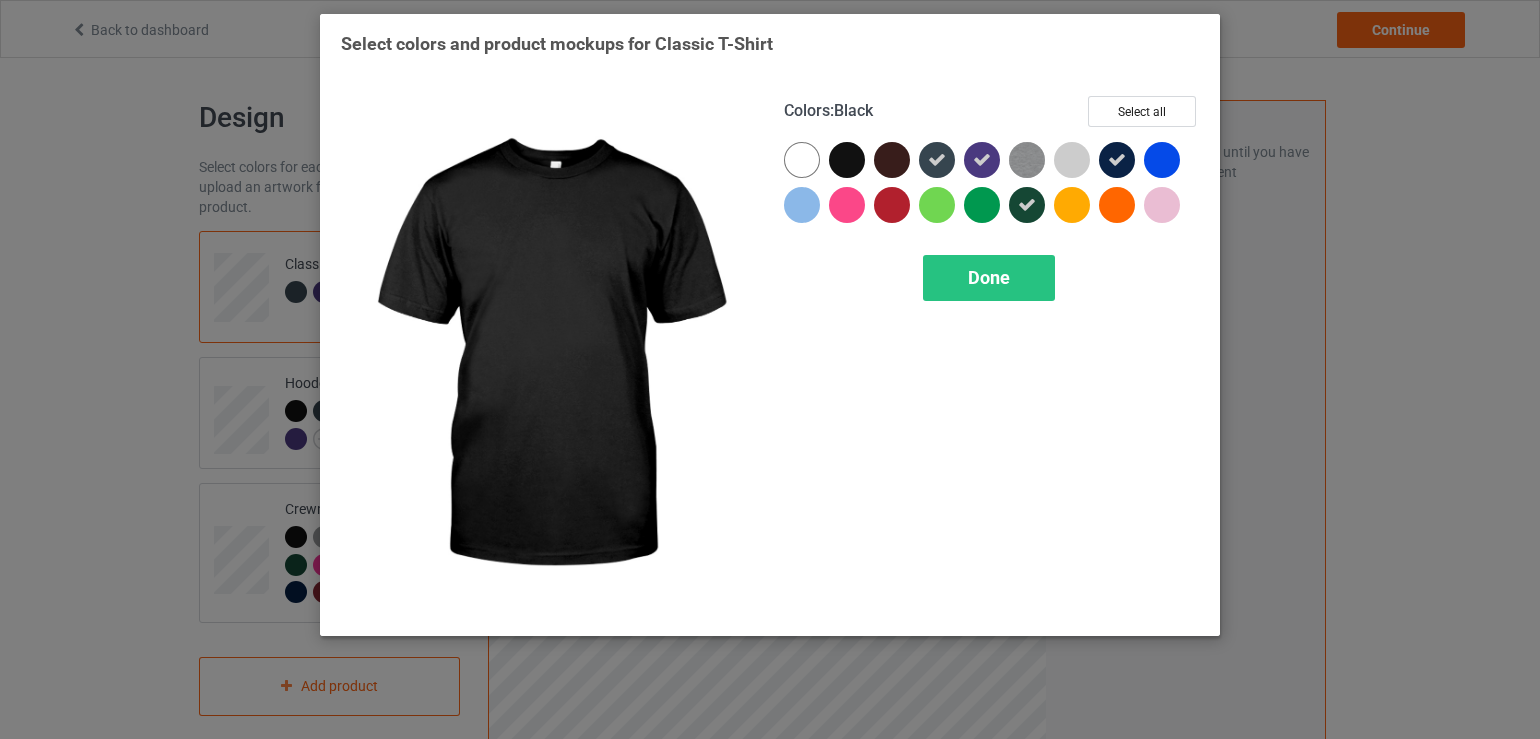drag, startPoint x: 846, startPoint y: 150, endPoint x: 866, endPoint y: 154, distance: 20.396078 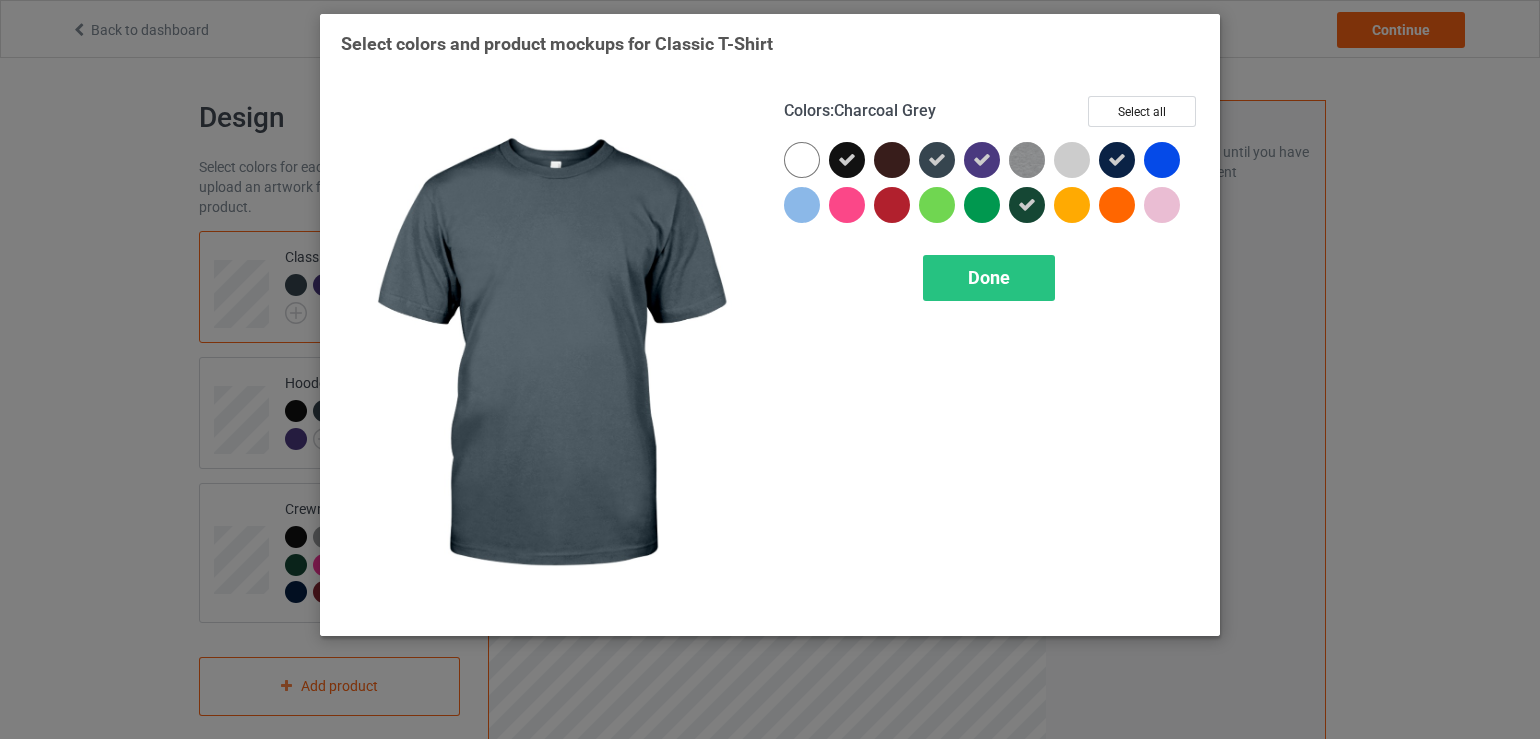 click at bounding box center (937, 160) 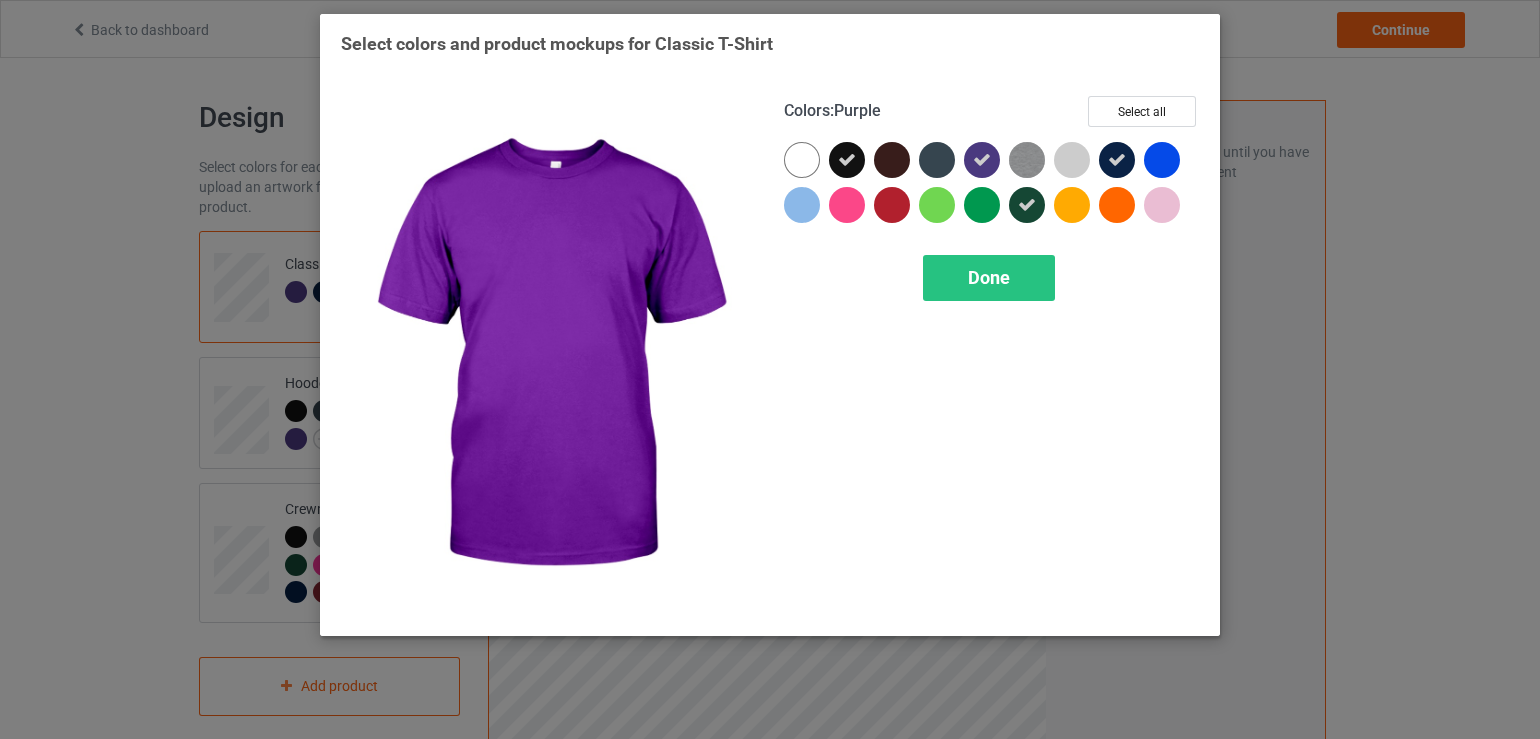 drag, startPoint x: 973, startPoint y: 157, endPoint x: 988, endPoint y: 170, distance: 19.849434 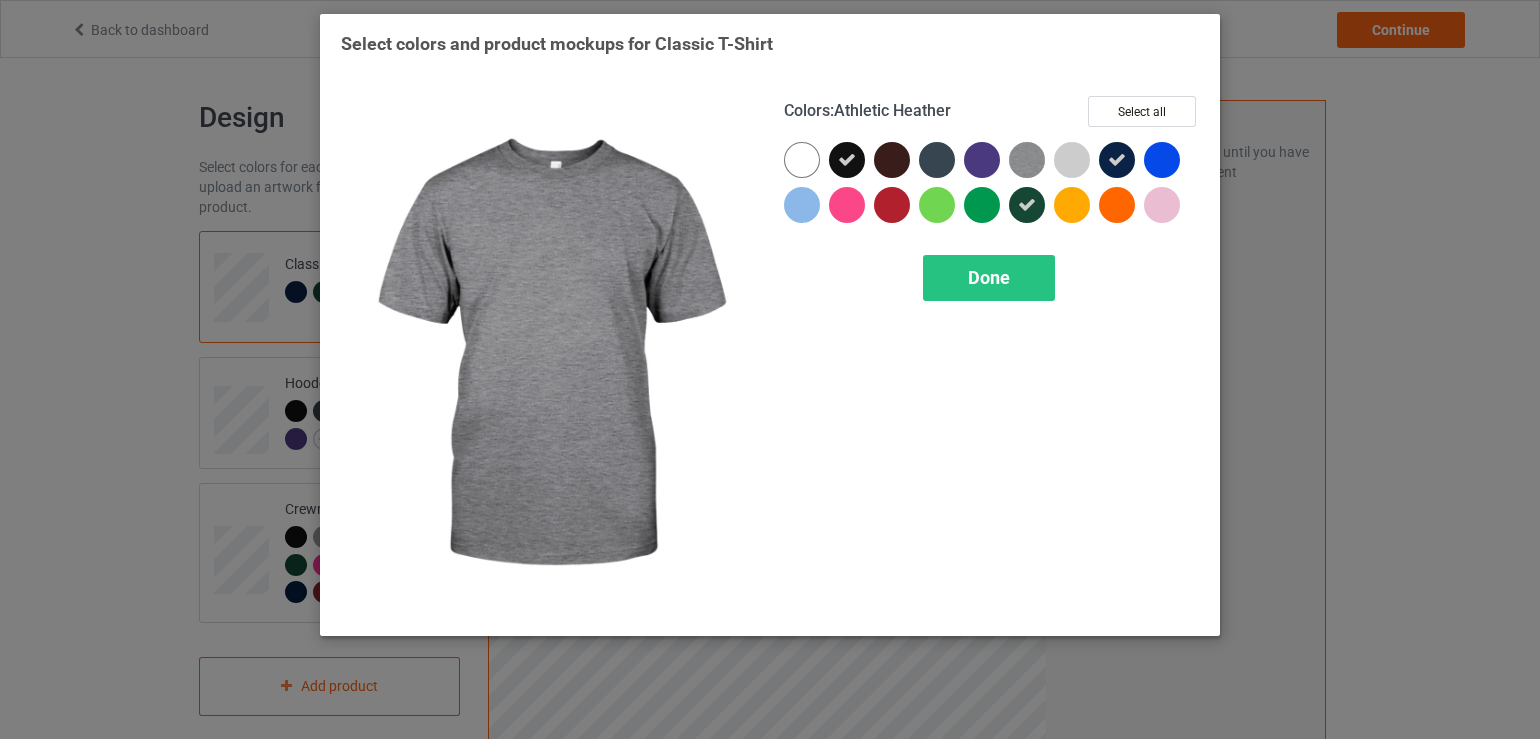 click at bounding box center (1031, 164) 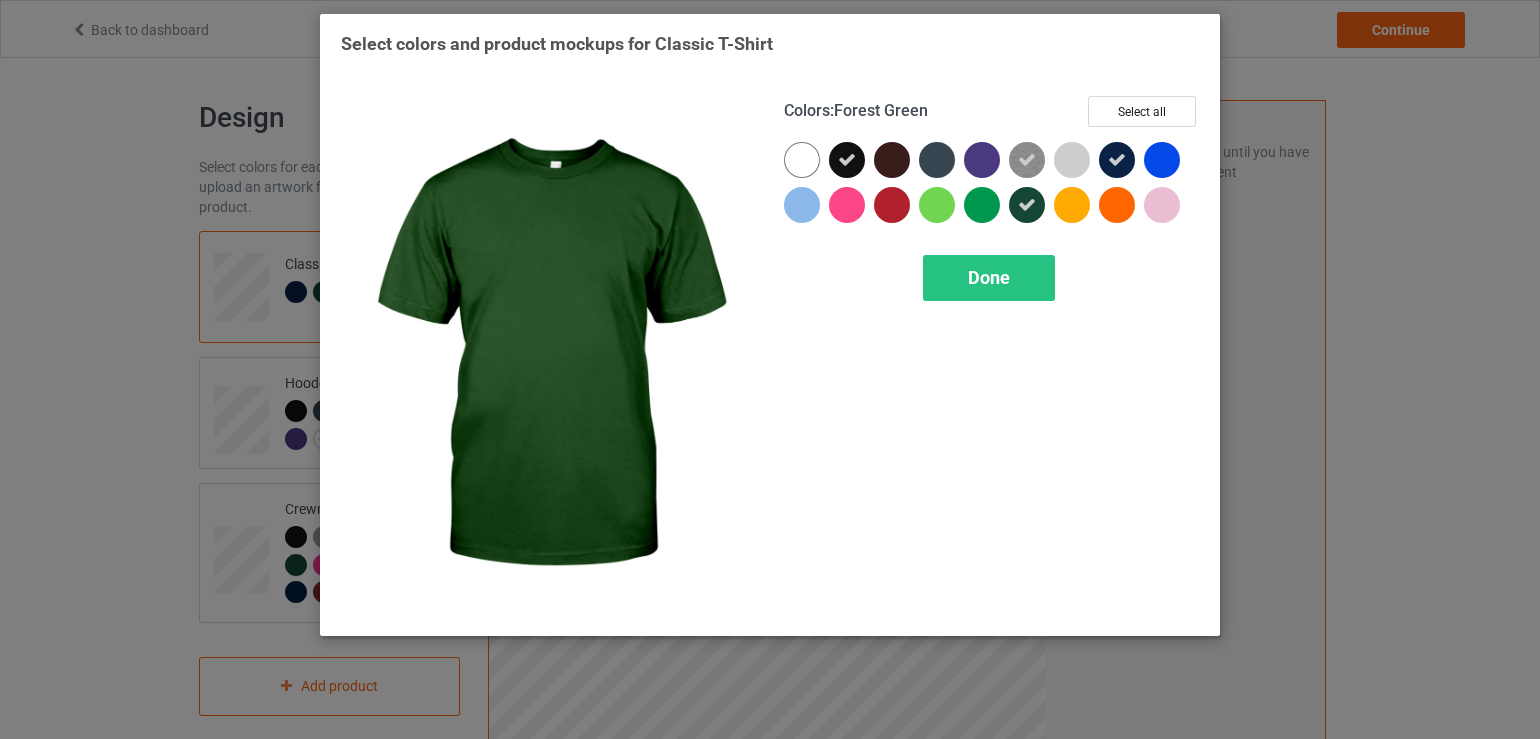 drag, startPoint x: 1036, startPoint y: 213, endPoint x: 1026, endPoint y: 158, distance: 55.9017 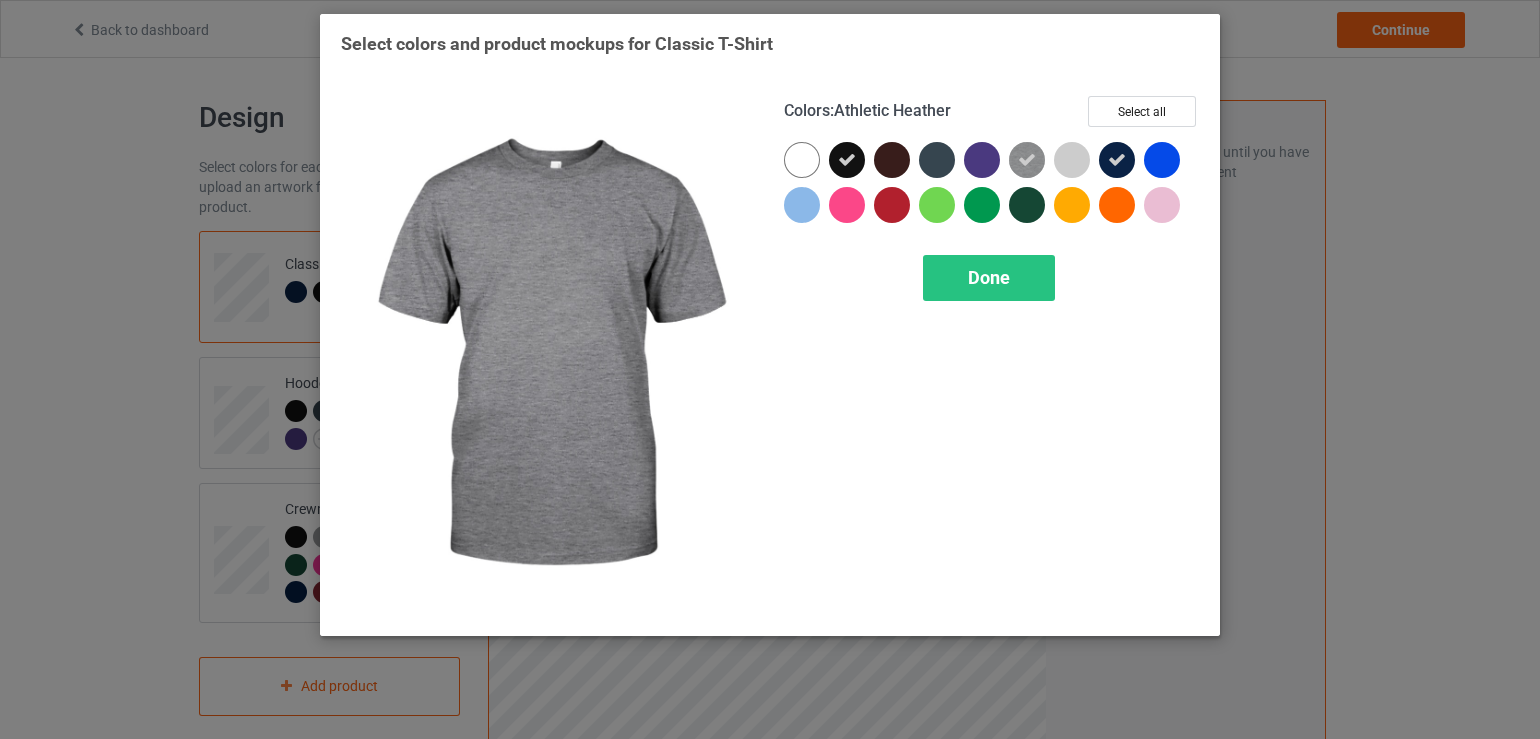 click at bounding box center (1027, 160) 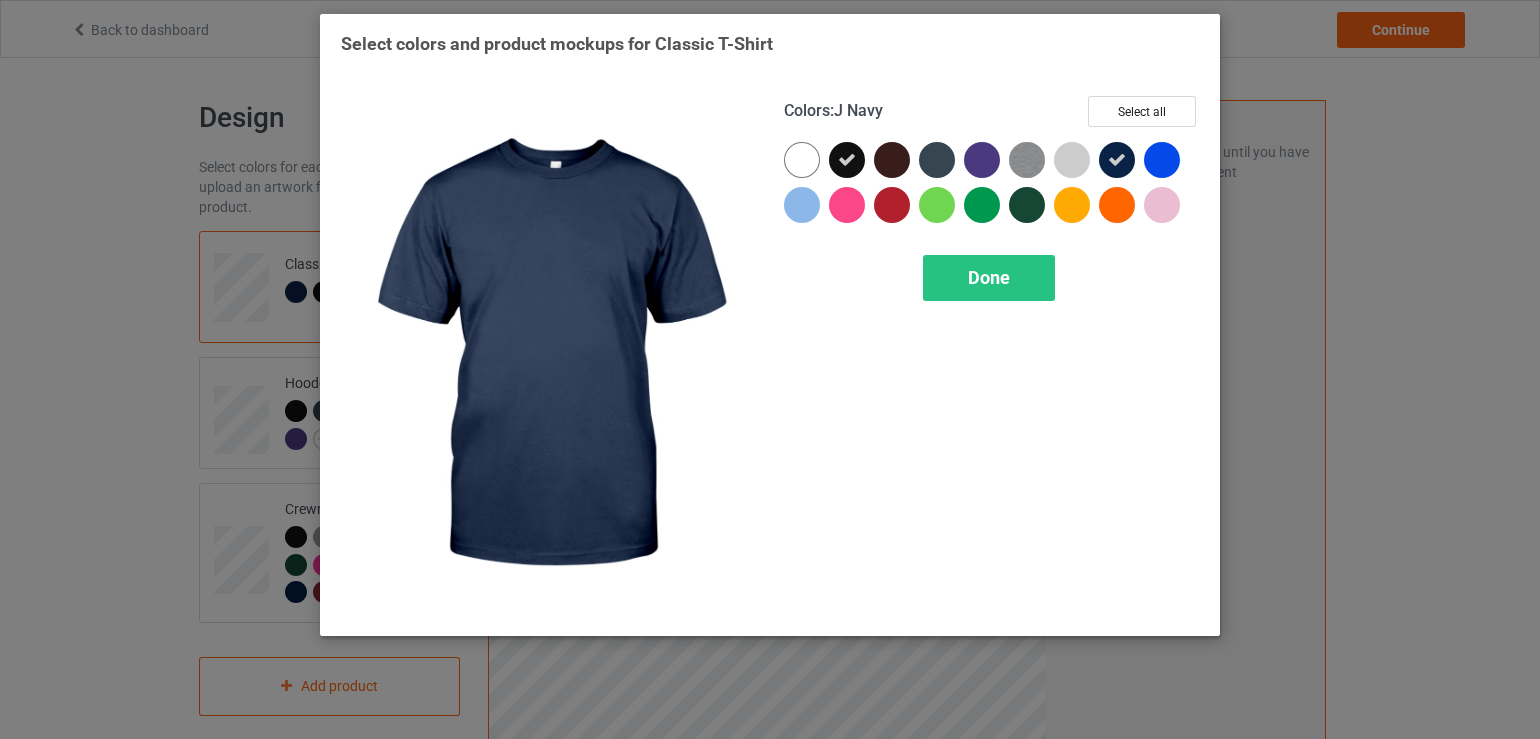 click at bounding box center (1117, 160) 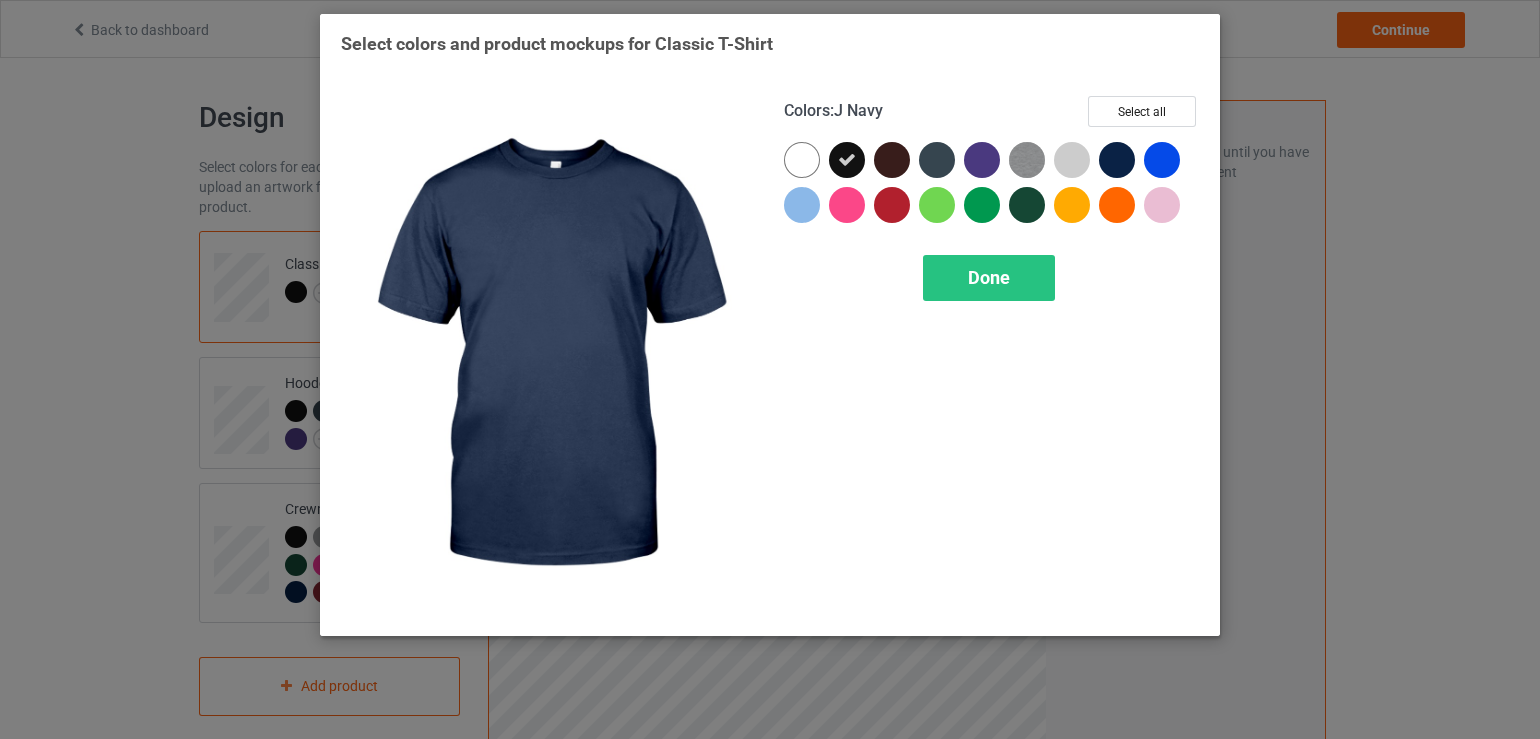 drag, startPoint x: 1119, startPoint y: 157, endPoint x: 1084, endPoint y: 158, distance: 35.014282 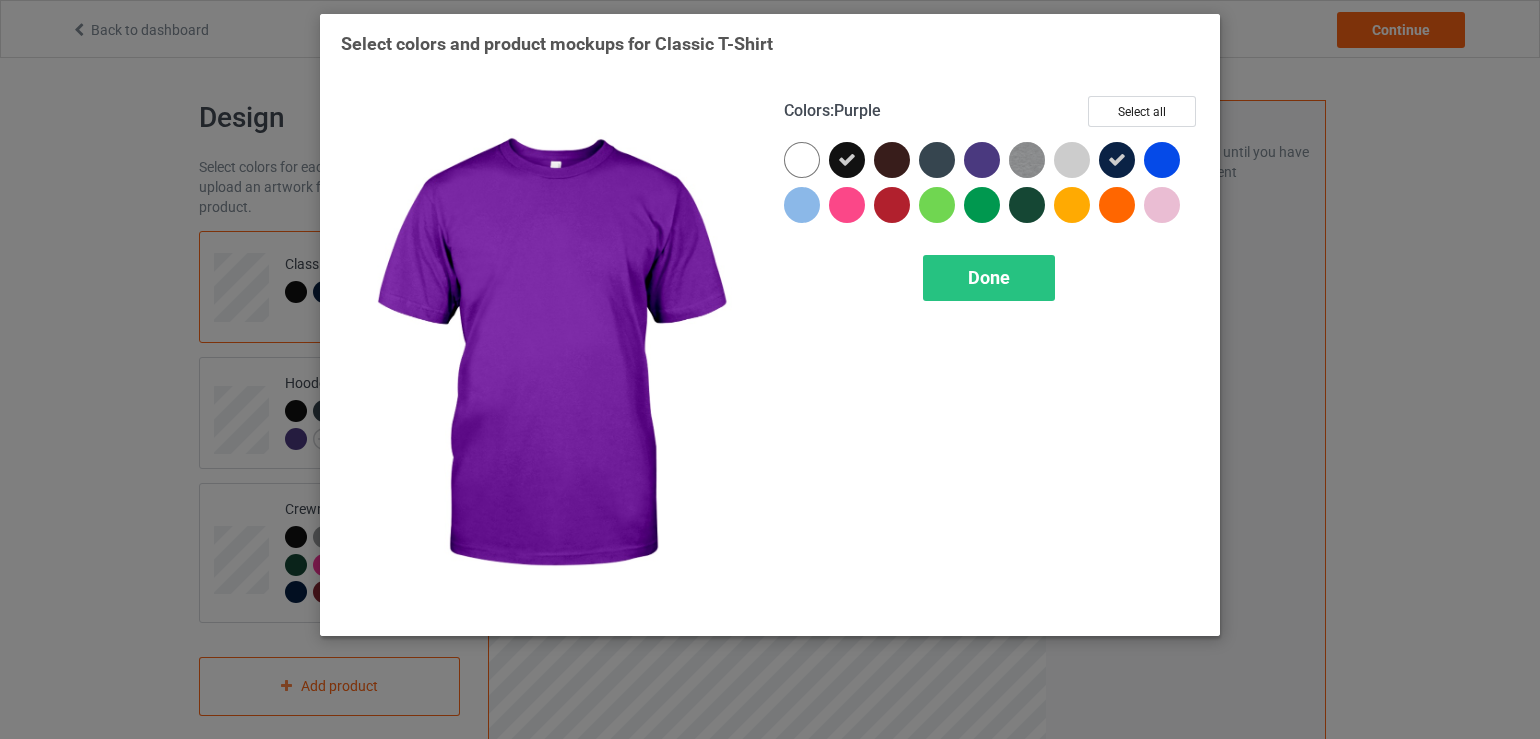 click at bounding box center (982, 160) 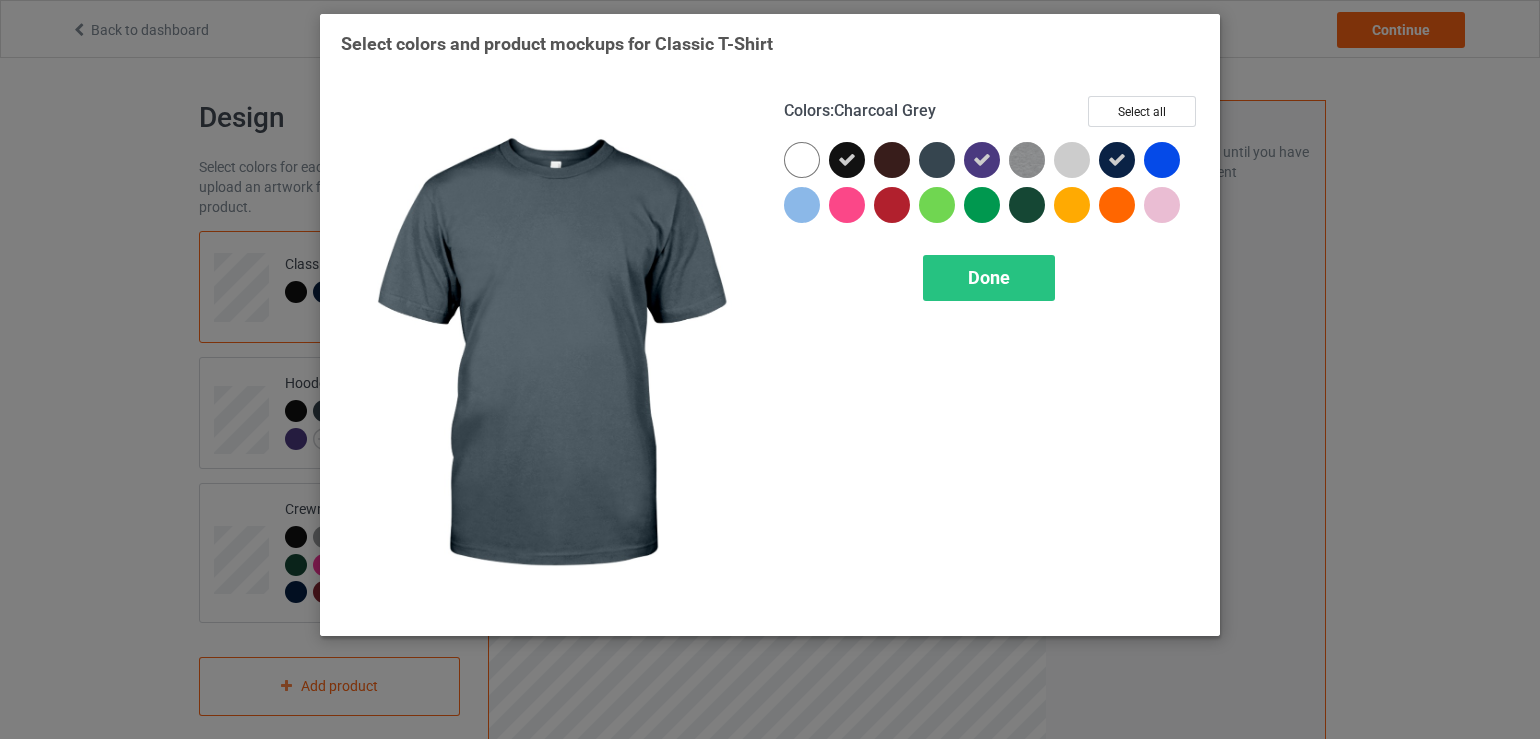 click at bounding box center [937, 160] 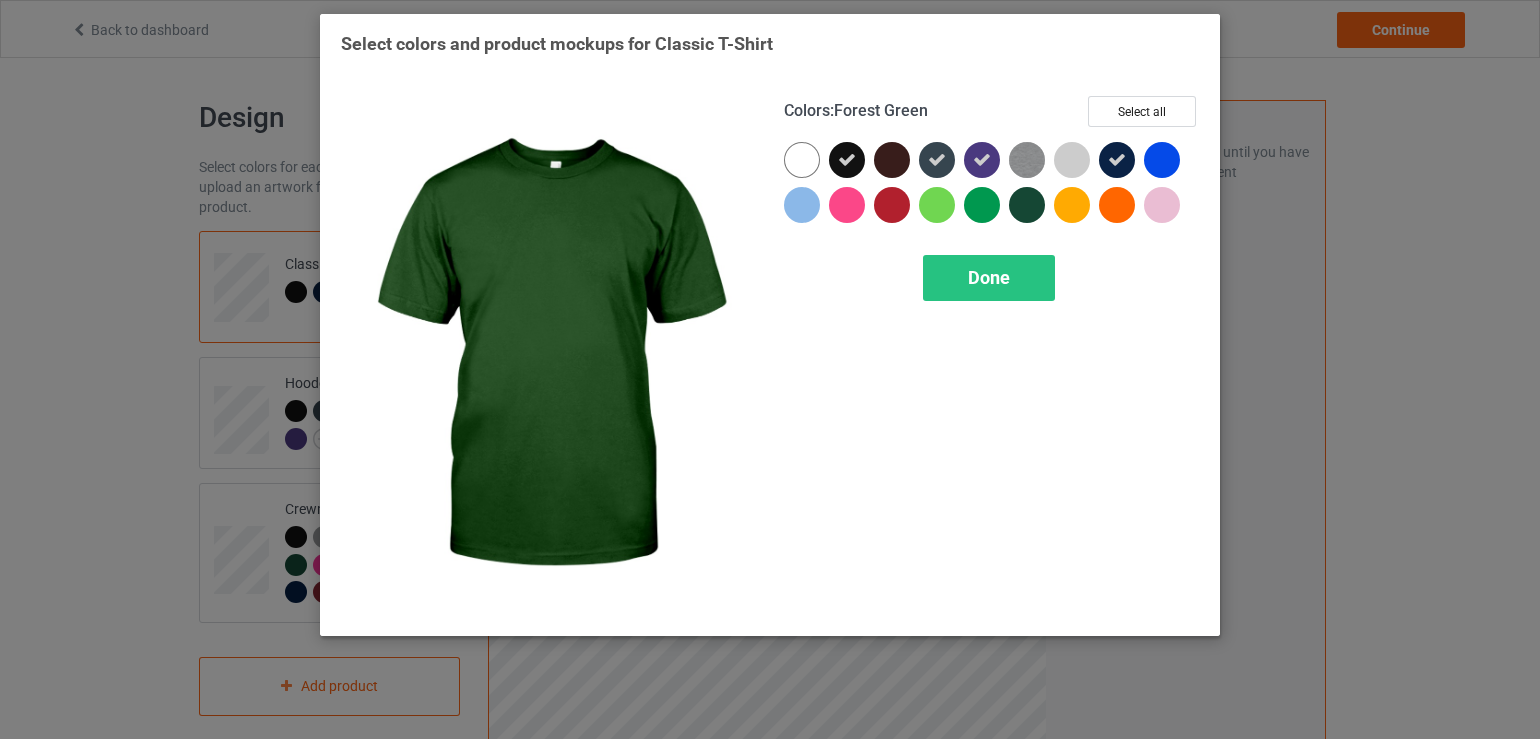 click at bounding box center (1027, 205) 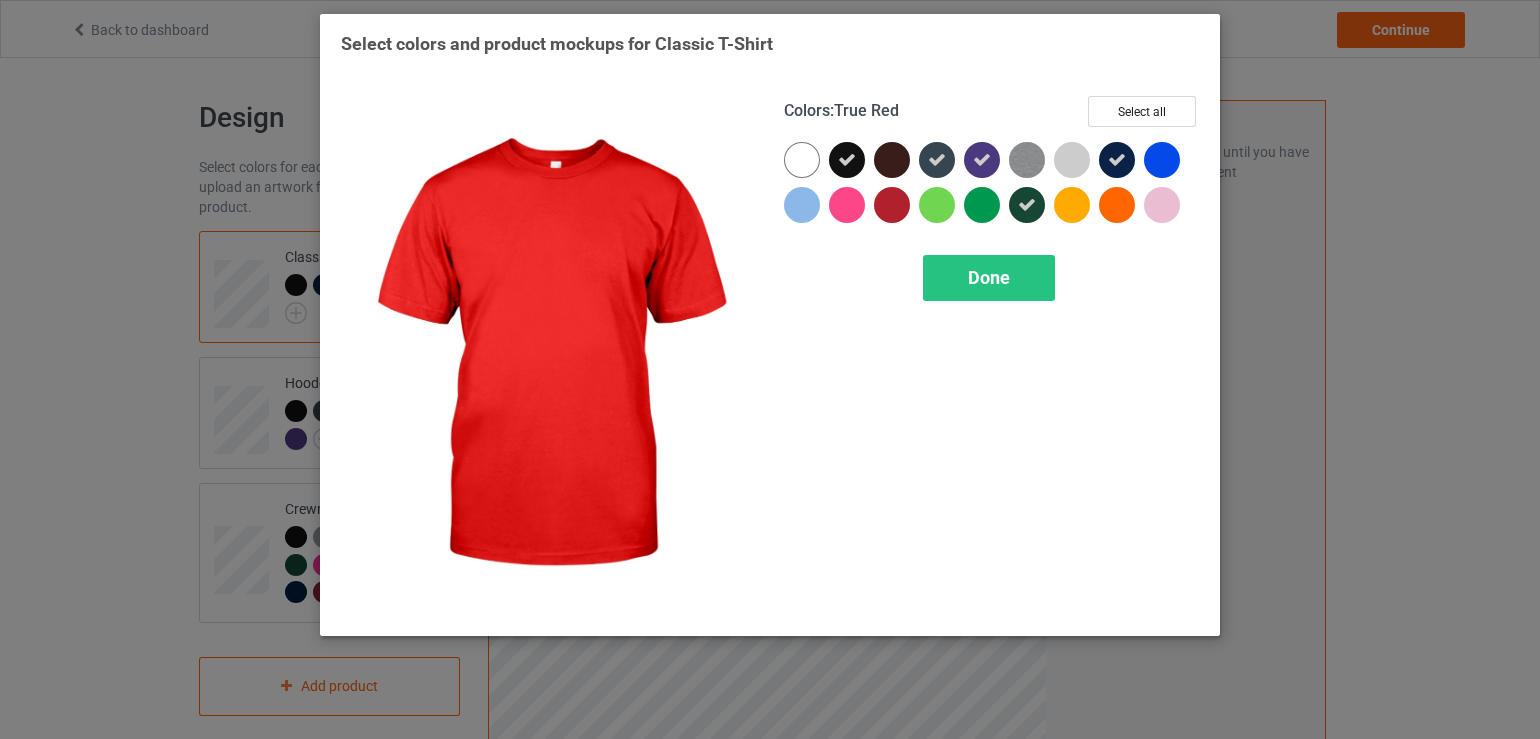 click at bounding box center [892, 205] 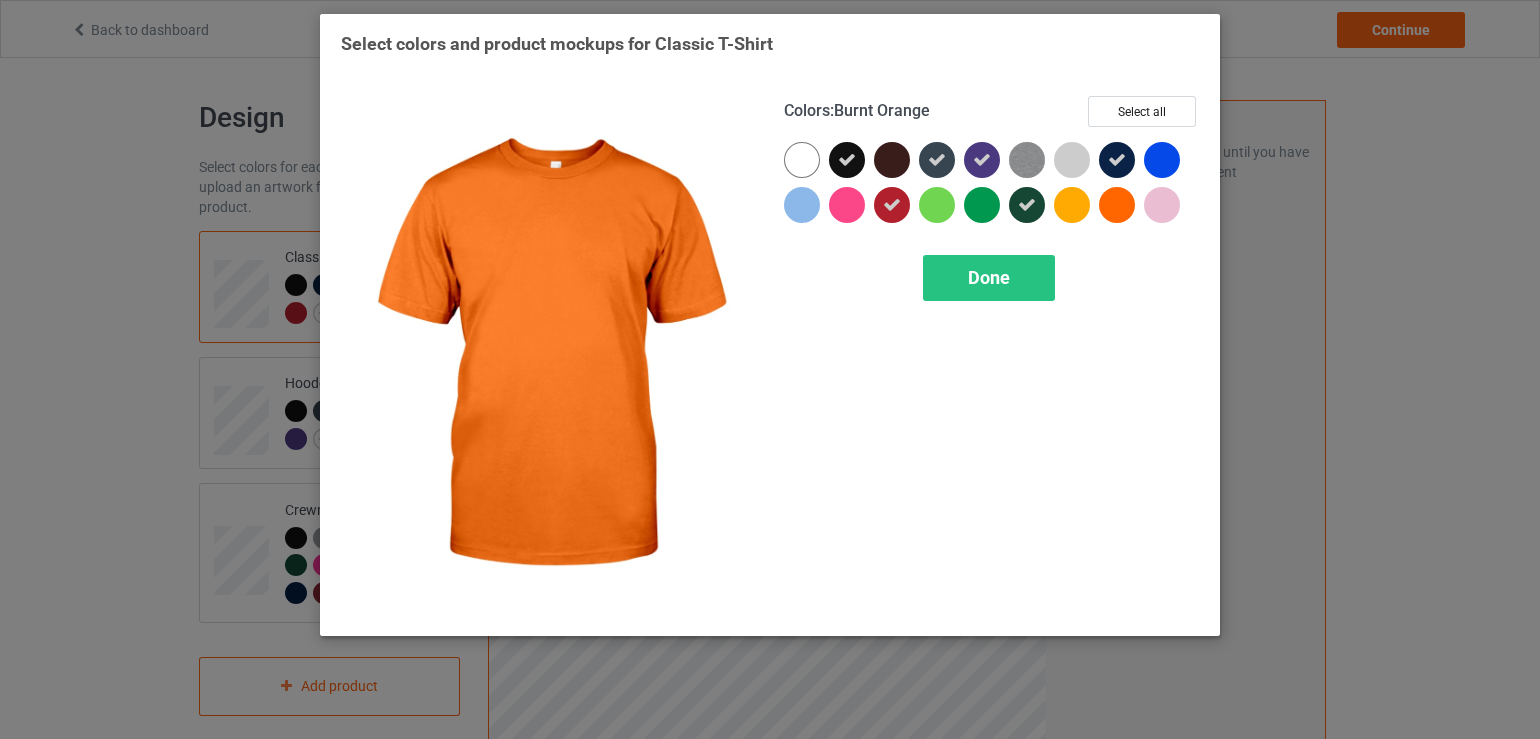 drag, startPoint x: 1116, startPoint y: 207, endPoint x: 1101, endPoint y: 209, distance: 15.132746 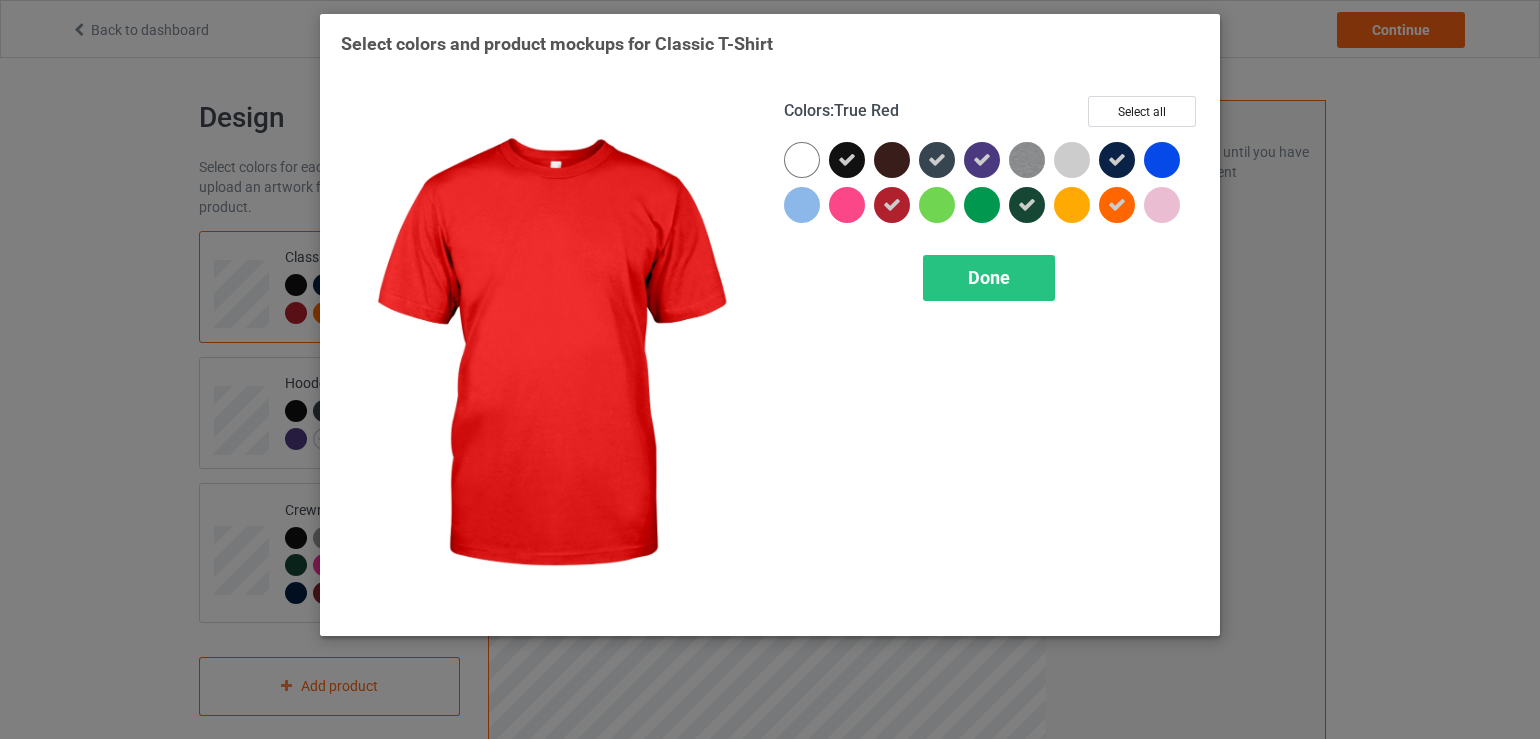click at bounding box center [892, 205] 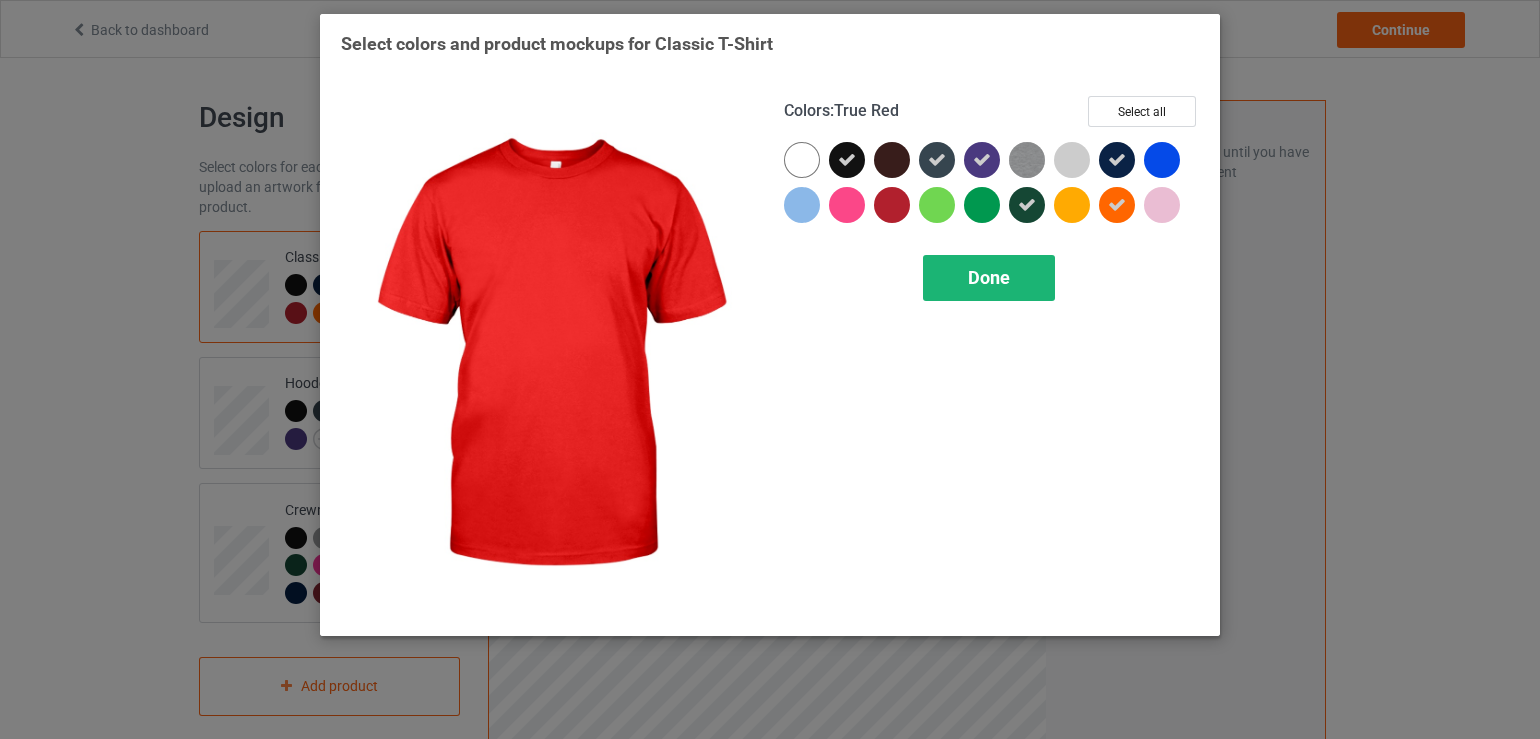 click on "Done" at bounding box center [989, 277] 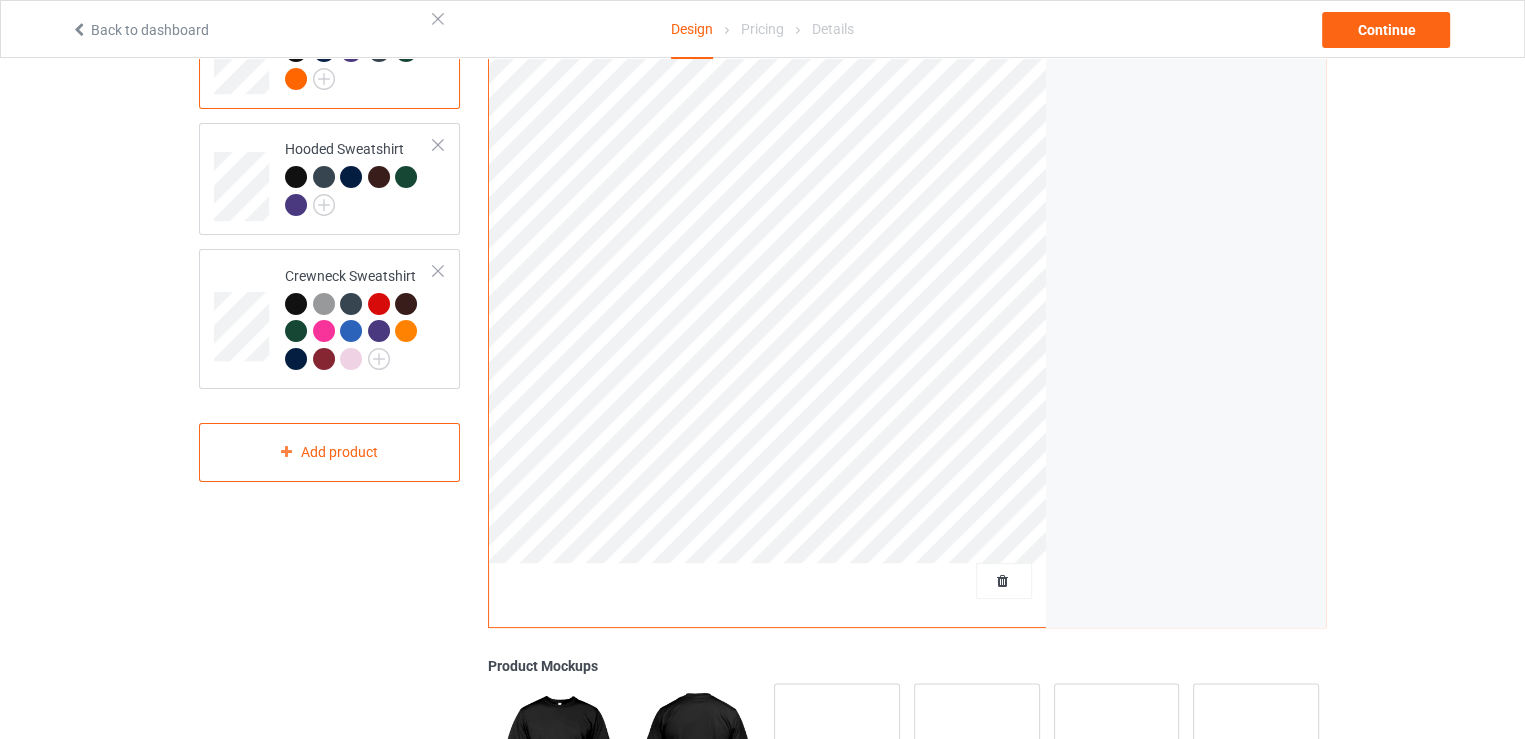 scroll, scrollTop: 200, scrollLeft: 0, axis: vertical 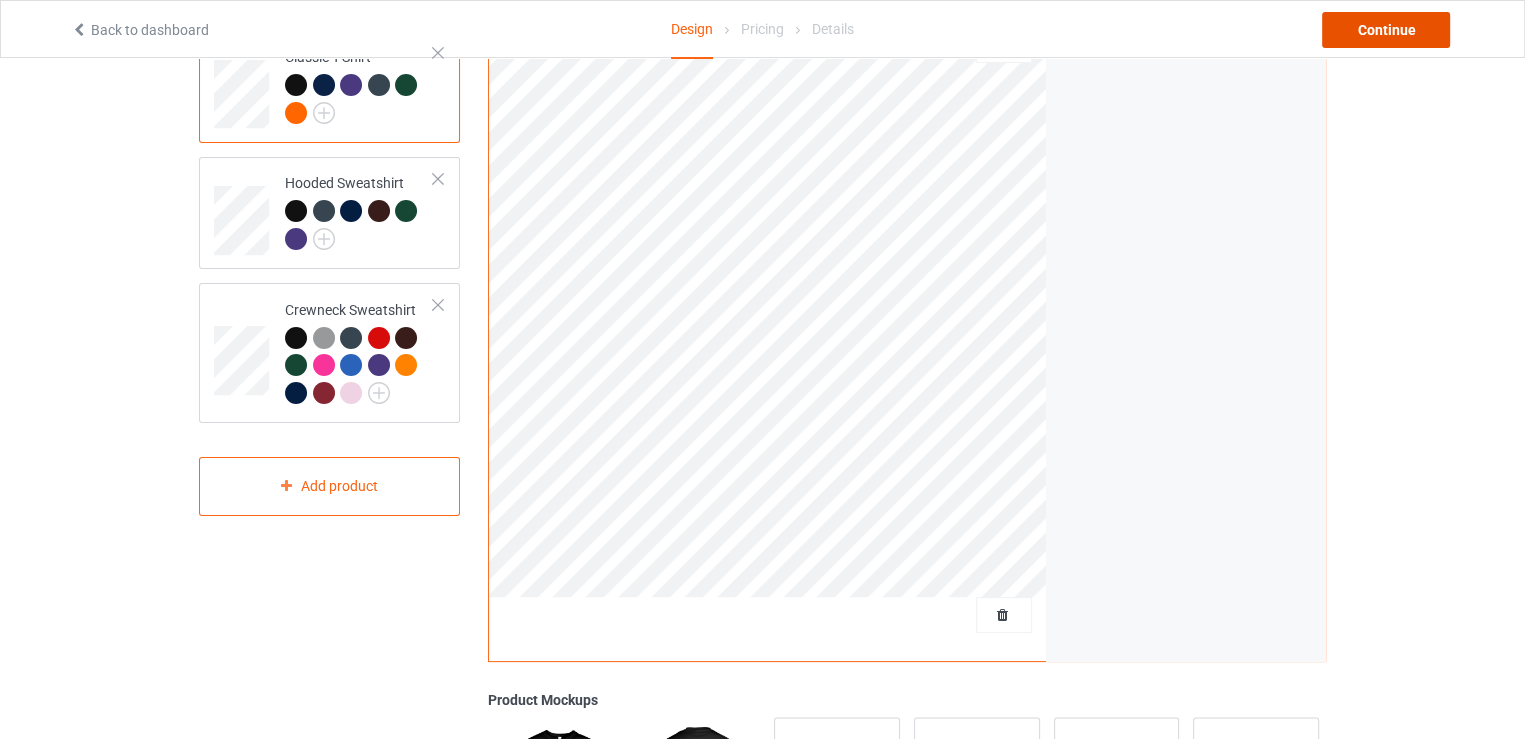 click on "Continue" at bounding box center [1386, 30] 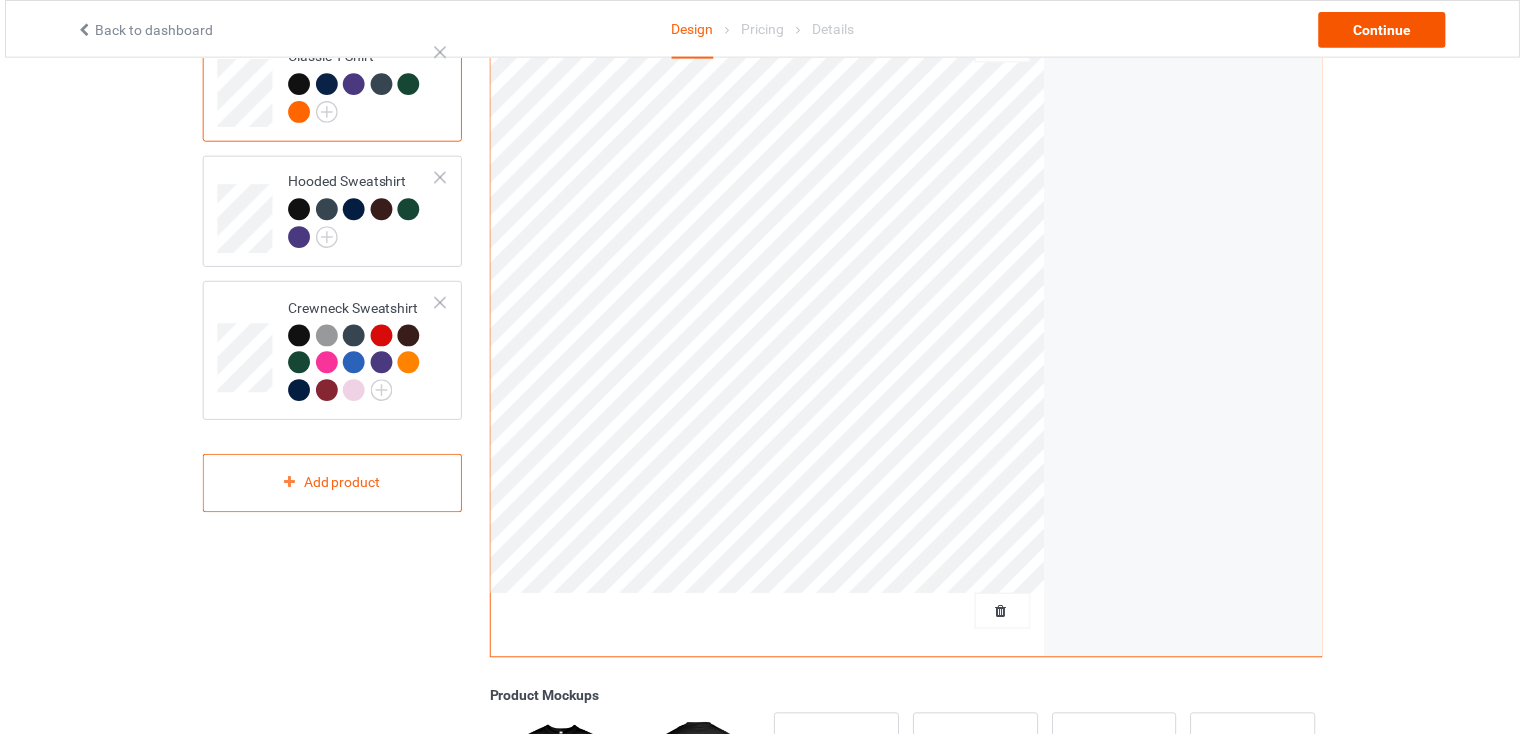 scroll, scrollTop: 0, scrollLeft: 0, axis: both 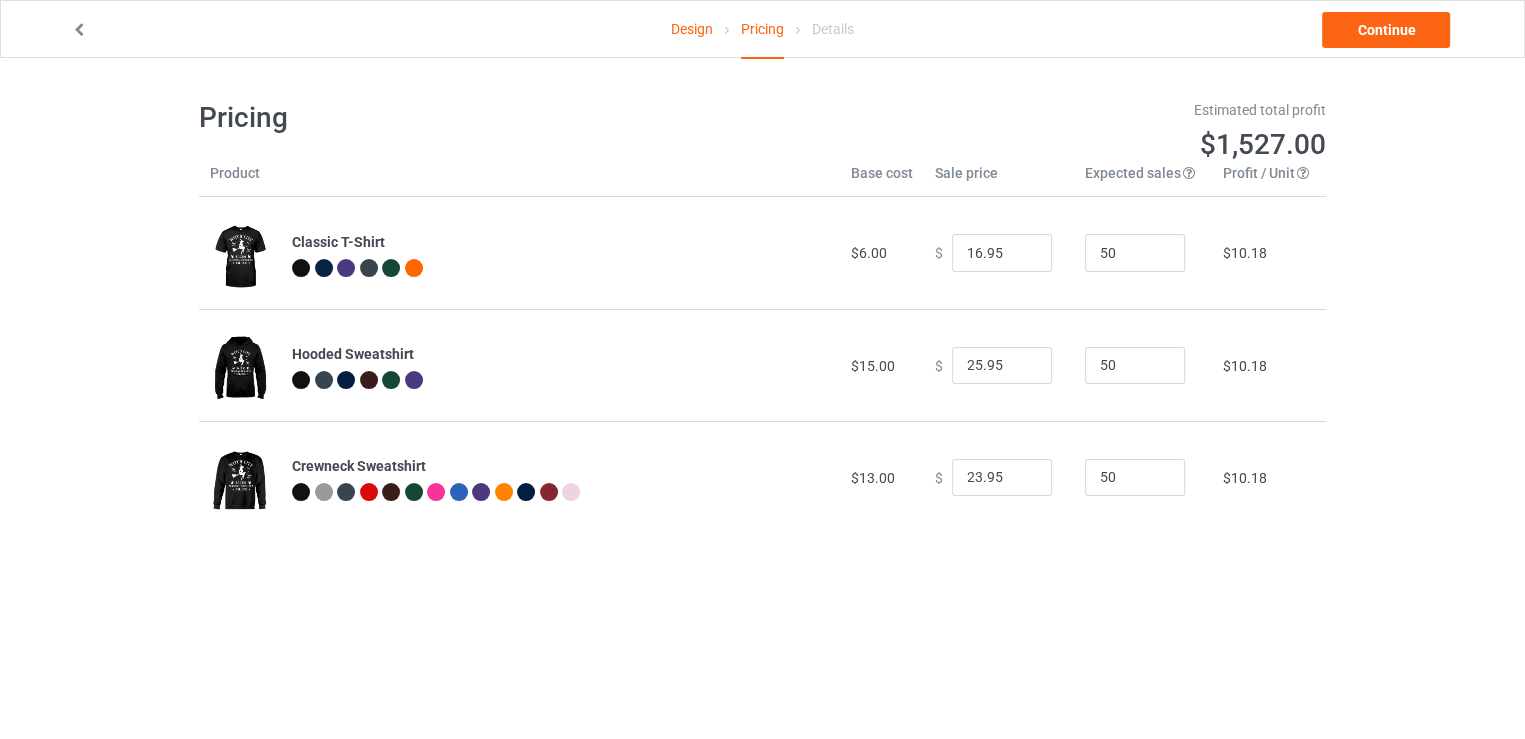 click on "Design Pricing Details Continue" at bounding box center (762, 29) 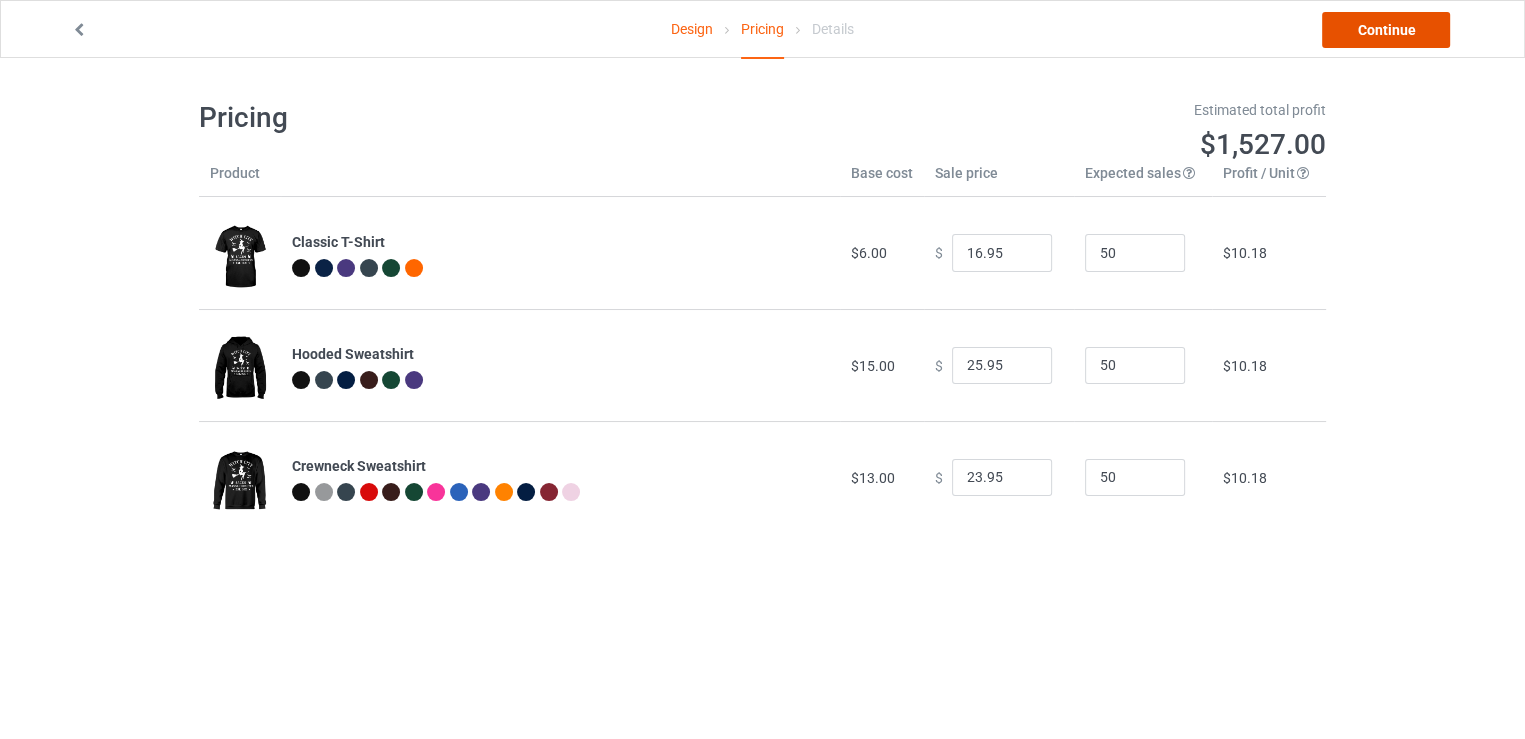 click on "Continue" at bounding box center [1386, 30] 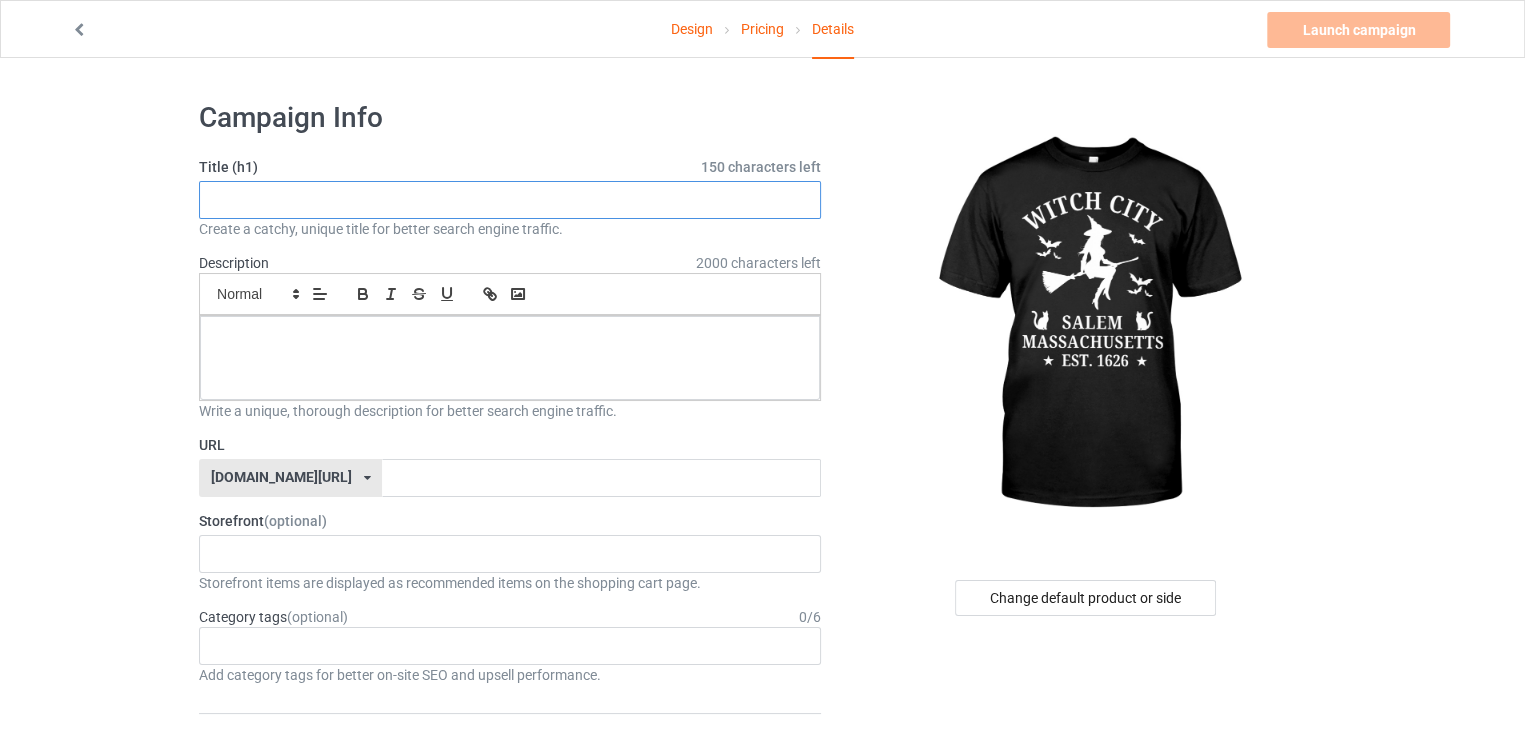 click at bounding box center [510, 200] 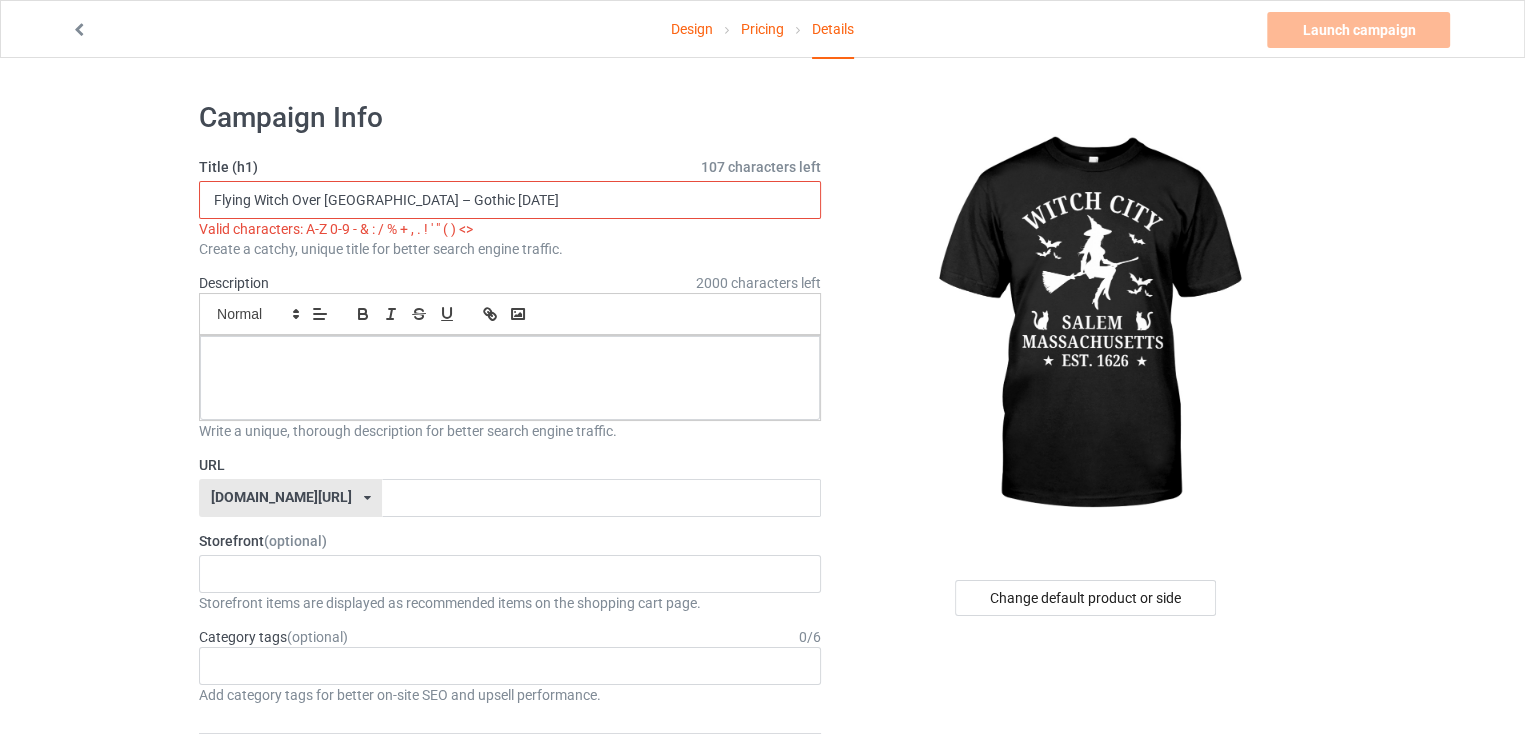 click on "Flying Witch Over Salem – Gothic Halloween" at bounding box center [510, 200] 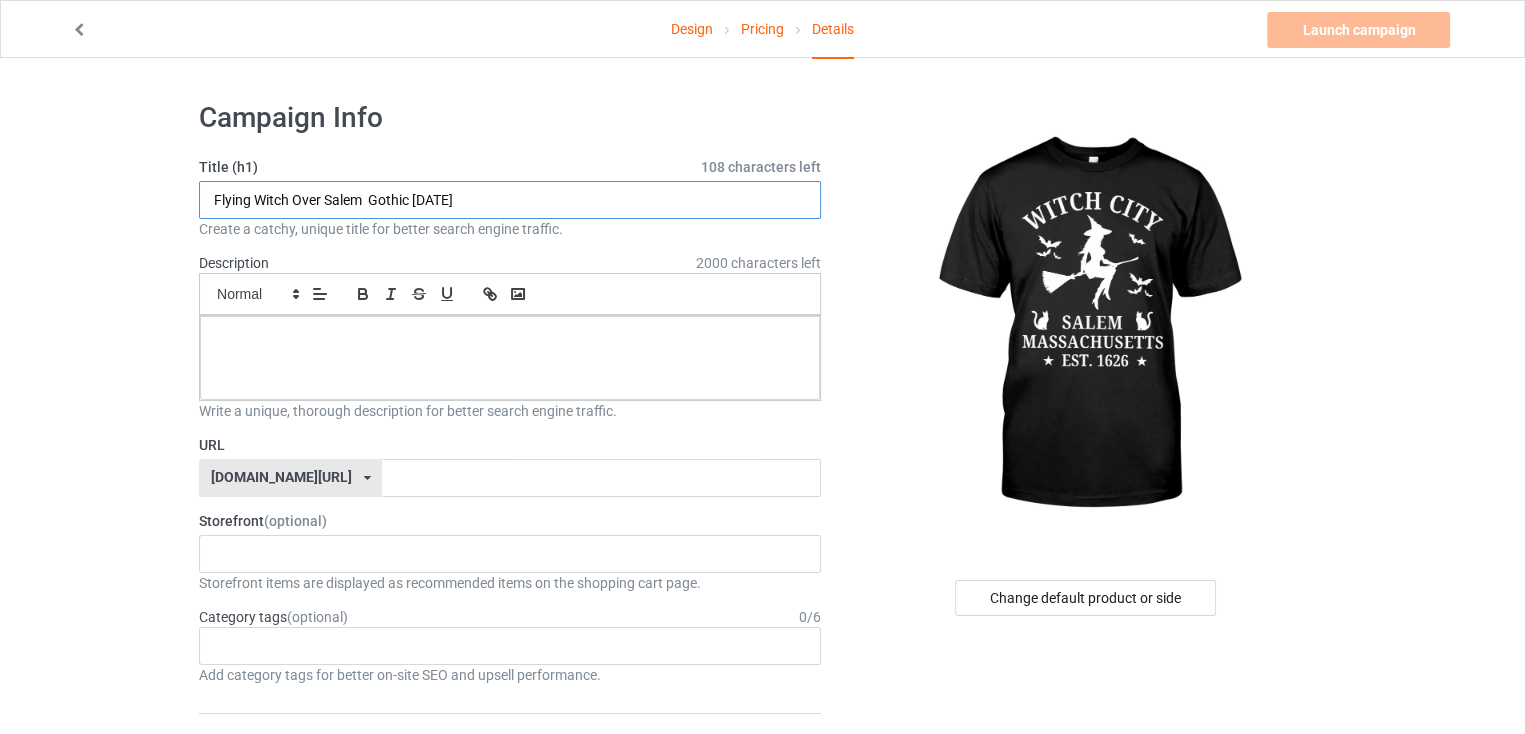 type on "Flying Witch Over Salem  Gothic Halloween" 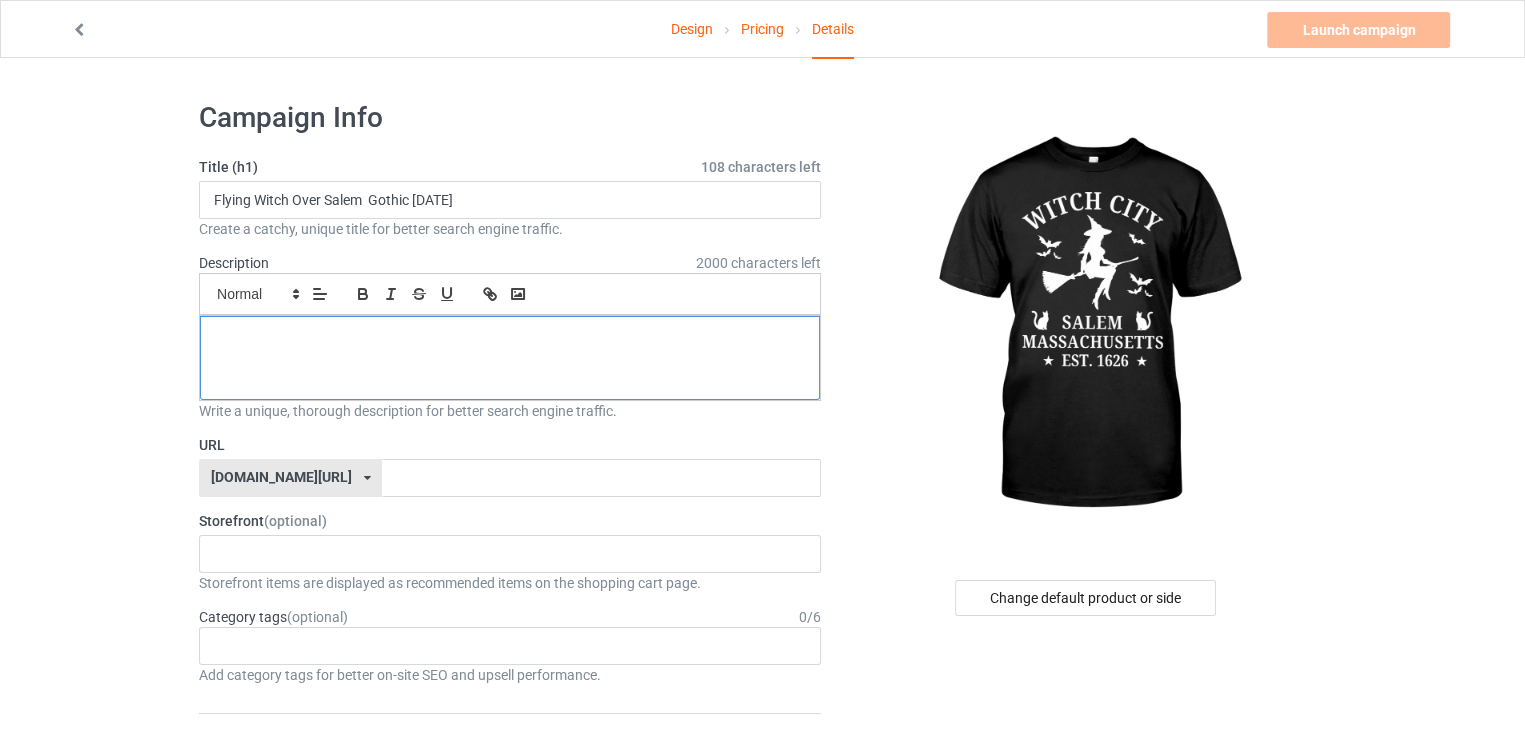 click at bounding box center (510, 338) 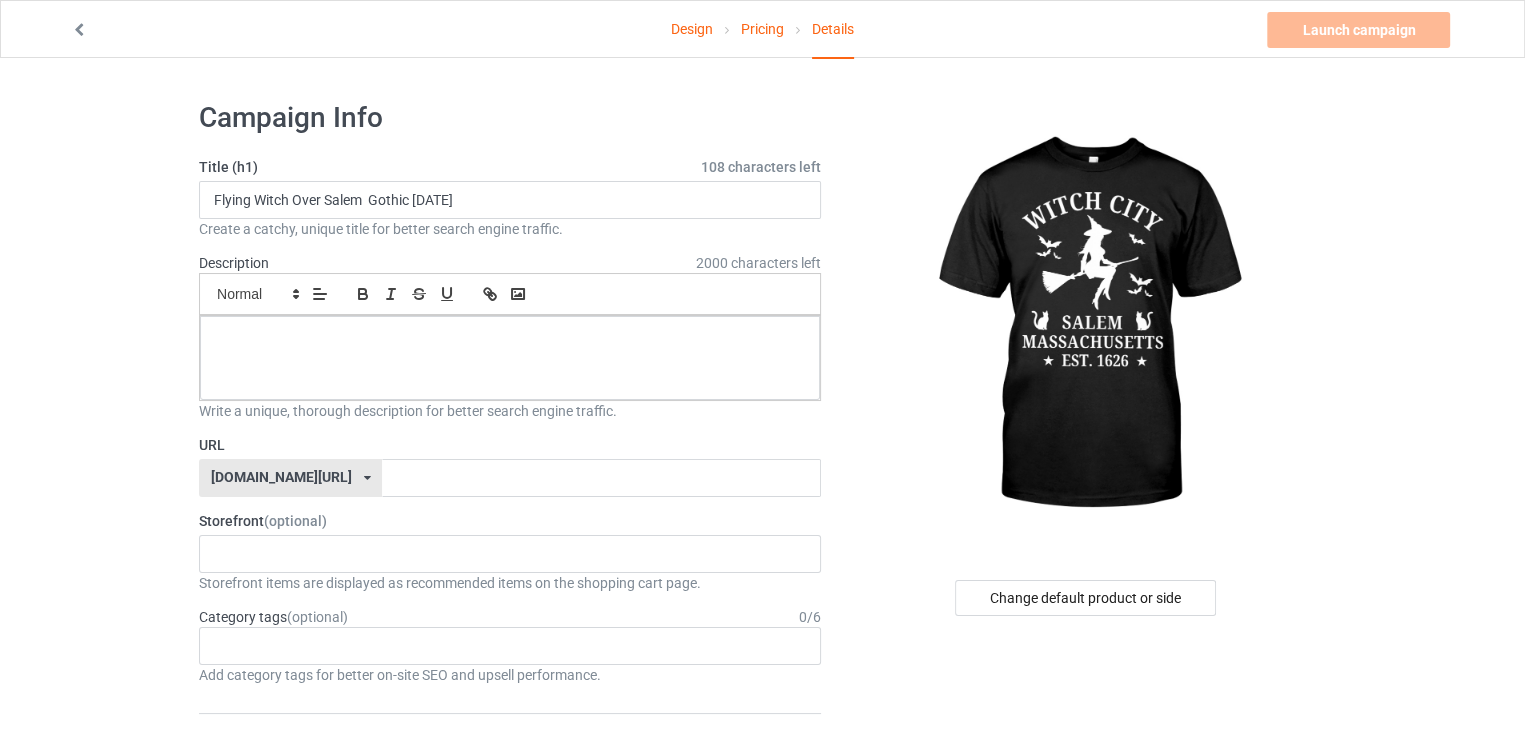 paste 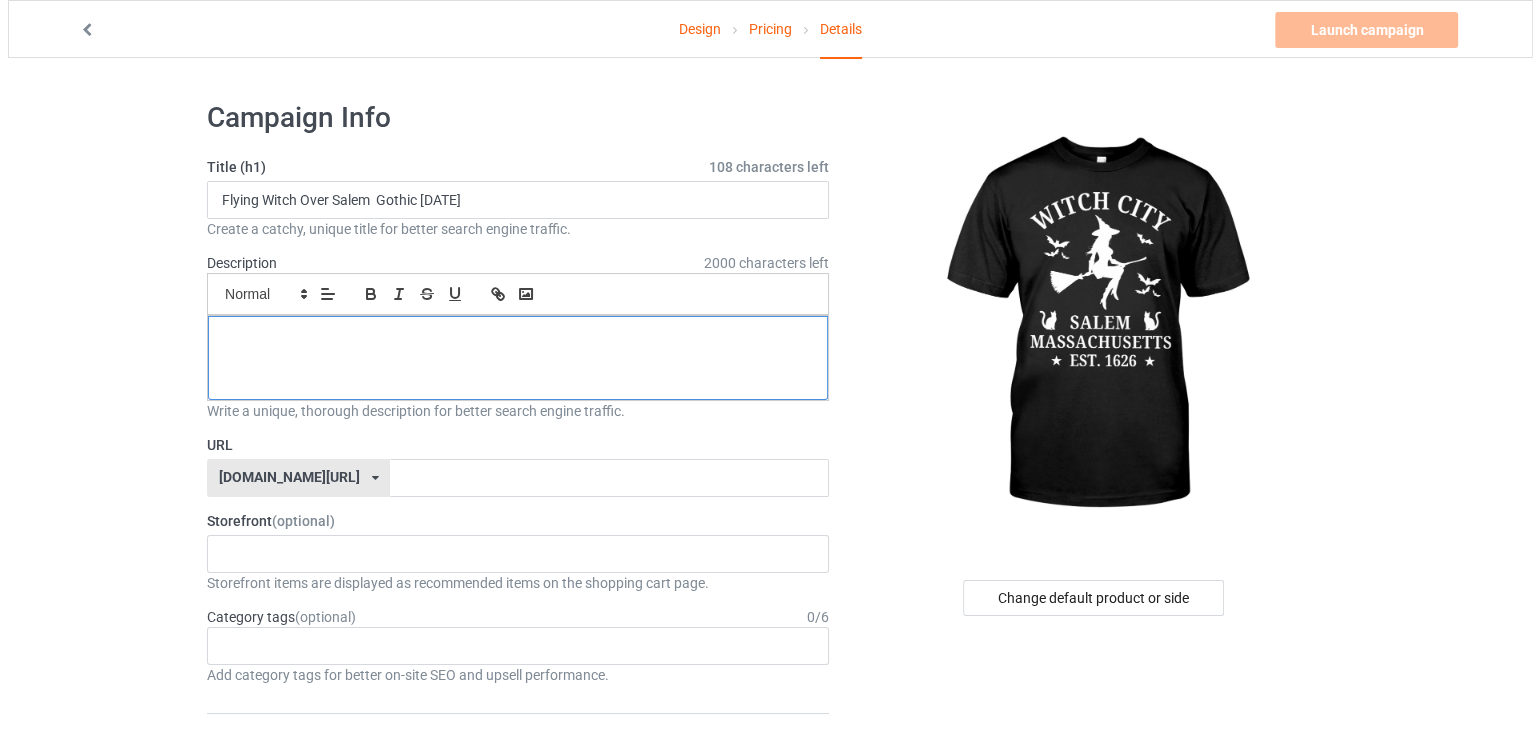 scroll, scrollTop: 0, scrollLeft: 0, axis: both 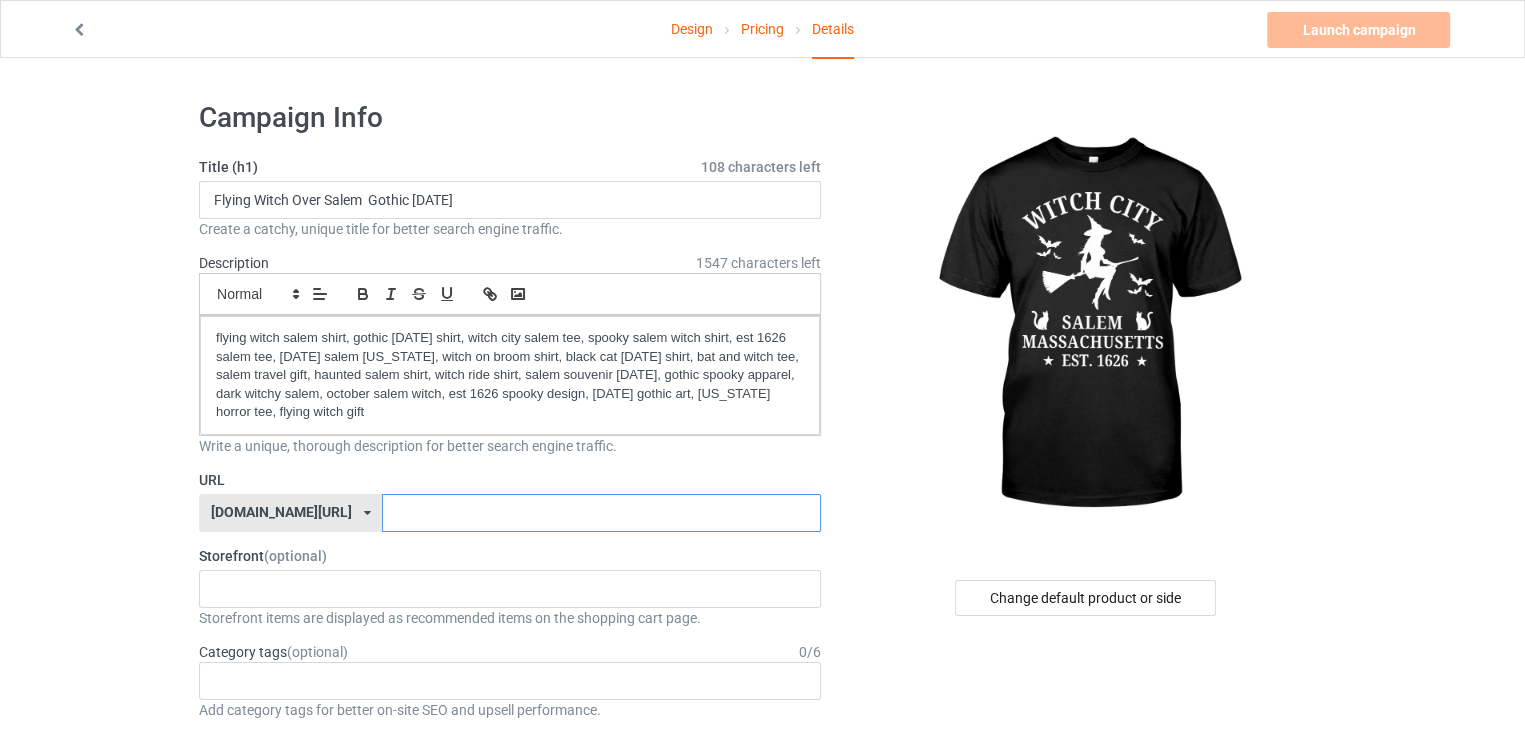 click at bounding box center [601, 513] 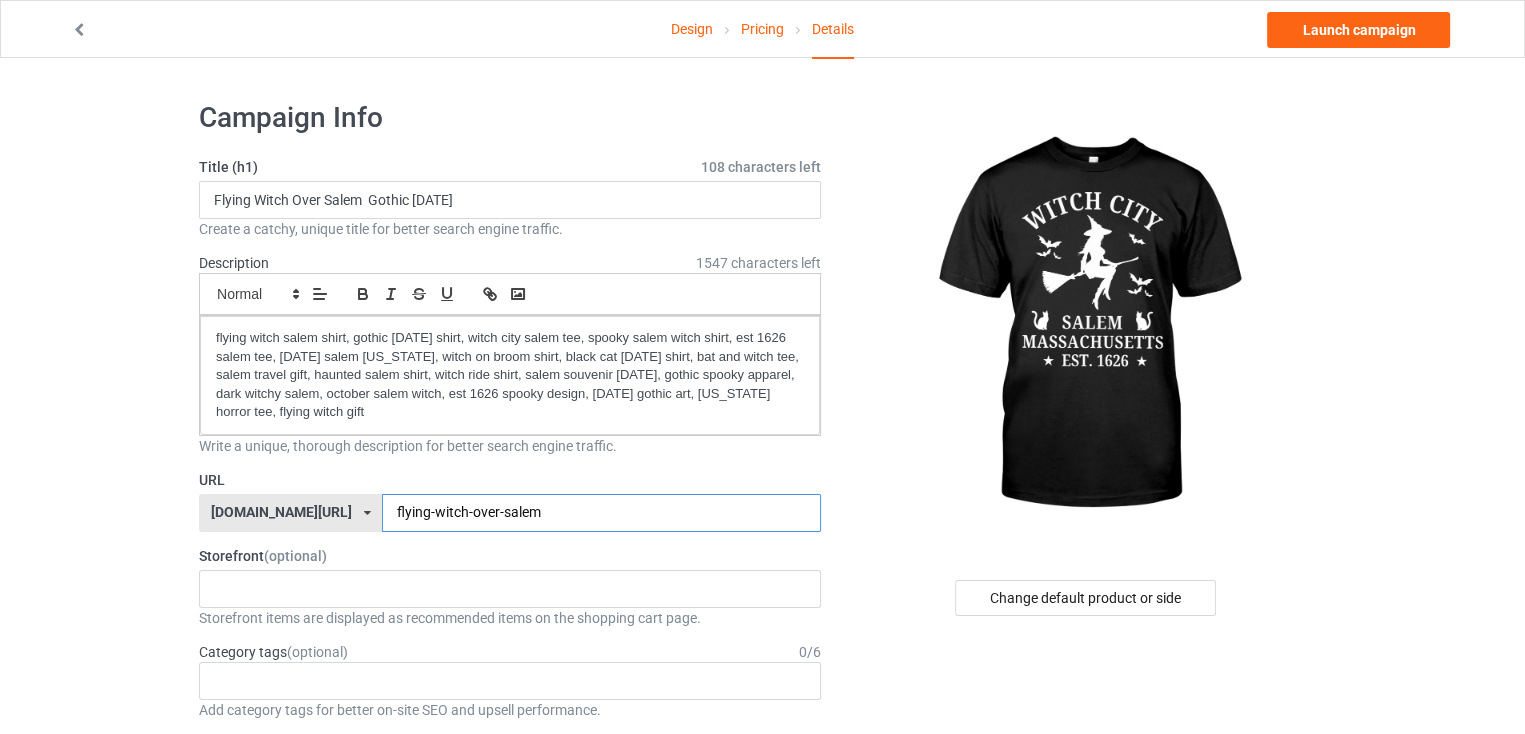 type on "flying-witch-over-salem" 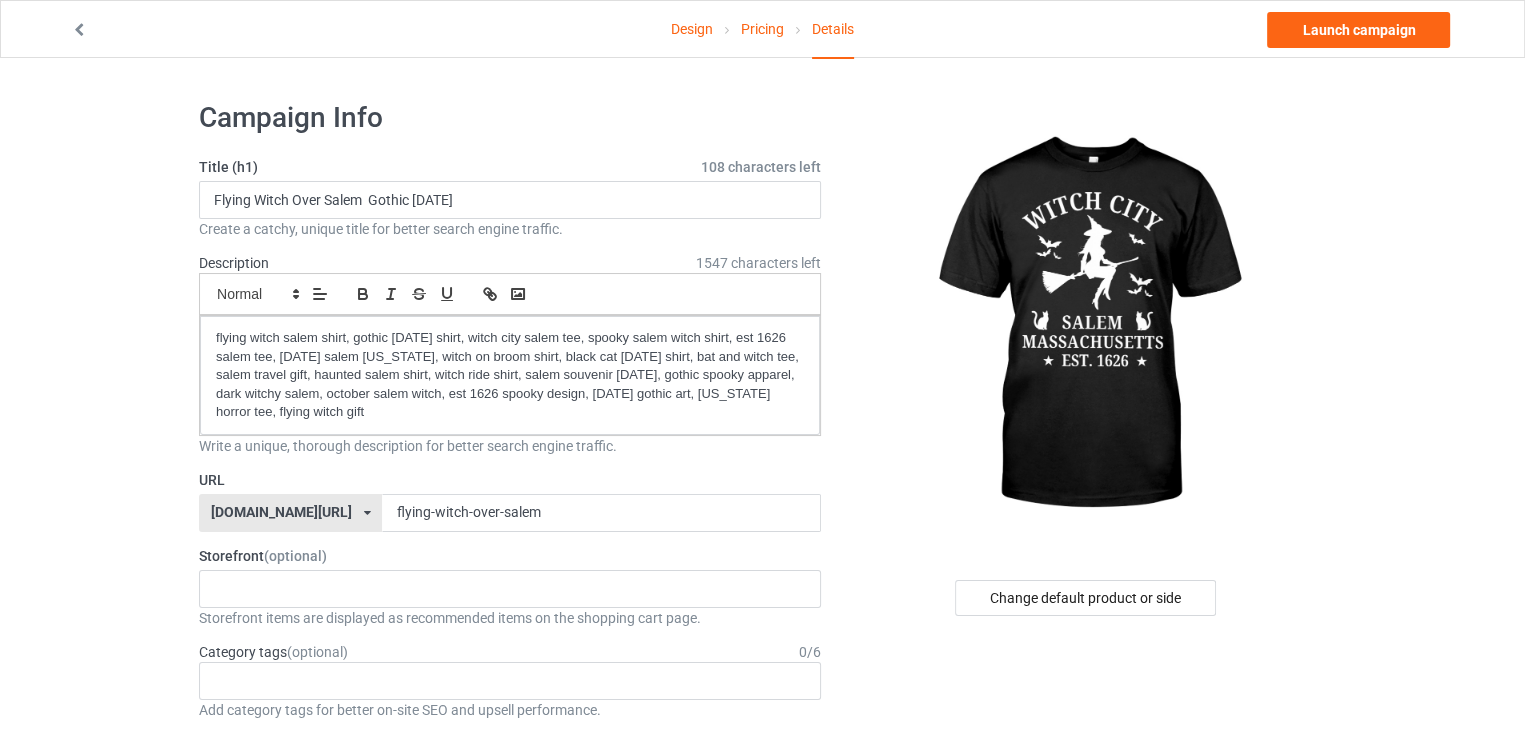 click on "Design Pricing Details Launch campaign Campaign Info Title (h1) 108   characters left Flying Witch Over Salem  Gothic Halloween Create a catchy, unique title for better search engine traffic. Description 1547   characters left       Small Normal Large Big Huge                                                                                     flying witch salem shirt, gothic halloween shirt, witch city salem tee, spooky salem witch shirt, est 1626 salem tee, halloween salem massachusetts, witch on broom shirt, black cat halloween shirt, bat and witch tee, salem travel gift, haunted salem shirt, witch ride shirt, salem souvenir halloween, gothic spooky apparel, dark witchy salem, october salem witch, est 1626 spooky design, halloween gothic art, massachusetts horror tee, flying witch gift Write a unique, thorough description for better search engine traffic. URL teechip.com/ teechip.com/ 587d0d41cee36fd012c64a69 flying-witch-over-salem Storefront (optional) halloweenhype385 684707eebaa9dc0035f9edac (optional)" at bounding box center (762, 1112) 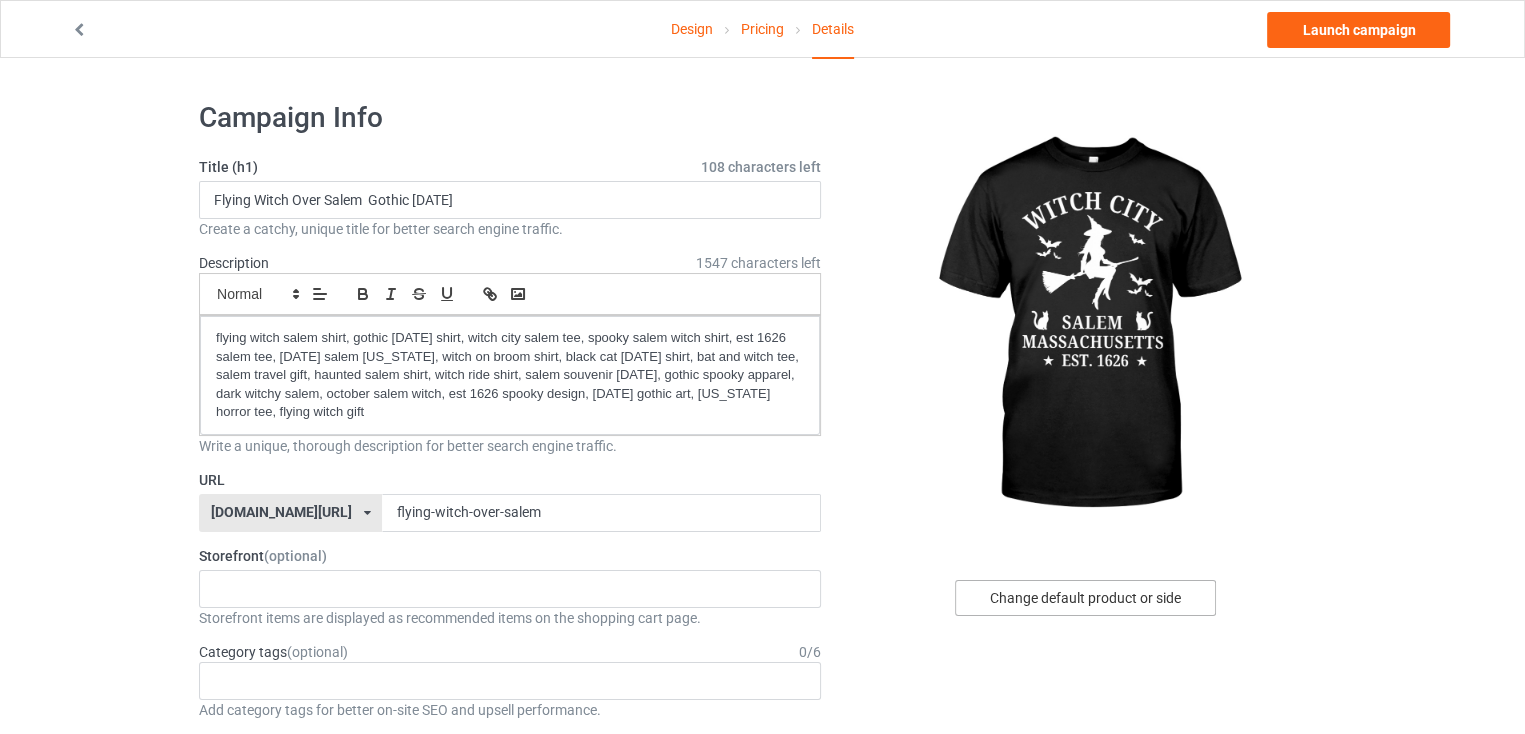 click on "Change default product or side" at bounding box center [1085, 598] 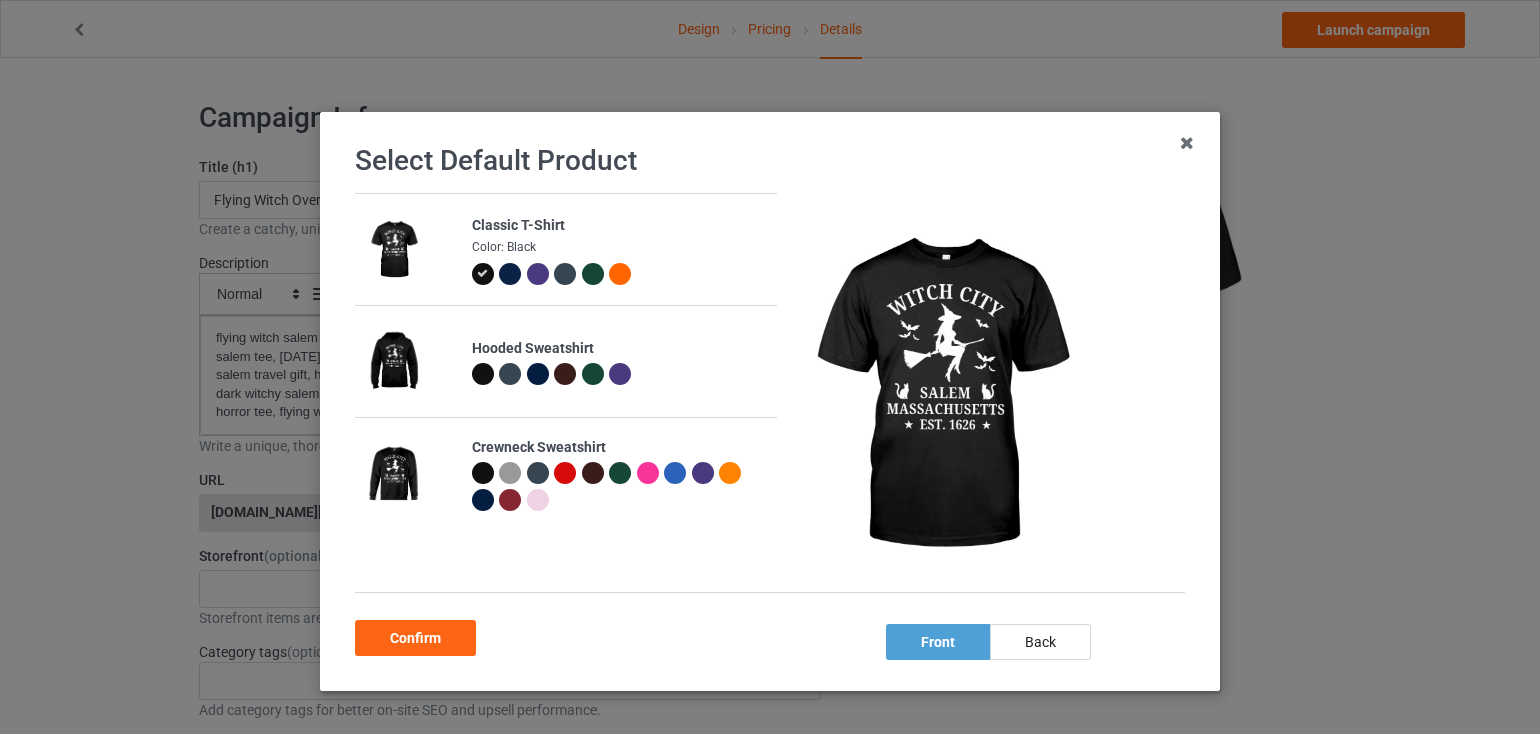 click on "Select Default Product Classic T-Shirt Color: Black Hooded Sweatshirt Crewneck Sweatshirt front back Confirm" at bounding box center (770, 367) 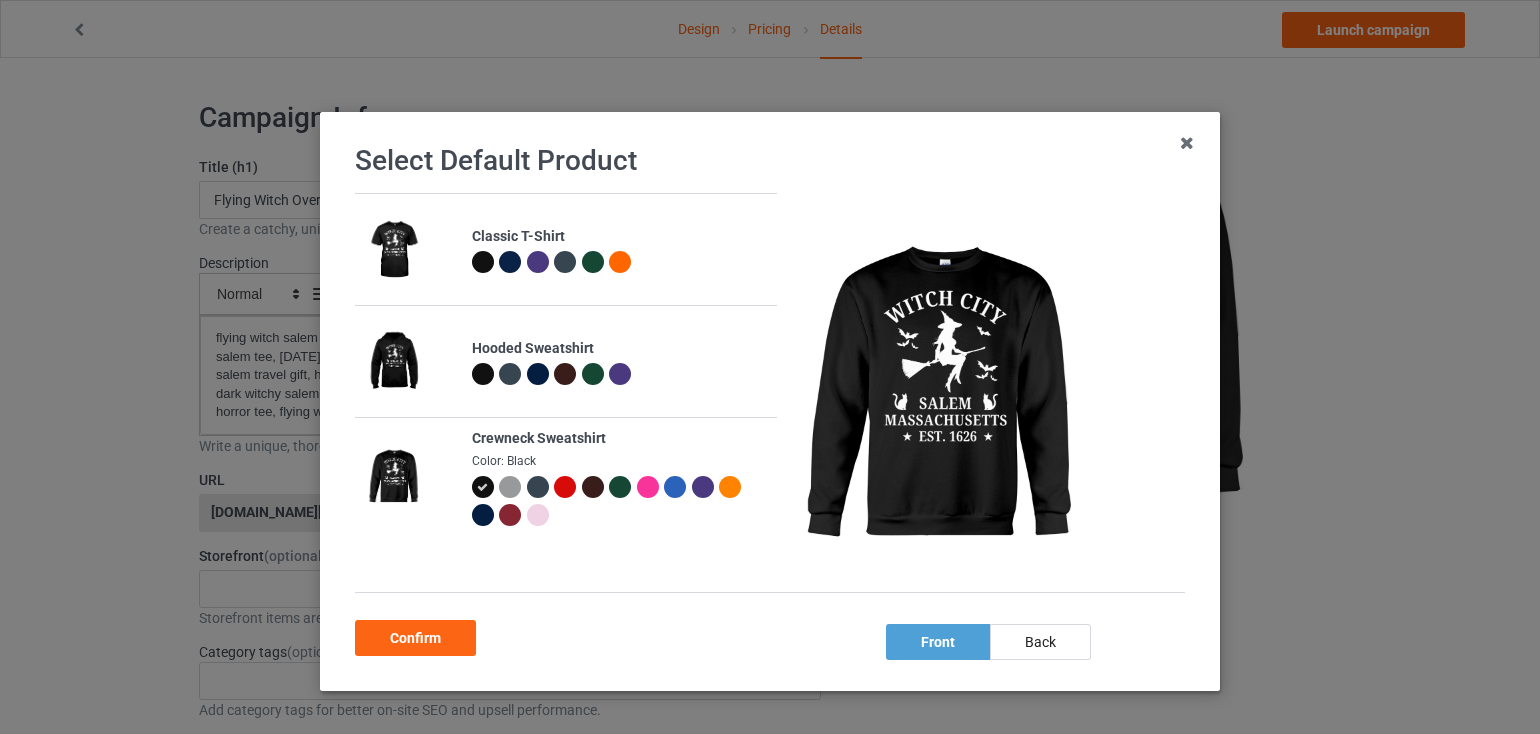 click at bounding box center (483, 262) 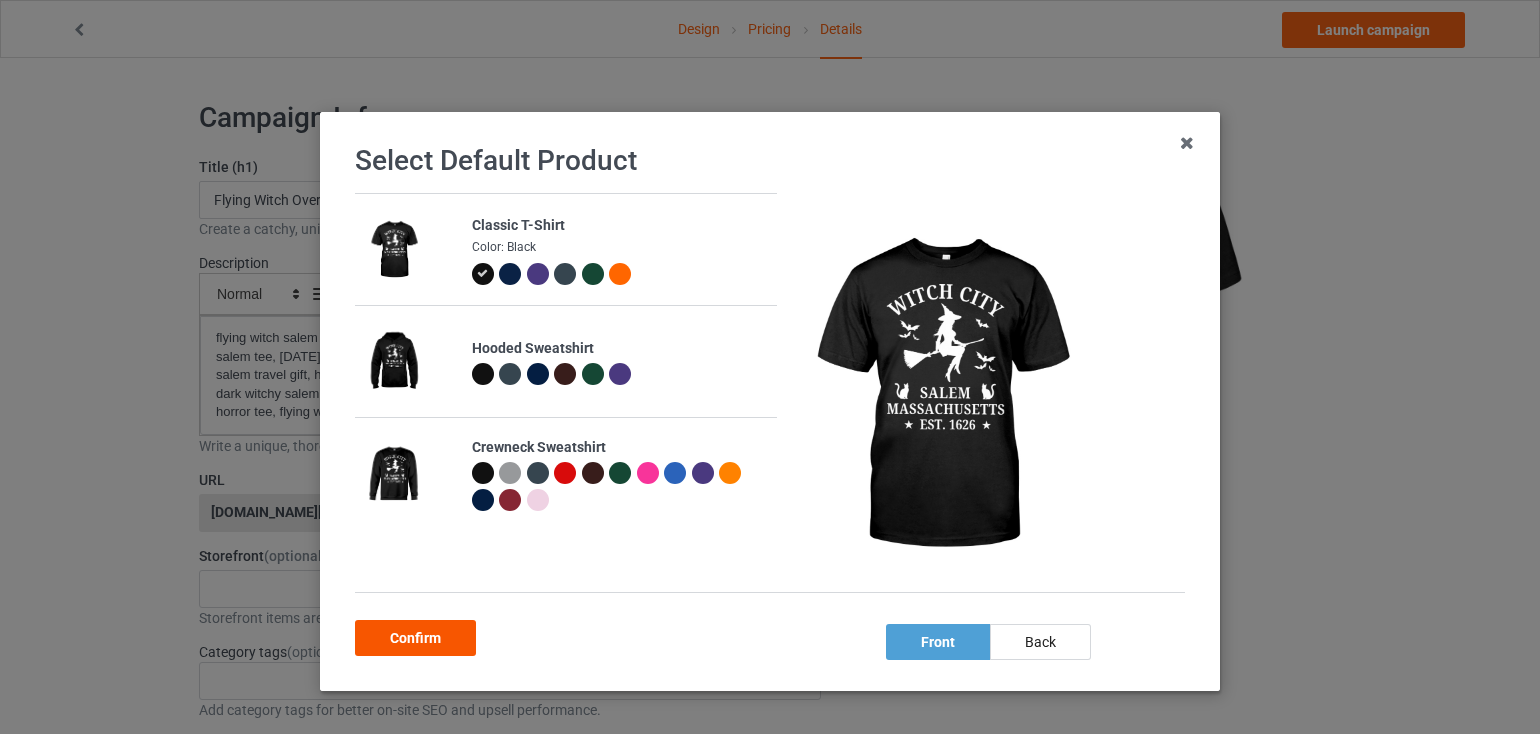 click on "Confirm" at bounding box center [415, 638] 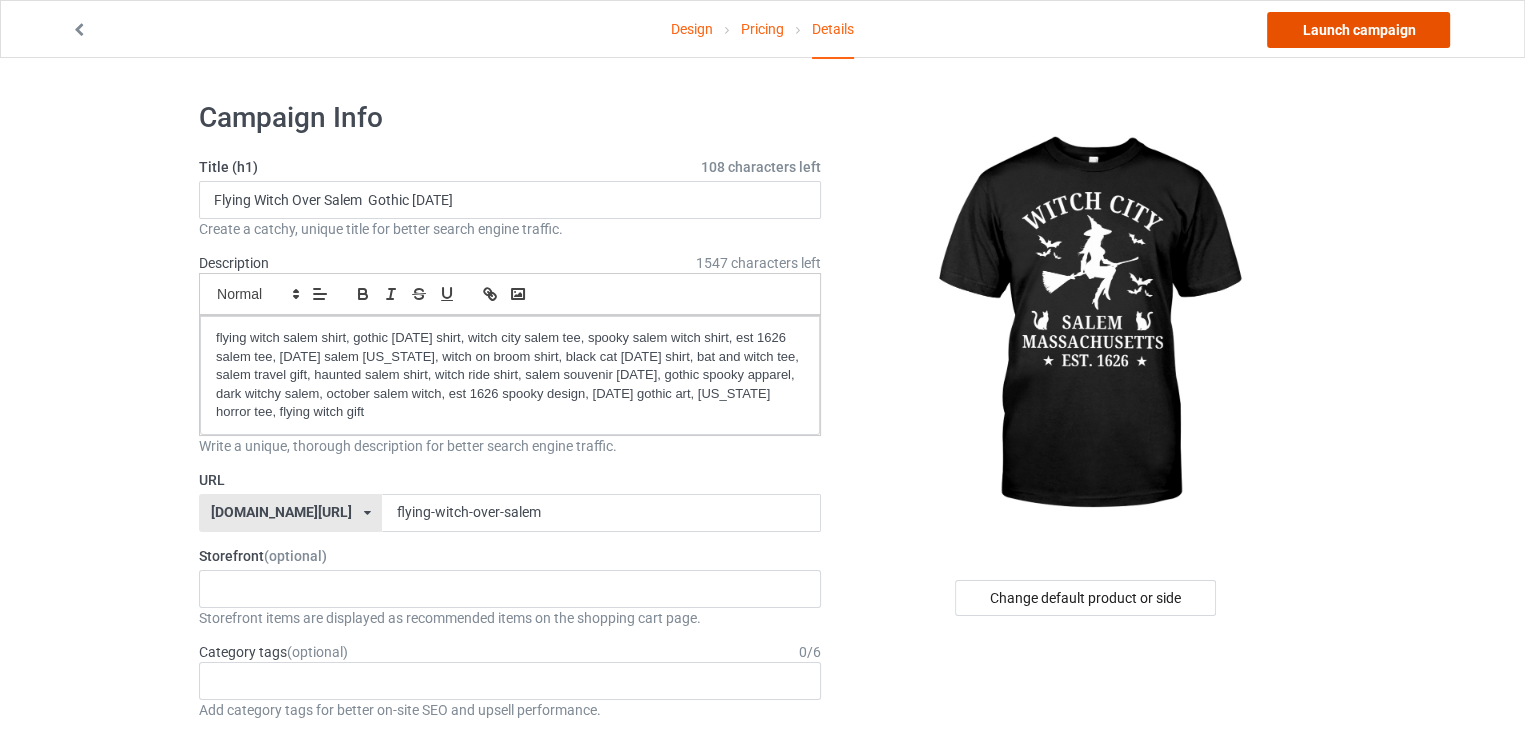 click on "Launch campaign" at bounding box center [1358, 30] 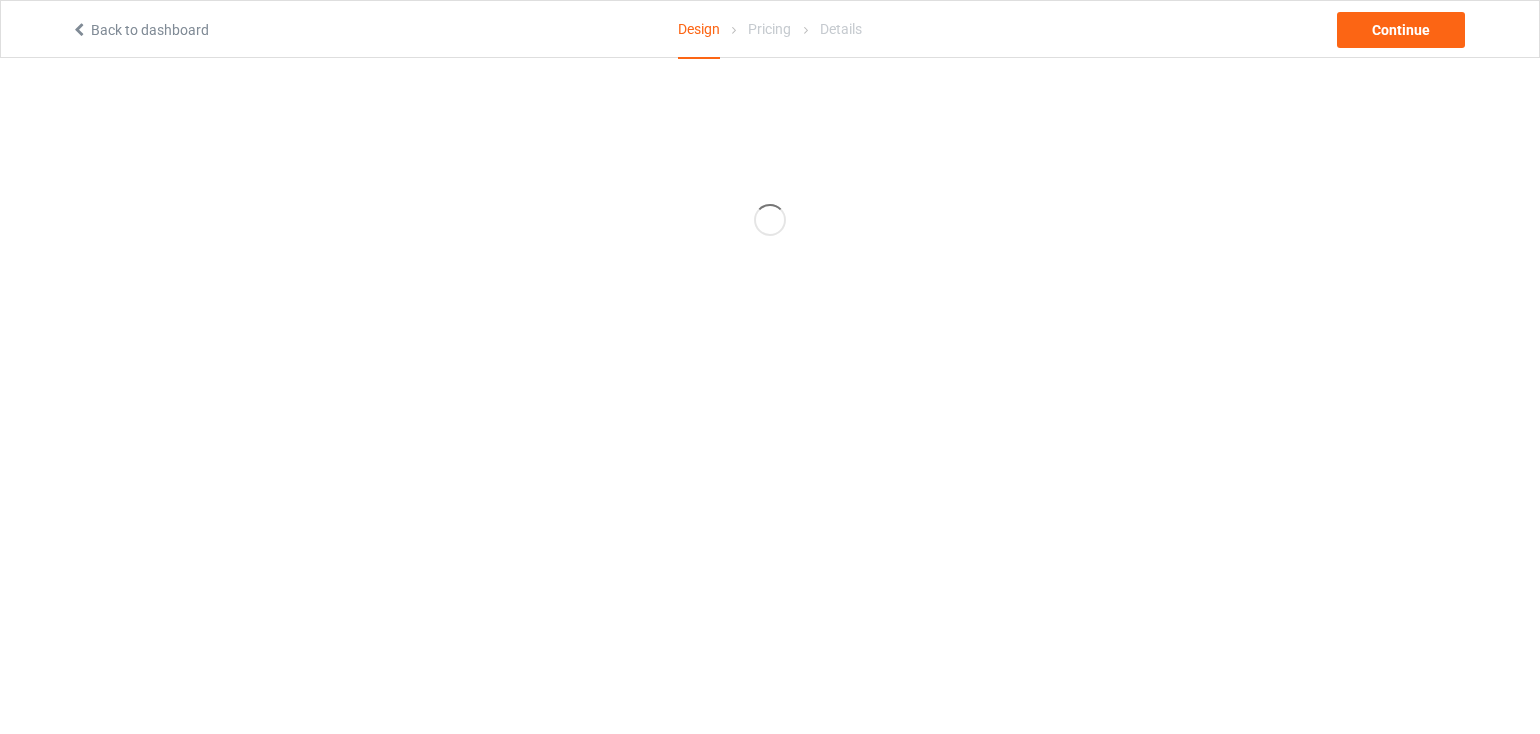 scroll, scrollTop: 0, scrollLeft: 0, axis: both 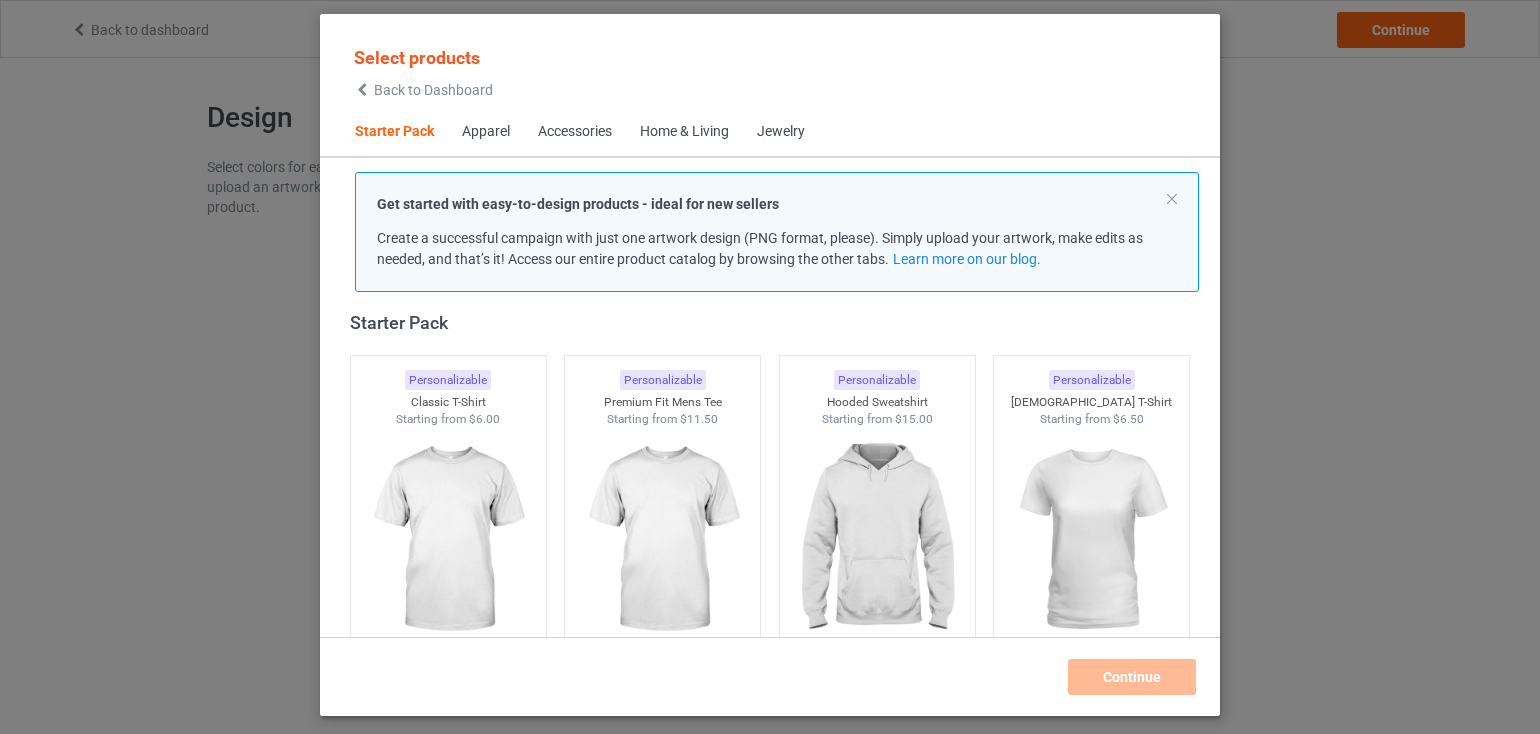 click on "Back to Dashboard" at bounding box center (433, 90) 